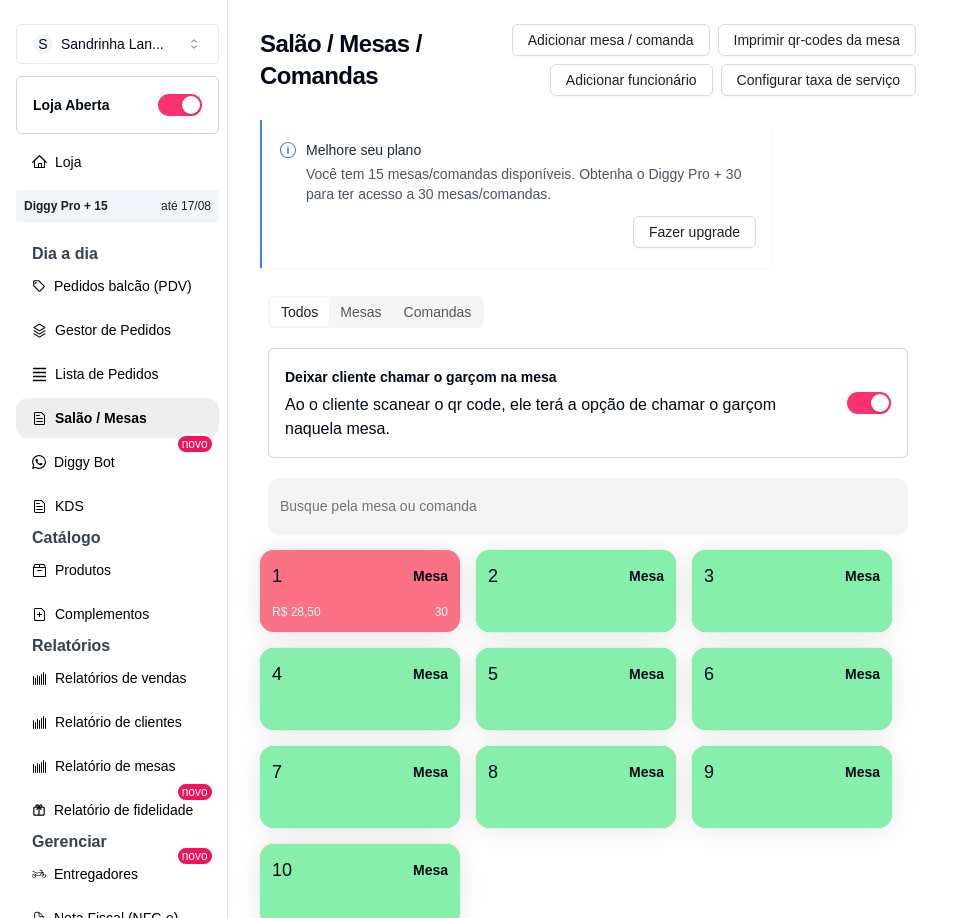 scroll, scrollTop: 0, scrollLeft: 0, axis: both 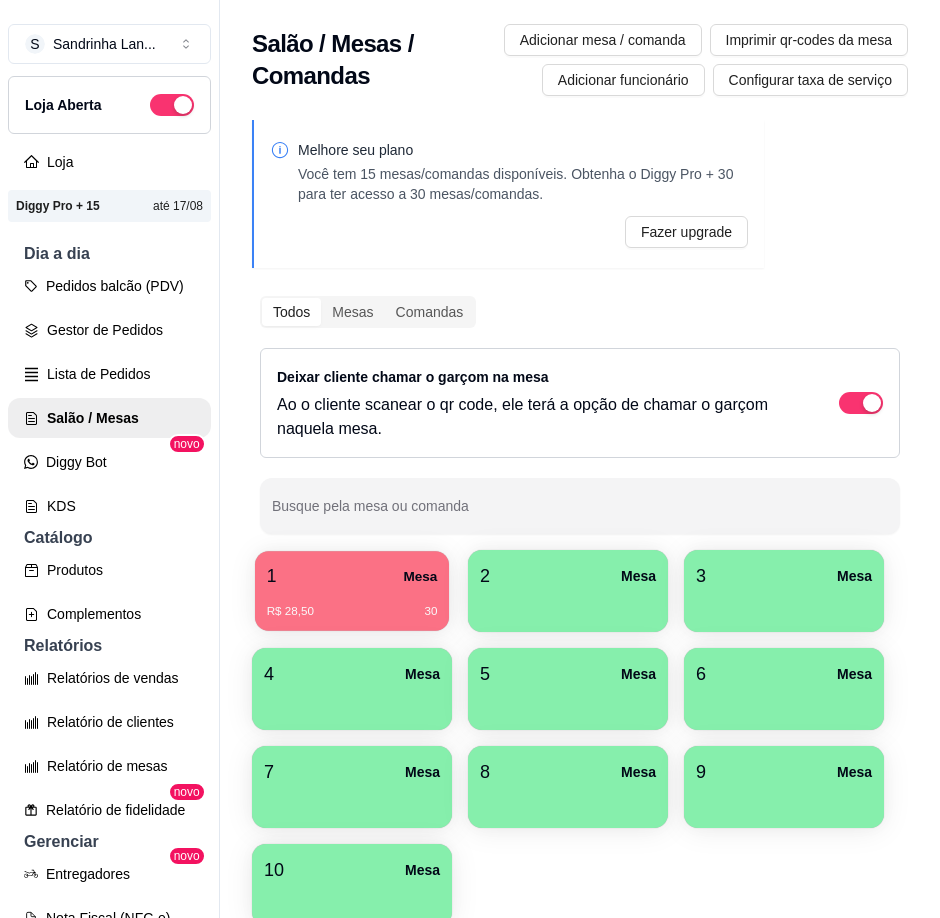 click on "Mesa" at bounding box center (420, 576) 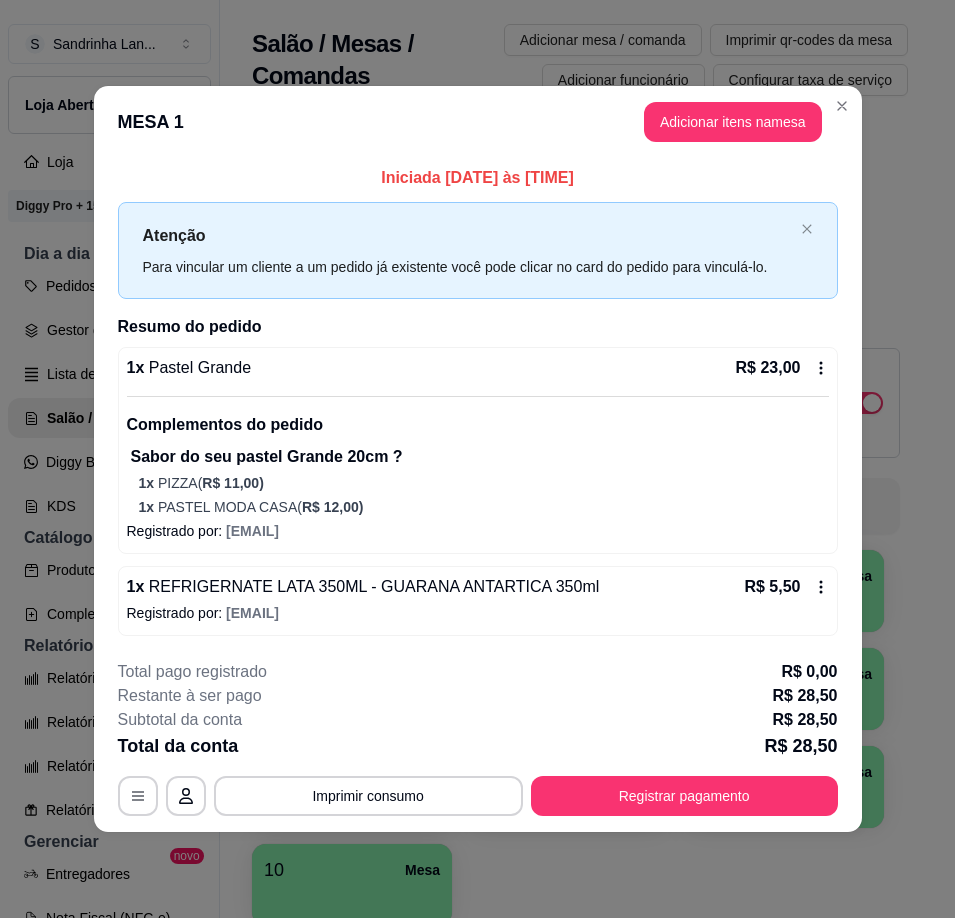 click on "**********" at bounding box center [478, 738] 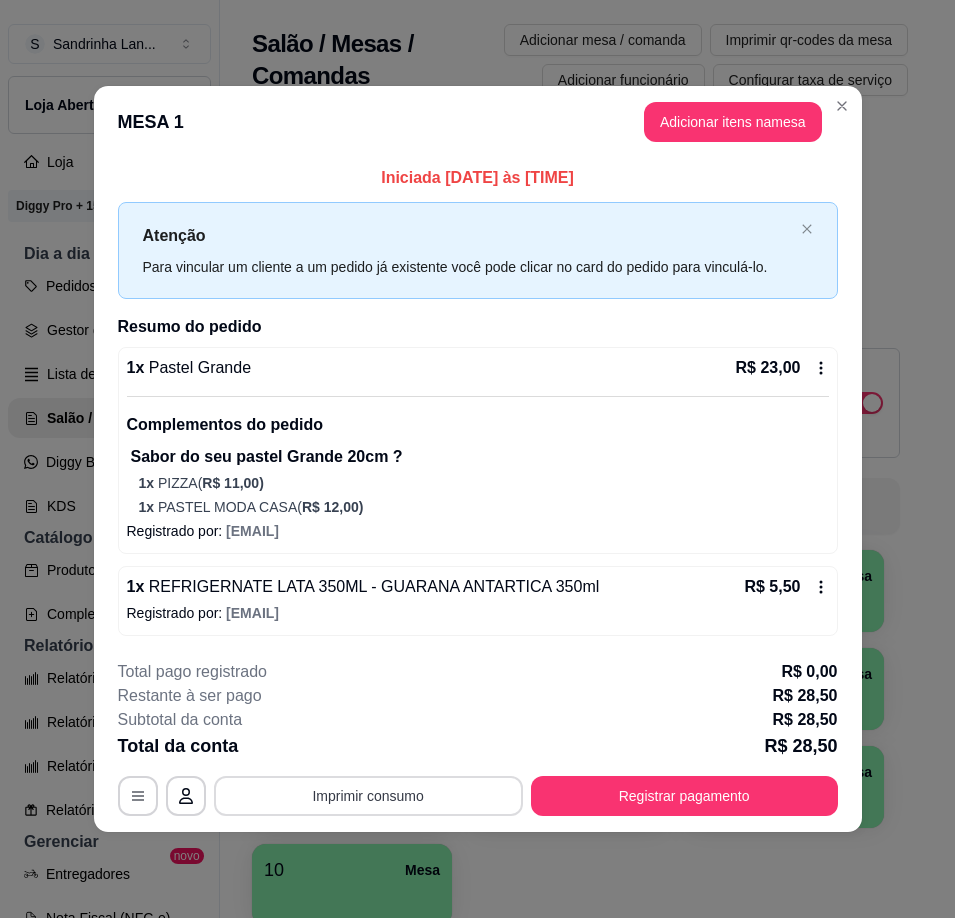 click on "Imprimir consumo" at bounding box center (368, 796) 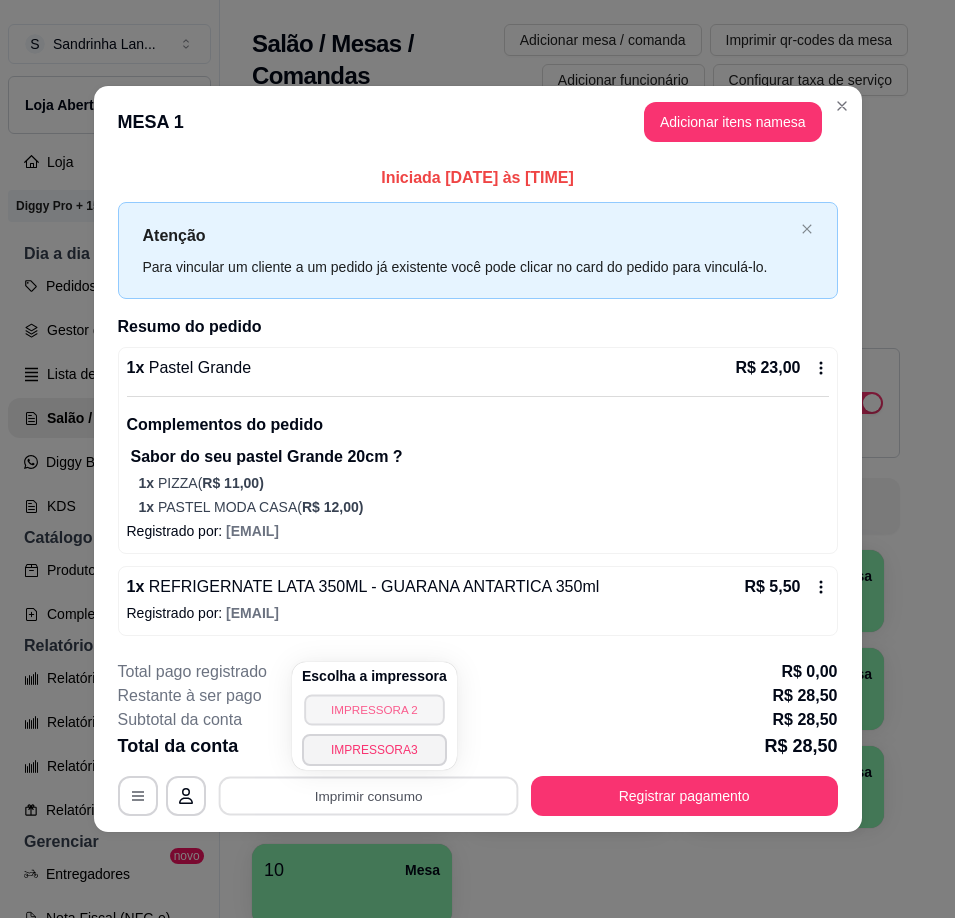 click on "IMPRESSORA 2" at bounding box center [374, 709] 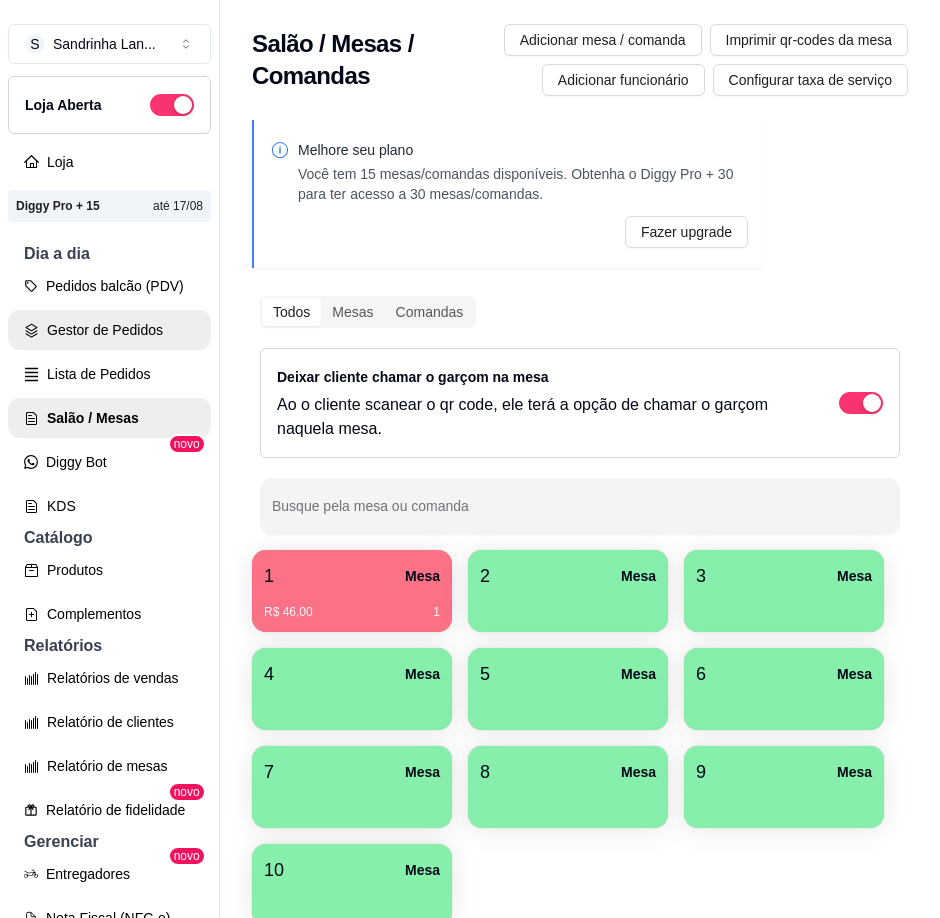 click on "Gestor de Pedidos" at bounding box center (109, 330) 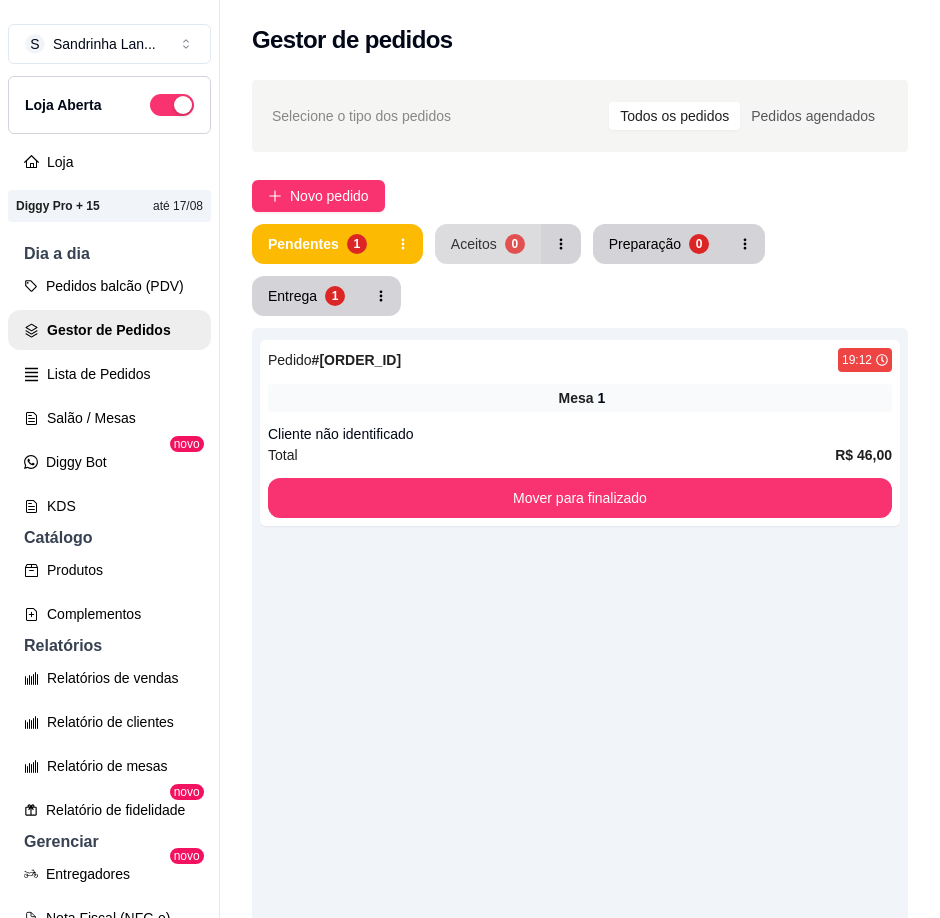 click on "Aceitos" at bounding box center (474, 244) 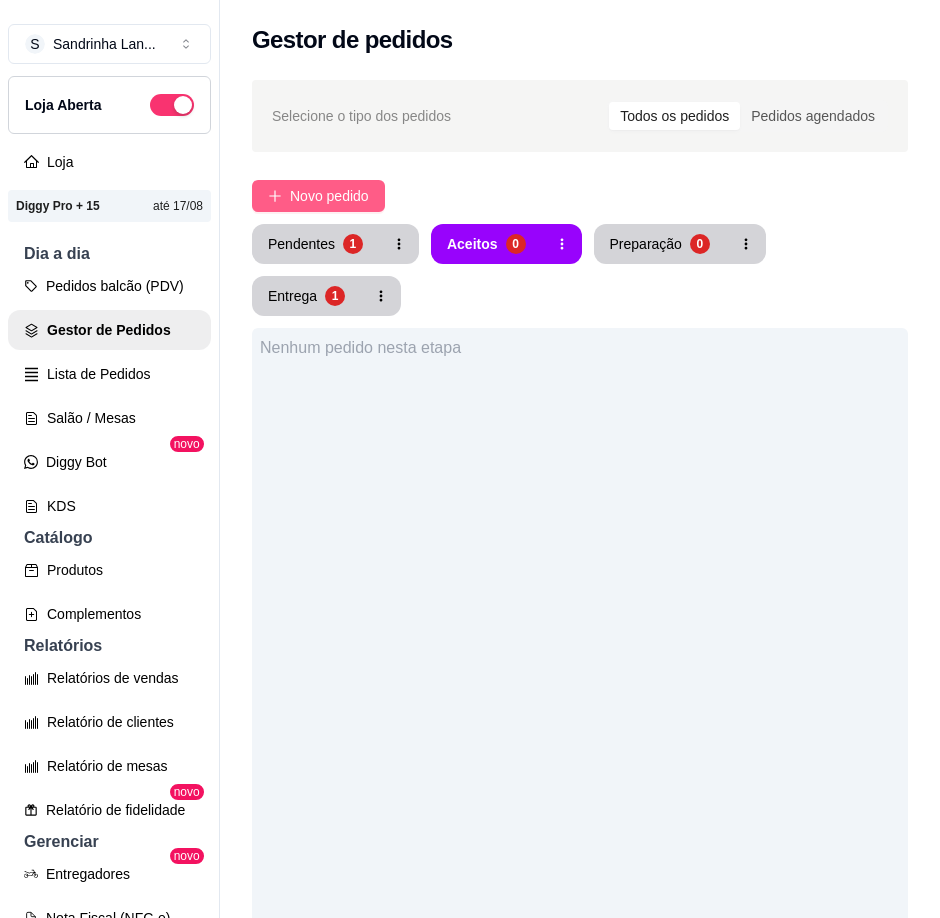 click on "Novo pedido" at bounding box center [318, 196] 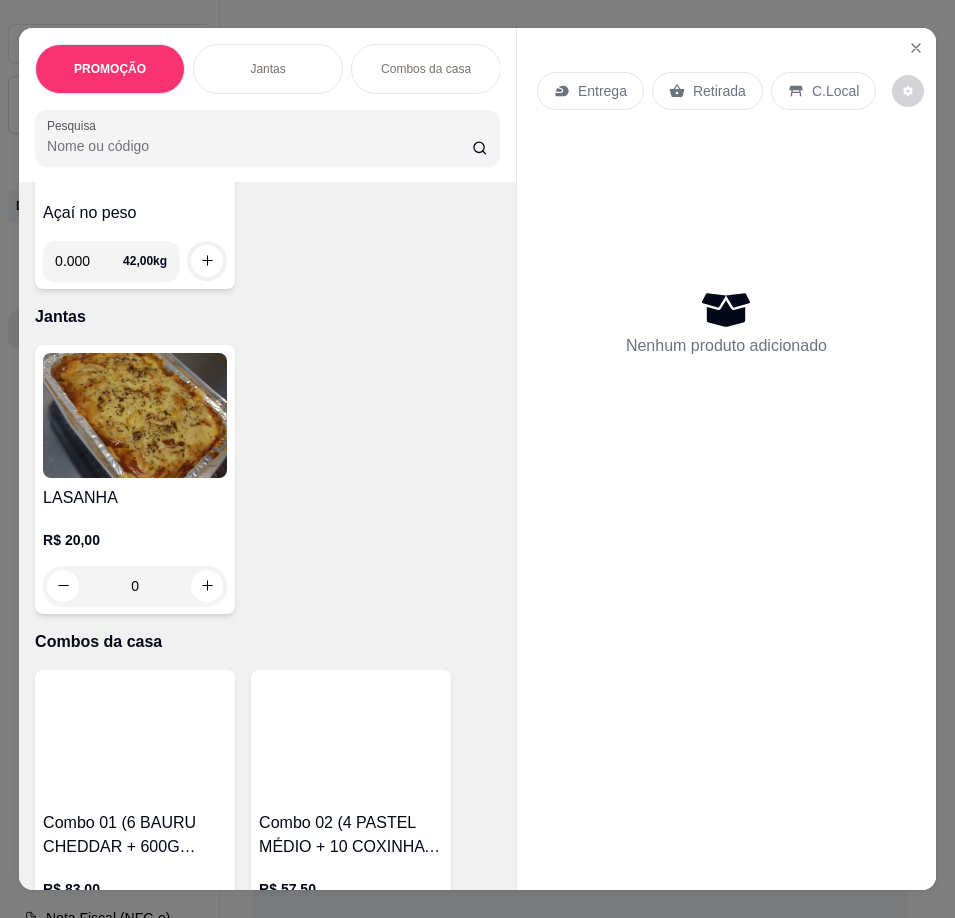 scroll, scrollTop: 500, scrollLeft: 0, axis: vertical 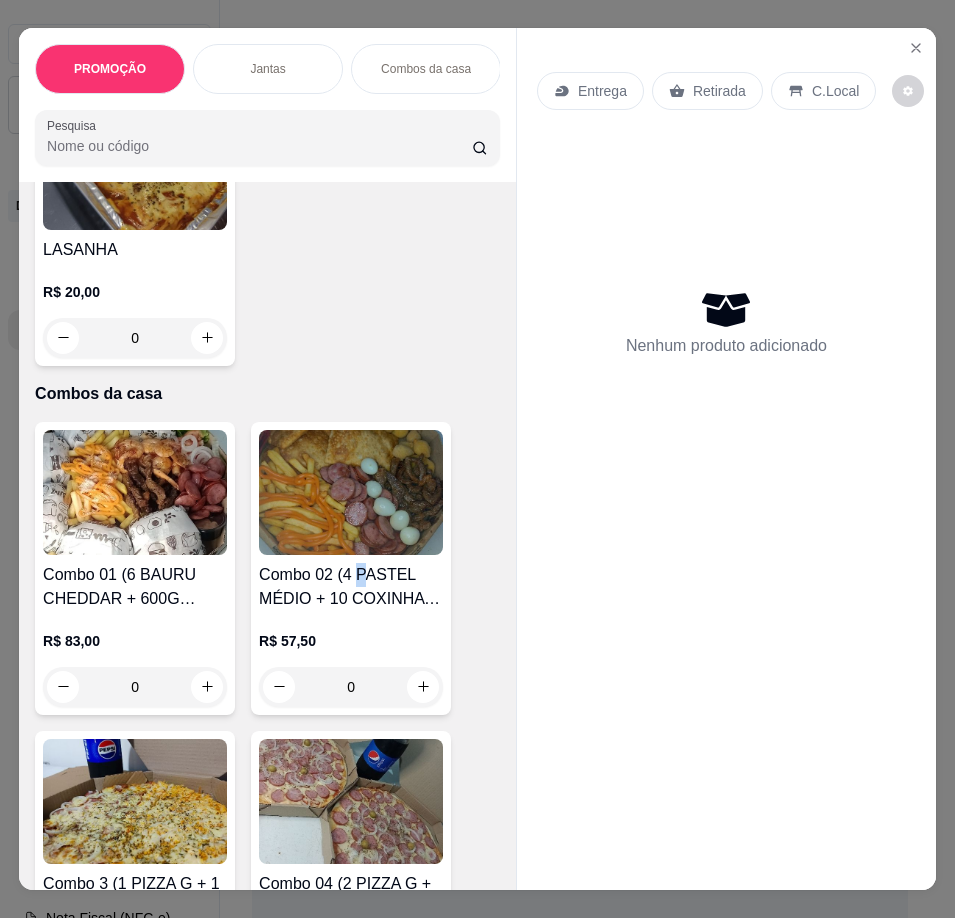 click on "Combo 02 (4 PASTEL MÉDIO + 10 COXINHA + 5 OVOS + 300G FRITAS + 400G DE CARNE C/ CALABRESA)" at bounding box center [351, 587] 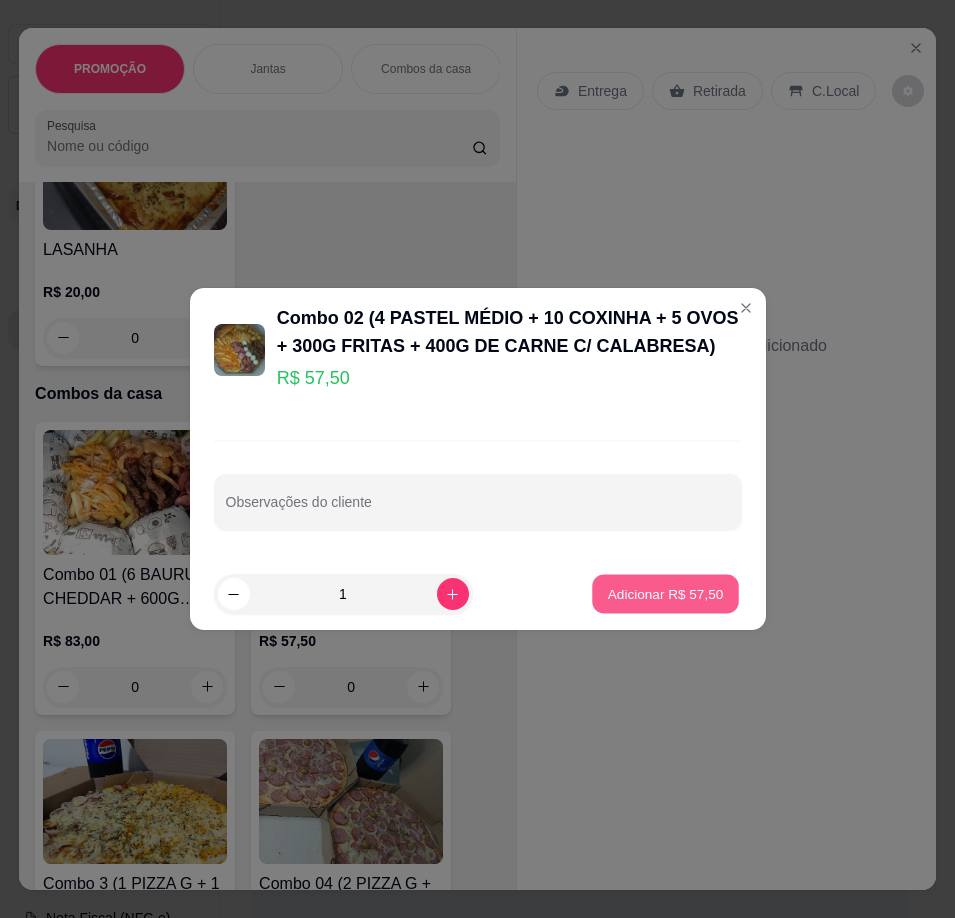 click on "Adicionar   R$ 57,50" at bounding box center [666, 594] 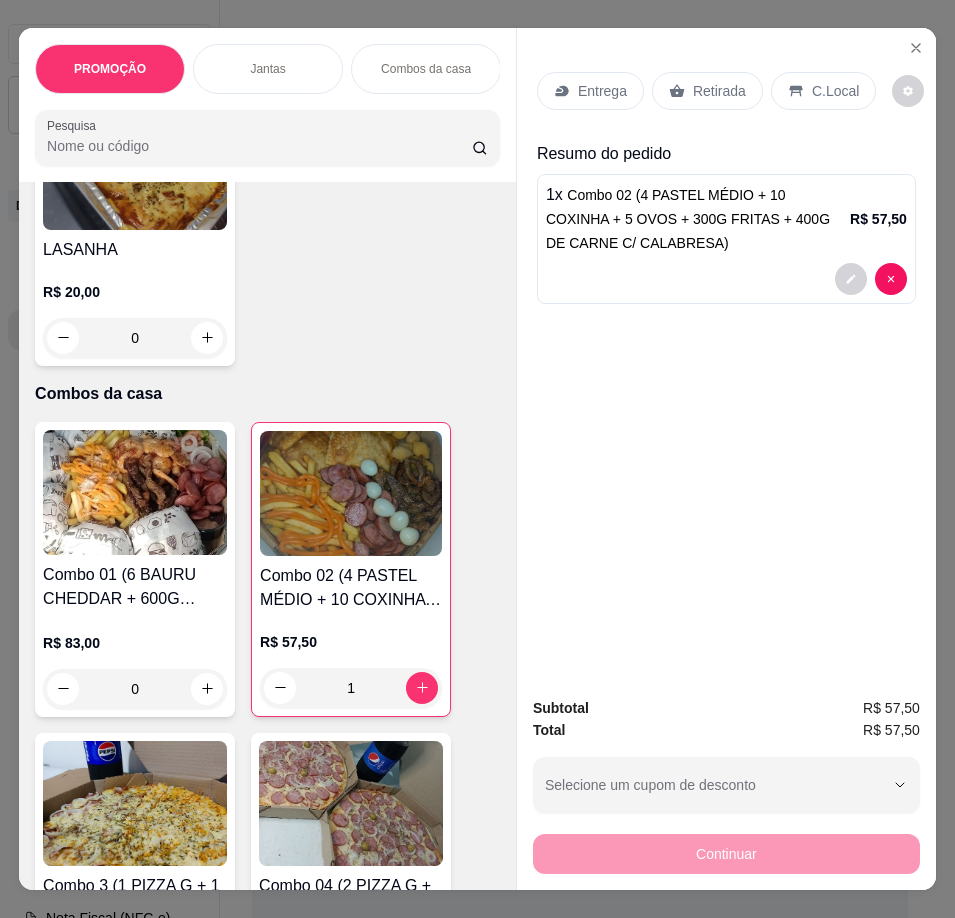click on "Entrega" at bounding box center (590, 91) 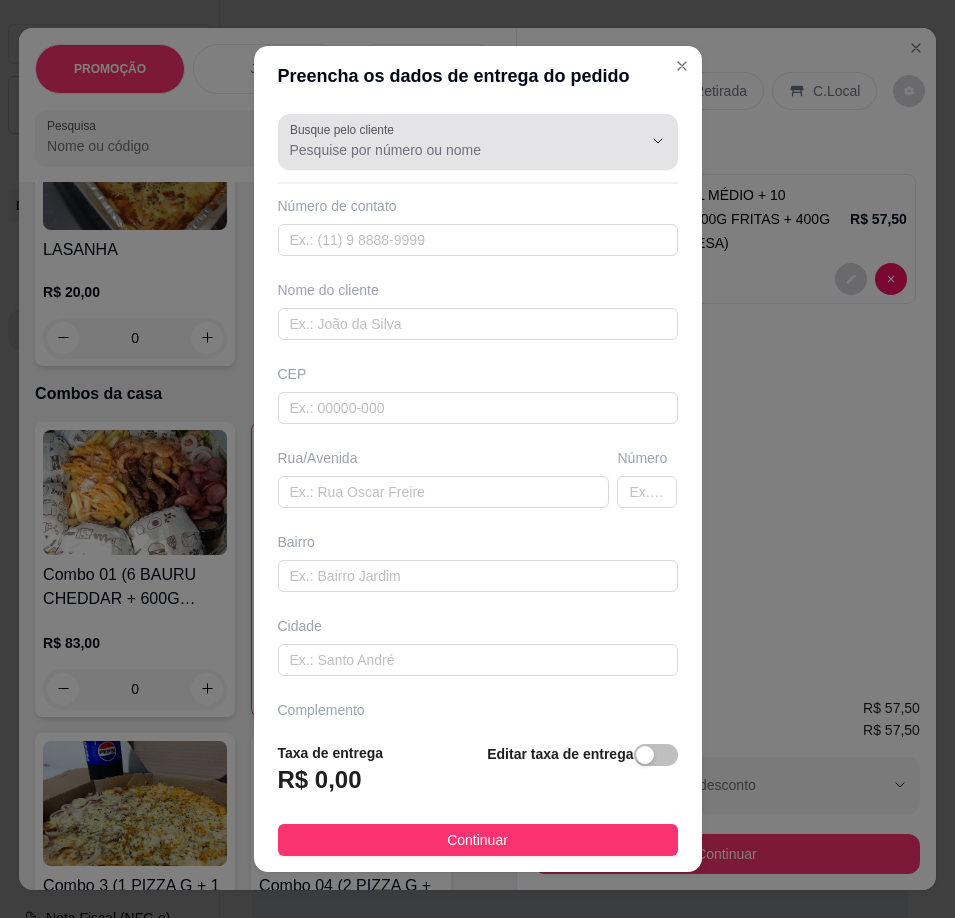 drag, startPoint x: 406, startPoint y: 118, endPoint x: 404, endPoint y: 147, distance: 29.068884 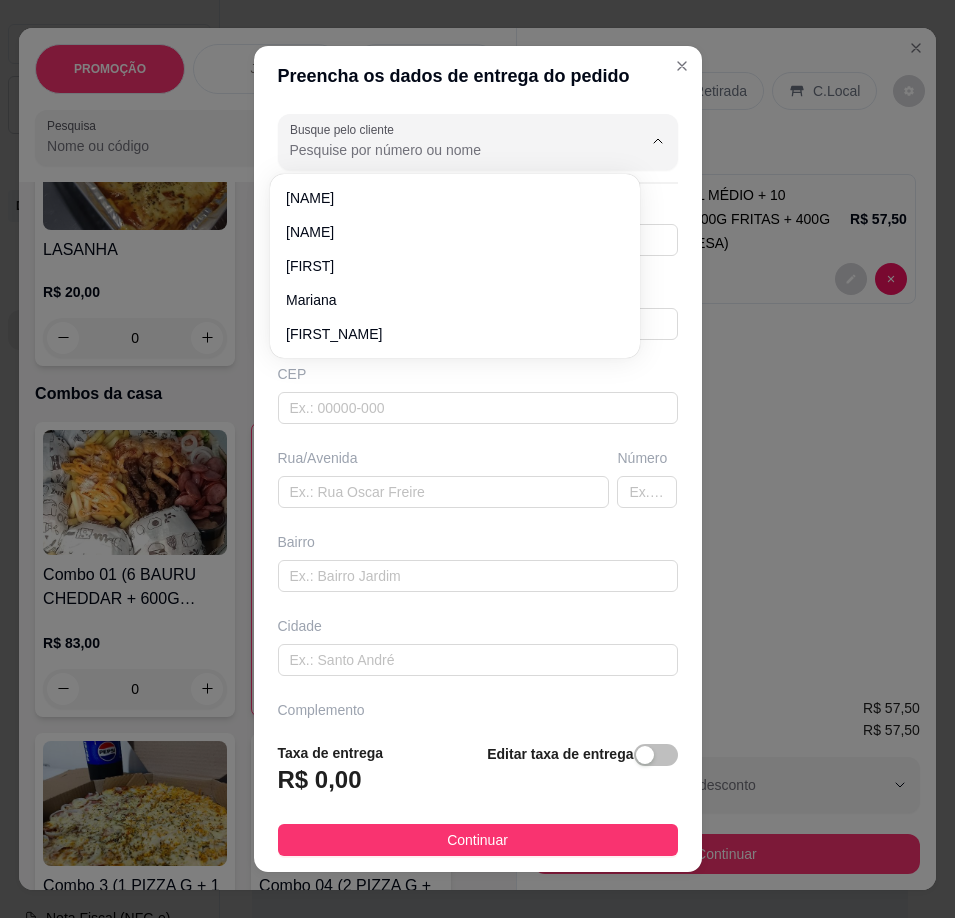 click on "Busque pelo cliente" at bounding box center [450, 150] 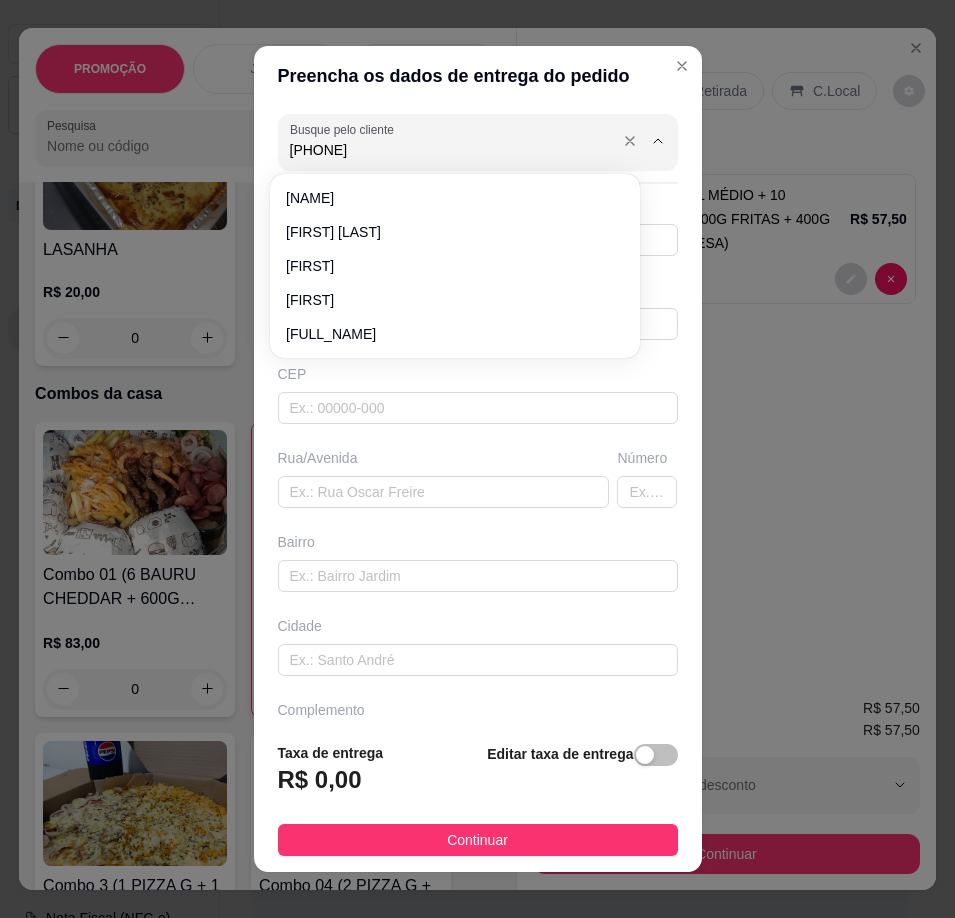 type on "[PHONE]" 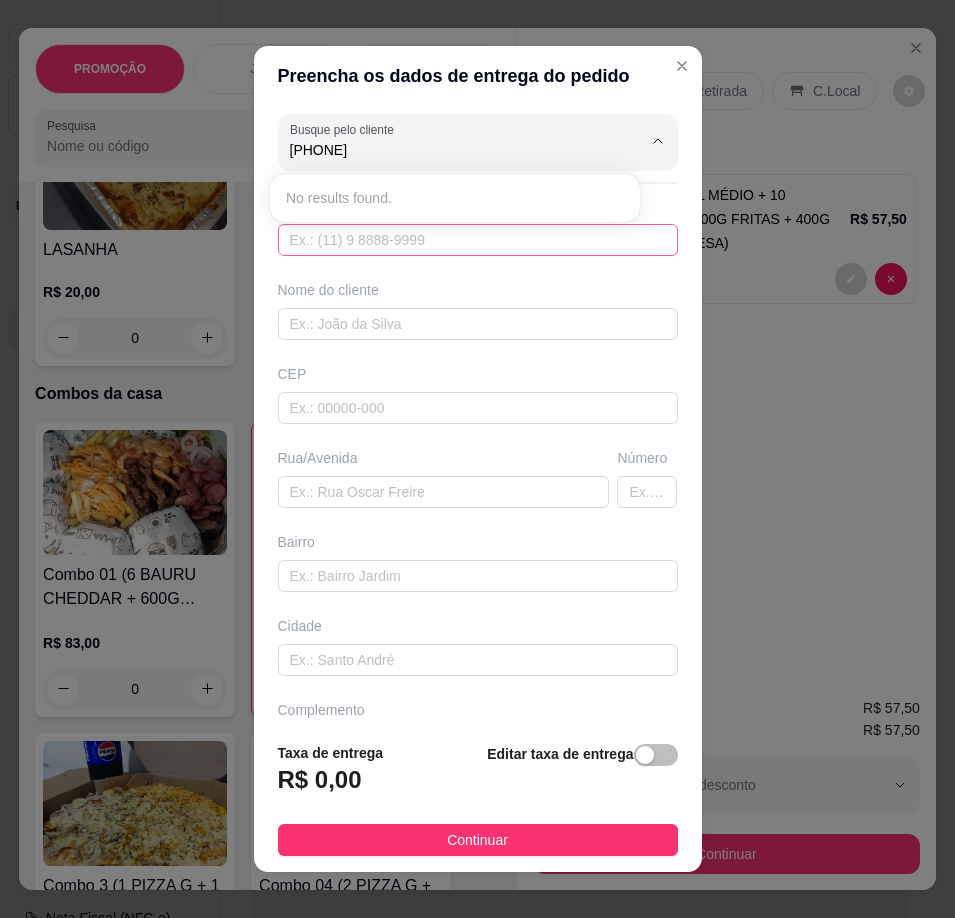 click at bounding box center [478, 240] 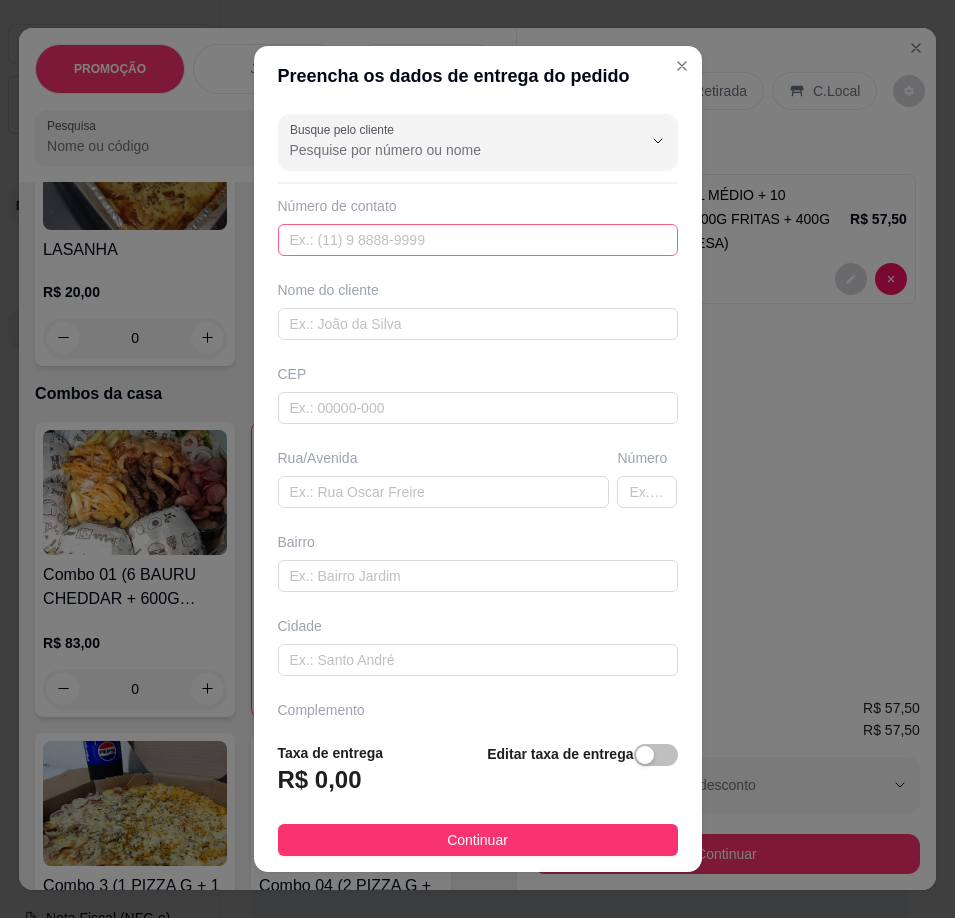 type on "[FIRST]" 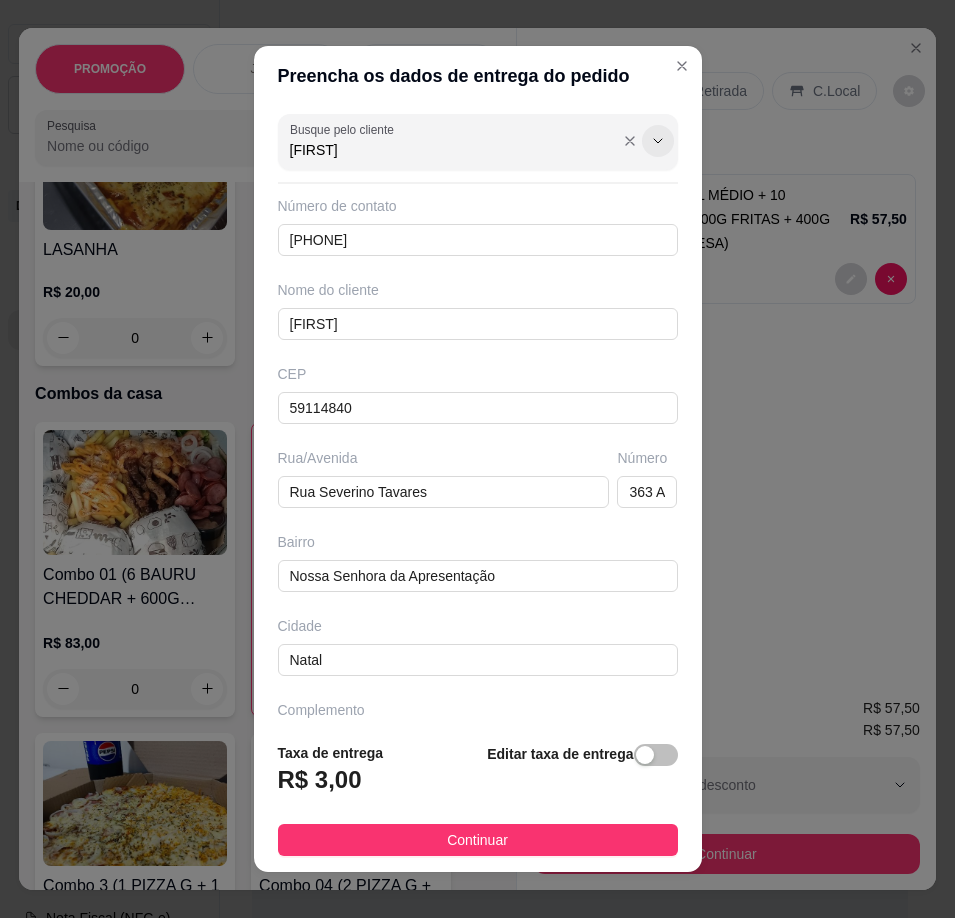 click 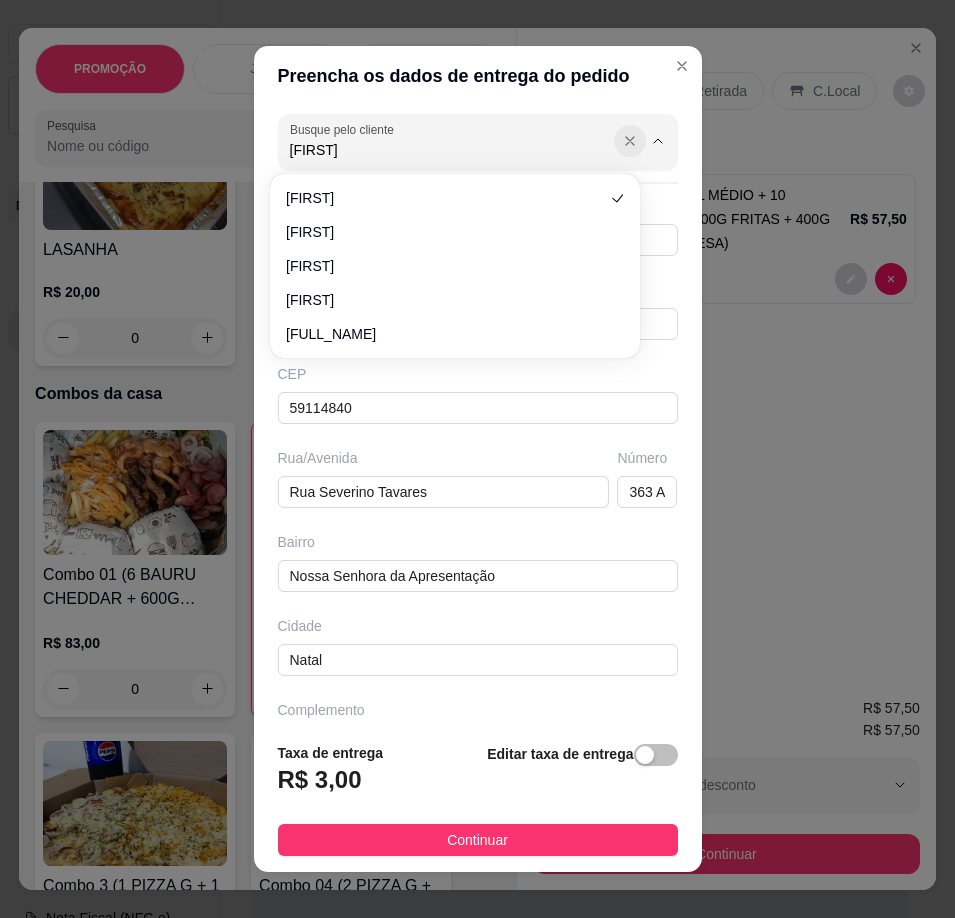 click 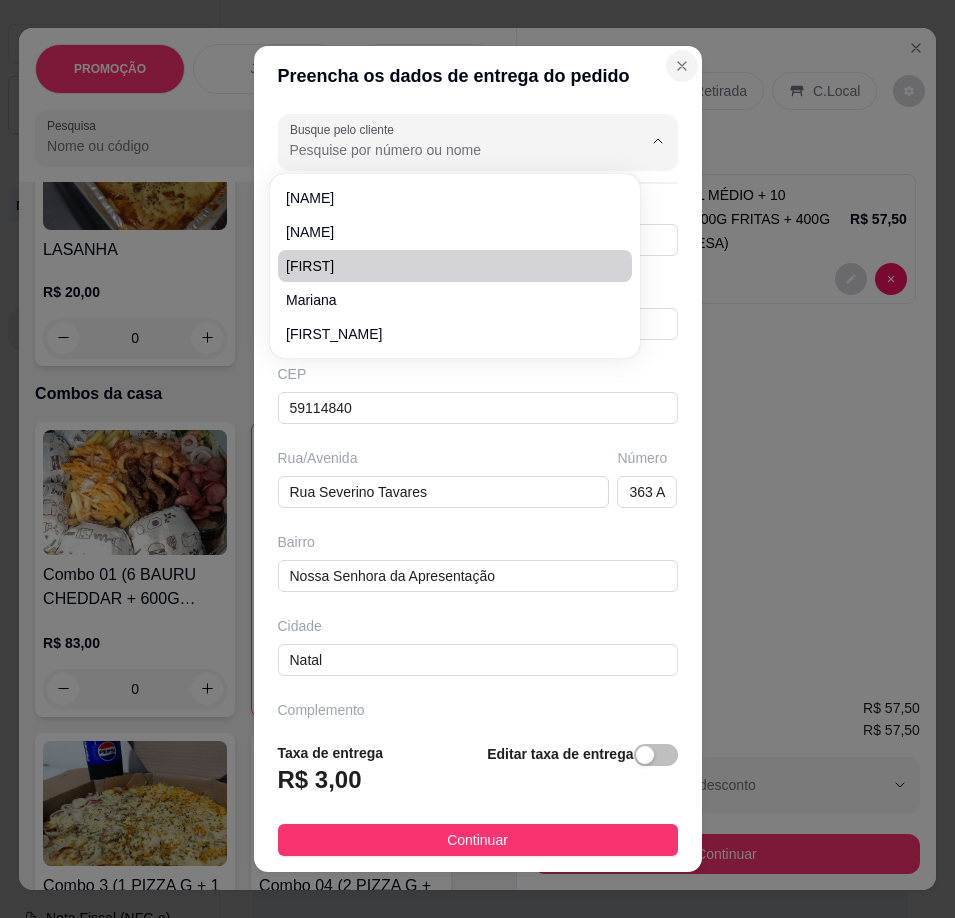 click 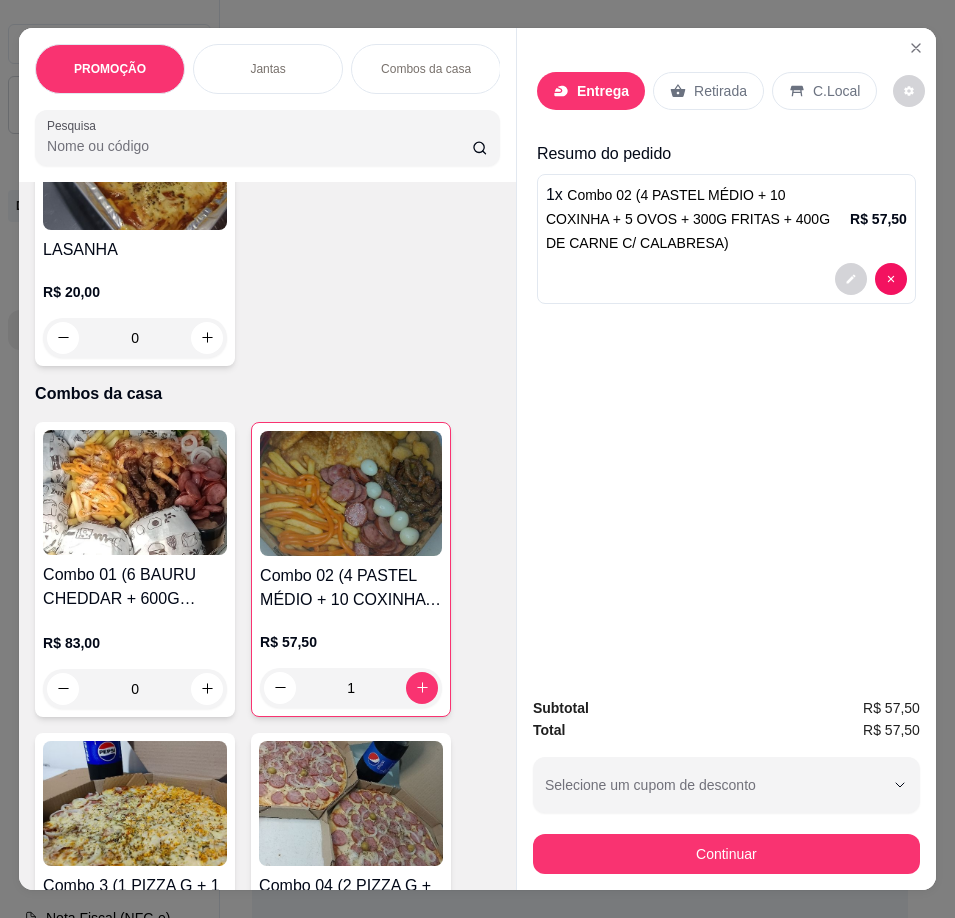 click on "Entrega" at bounding box center [603, 91] 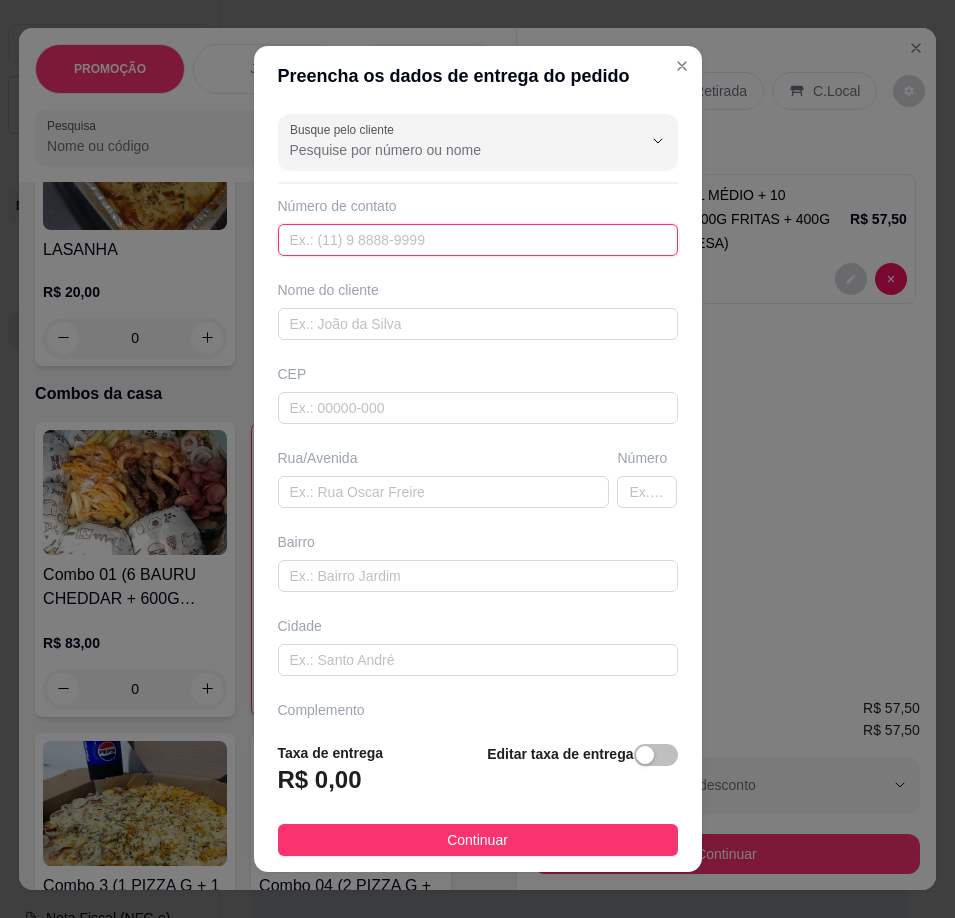 click at bounding box center (478, 240) 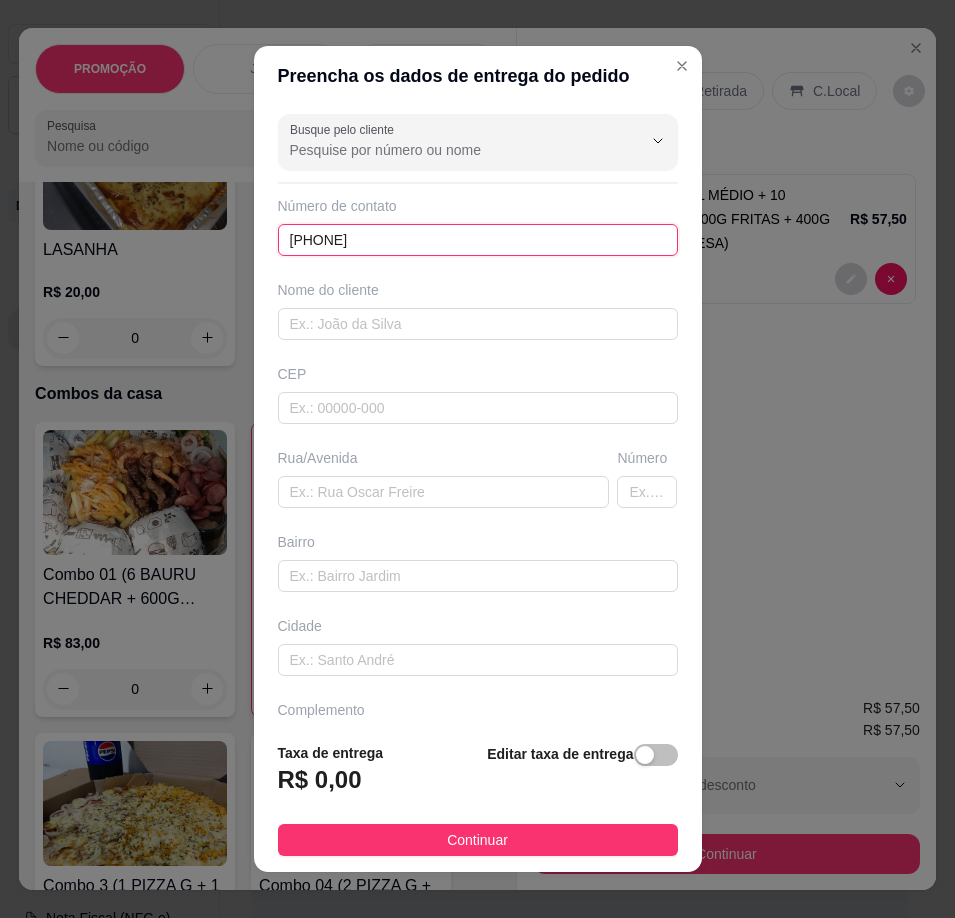 click on "[PHONE]" at bounding box center (478, 240) 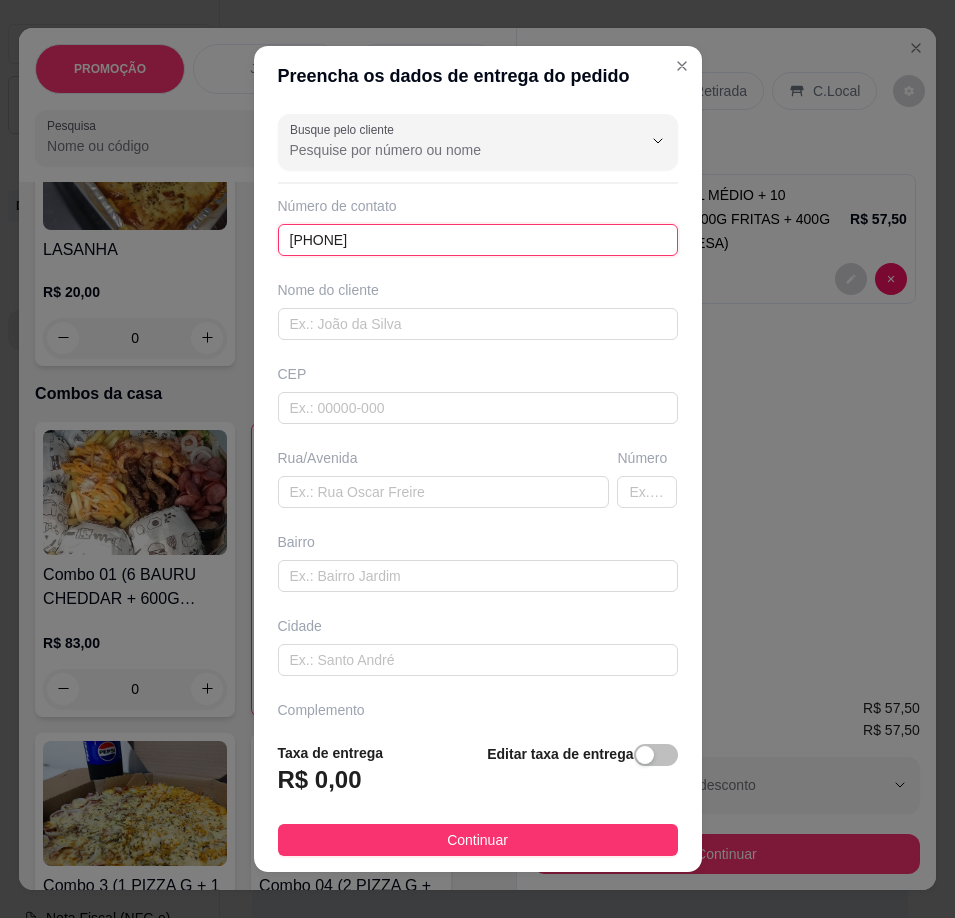 type on "[PHONE]" 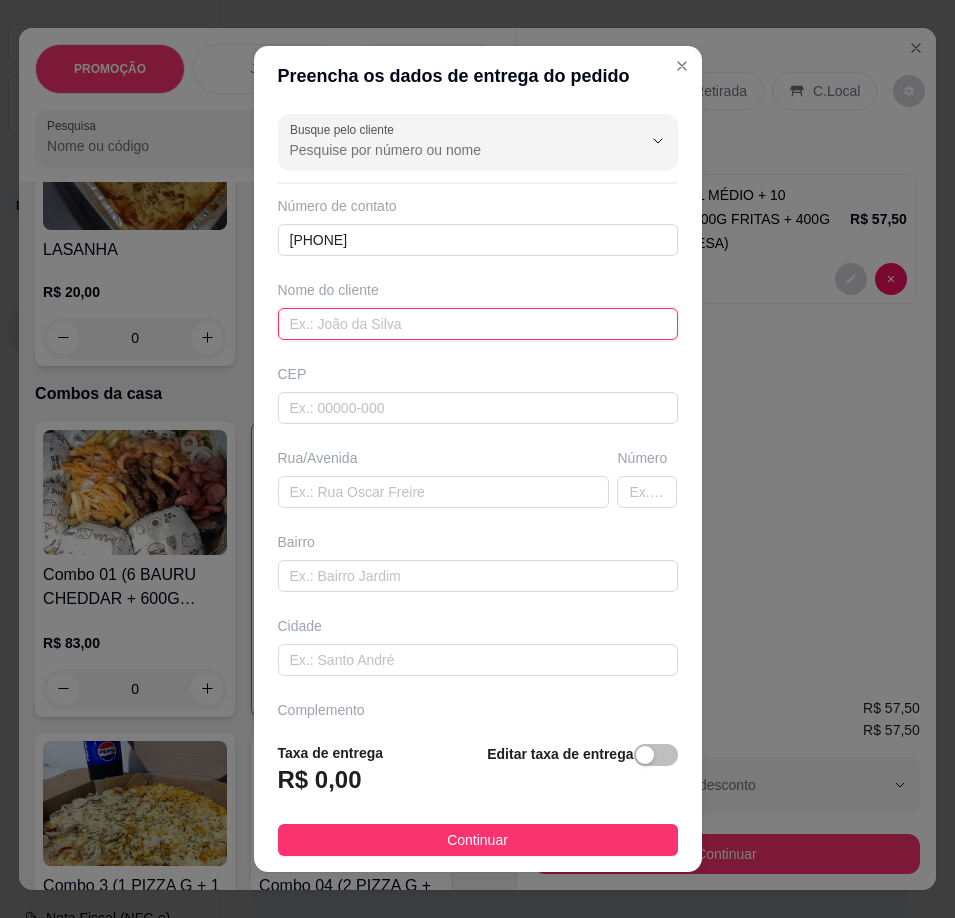 click at bounding box center (478, 324) 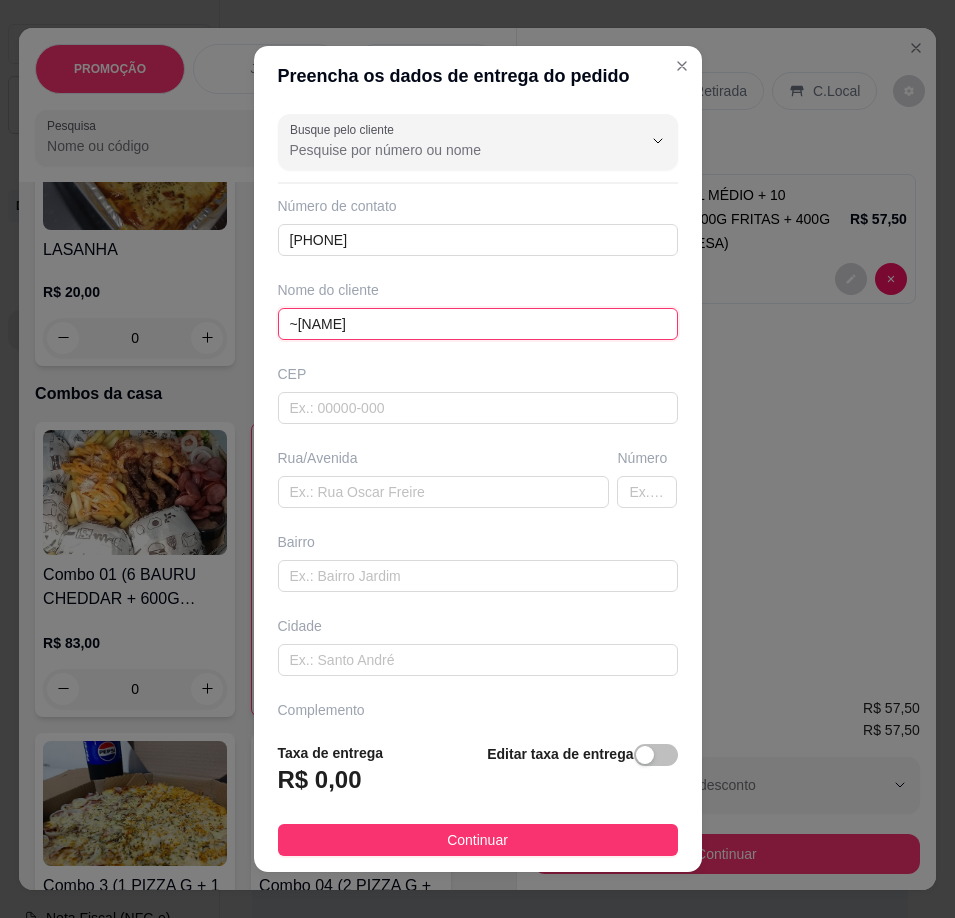 type on "~[NAME]" 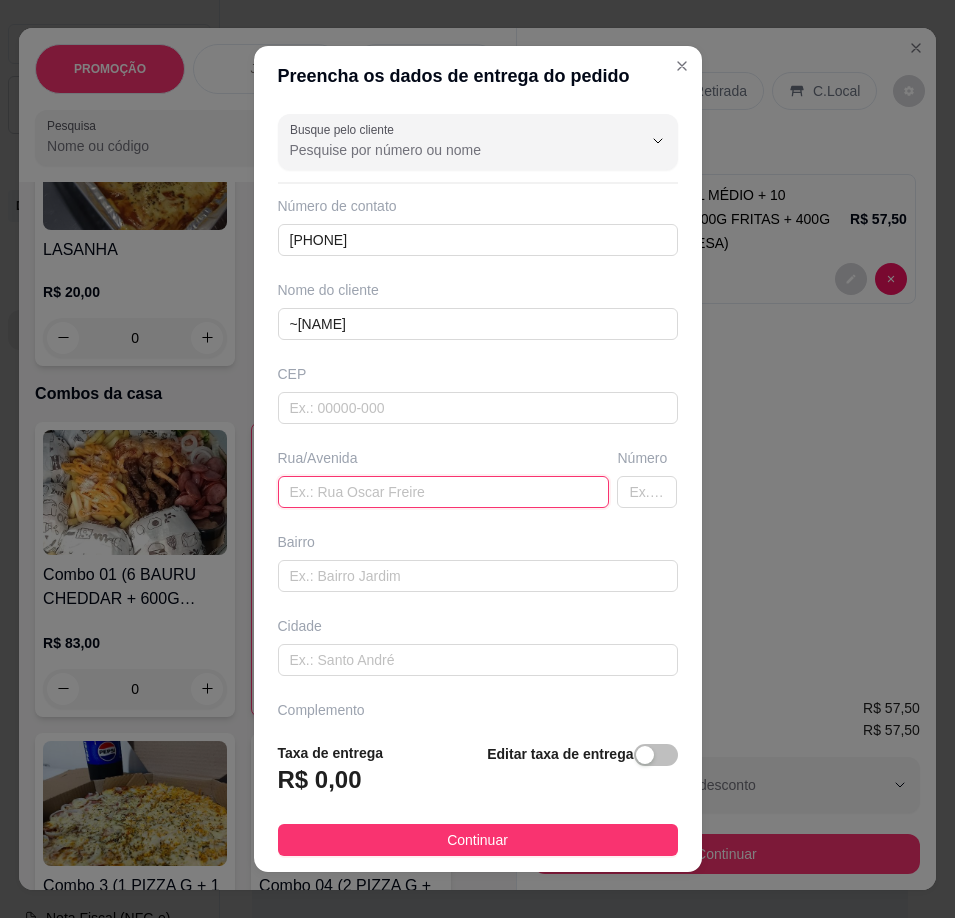 click at bounding box center (444, 492) 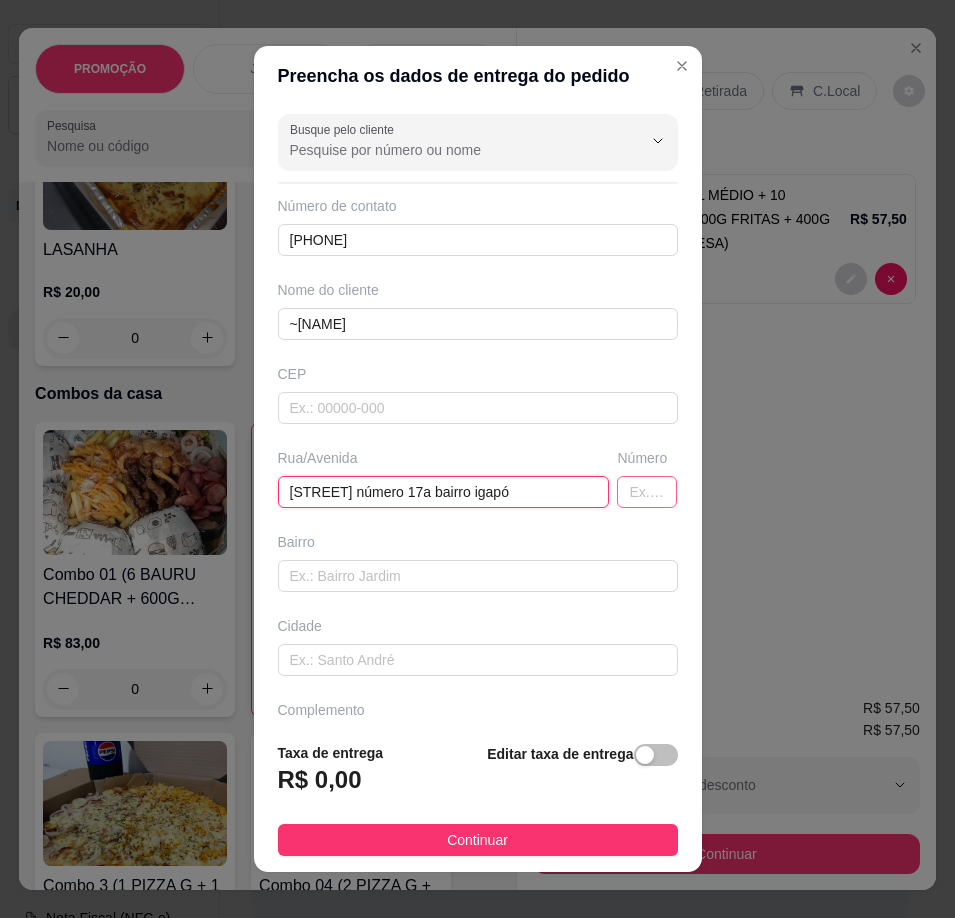 type on "[STREET] número 17a bairro igapó" 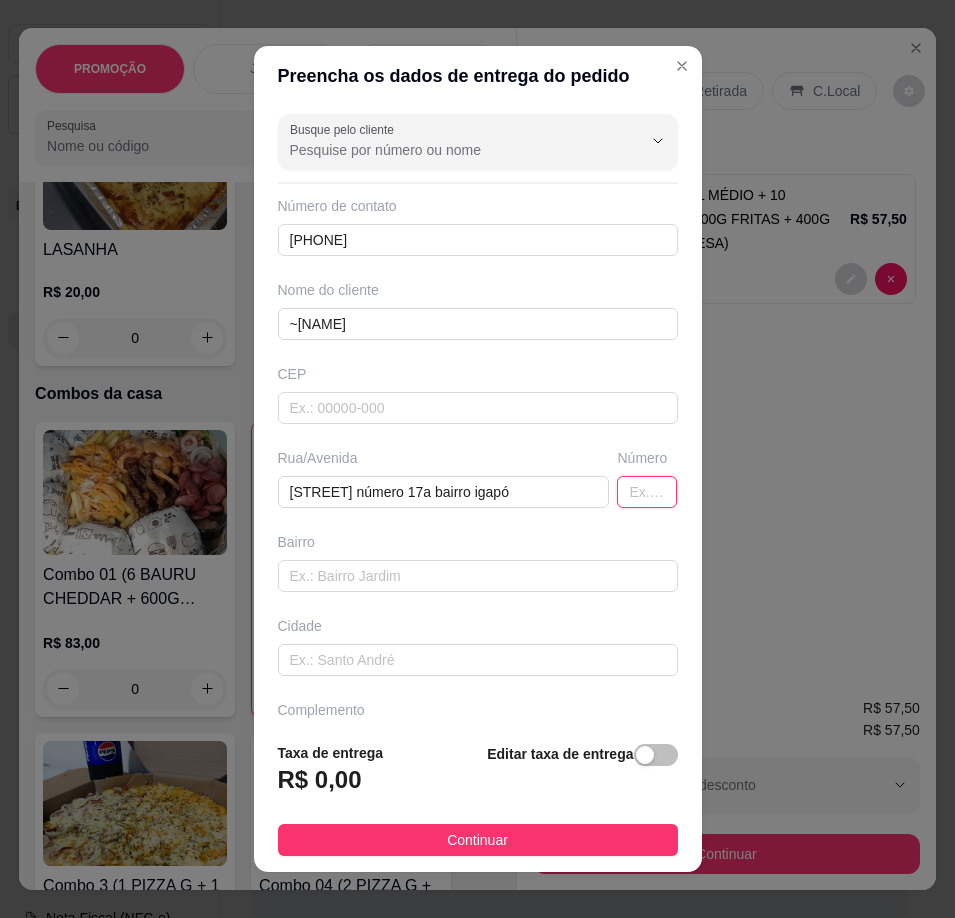 click at bounding box center (647, 492) 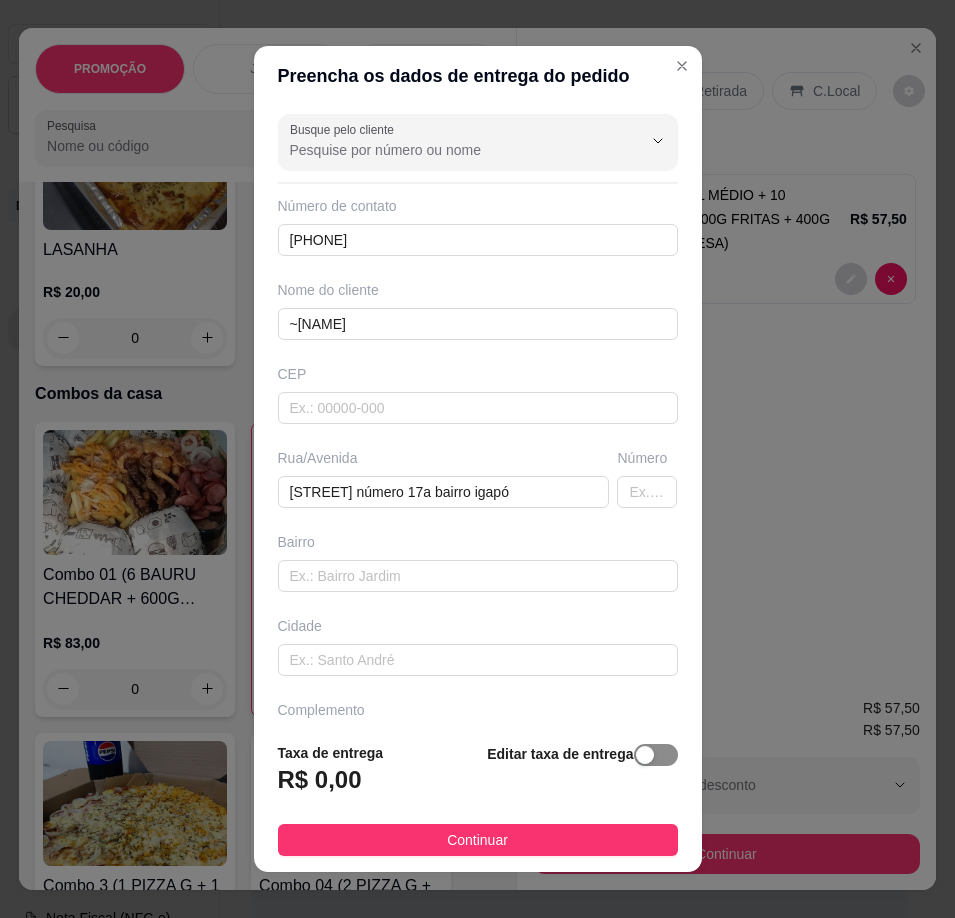 drag, startPoint x: 634, startPoint y: 758, endPoint x: 590, endPoint y: 764, distance: 44.407207 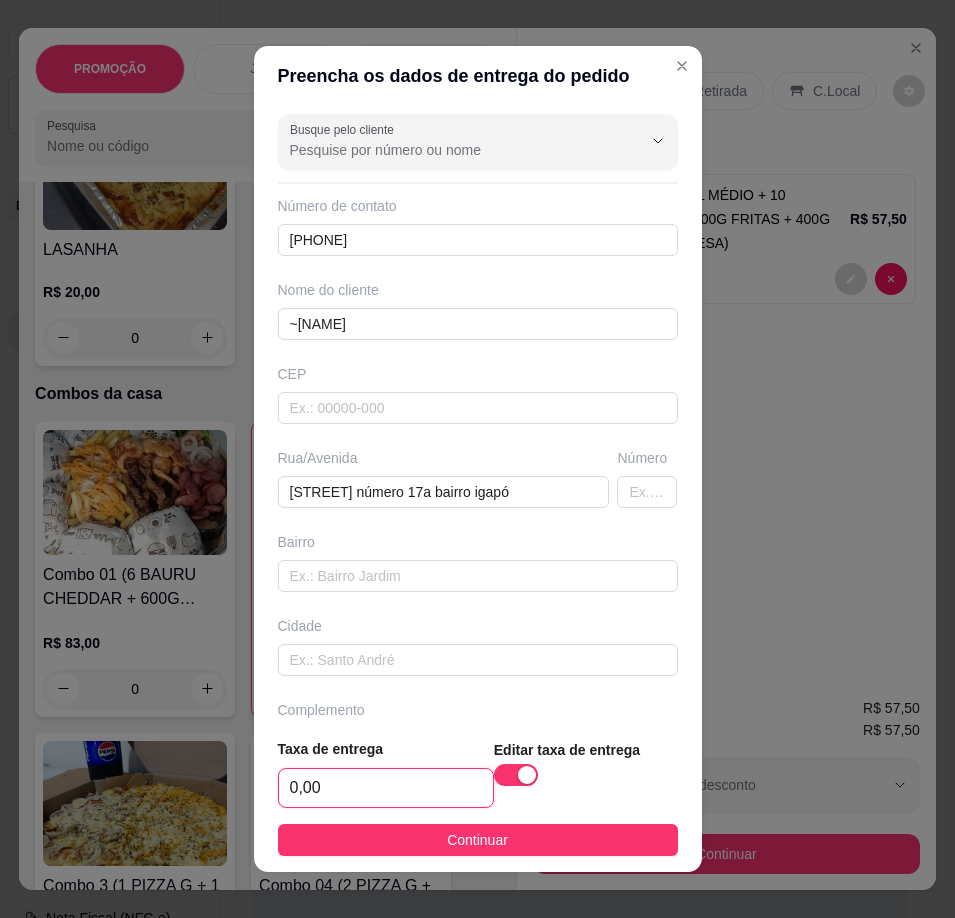 click on "0,00" at bounding box center [386, 788] 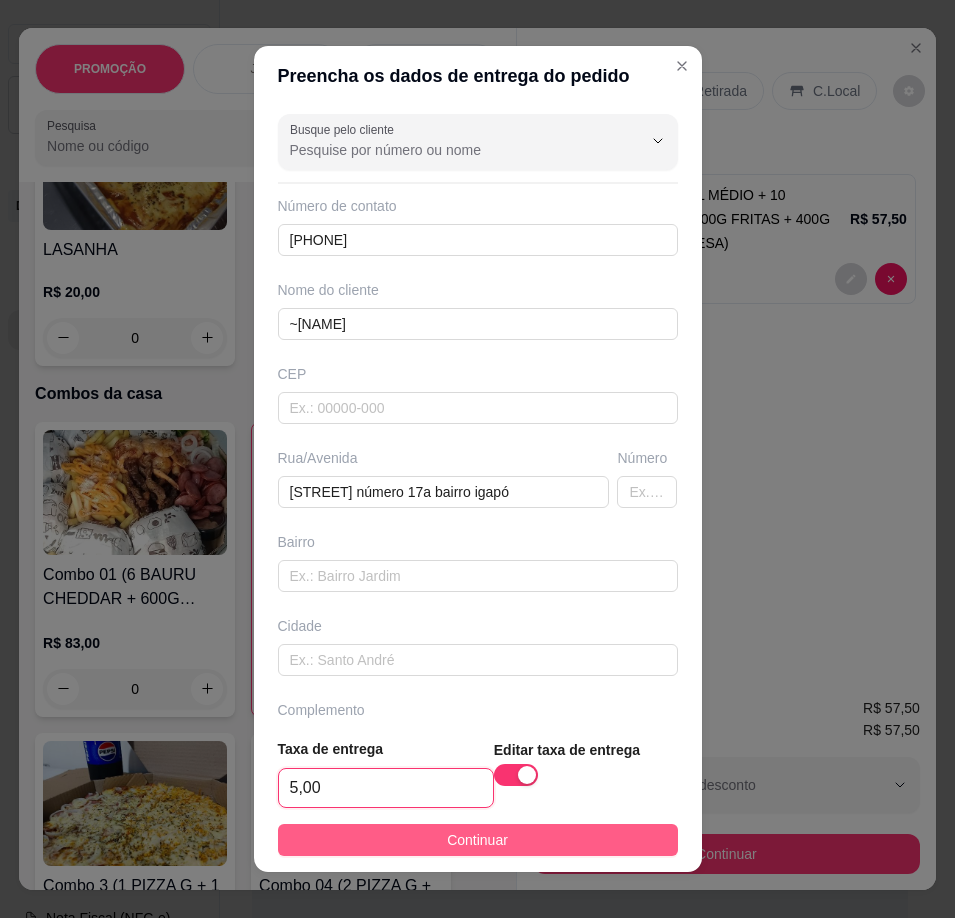 type on "5,00" 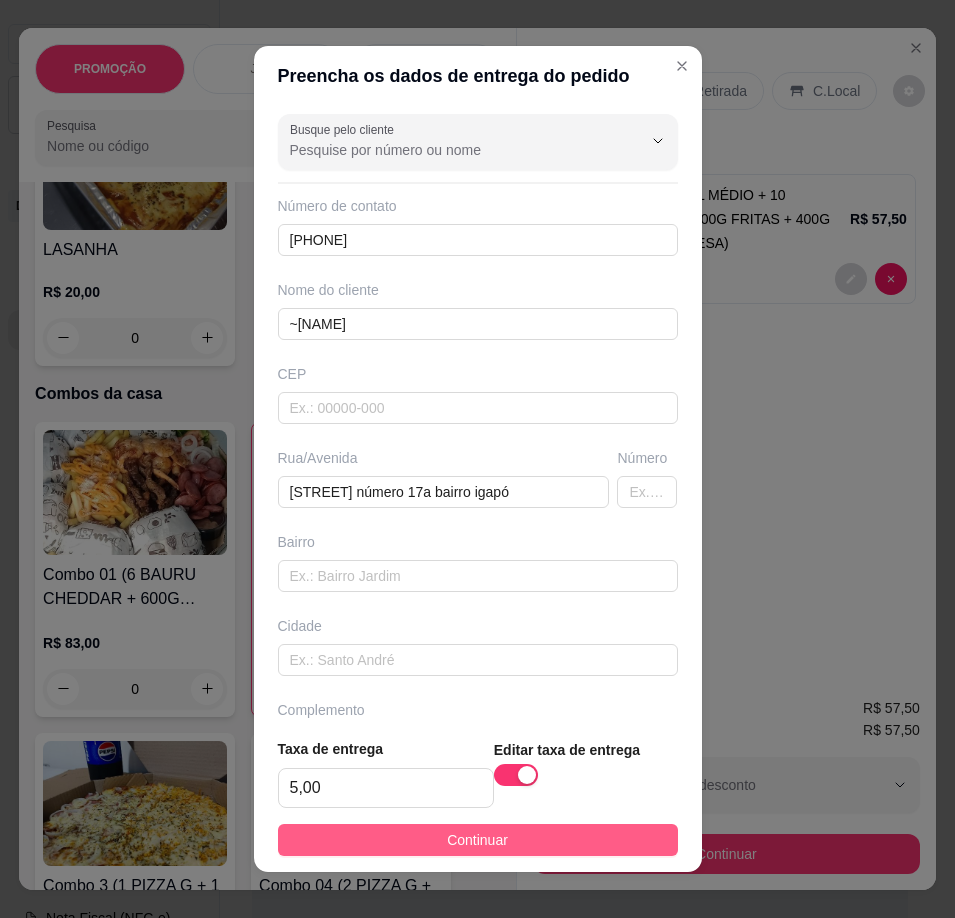 click on "Continuar" at bounding box center [477, 840] 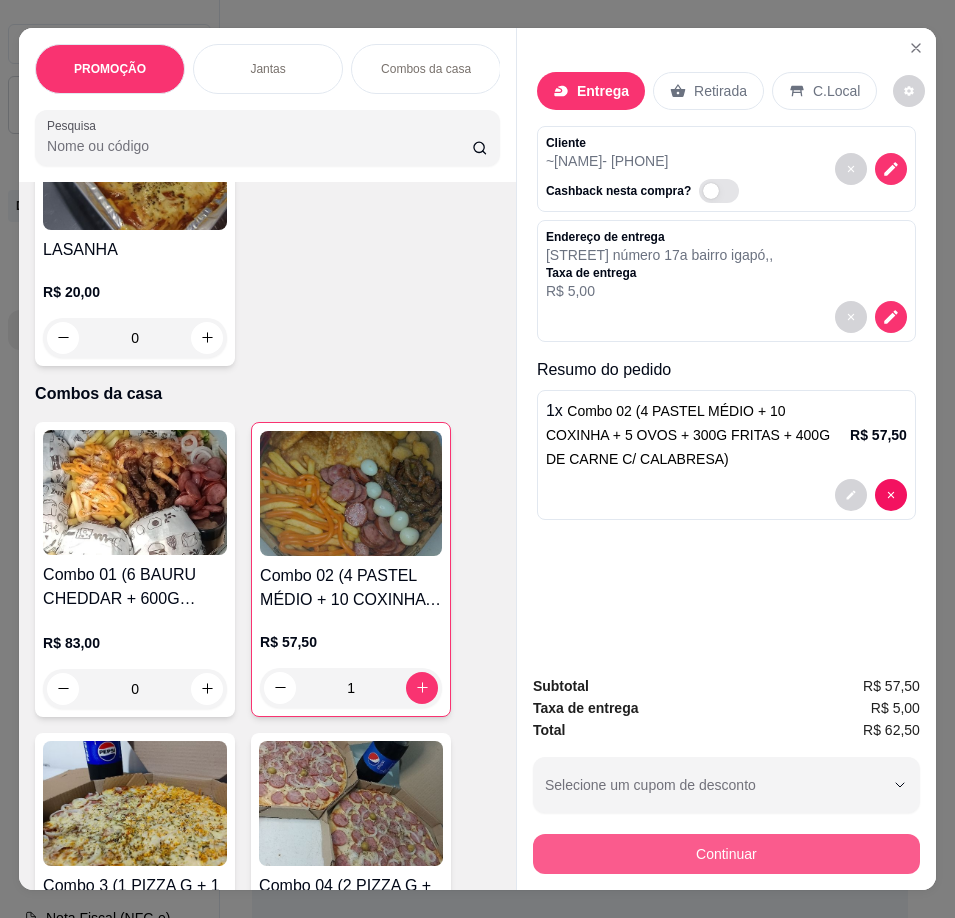 click on "Continuar" at bounding box center [726, 854] 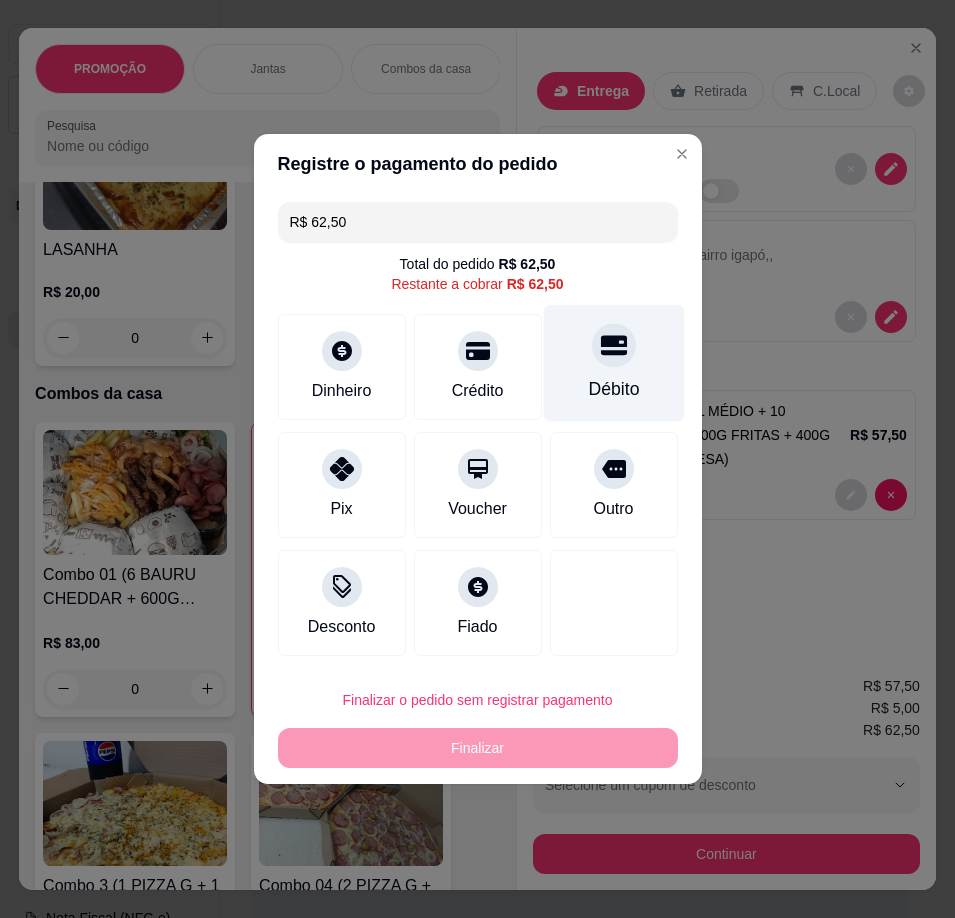 click on "Débito" at bounding box center [613, 363] 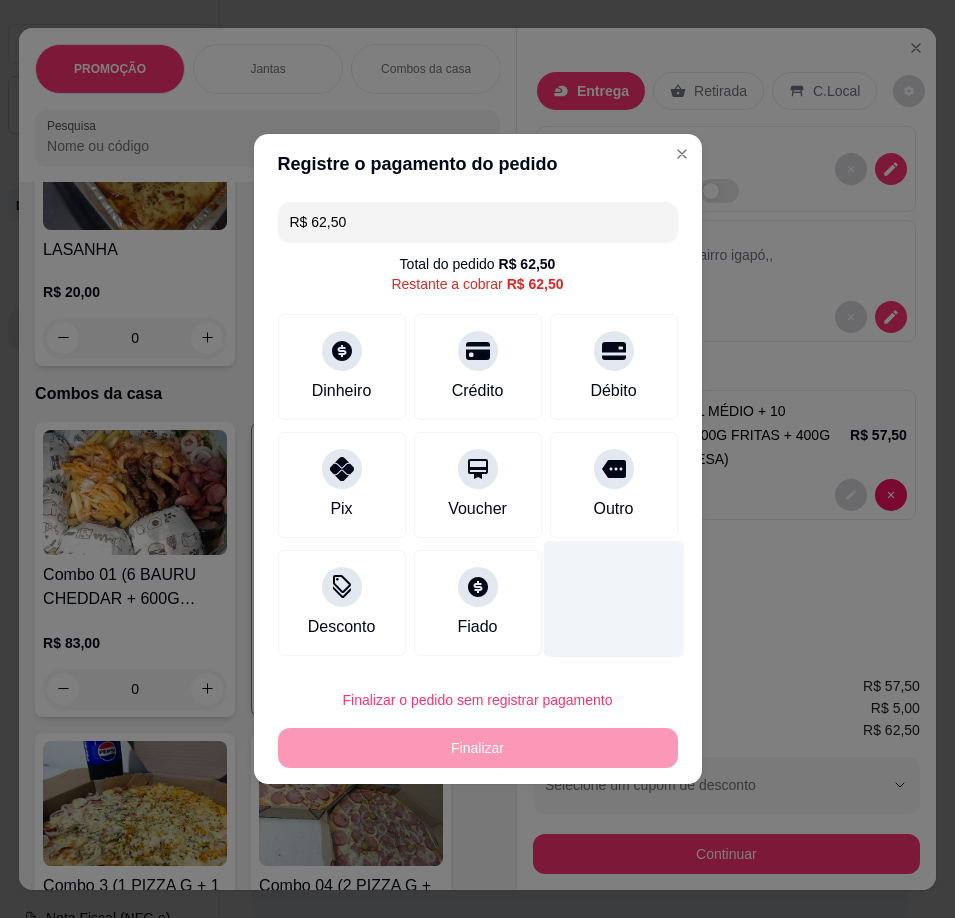 type on "R$ 0,00" 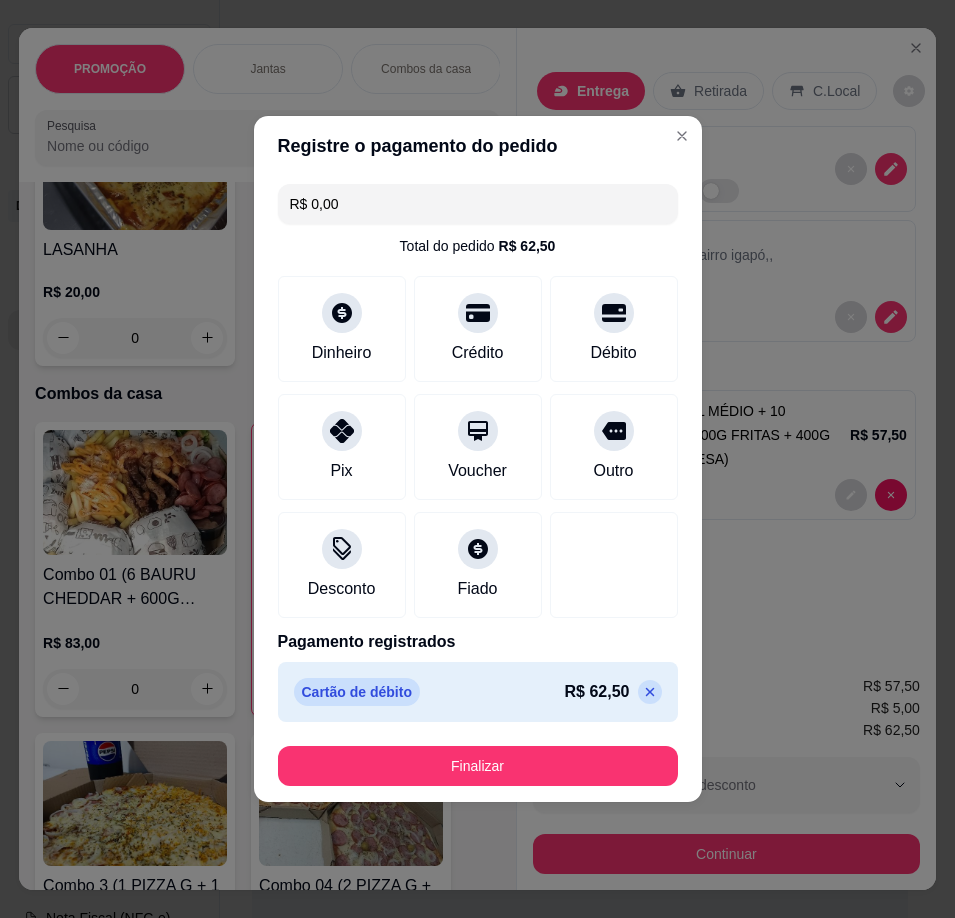click on "Finalizar" at bounding box center (478, 766) 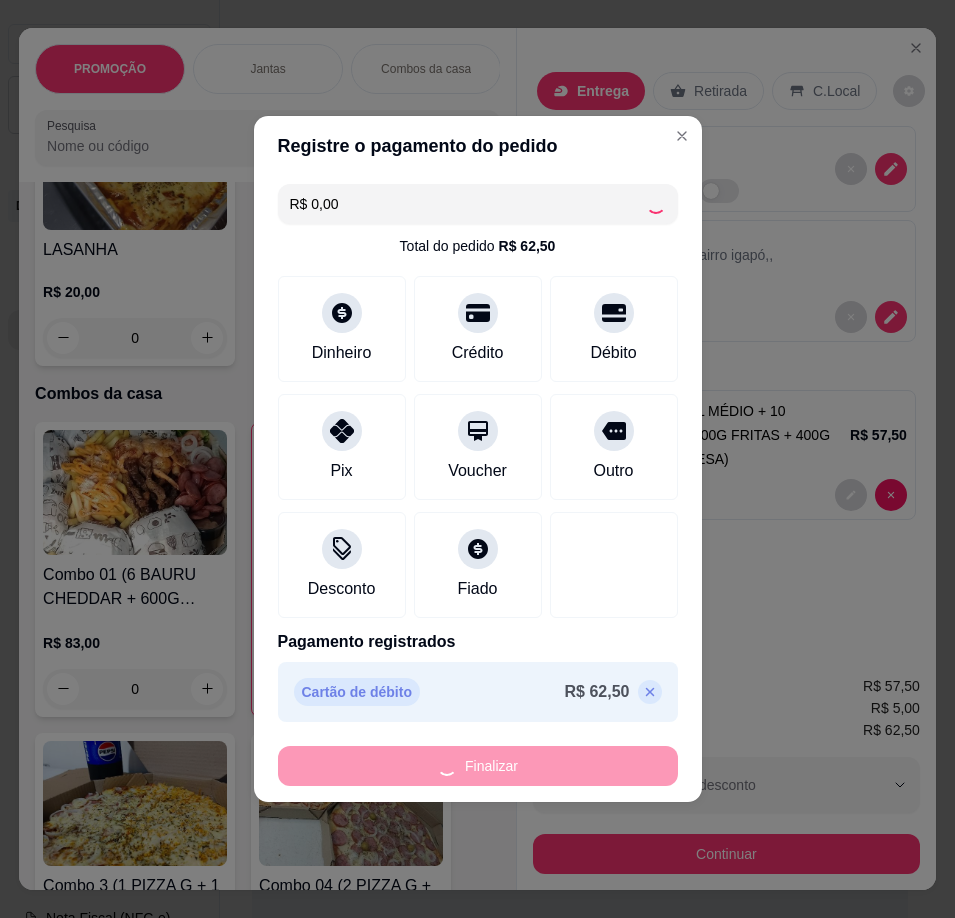 type on "0" 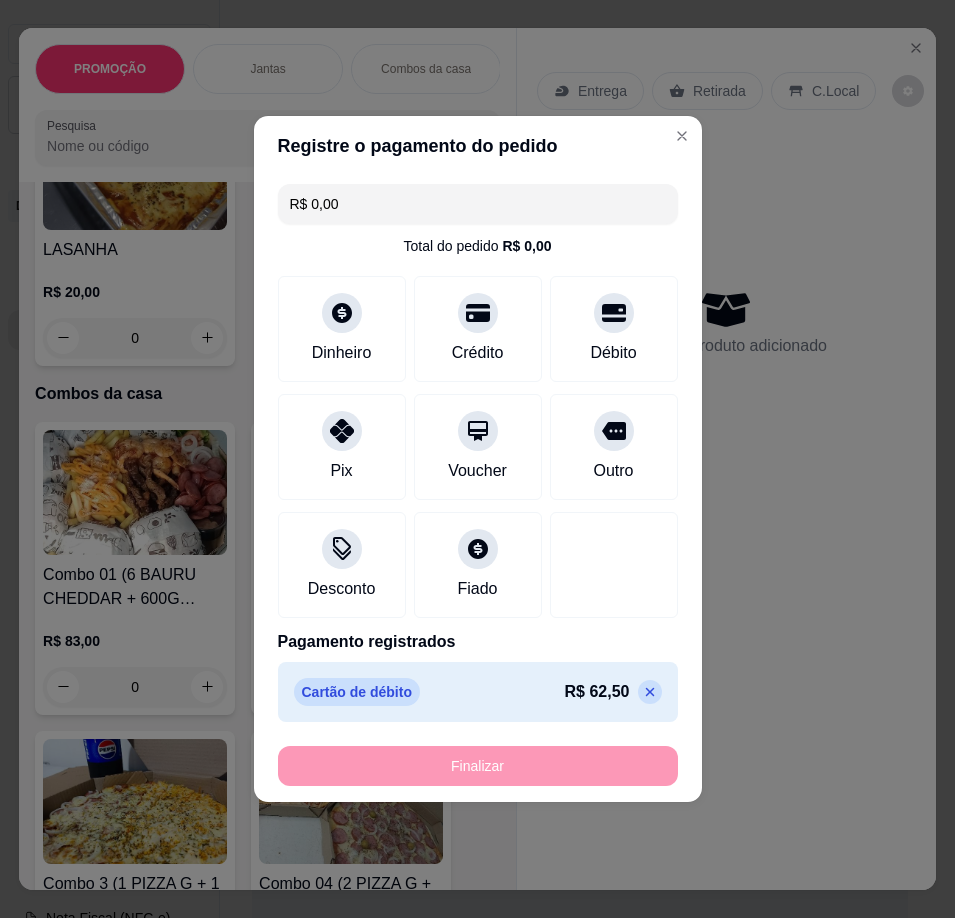 type on "-R$ 62,50" 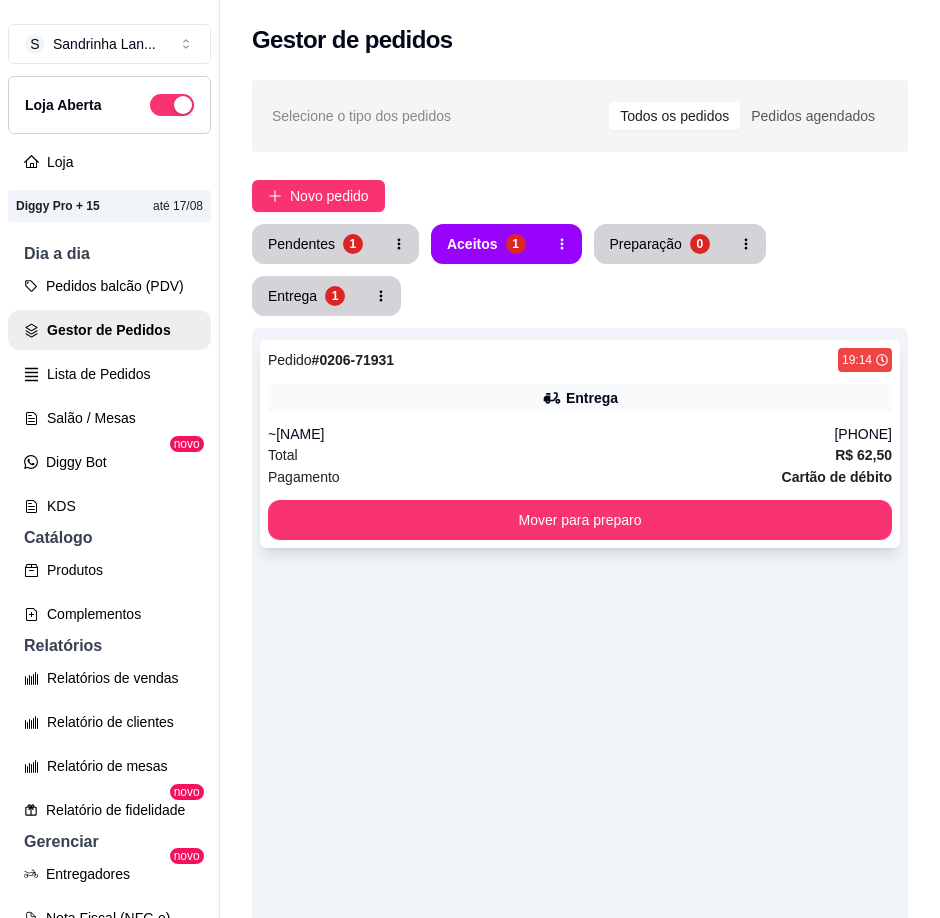 click on "Entrega" at bounding box center (580, 398) 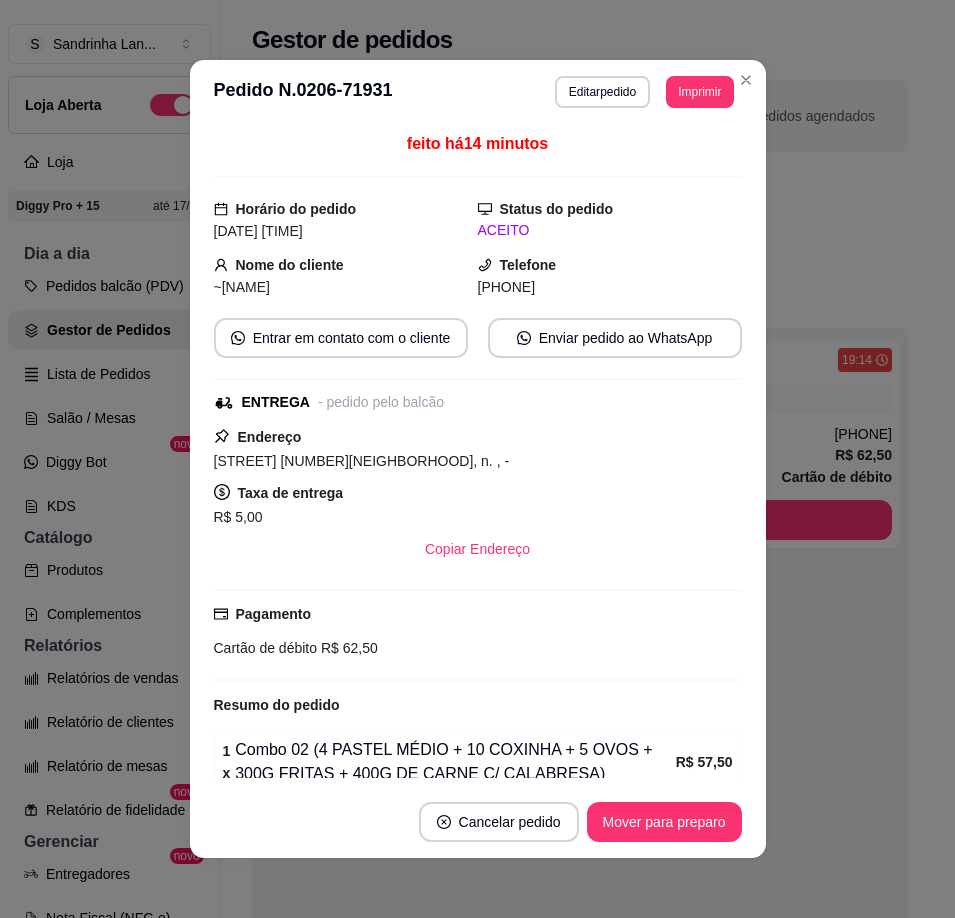 scroll, scrollTop: 95, scrollLeft: 0, axis: vertical 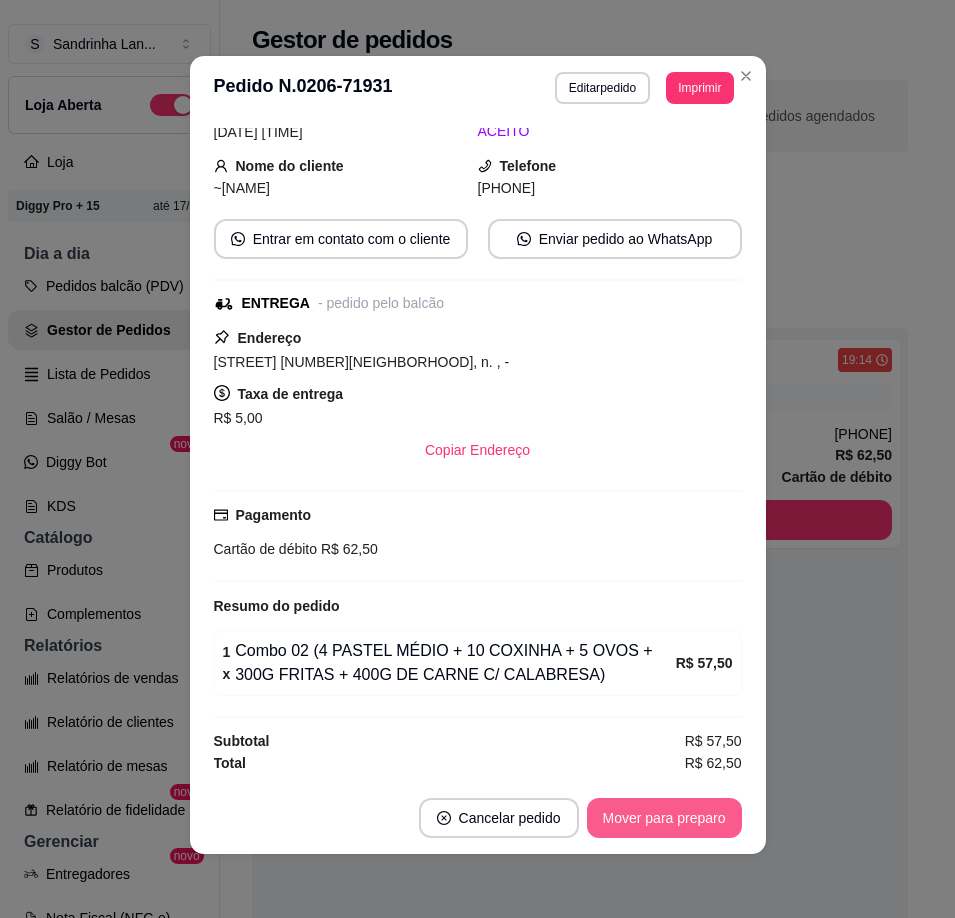 click on "Mover para preparo" at bounding box center [664, 818] 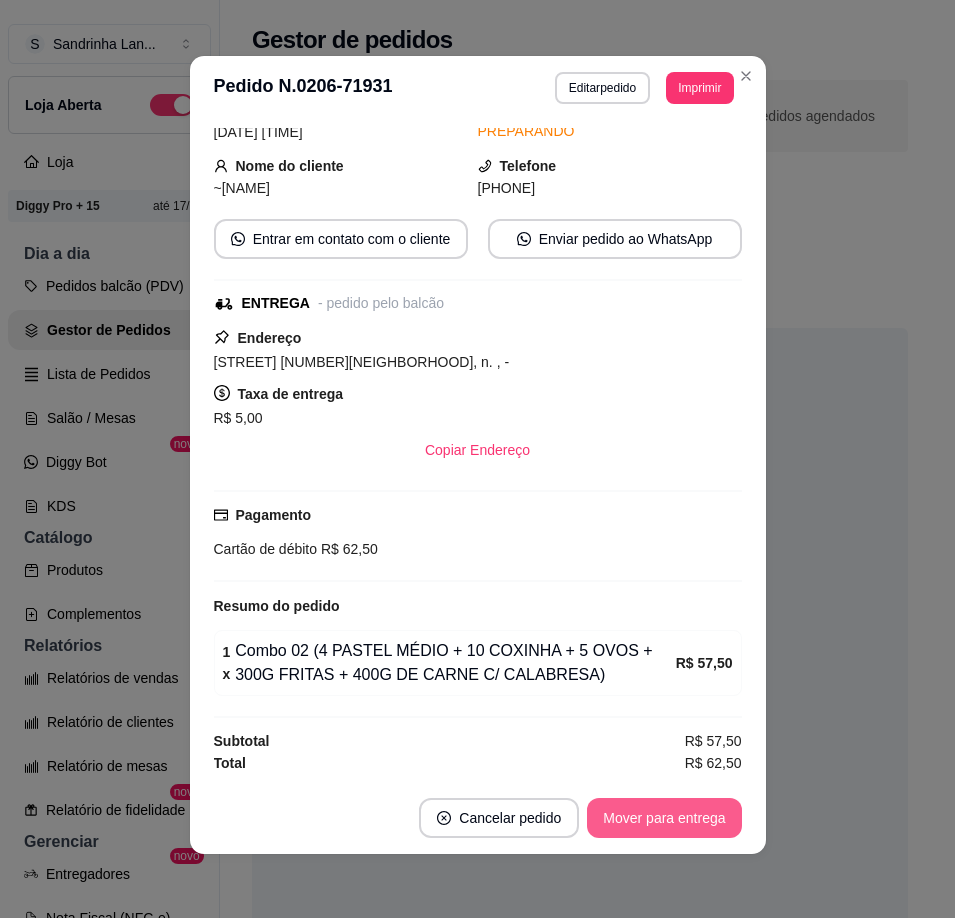 click on "Mover para entrega" at bounding box center [664, 818] 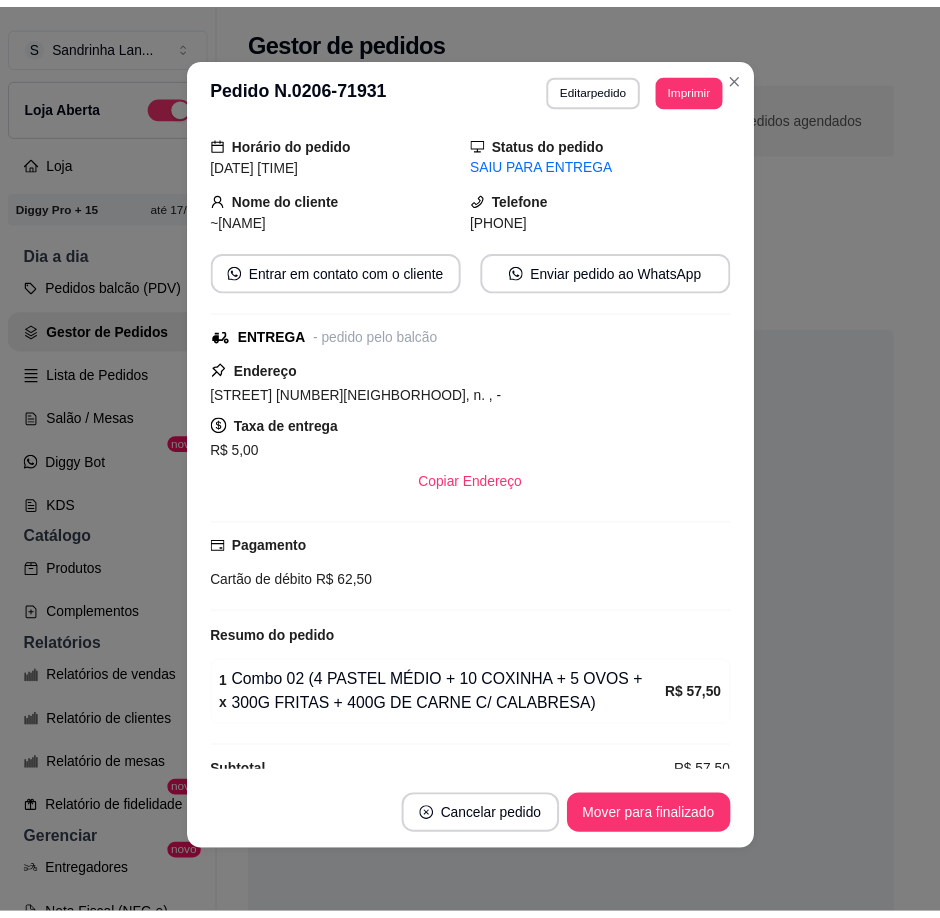 scroll, scrollTop: 95, scrollLeft: 0, axis: vertical 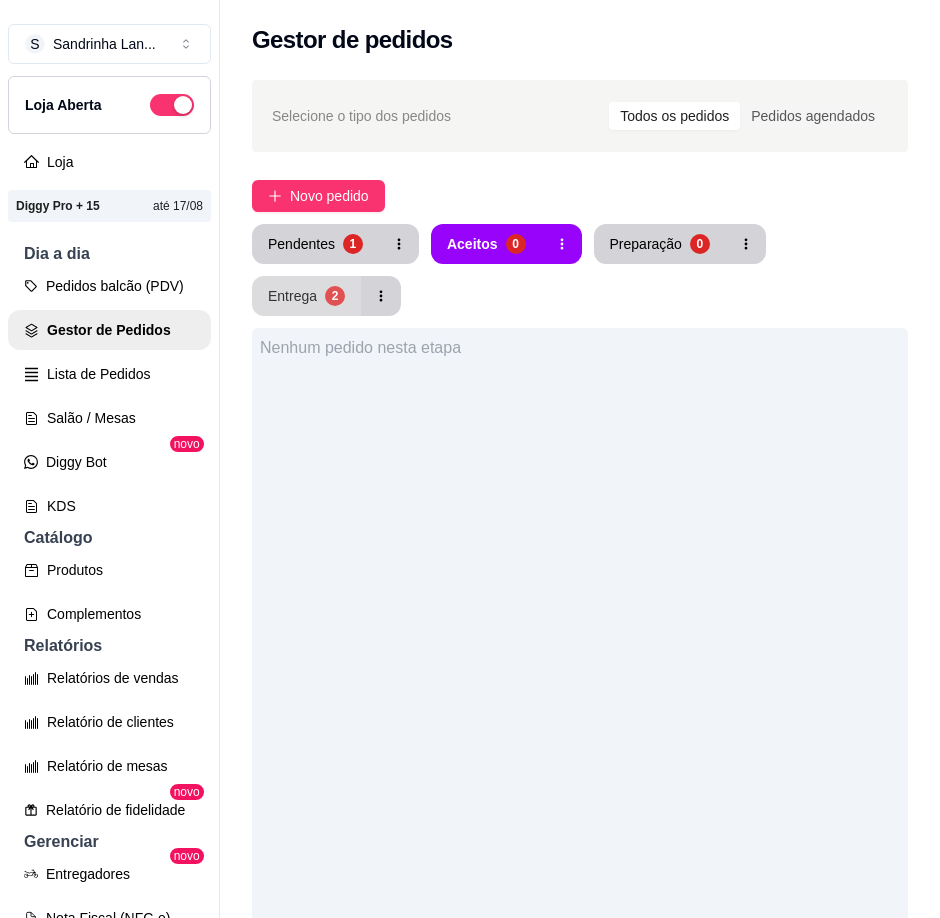 click on "Entrega" at bounding box center (292, 296) 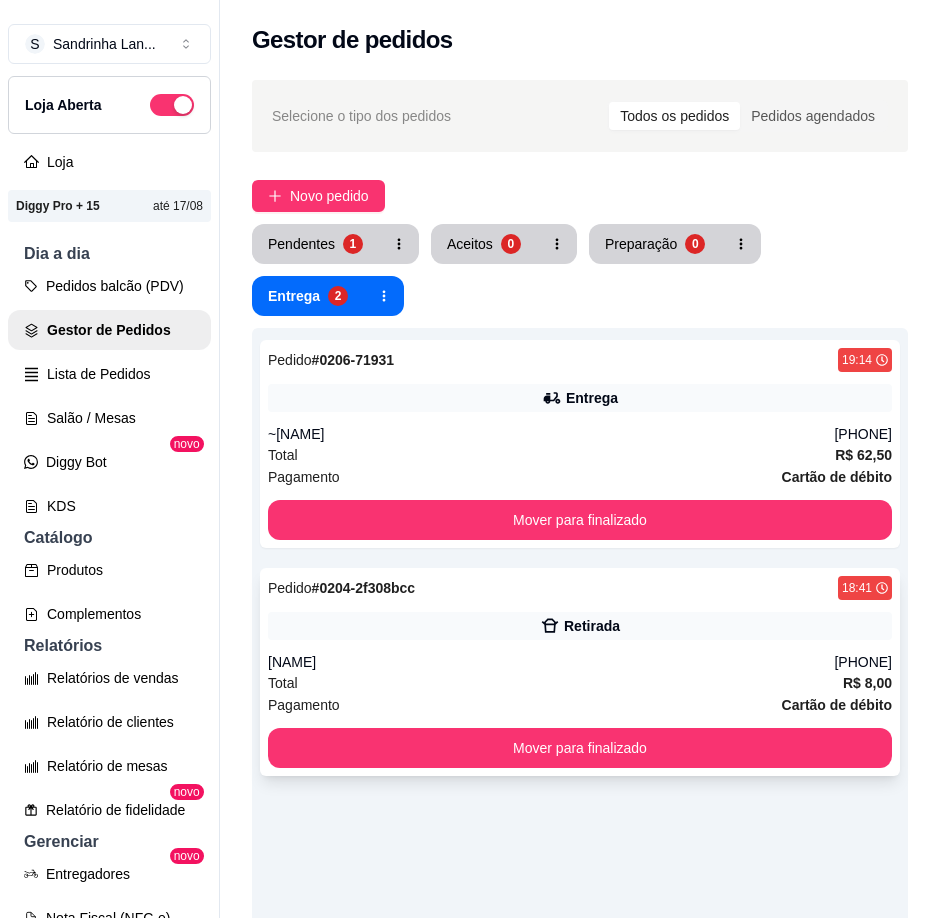 click on "Pedido  # [ORDER_ID] [TIME] Retirada [NAME] ([PHONE]) Total R$ 8,00 Pagamento Cartão de débito Mover para finalizado" at bounding box center [580, 672] 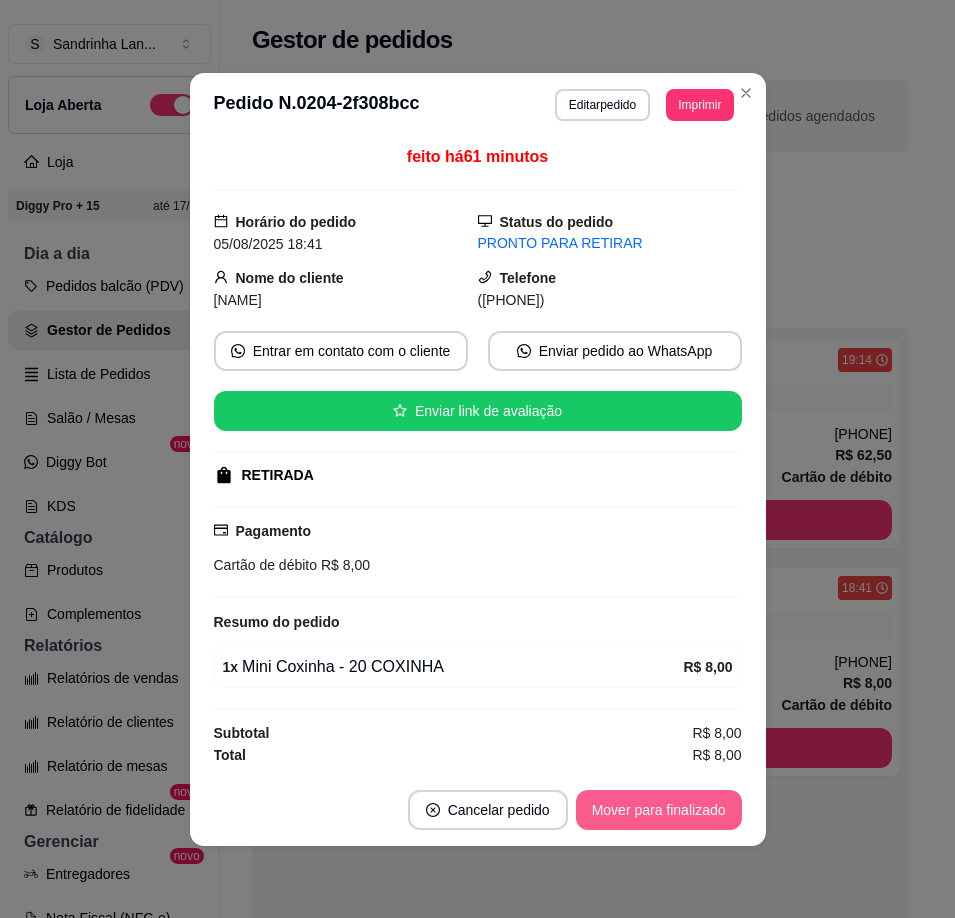 click on "Mover para finalizado" at bounding box center (659, 810) 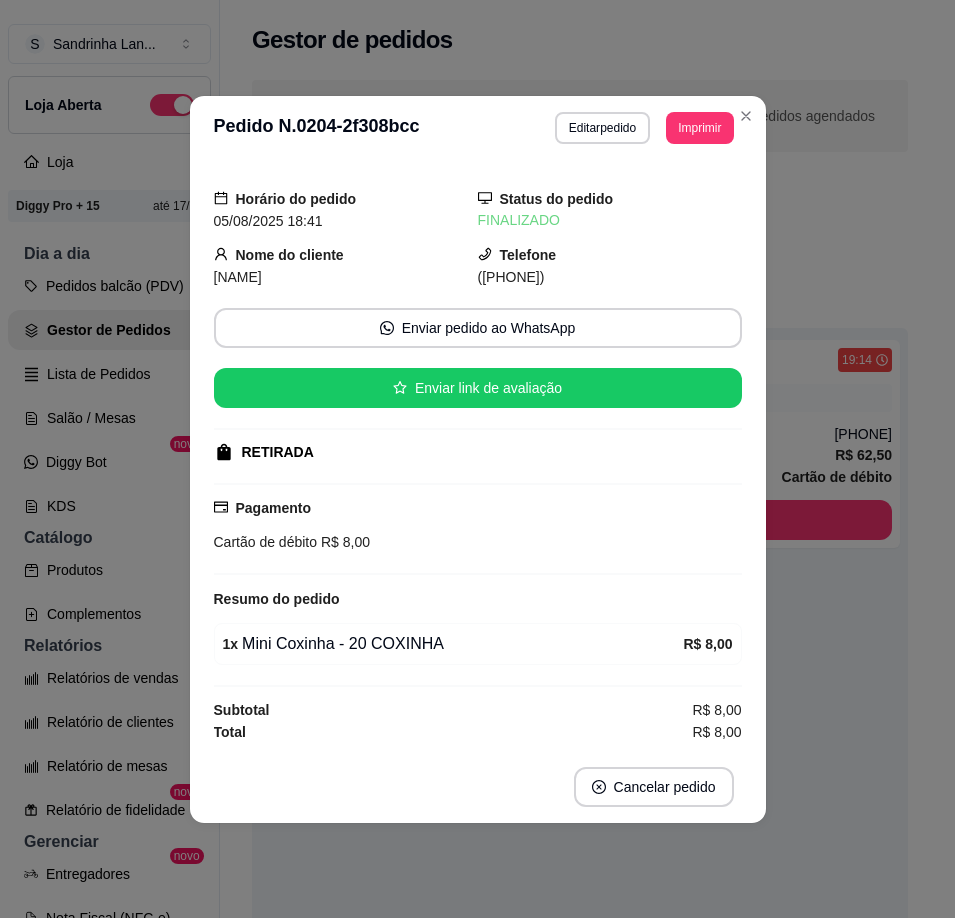 click on "Horário do pedido 05/08/2025 18:41 Status do pedido FINALIZADO Nome do cliente [NAME] Telefone ([PHONE]) Enviar pedido ao WhatsApp Enviar link de avaliação RETIRADA Pagamento Cartão de débito   R$ 8,00 Resumo do pedido 1 x     Mini Coxinha  - 20 COXINHA  R$ 8,00 Subtotal R$ 8,00 Total R$ 8,00" at bounding box center (478, 455) 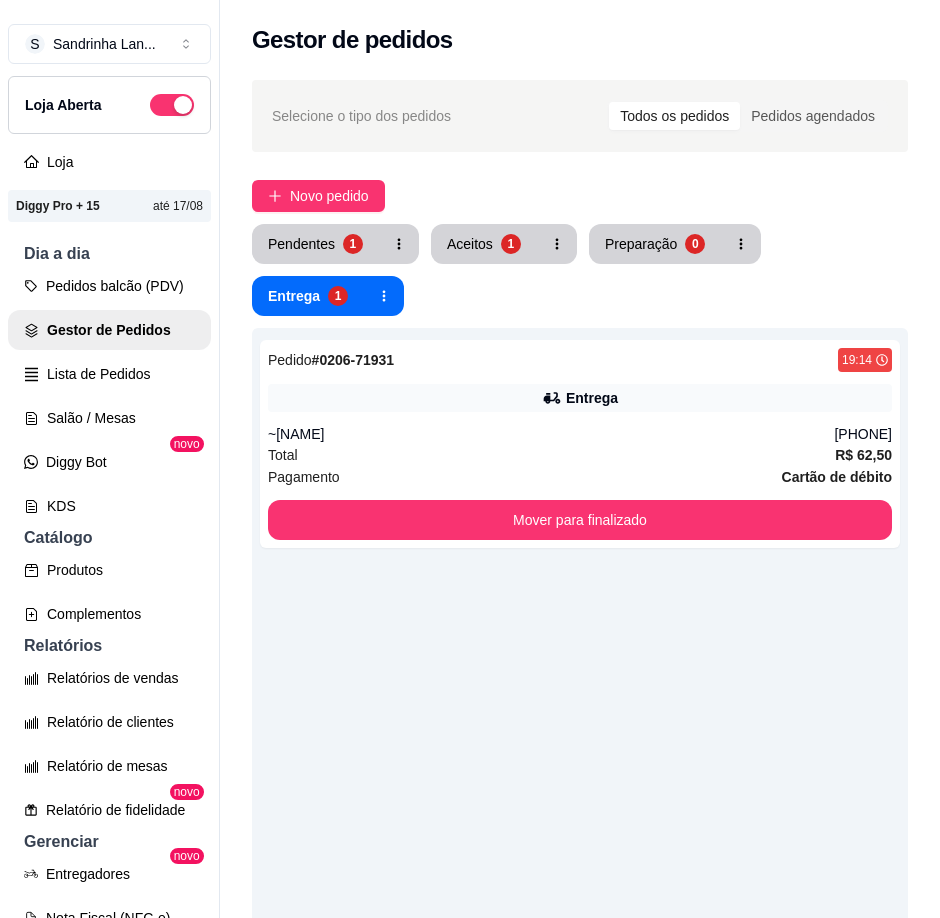 scroll, scrollTop: 32, scrollLeft: 0, axis: vertical 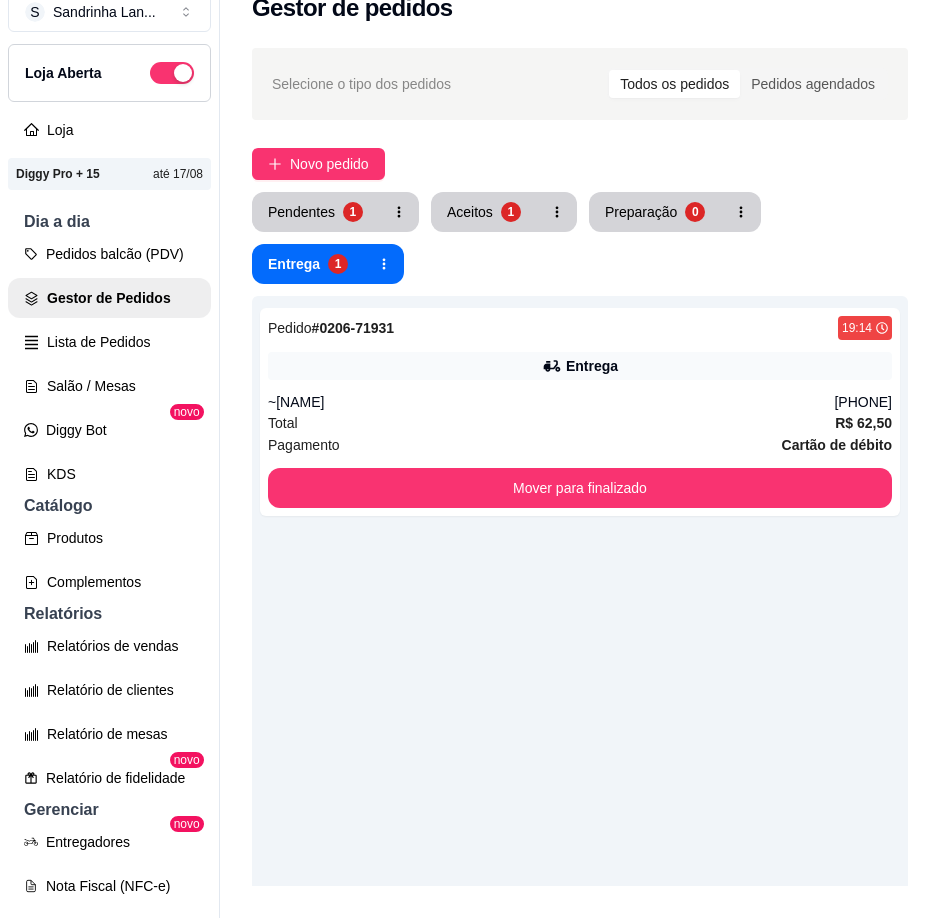 drag, startPoint x: 837, startPoint y: 237, endPoint x: 848, endPoint y: 228, distance: 14.21267 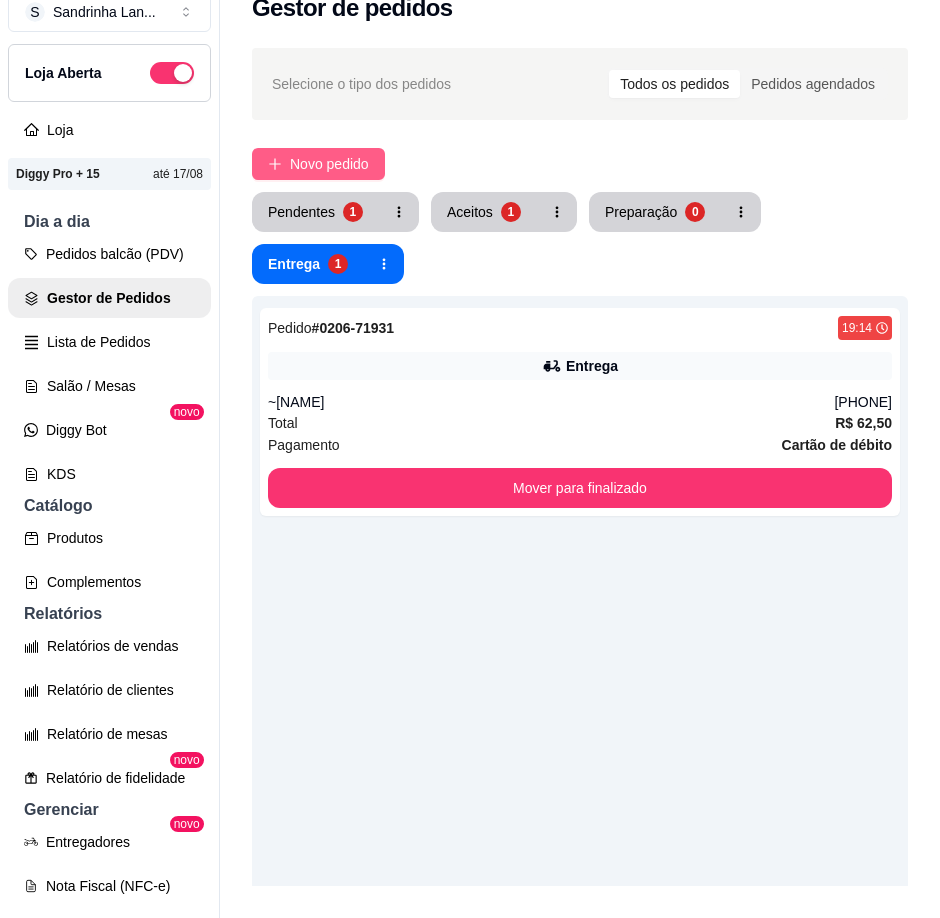 click on "Novo pedido" at bounding box center (329, 164) 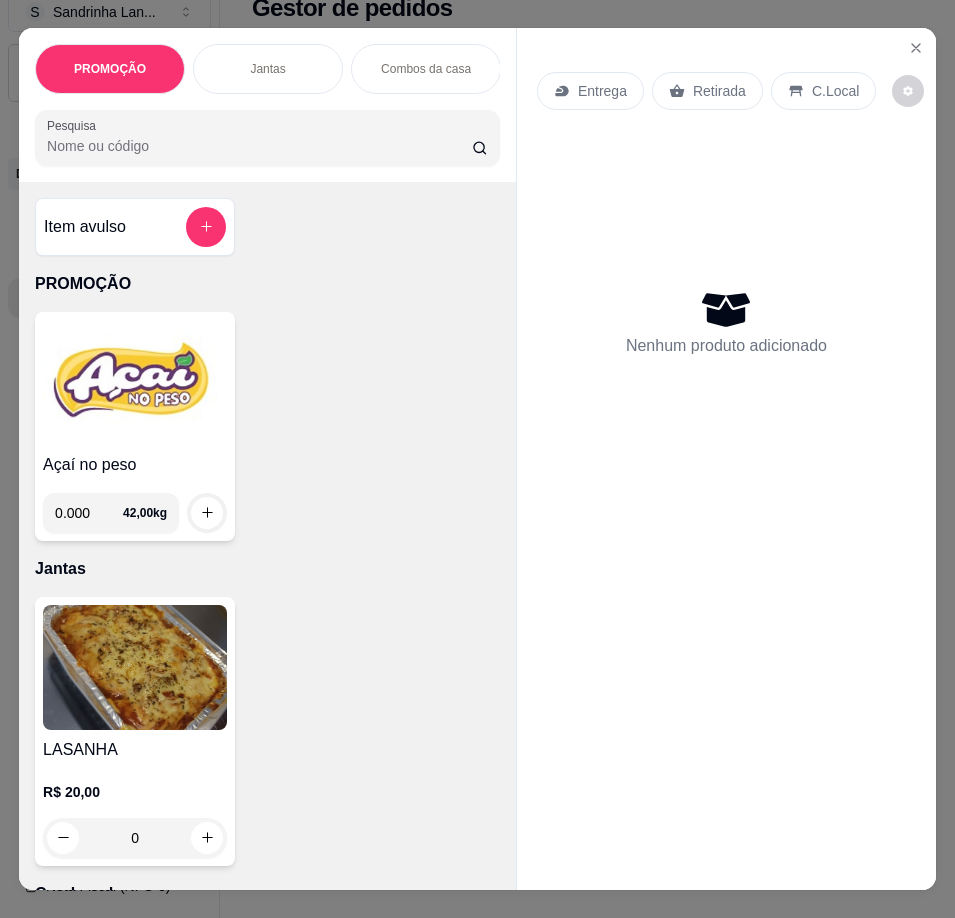click 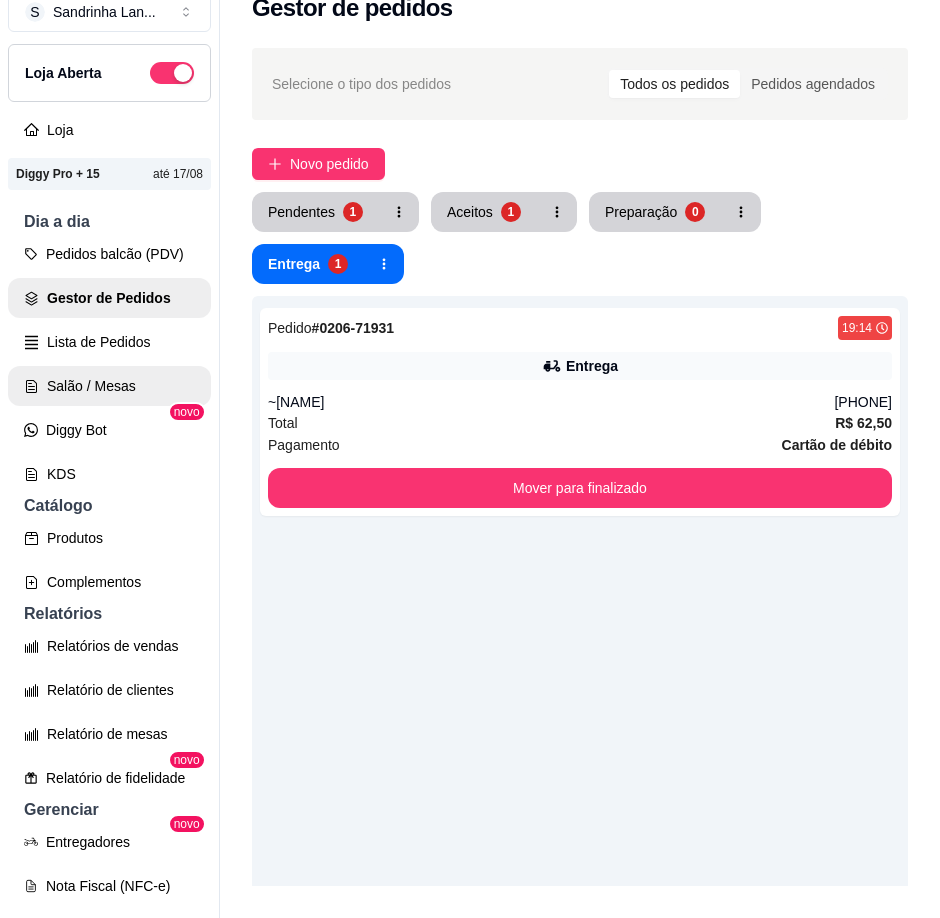 click on "Salão / Mesas" at bounding box center [109, 386] 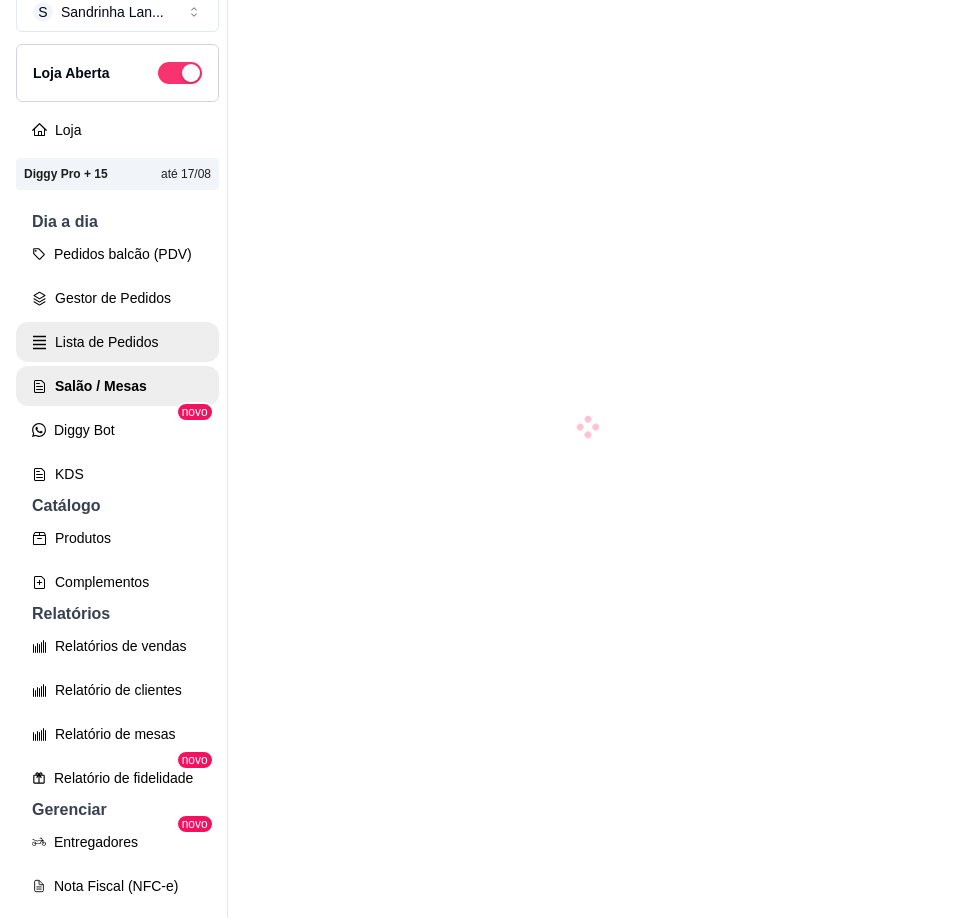 scroll, scrollTop: 0, scrollLeft: 0, axis: both 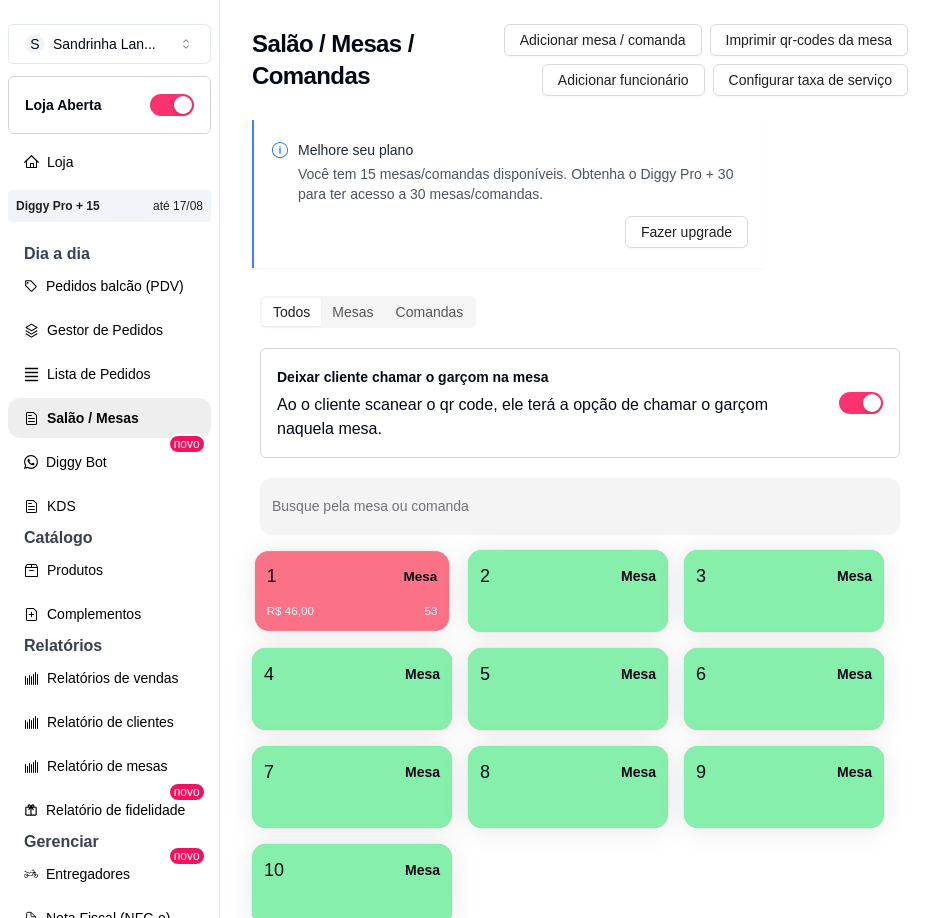 click on "1 Mesa" at bounding box center (352, 576) 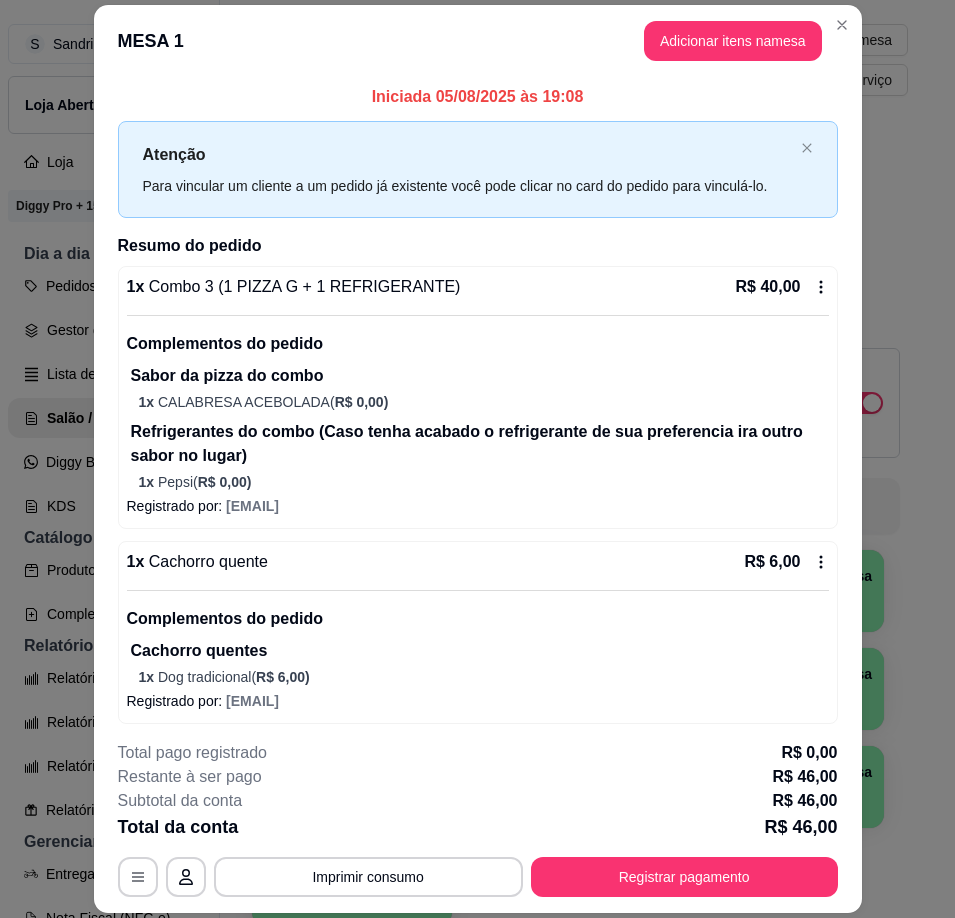 scroll, scrollTop: 6, scrollLeft: 0, axis: vertical 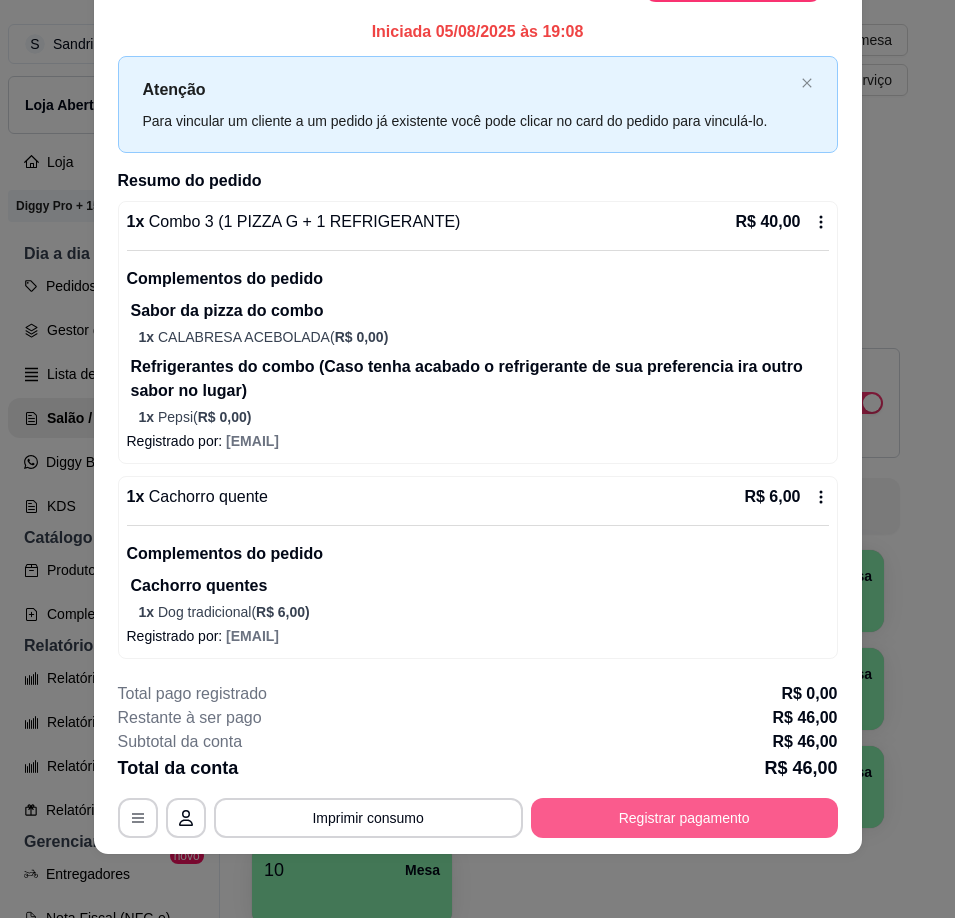 click on "Registrar pagamento" at bounding box center (684, 818) 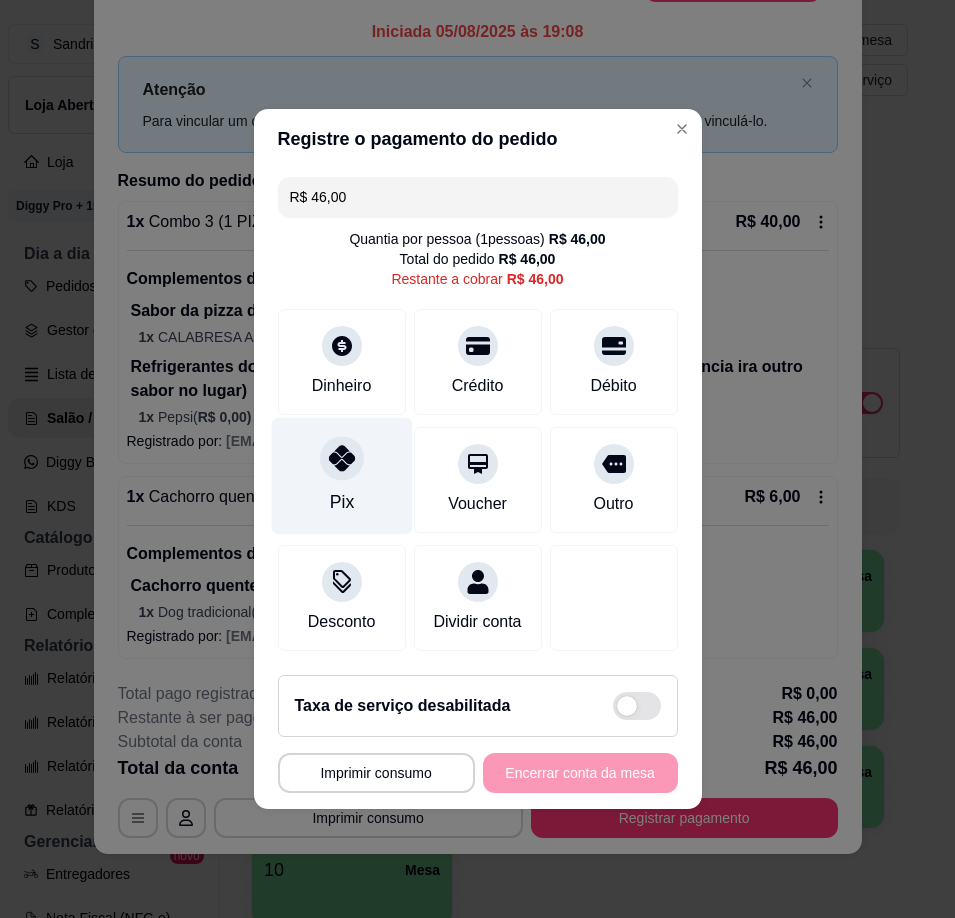 click on "Pix" at bounding box center [341, 476] 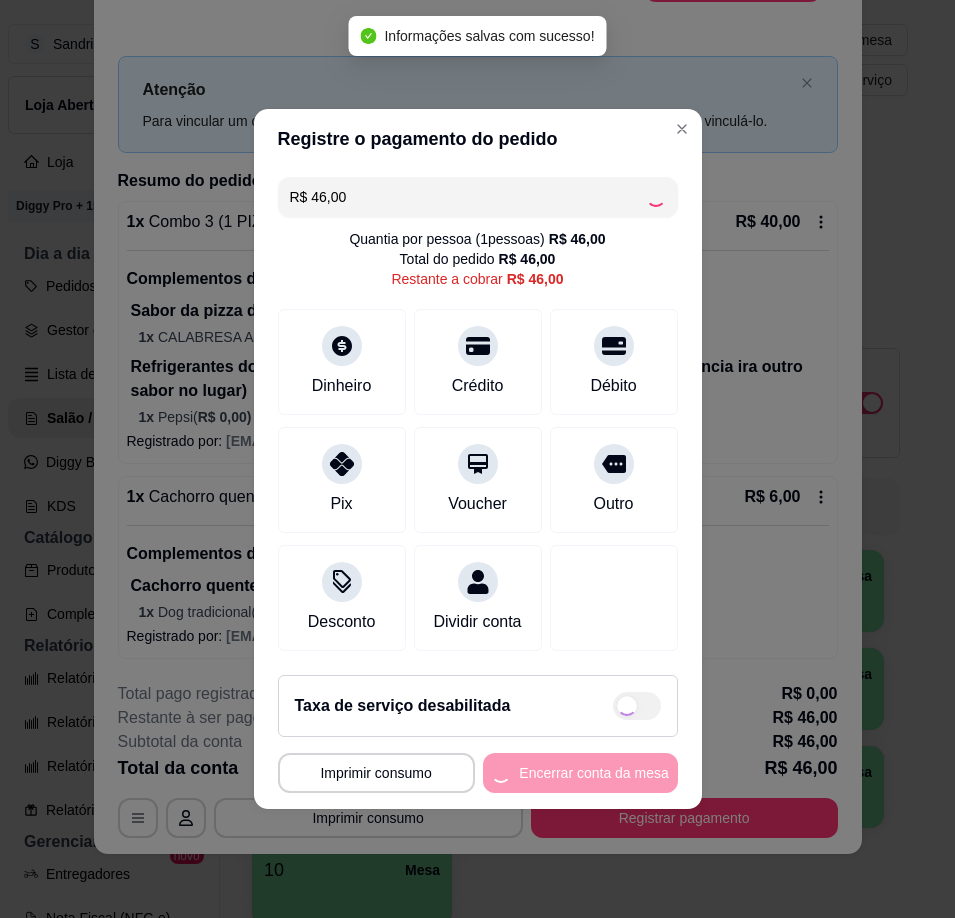 type on "R$ 0,00" 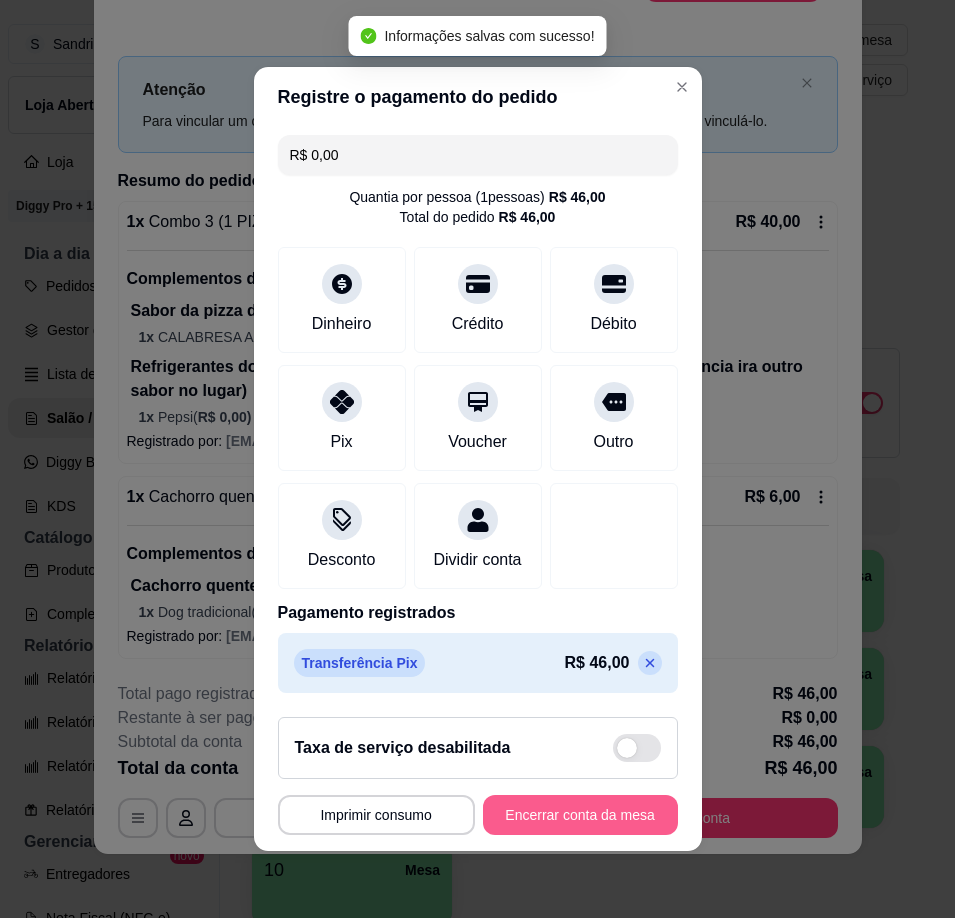 click on "Encerrar conta da mesa" at bounding box center [580, 815] 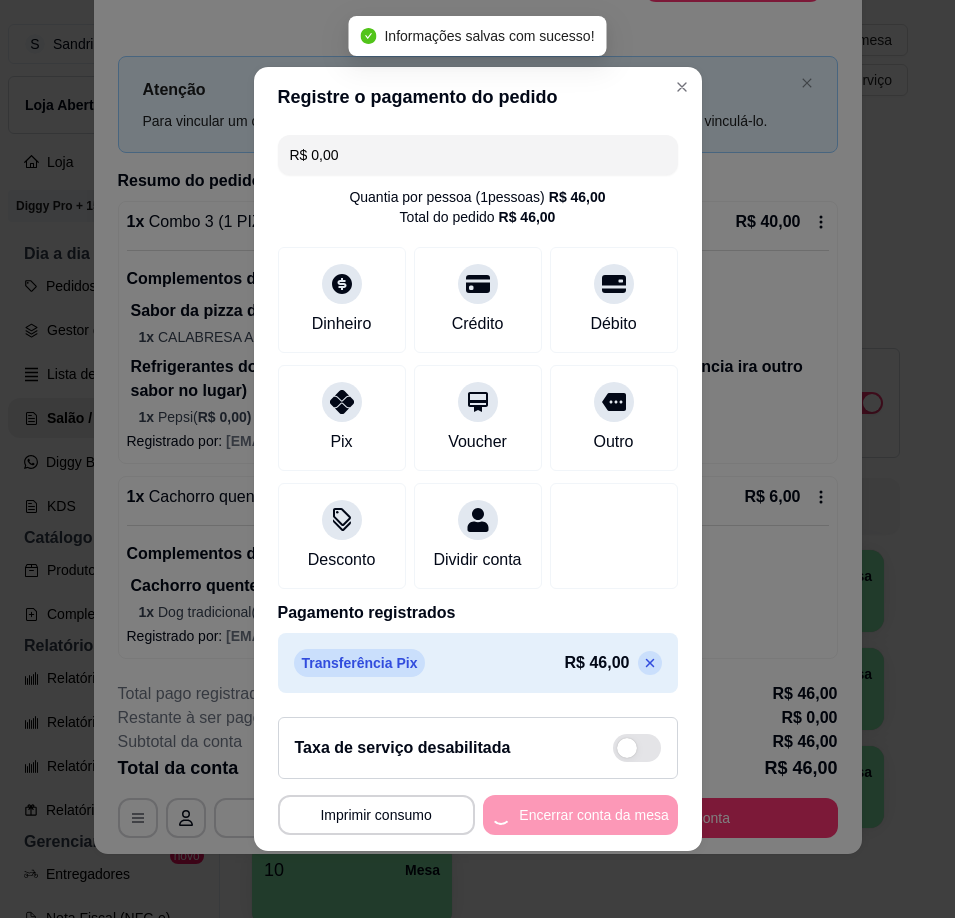 scroll, scrollTop: 0, scrollLeft: 0, axis: both 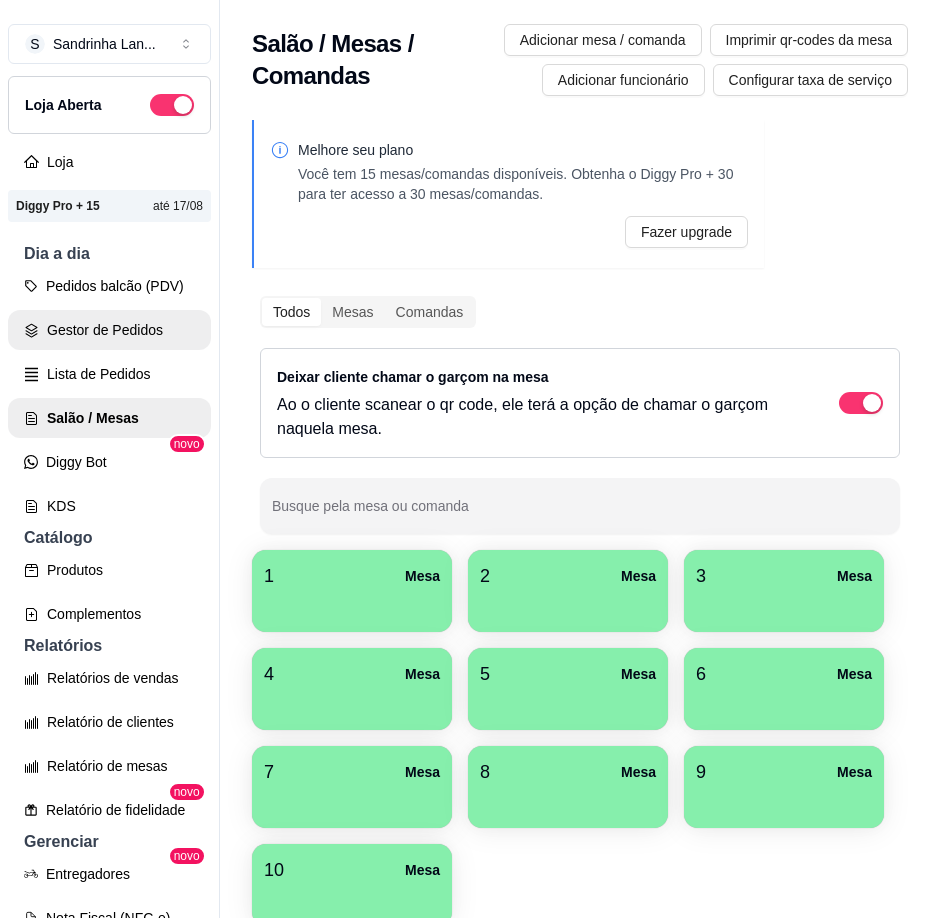 click on "Gestor de Pedidos" at bounding box center [109, 330] 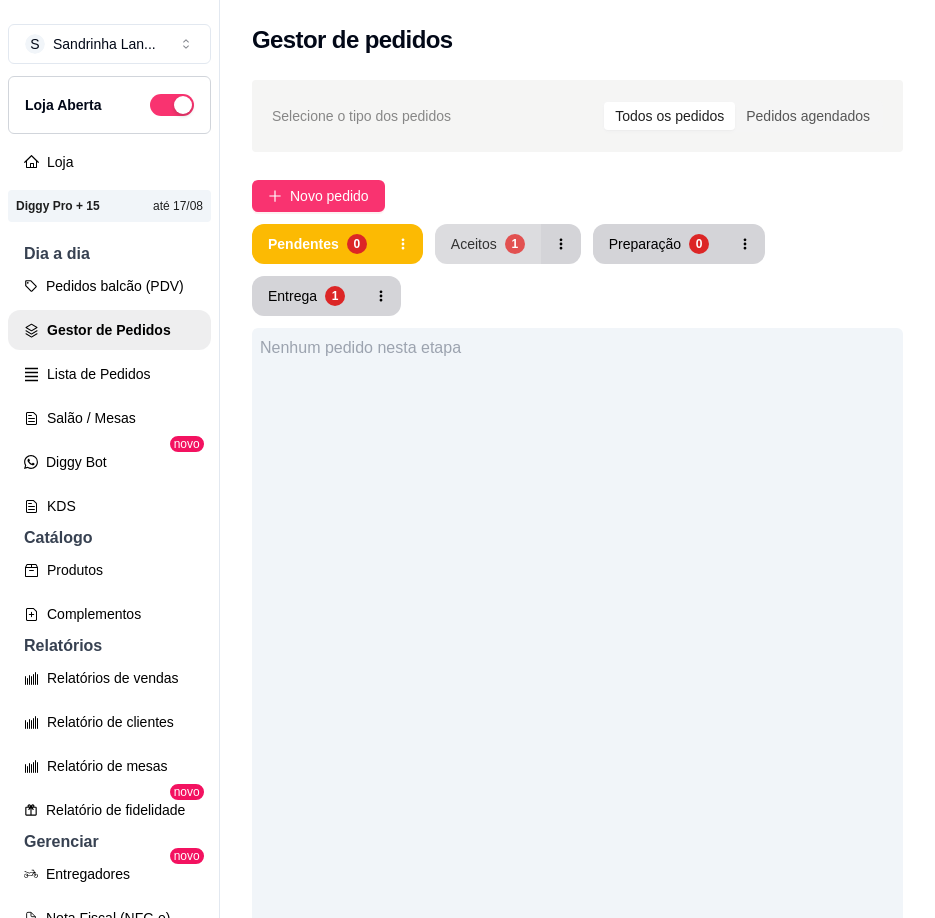 click on "1" at bounding box center (515, 244) 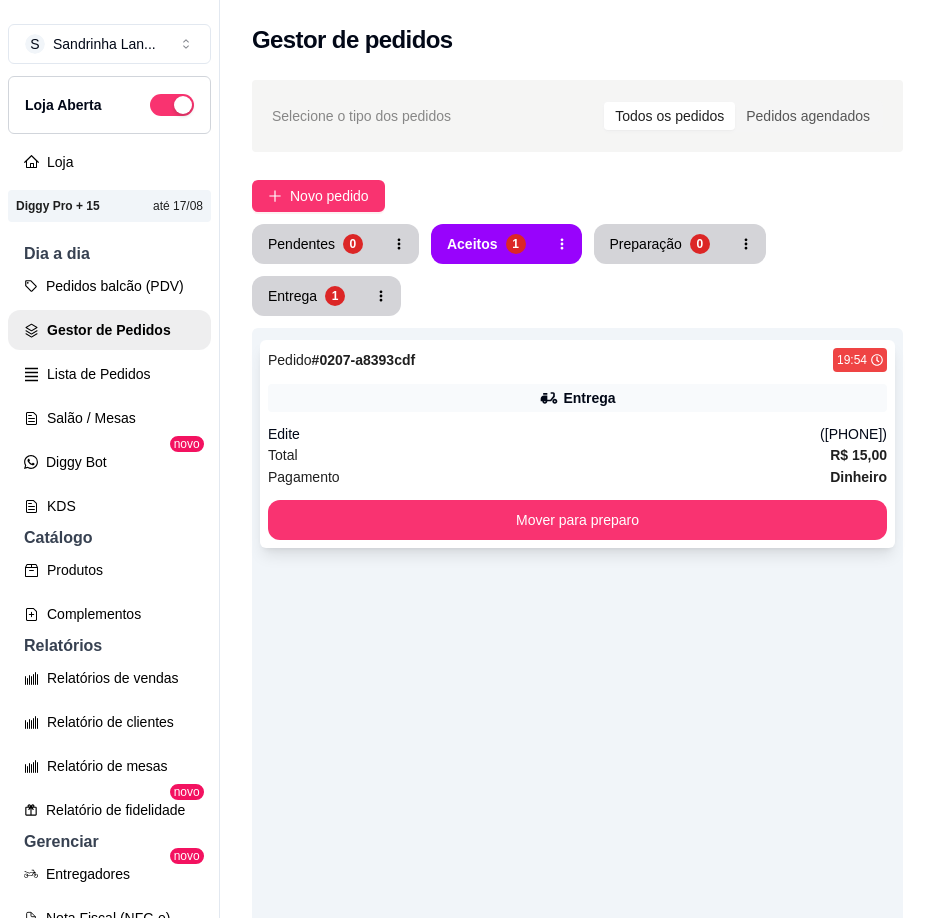 click on "Total R$ 15,00" at bounding box center (577, 455) 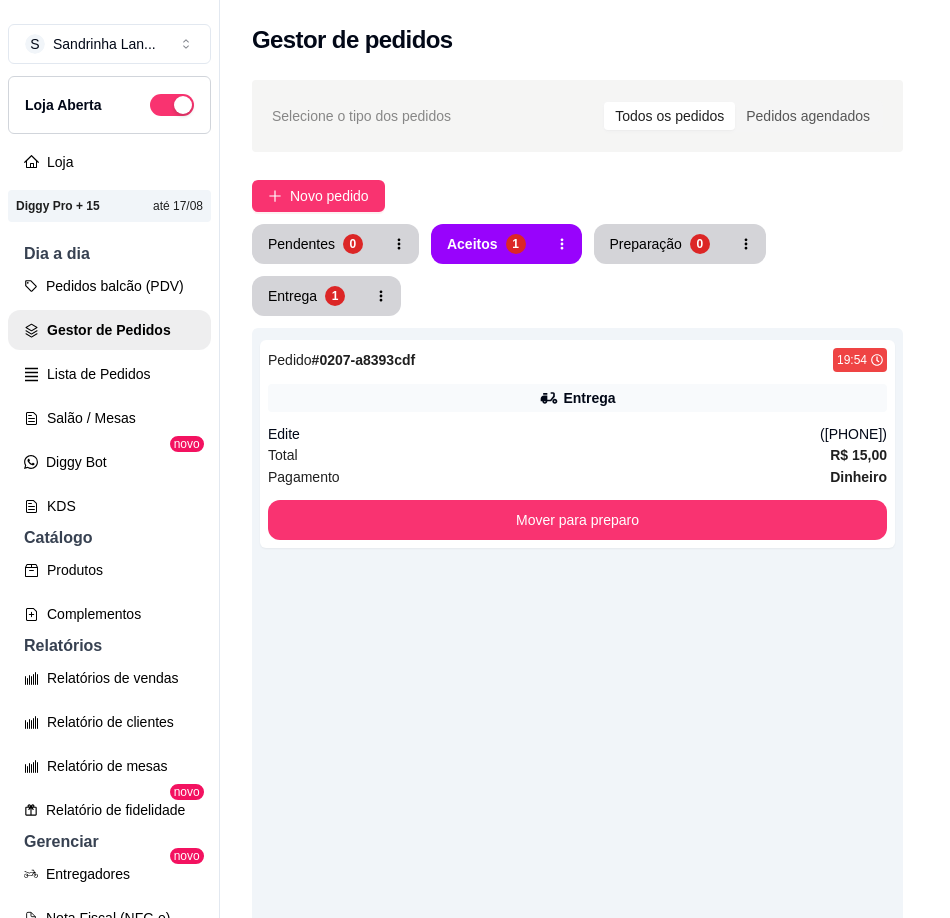 scroll, scrollTop: 155, scrollLeft: 0, axis: vertical 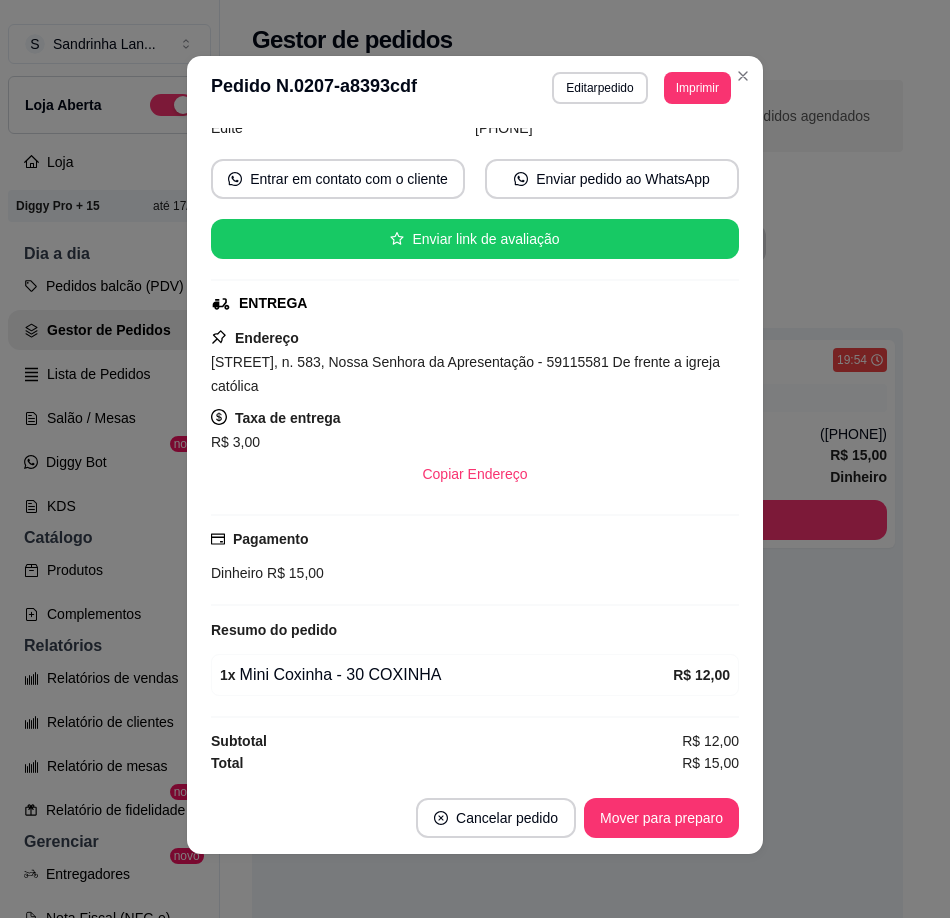 click on "**********" at bounding box center (475, 88) 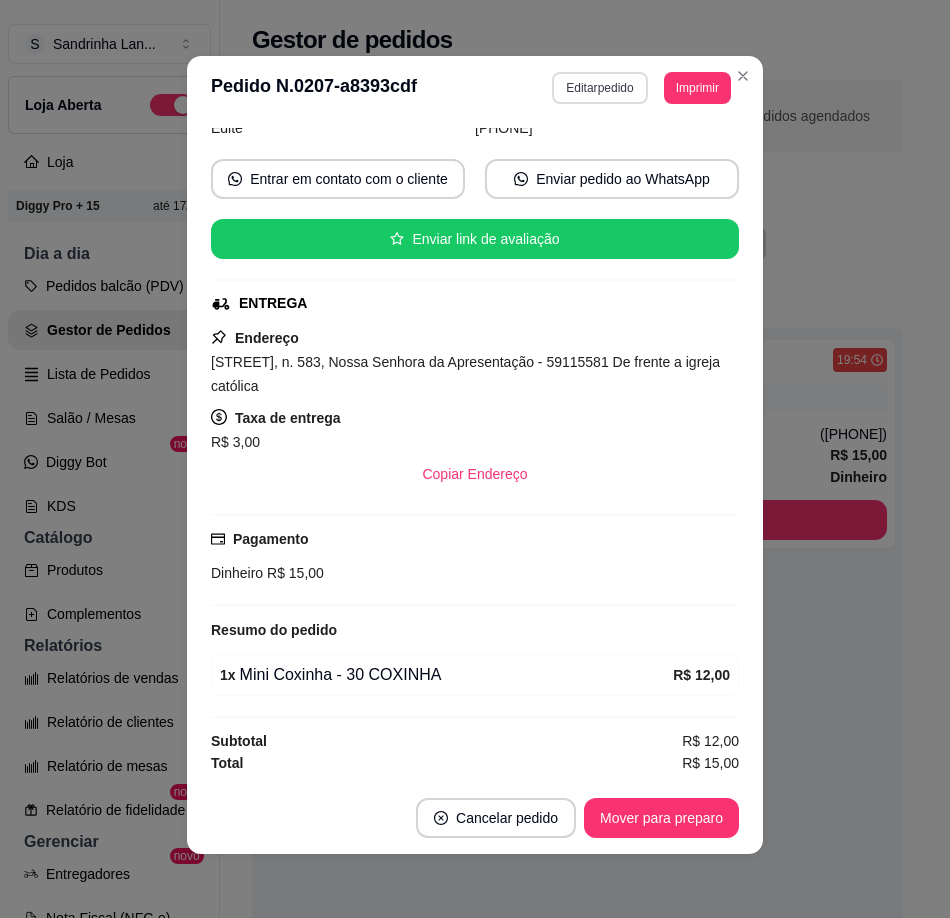 click on "Editar  pedido" at bounding box center (599, 88) 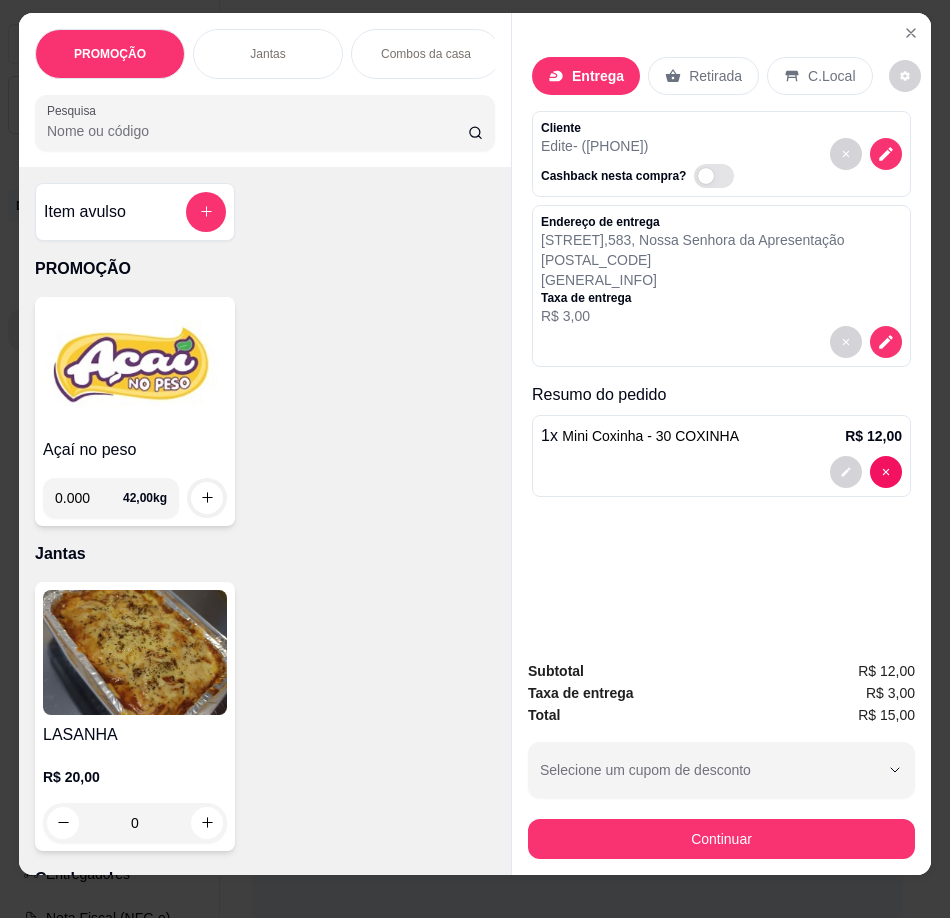 scroll, scrollTop: 0, scrollLeft: 0, axis: both 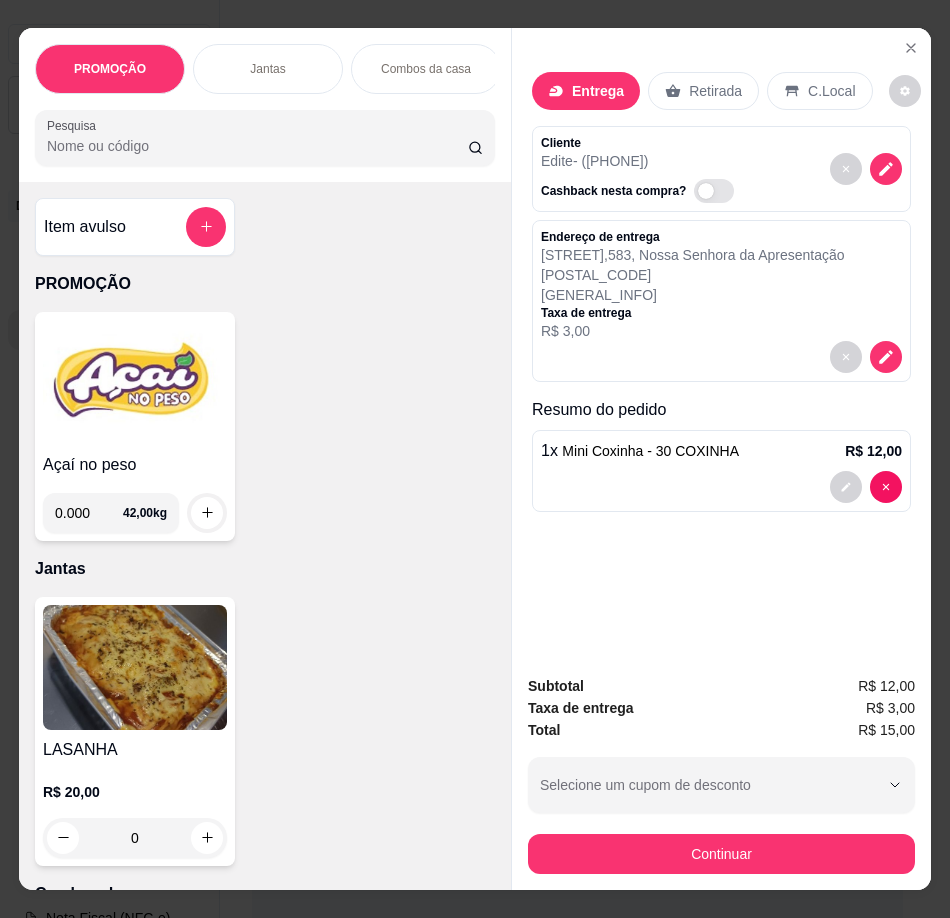 click on "Item avulso" at bounding box center (135, 227) 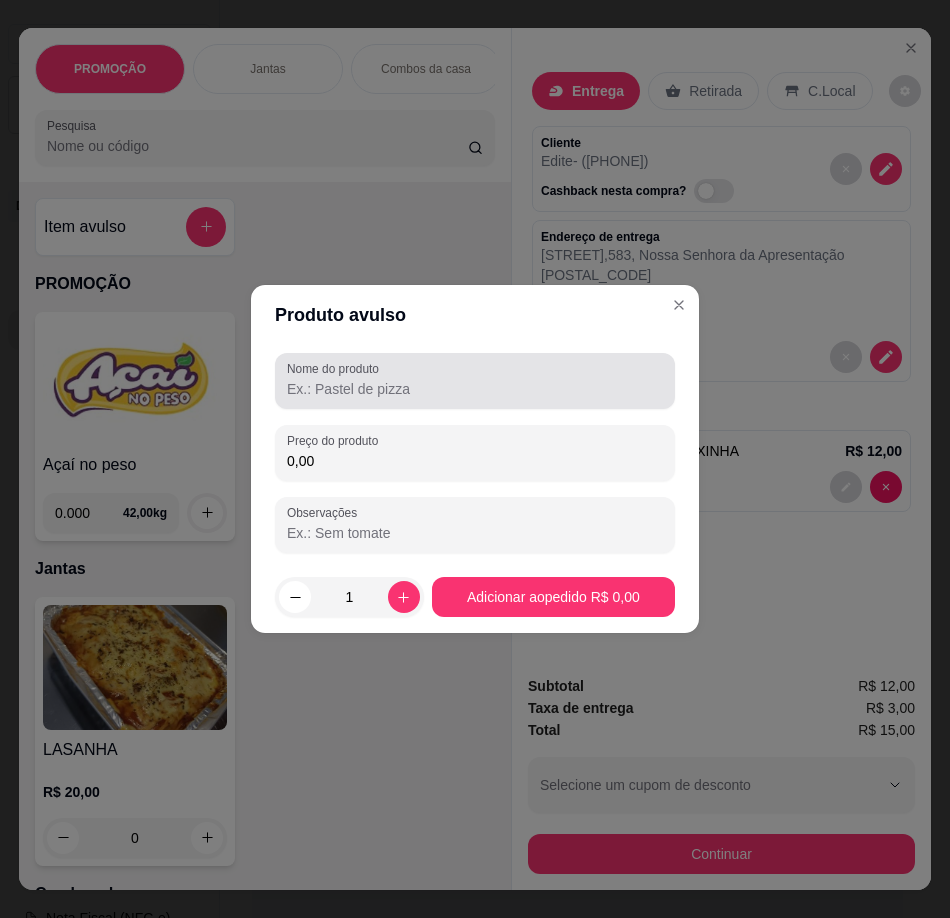 drag, startPoint x: 366, startPoint y: 381, endPoint x: 355, endPoint y: 382, distance: 11.045361 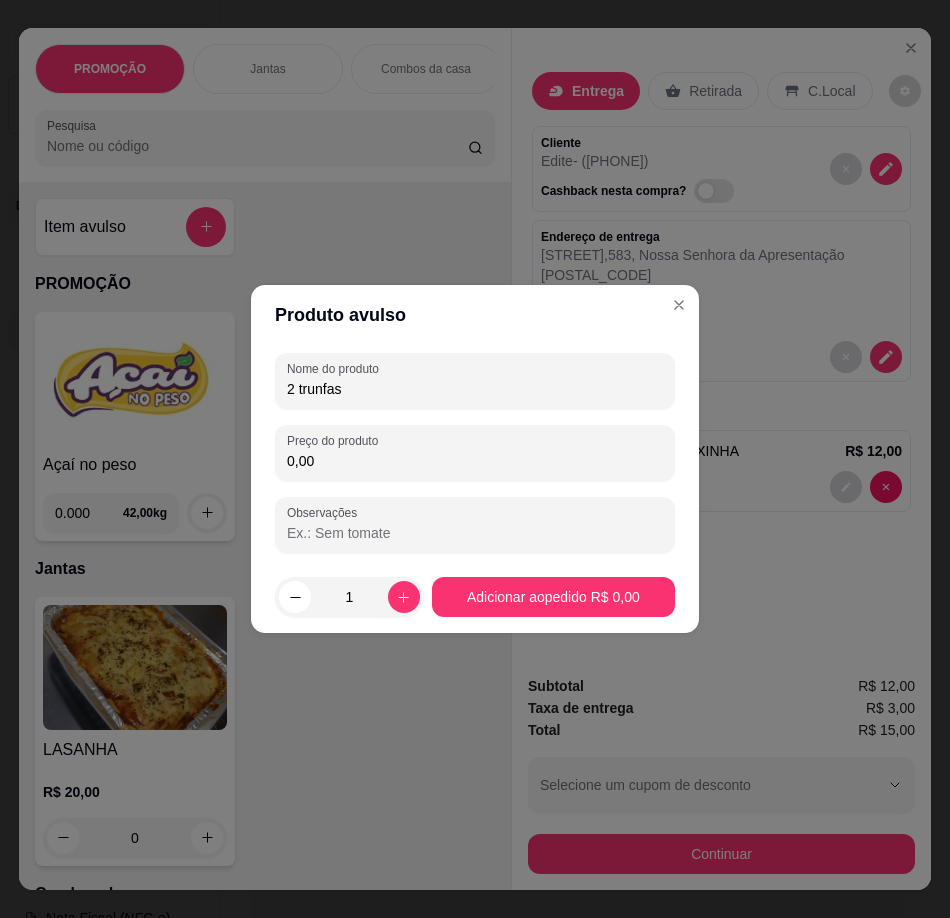 type on "2 trunfas" 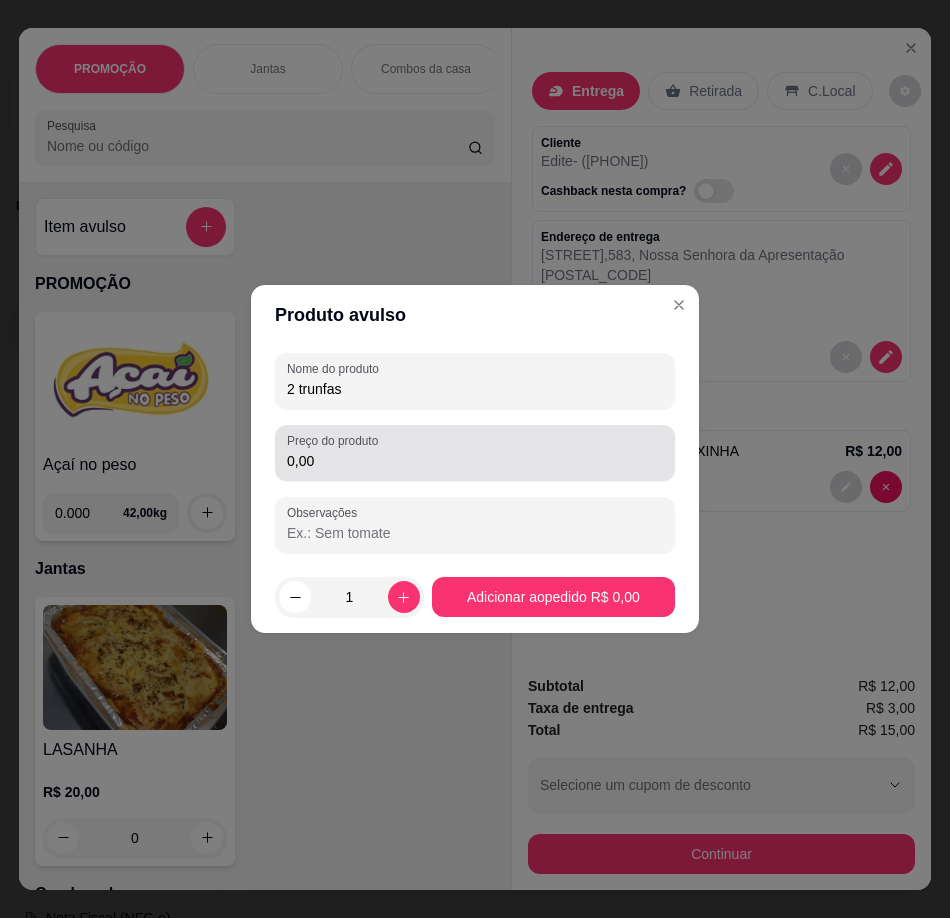 click on "0,00" at bounding box center (475, 461) 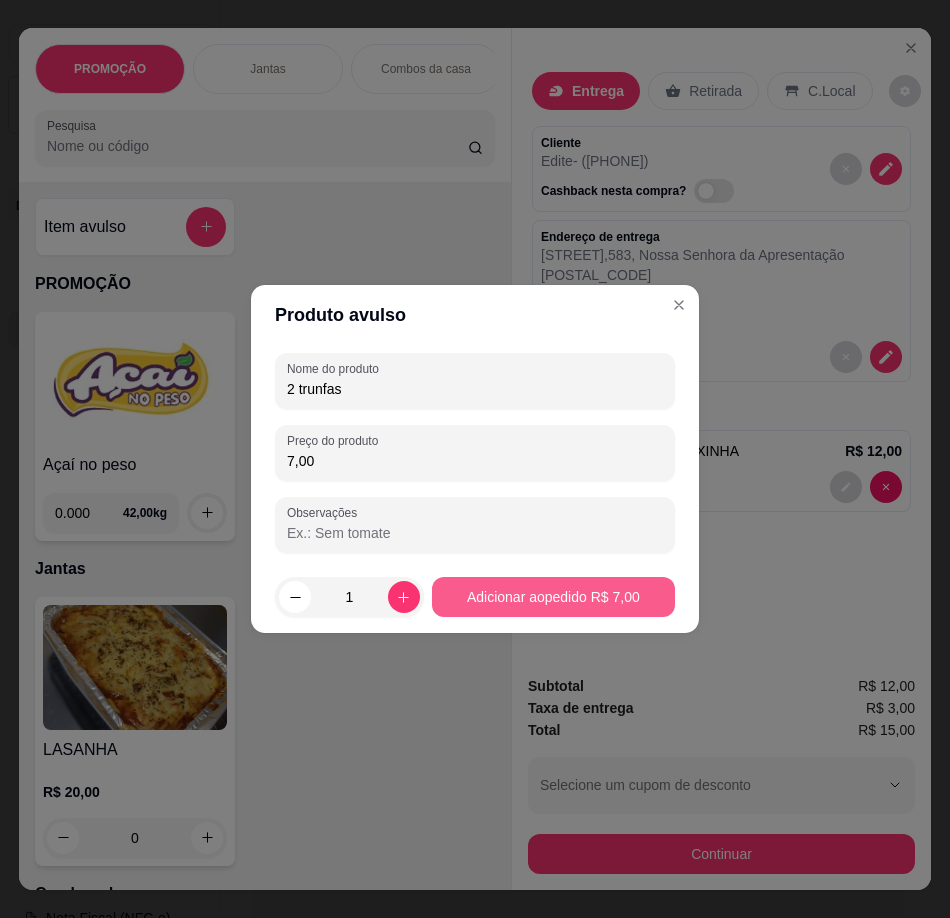type on "7,00" 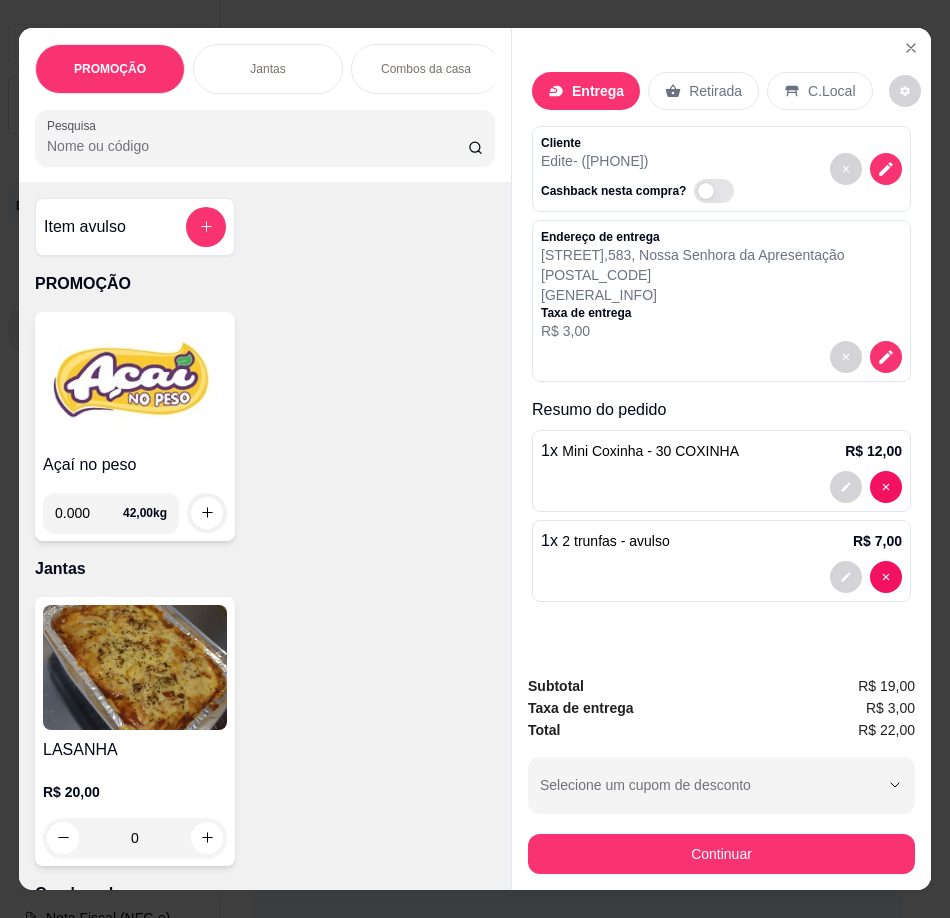 click on "Continuar" at bounding box center [721, 854] 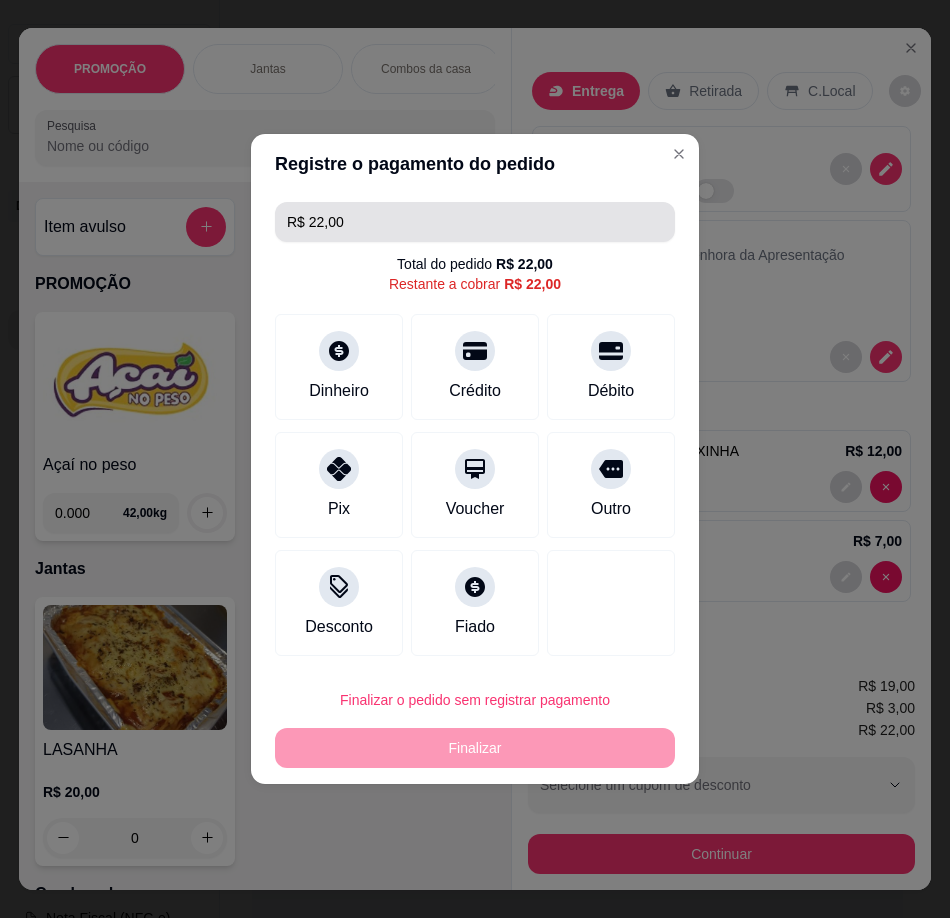 click on "R$ 22,00" at bounding box center [475, 222] 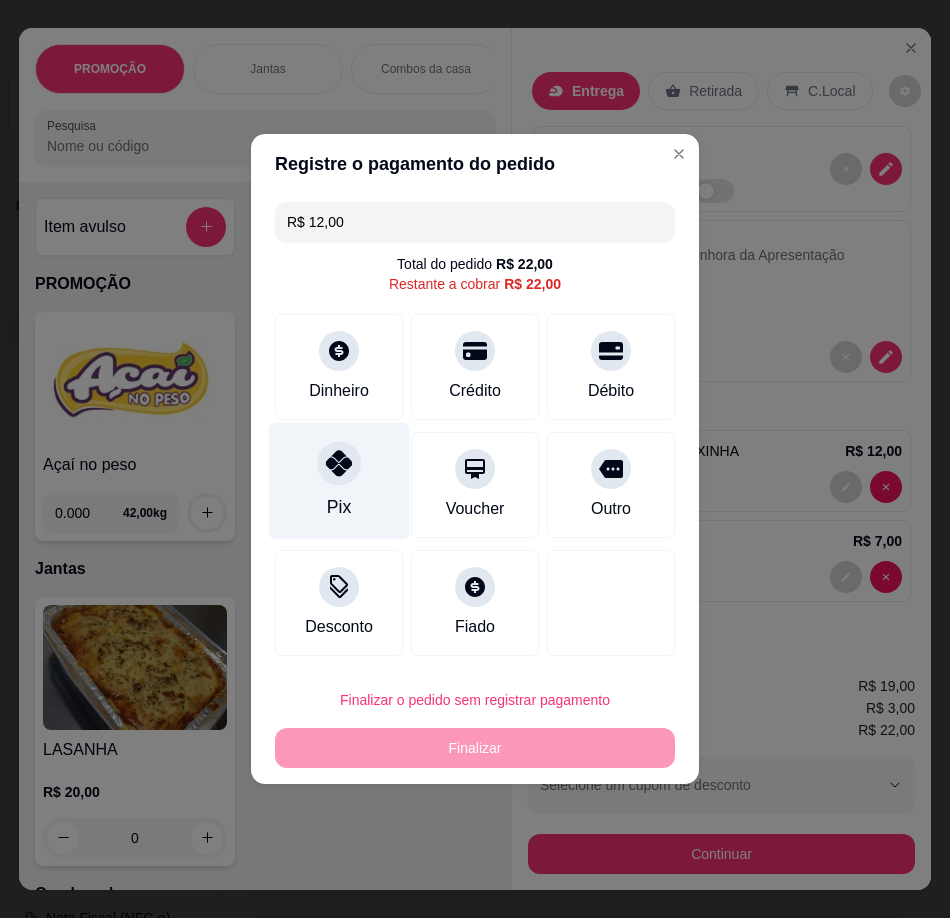 click on "Pix" at bounding box center (339, 481) 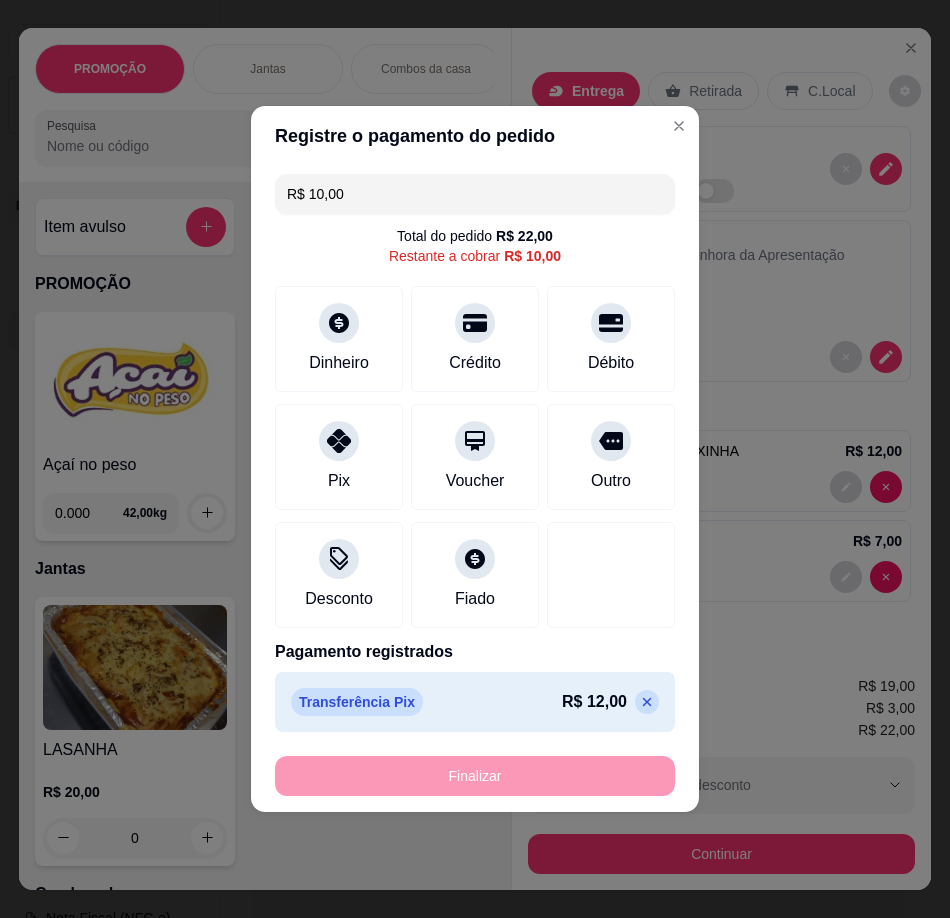 click on "Finalizar" at bounding box center [475, 776] 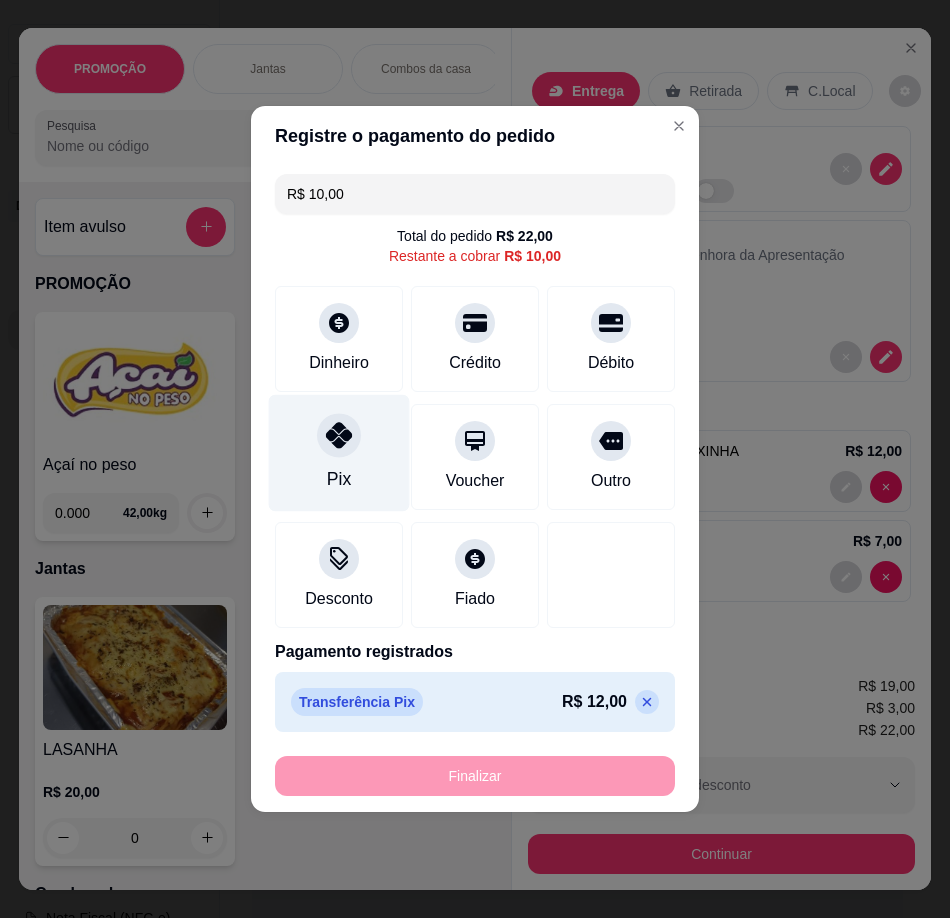 click on "Pix" at bounding box center (339, 453) 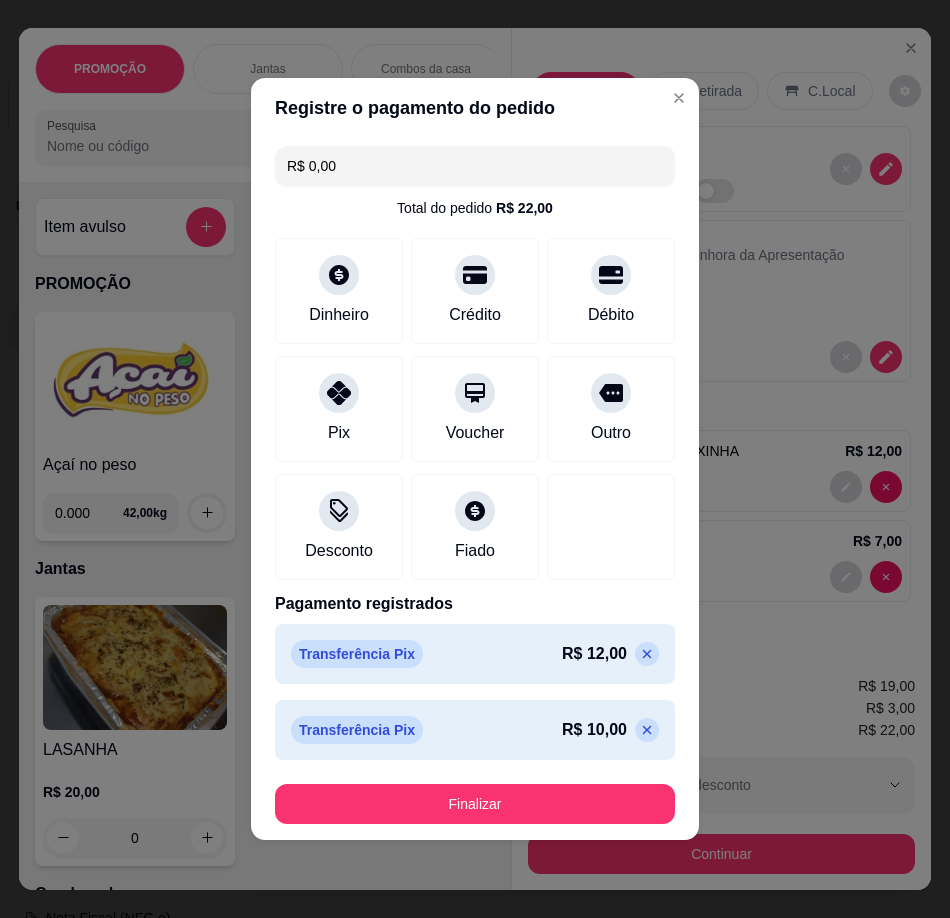click 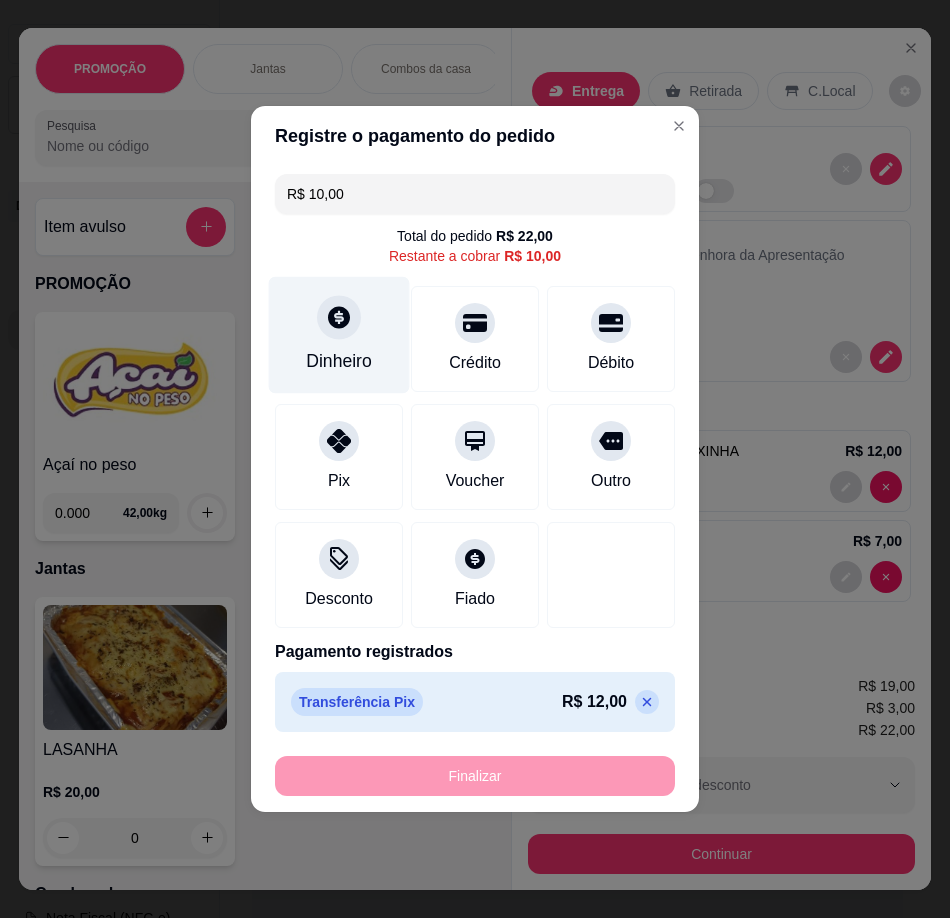 click on "Dinheiro" at bounding box center [339, 361] 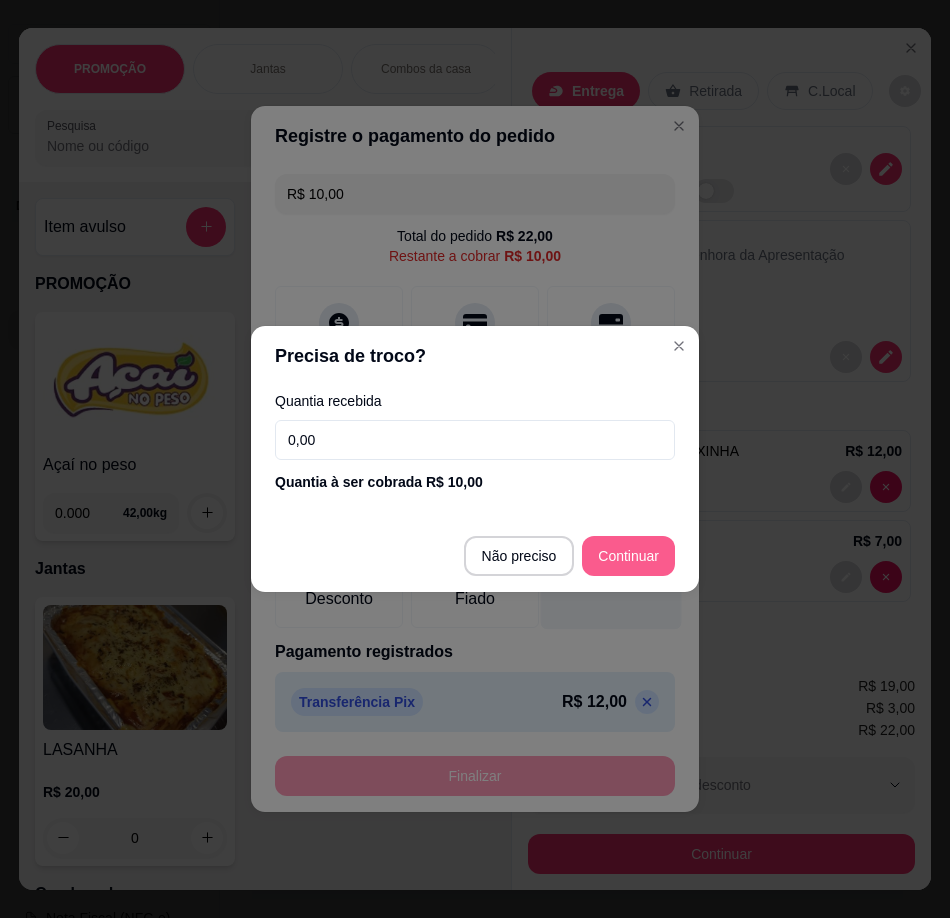type on "R$ 0,00" 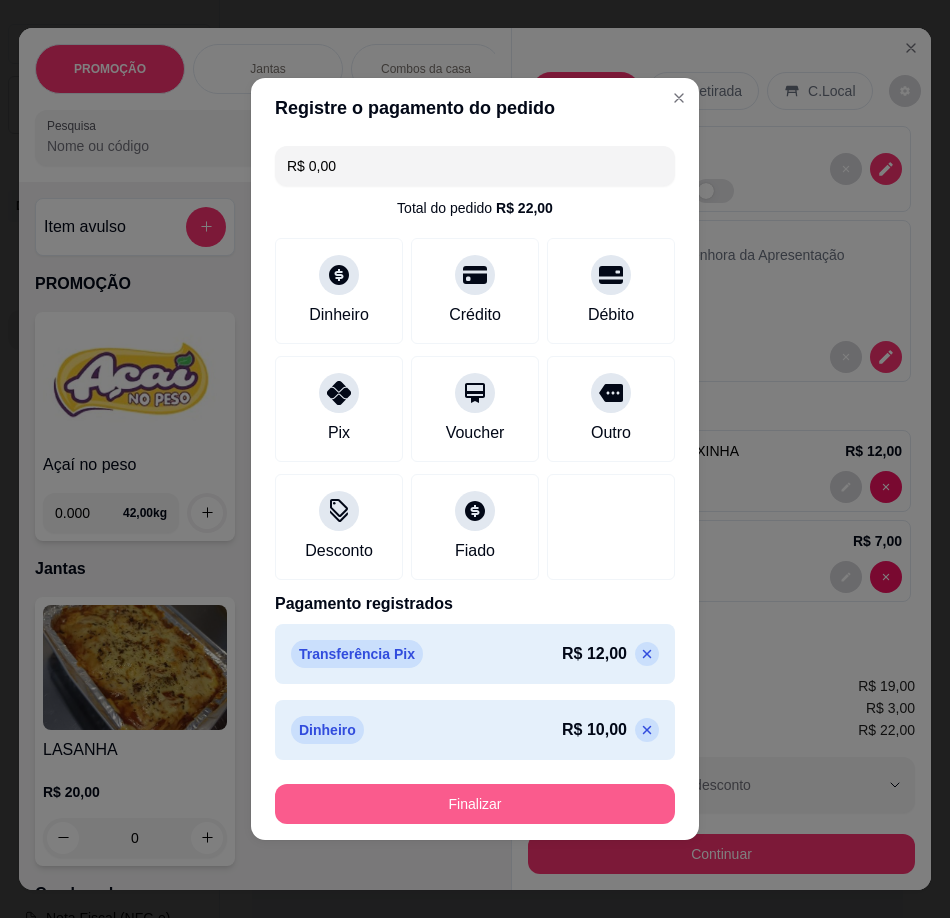 click on "Finalizar" at bounding box center (475, 804) 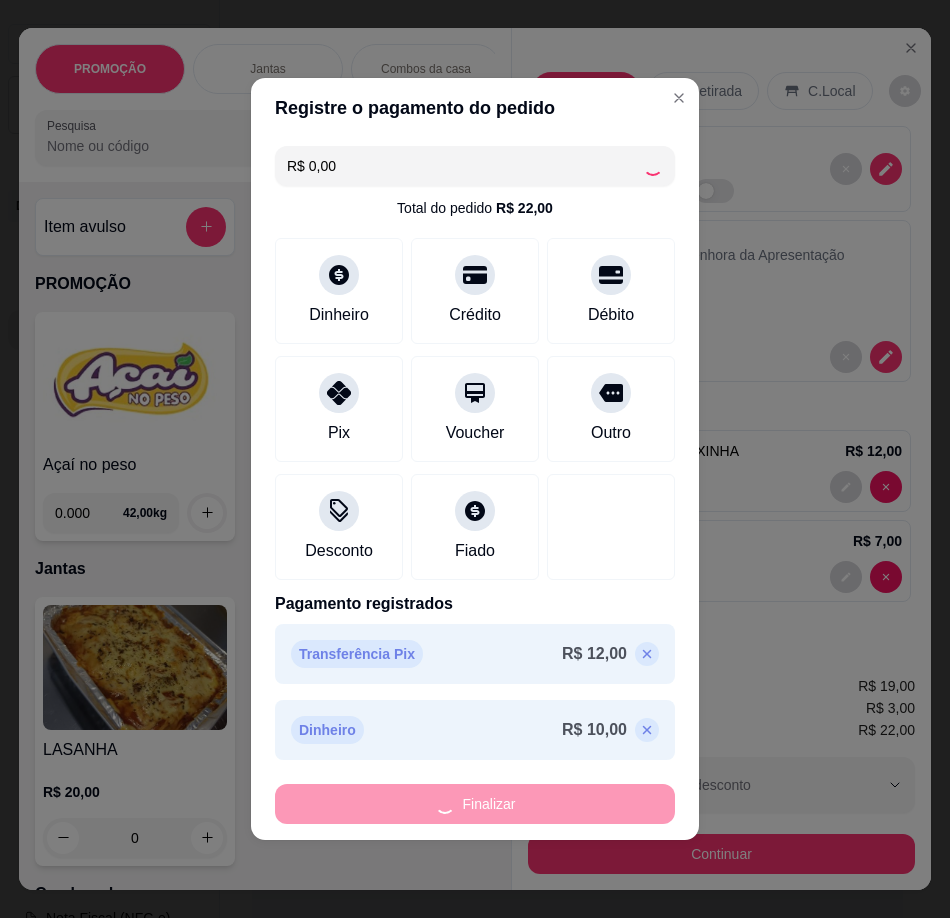 type on "0" 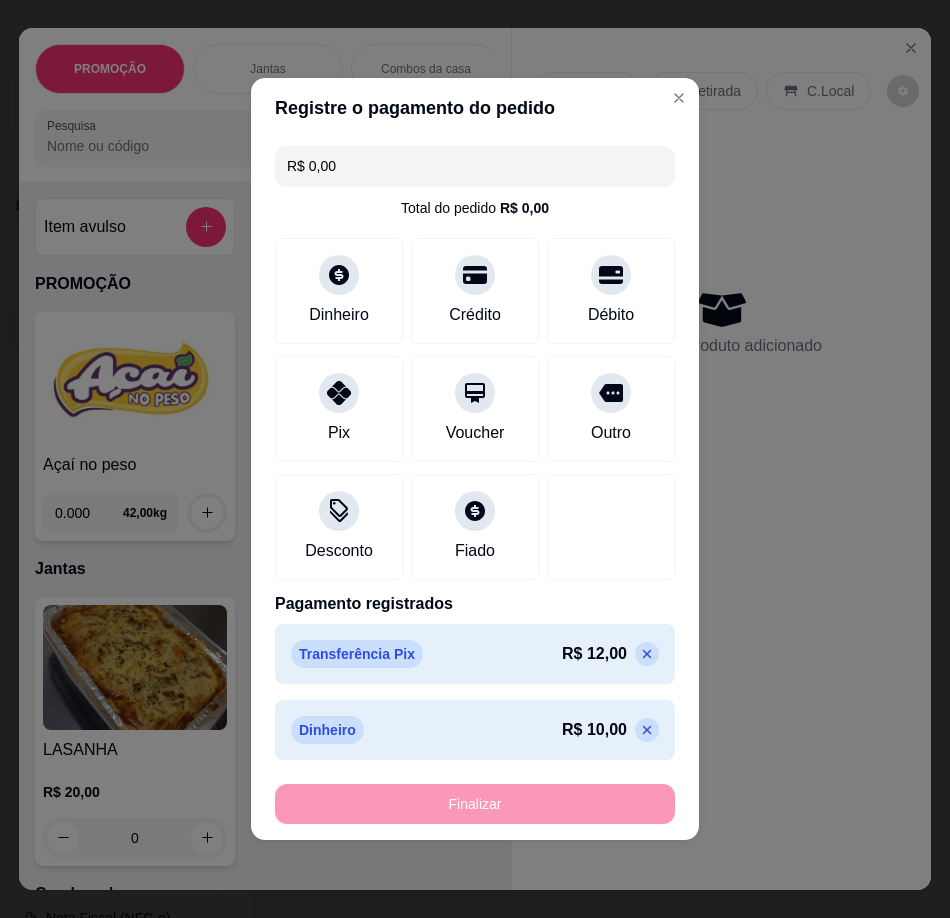 type on "-R$ 22,00" 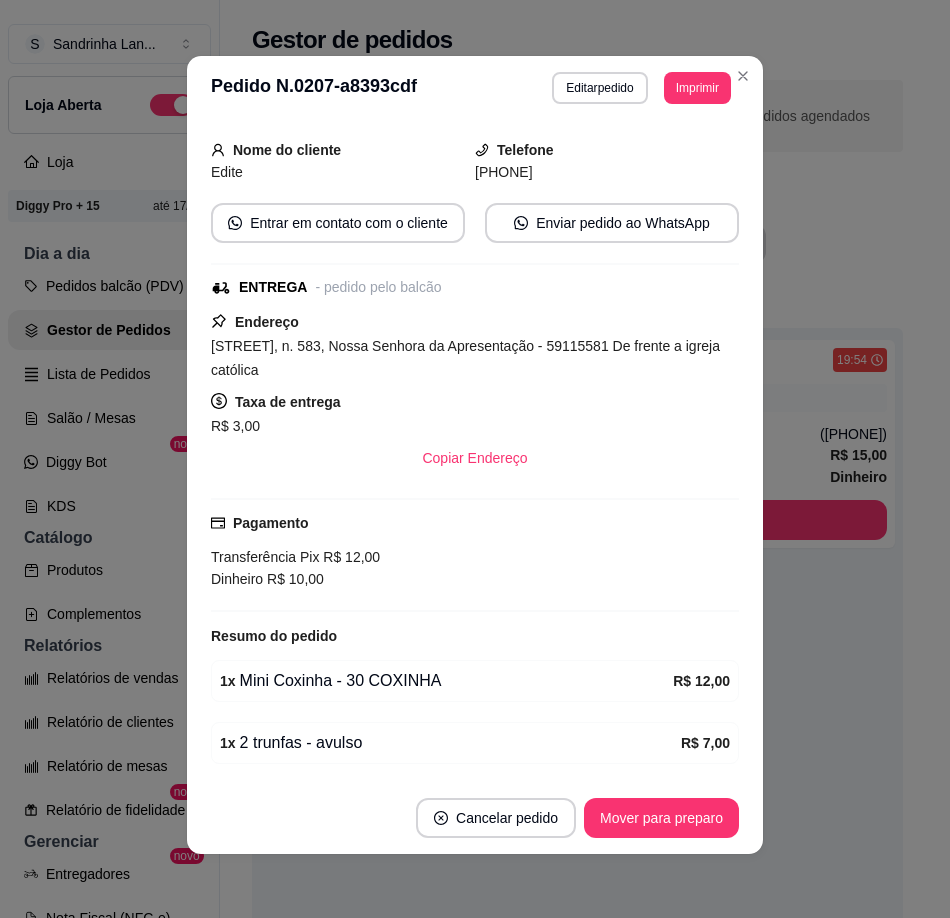 scroll, scrollTop: 199, scrollLeft: 0, axis: vertical 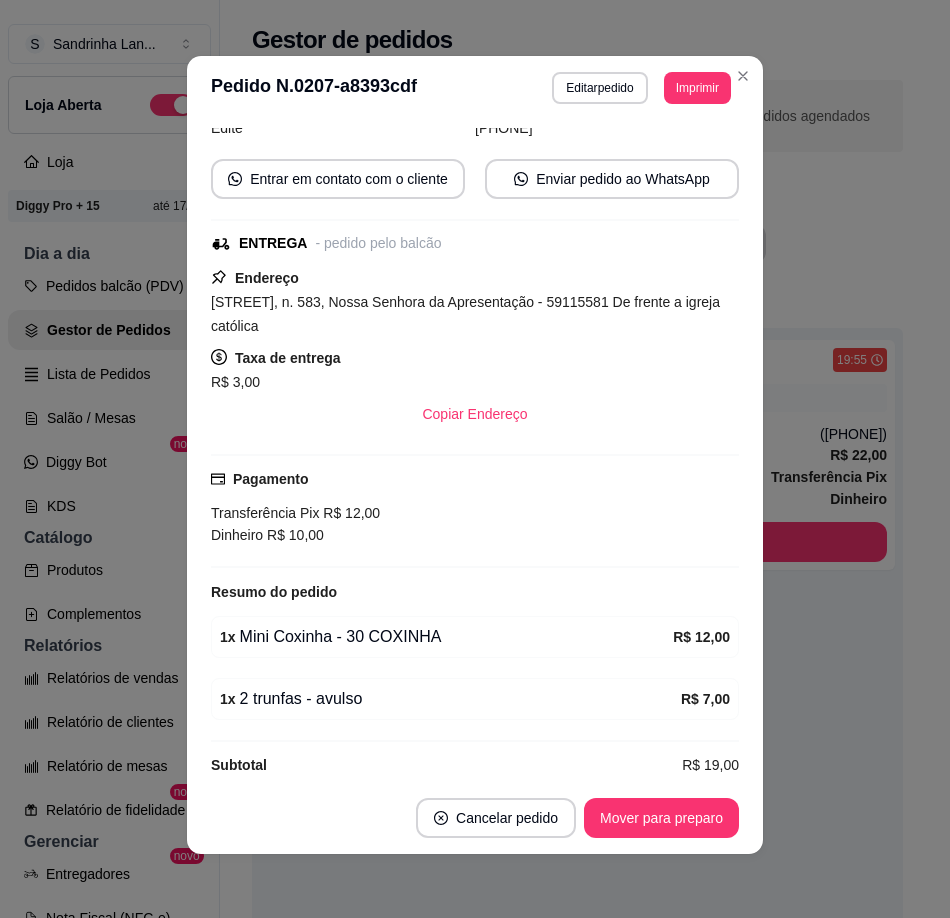 click on "Cancelar pedido Mover para preparo" at bounding box center [475, 818] 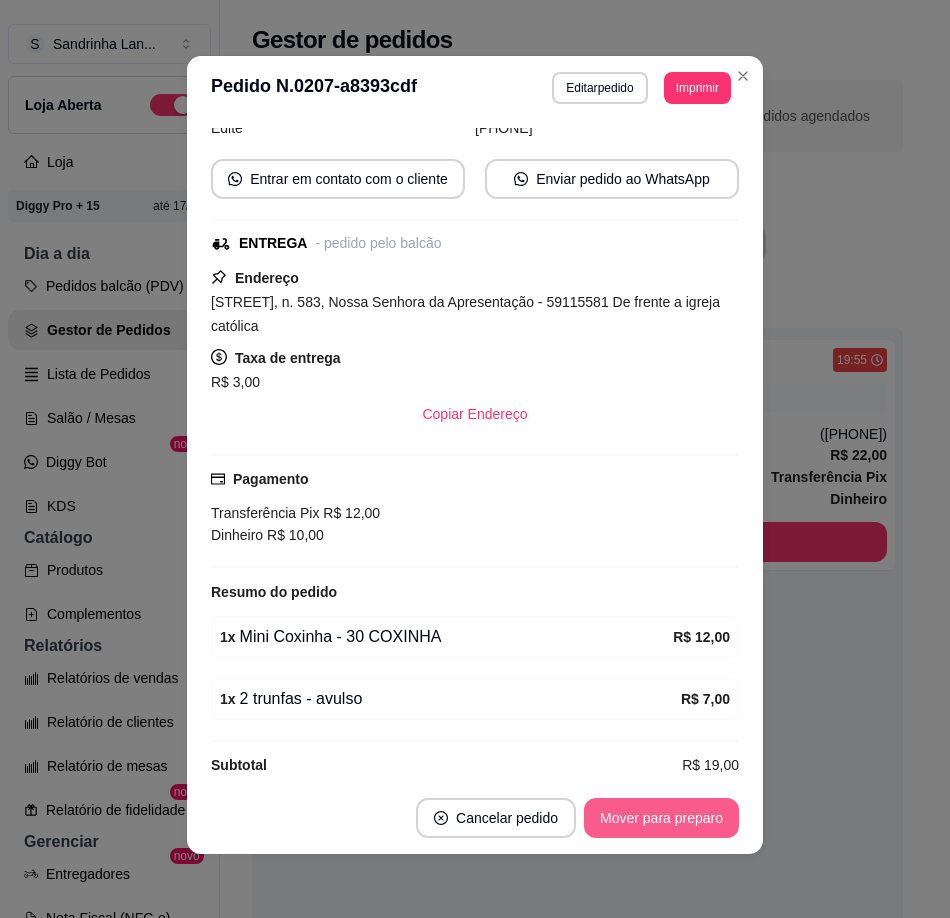 click on "Mover para preparo" at bounding box center [661, 818] 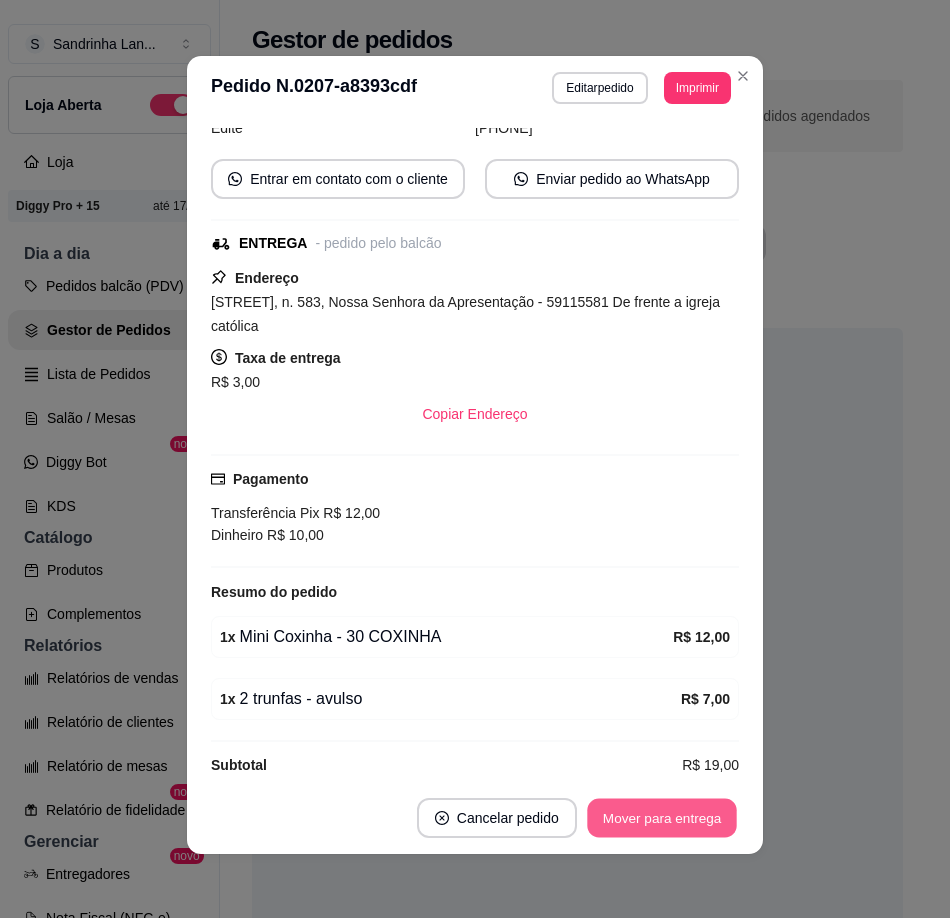 click on "Mover para entrega" at bounding box center (662, 818) 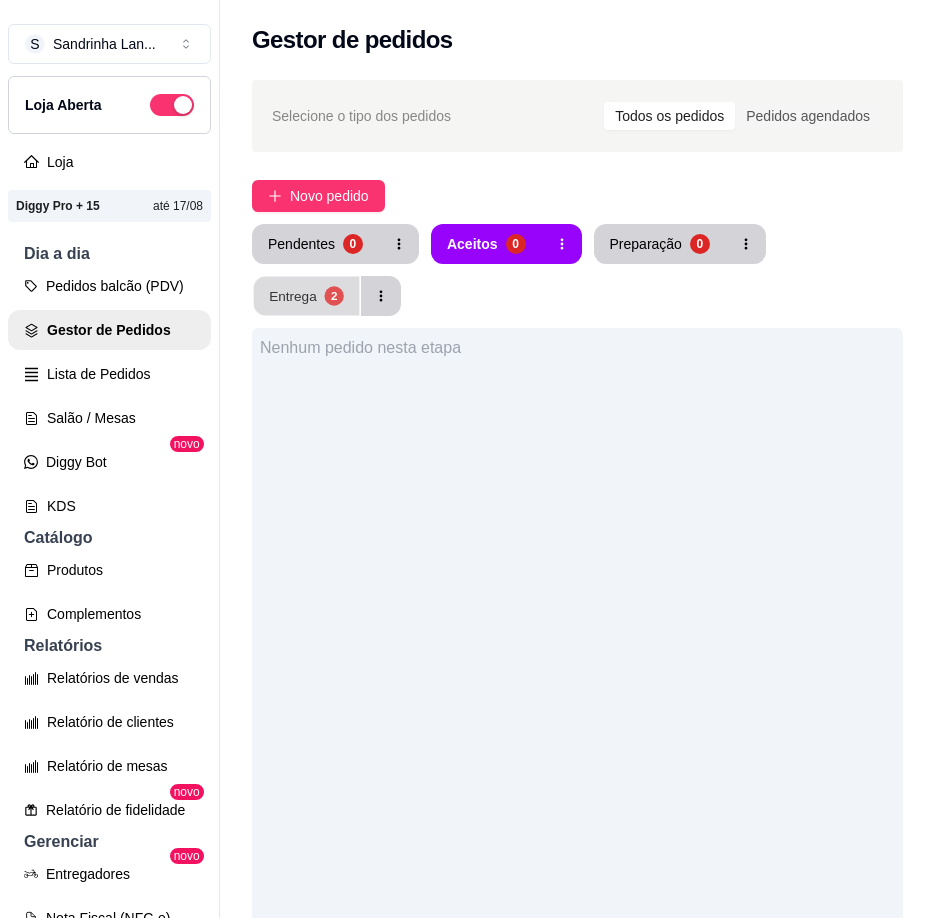 click on "2" at bounding box center [333, 295] 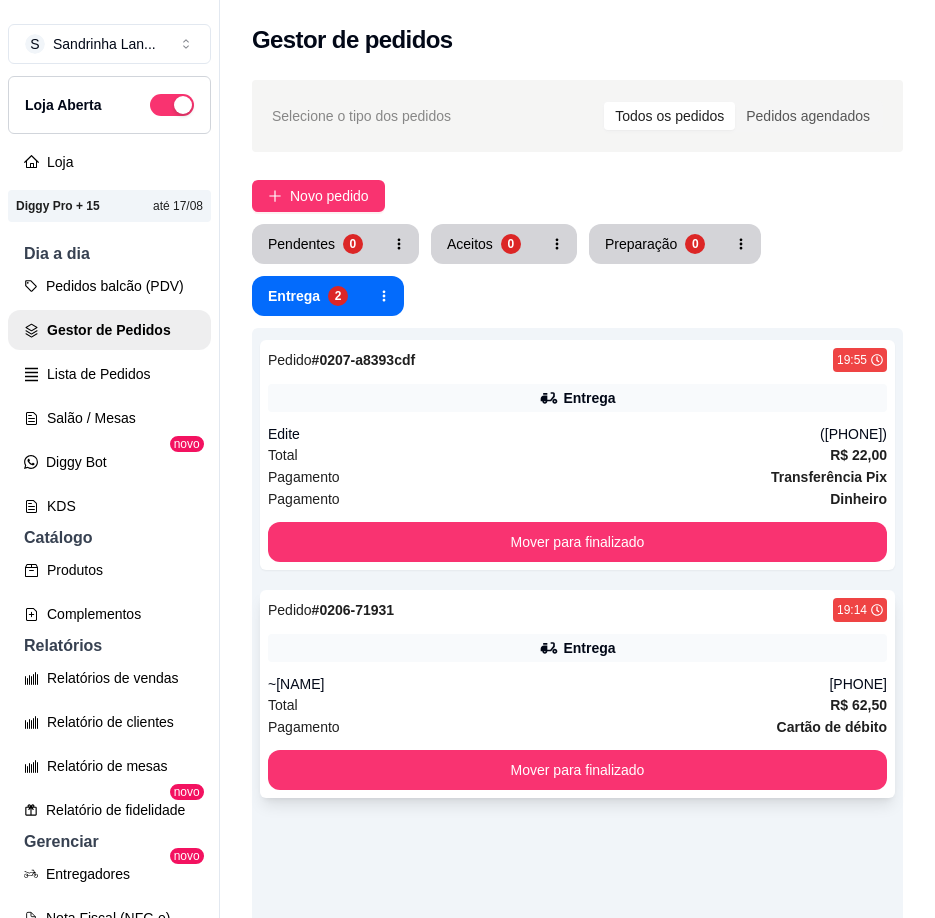 click on "Pedido  # [ORDER_ID] [TIME] Entrega [NAME] ([PHONE]) Total R$ 62,50 Pagamento Cartão de débito Mover para finalizado" at bounding box center (577, 694) 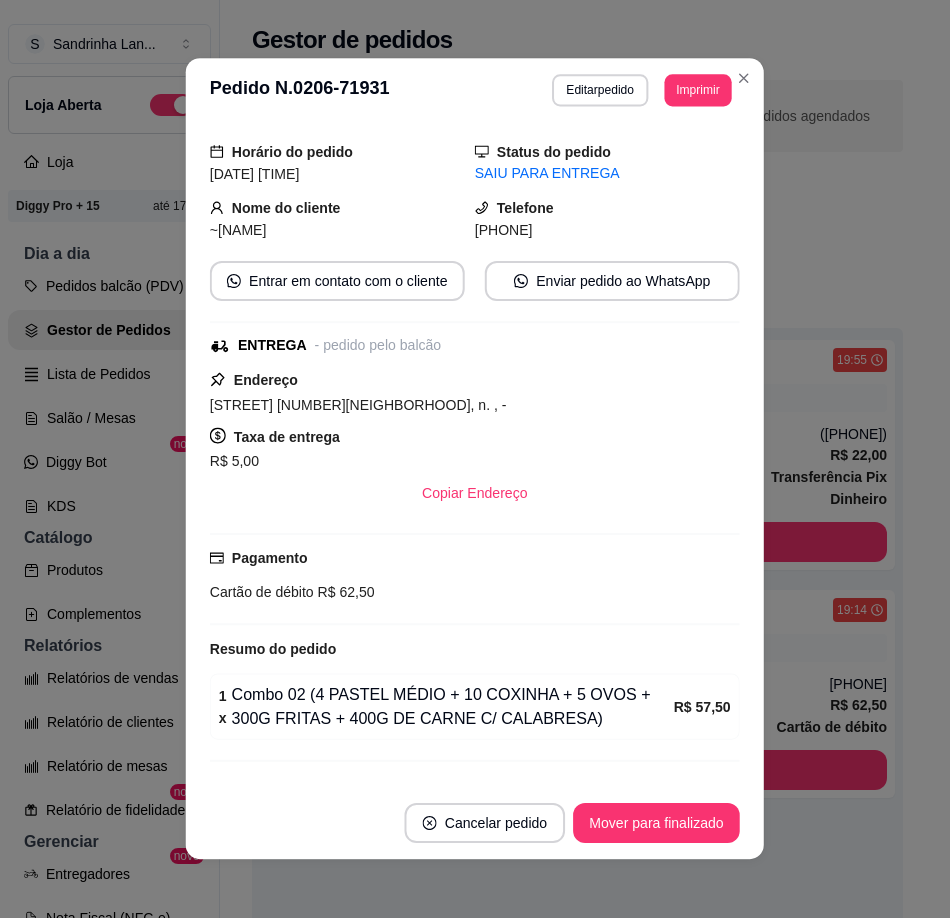 scroll, scrollTop: 95, scrollLeft: 0, axis: vertical 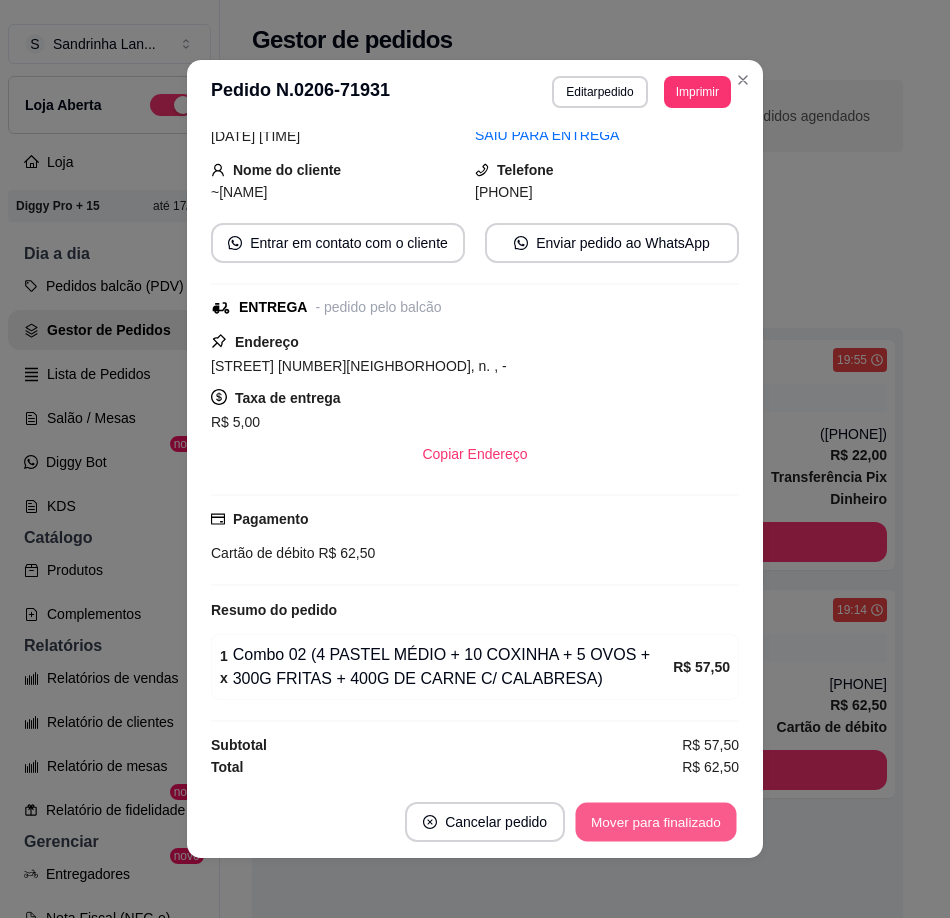 click on "Mover para finalizado" at bounding box center (656, 822) 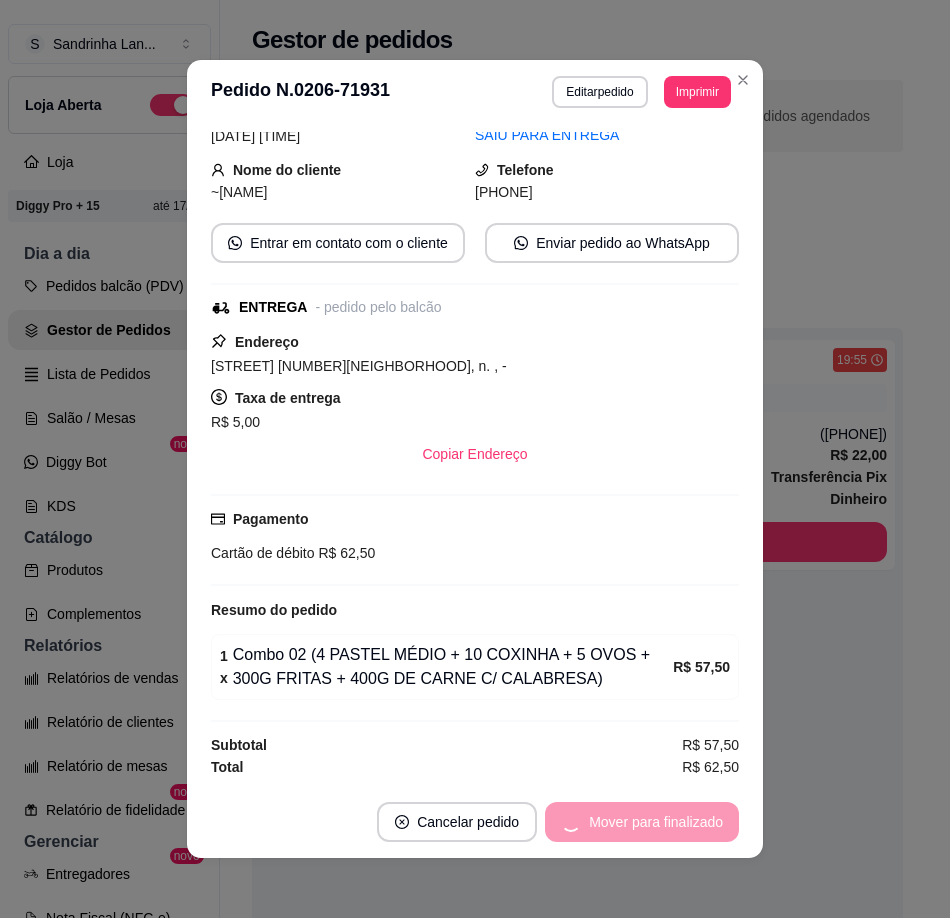 scroll, scrollTop: 49, scrollLeft: 0, axis: vertical 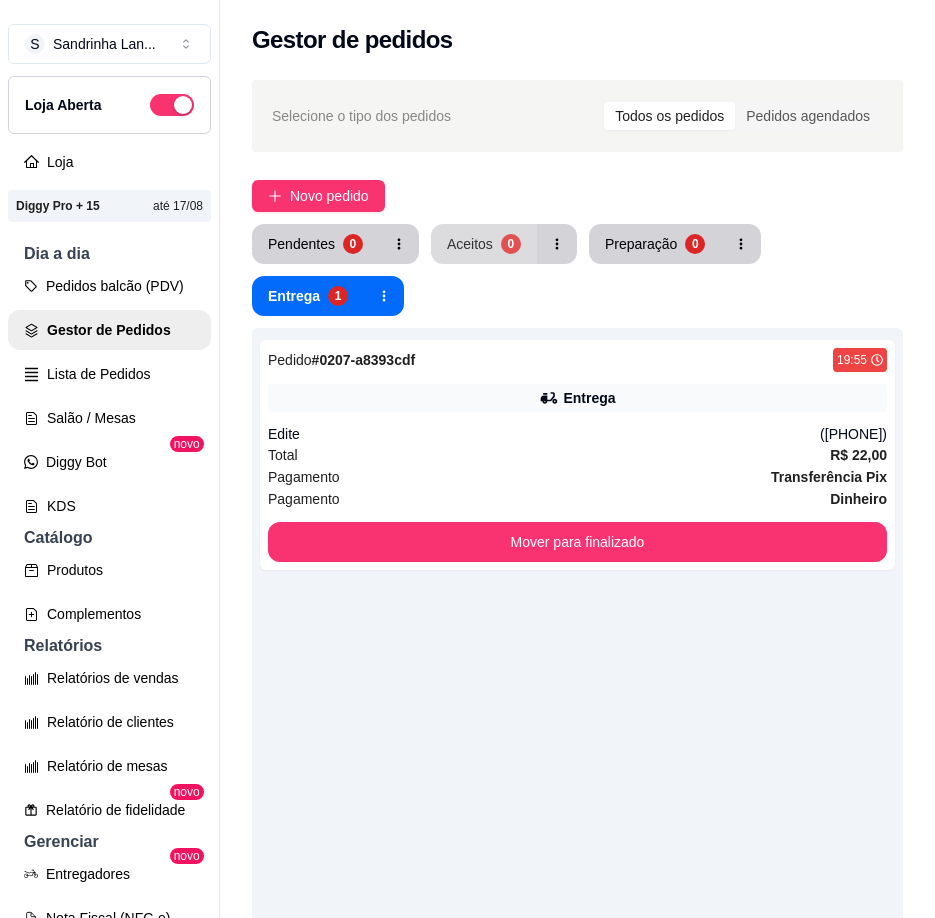 click on "Aceitos 0" at bounding box center [484, 244] 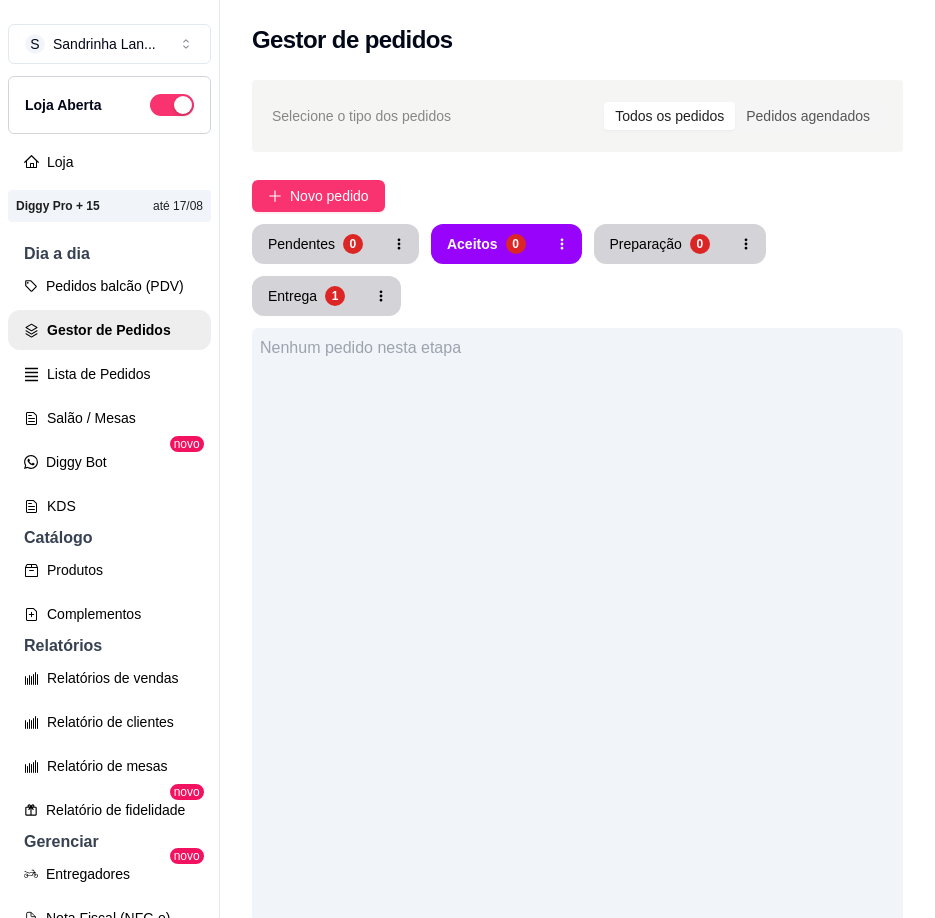click on "Selecione o tipo dos pedidos Todos os pedidos Pedidos agendados Novo pedido Pendentes 0 Aceitos 0 Preparação 0 Entrega 1 Nenhum pedido nesta etapa" at bounding box center [577, 669] 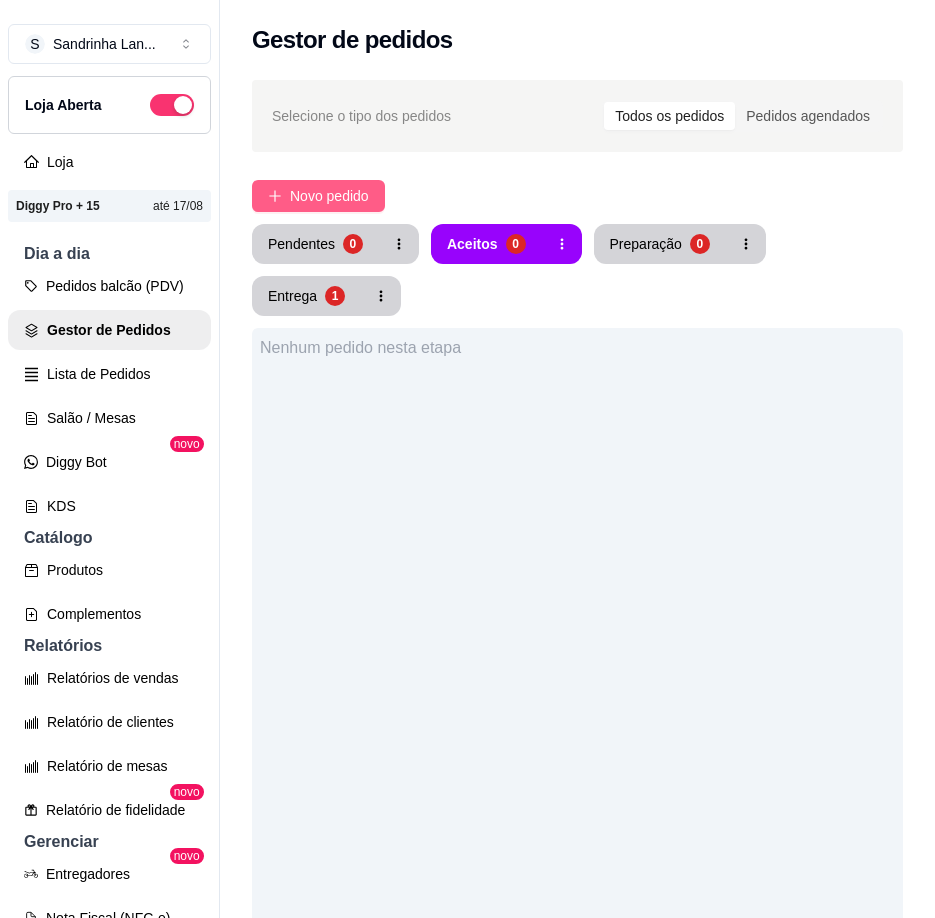 click on "Novo pedido" at bounding box center [329, 196] 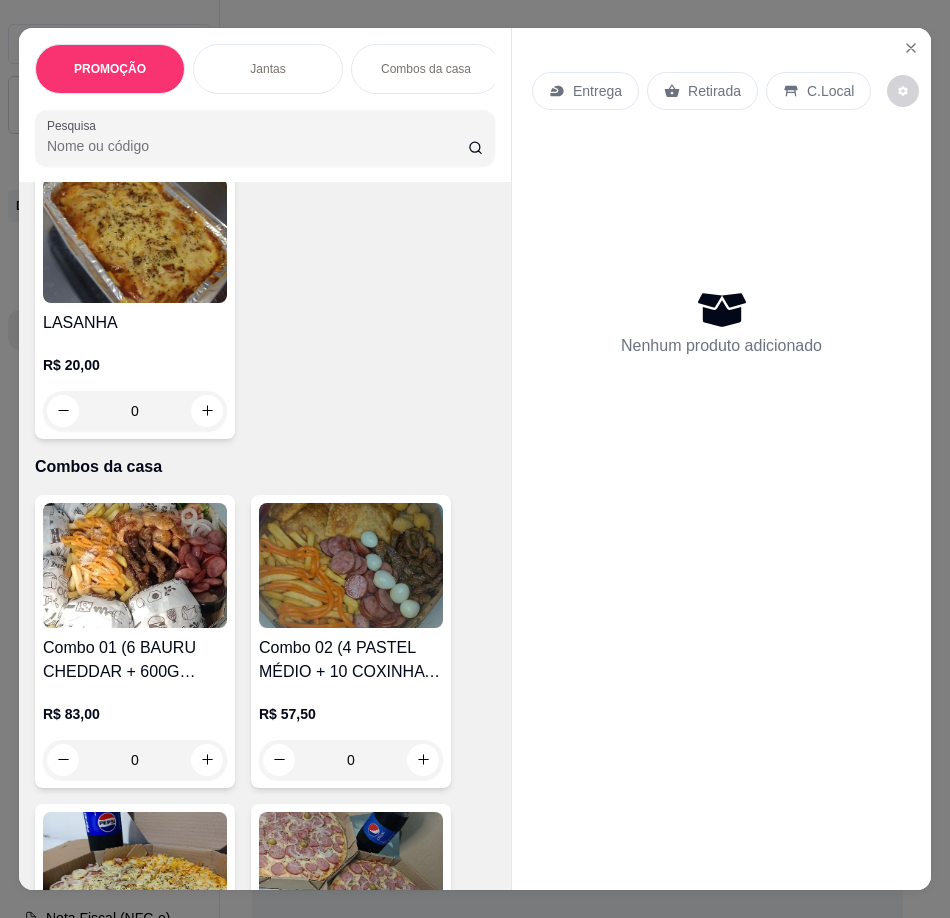 scroll, scrollTop: 500, scrollLeft: 0, axis: vertical 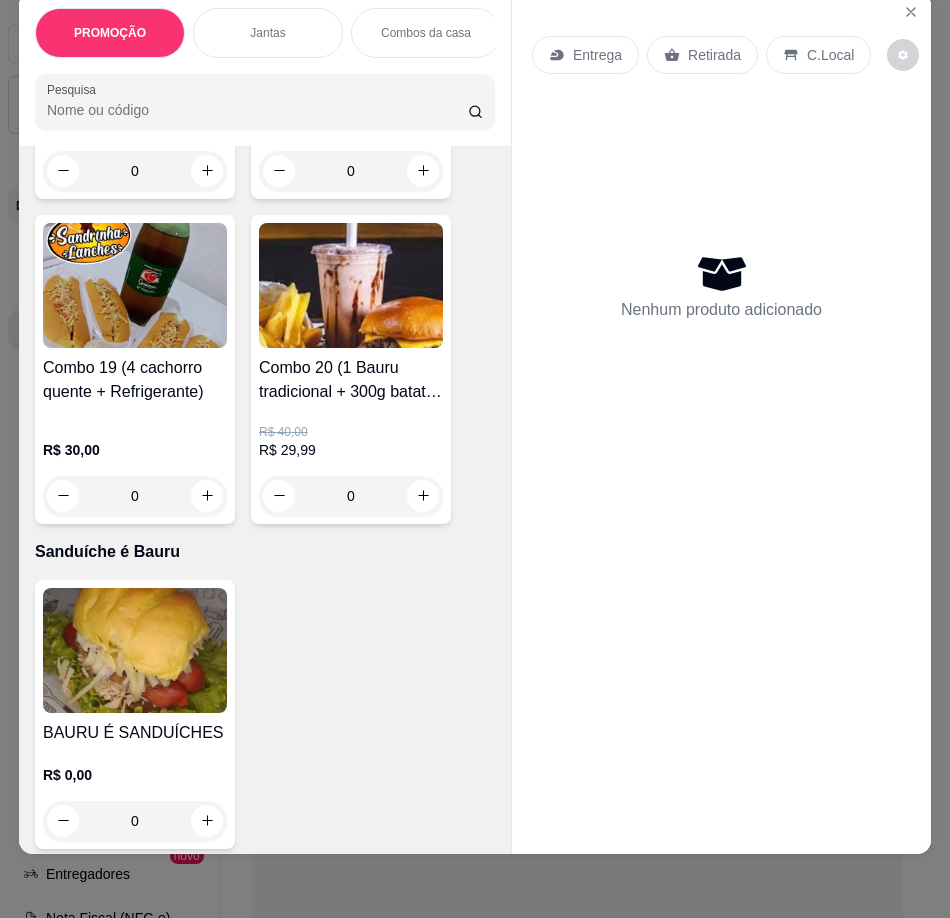 click on "0" at bounding box center [135, 496] 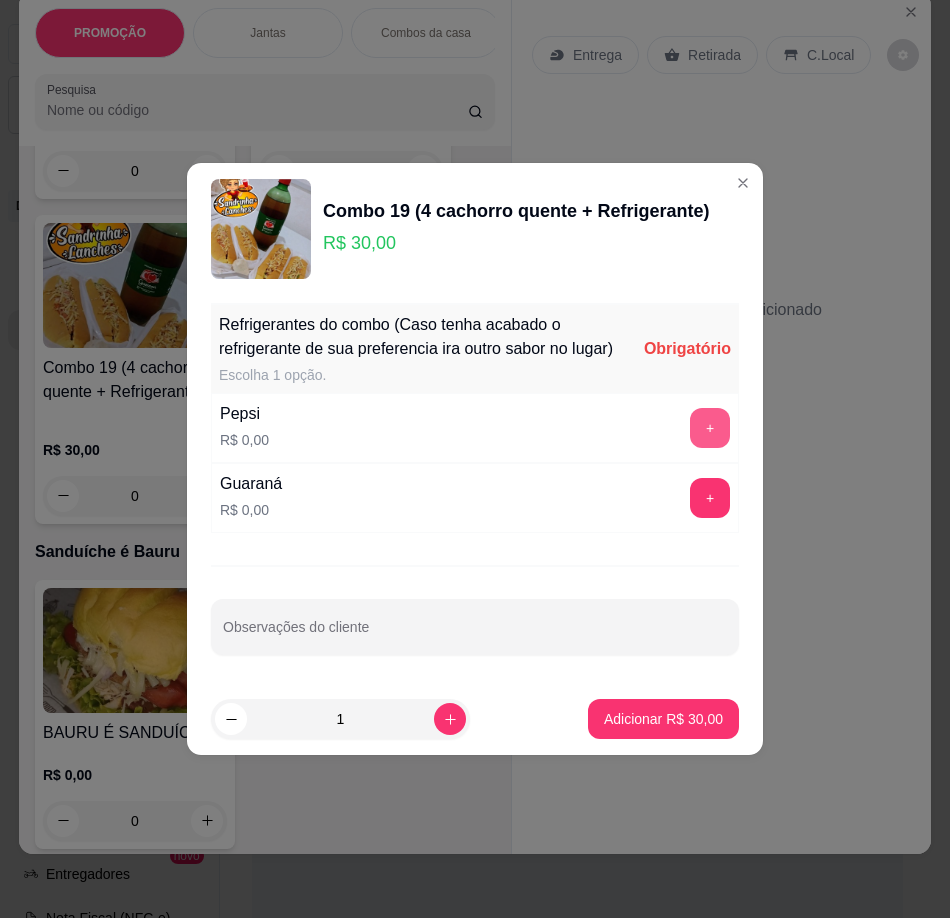 click on "+" at bounding box center (710, 428) 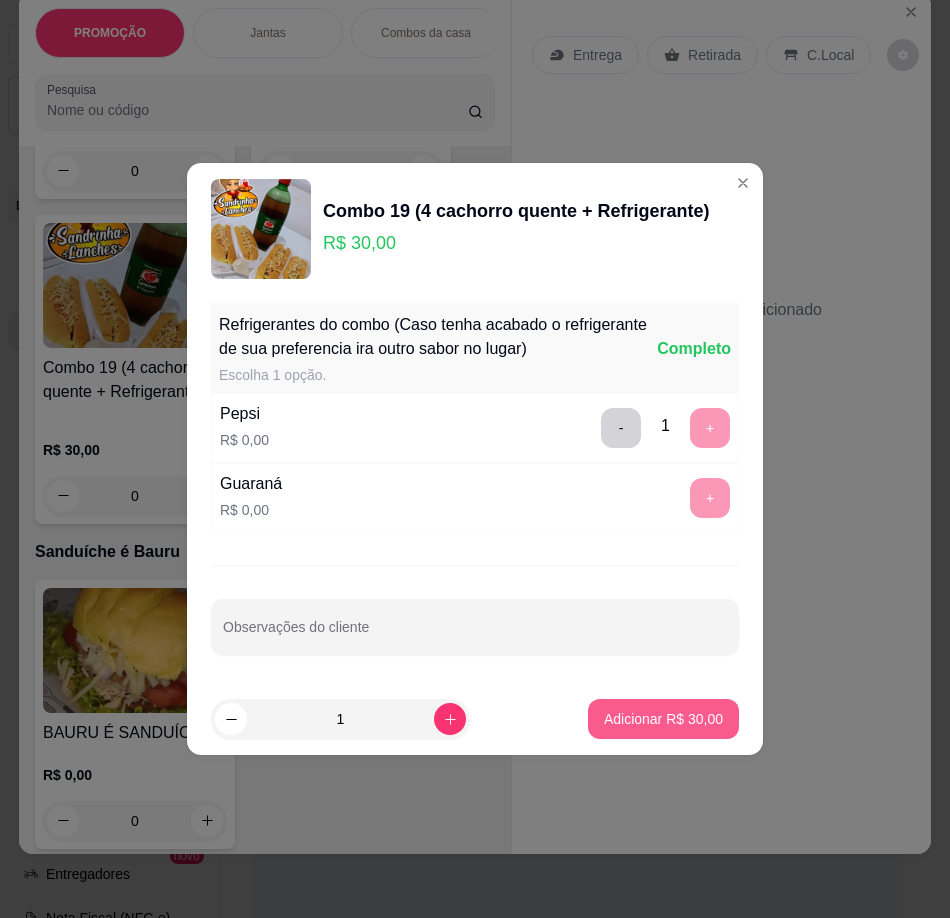 click on "Adicionar   R$ 30,00" at bounding box center (663, 719) 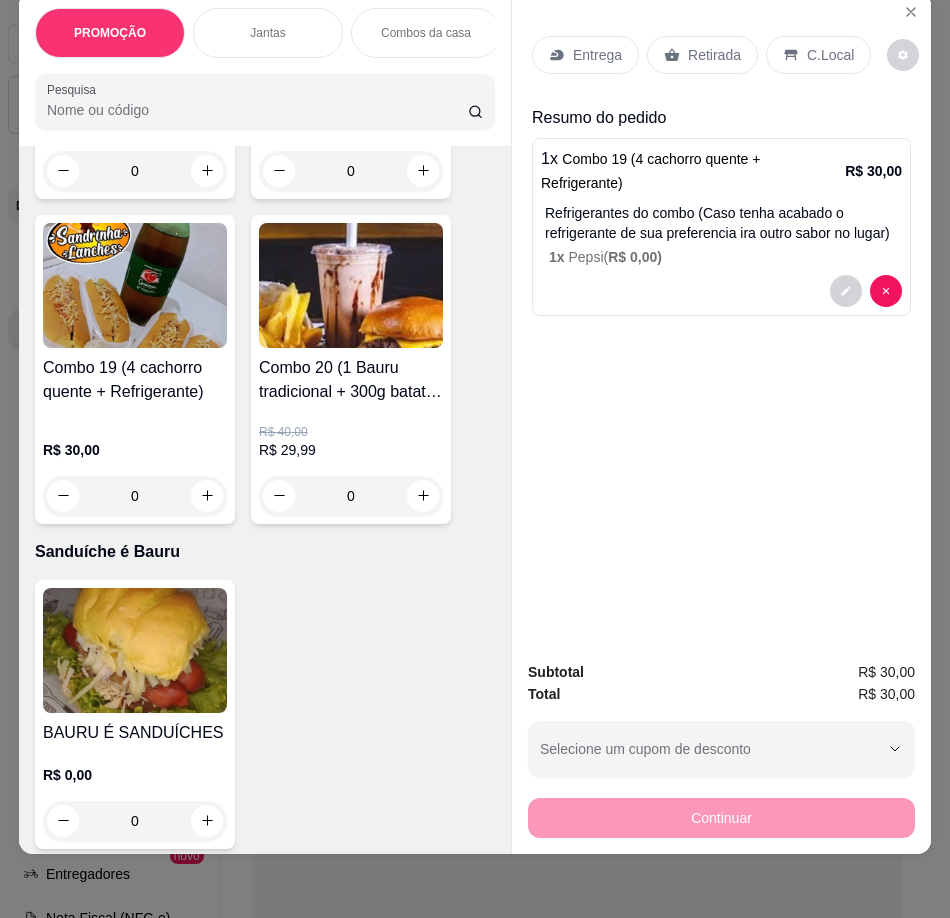 click on "Entrega" at bounding box center (585, 55) 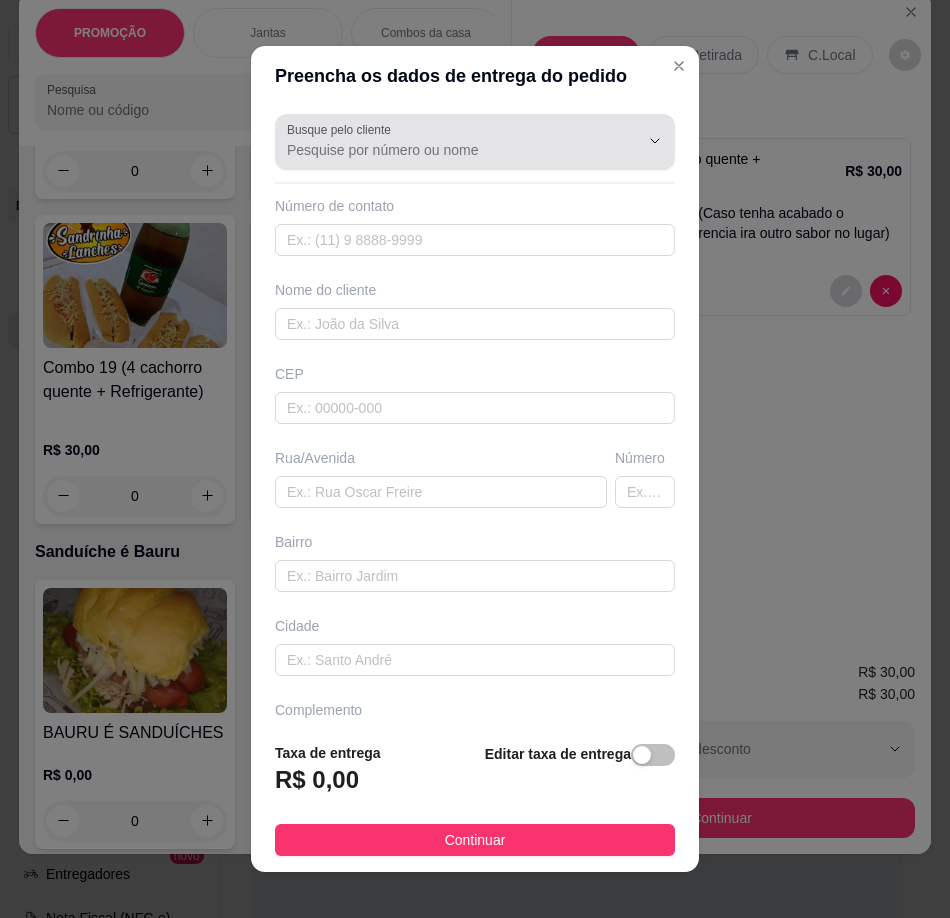 click on "Busque pelo cliente" at bounding box center (447, 150) 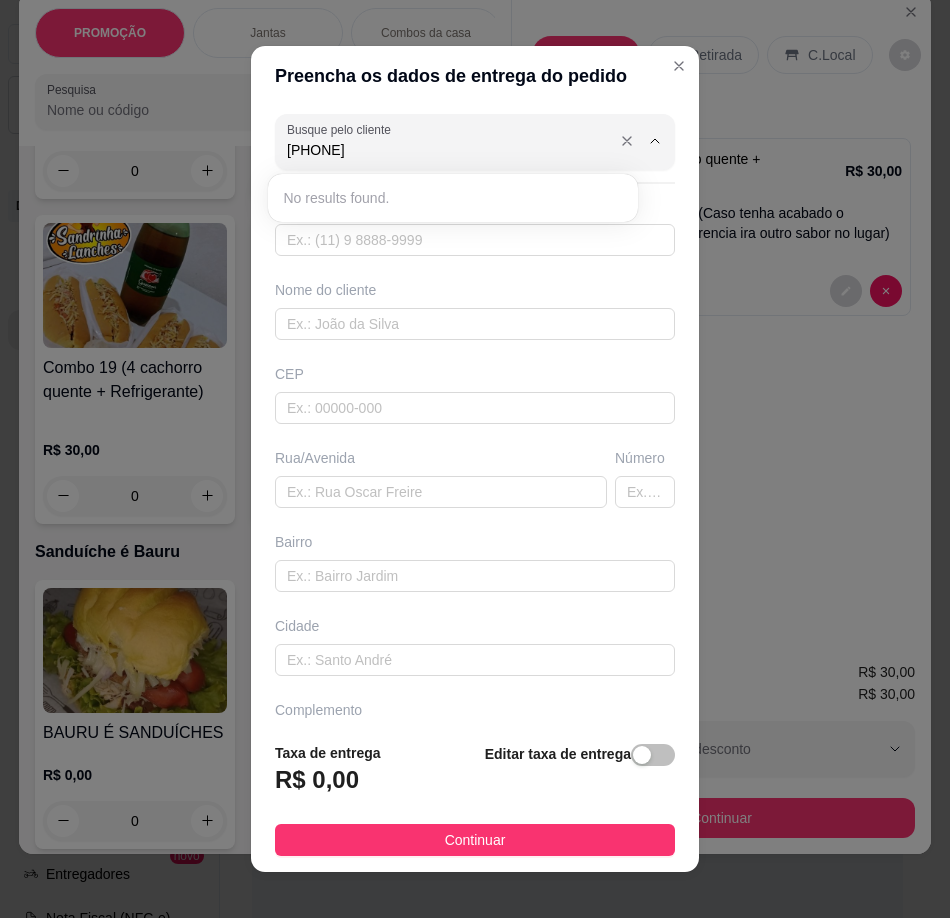 type on "[PHONE]" 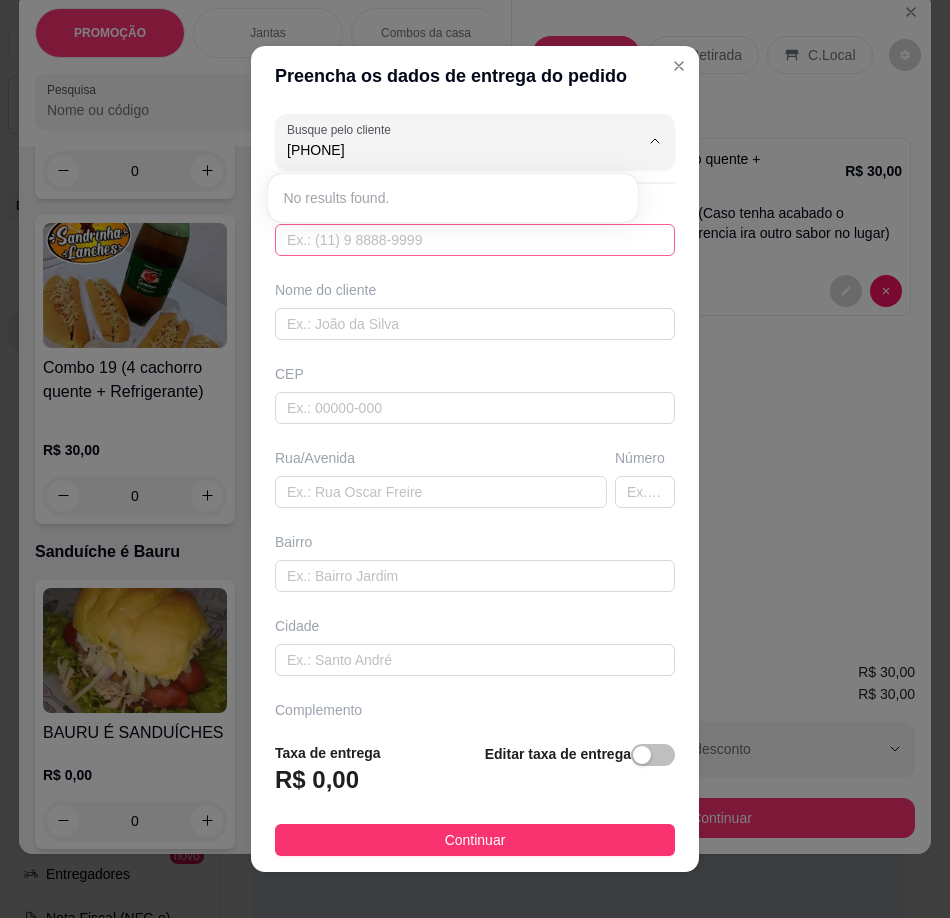 click at bounding box center (475, 240) 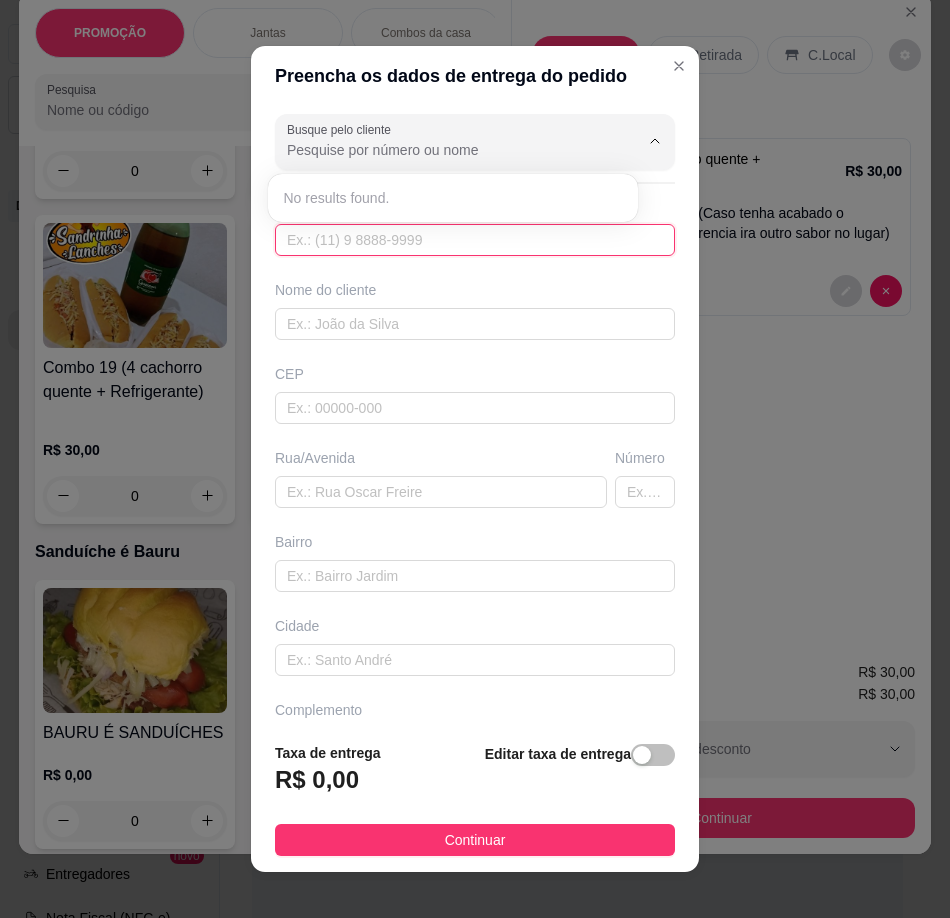 click at bounding box center (475, 240) 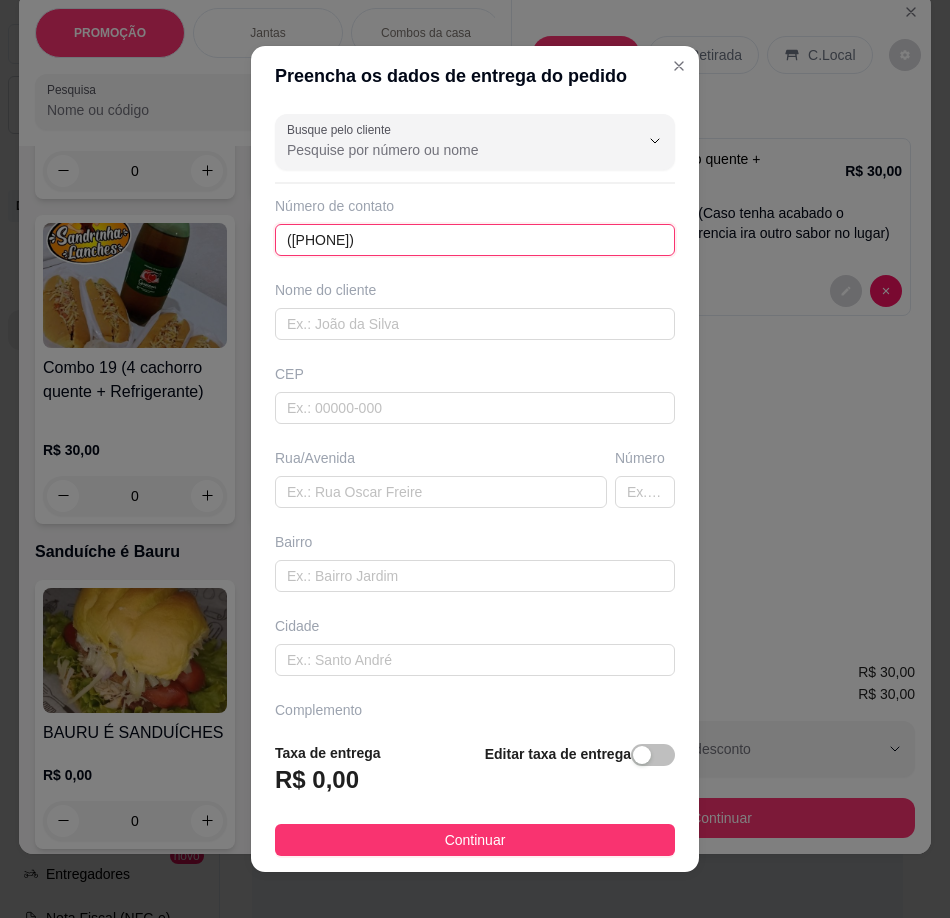 type on "([PHONE])" 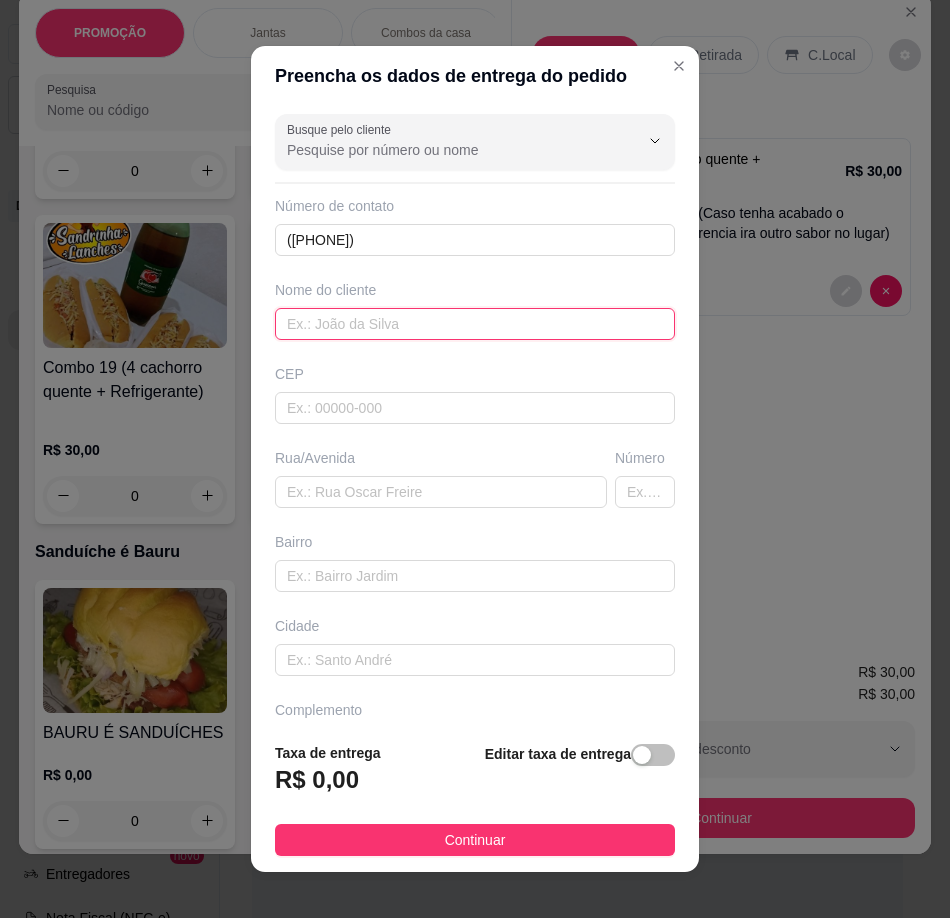 click at bounding box center (475, 324) 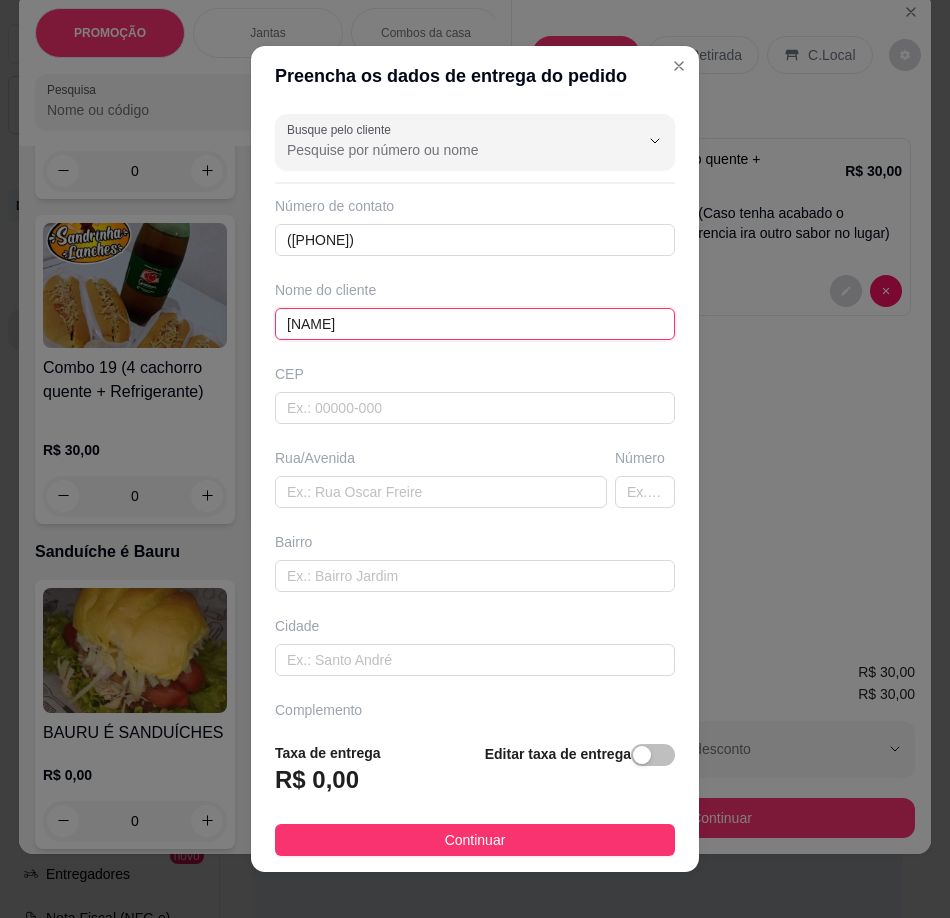 type on "[NAME]" 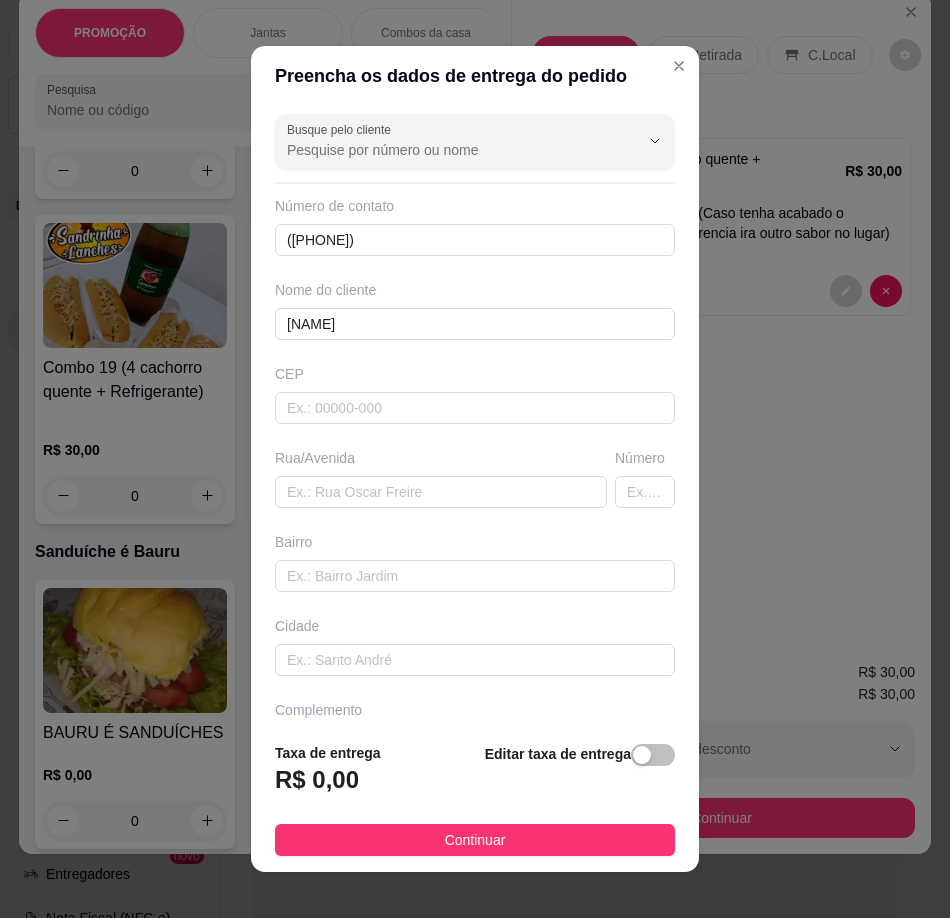 click on "Editar taxa de entrega" at bounding box center [580, 775] 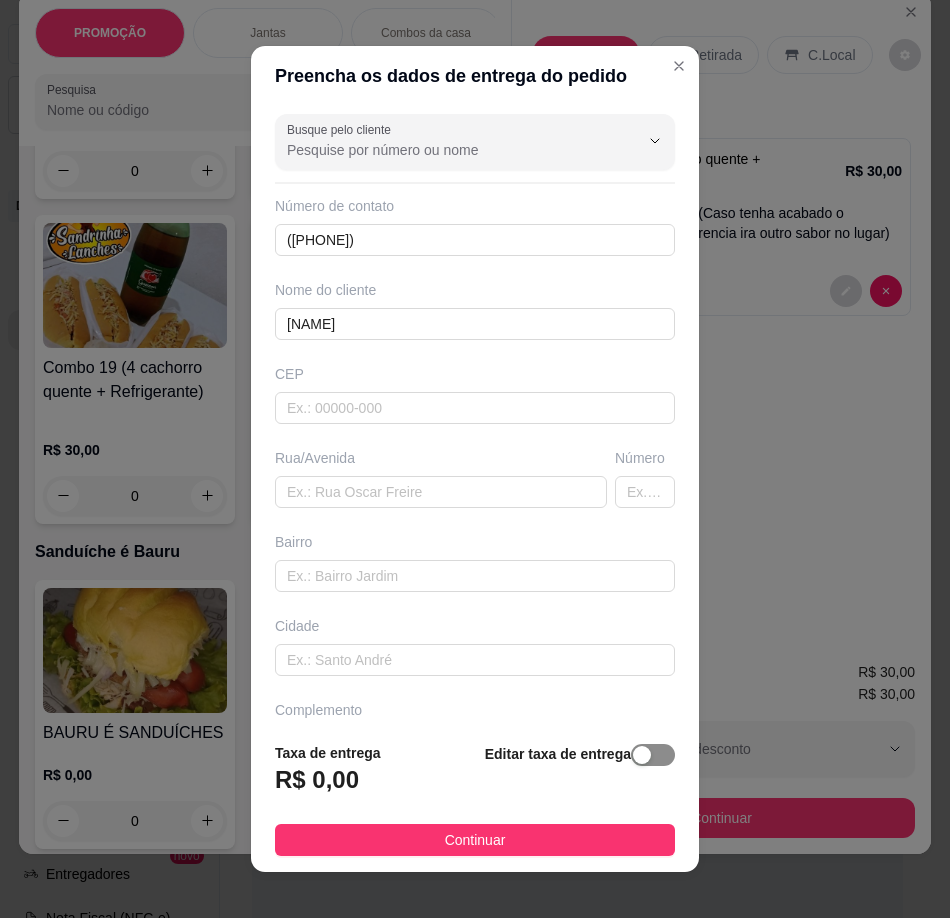 drag, startPoint x: 612, startPoint y: 757, endPoint x: 122, endPoint y: 780, distance: 490.5395 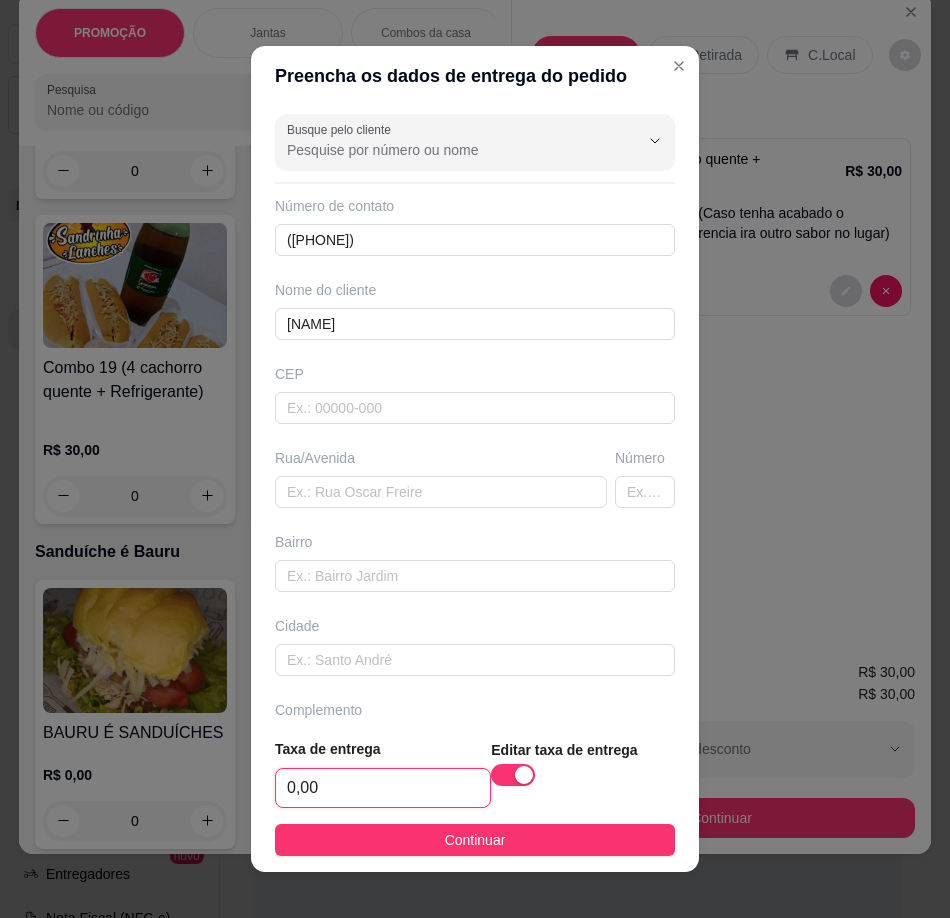 click on "0,00" at bounding box center (383, 788) 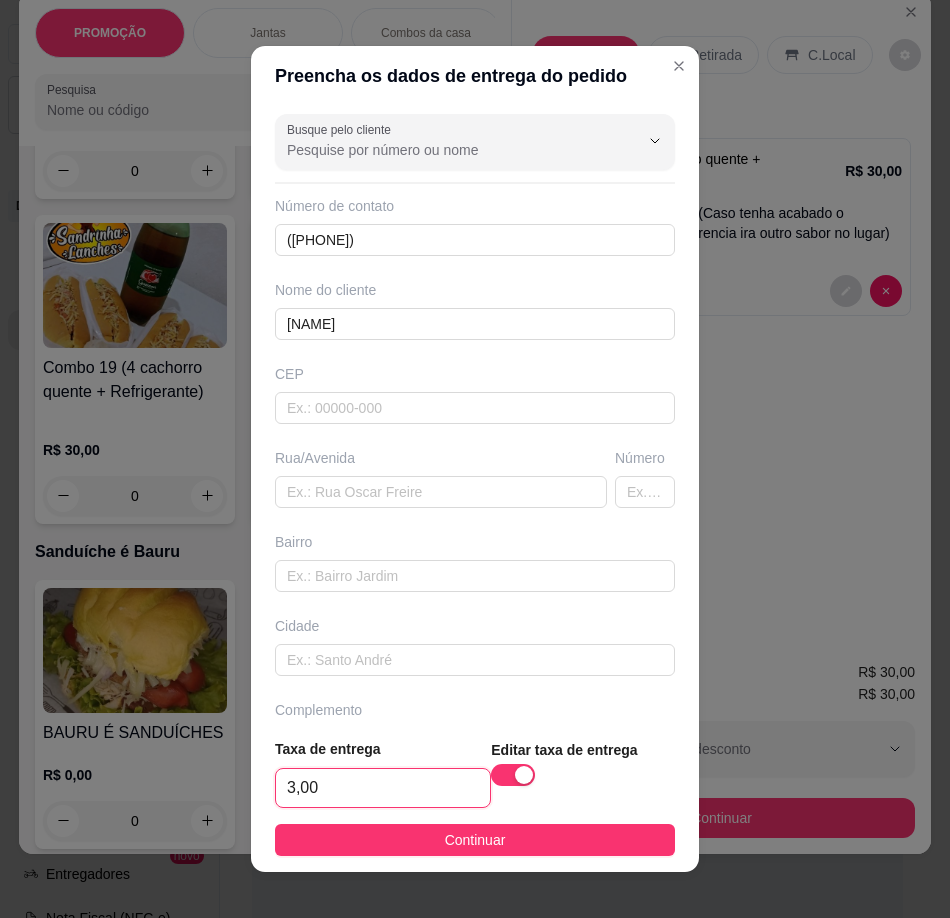 type on "3,00" 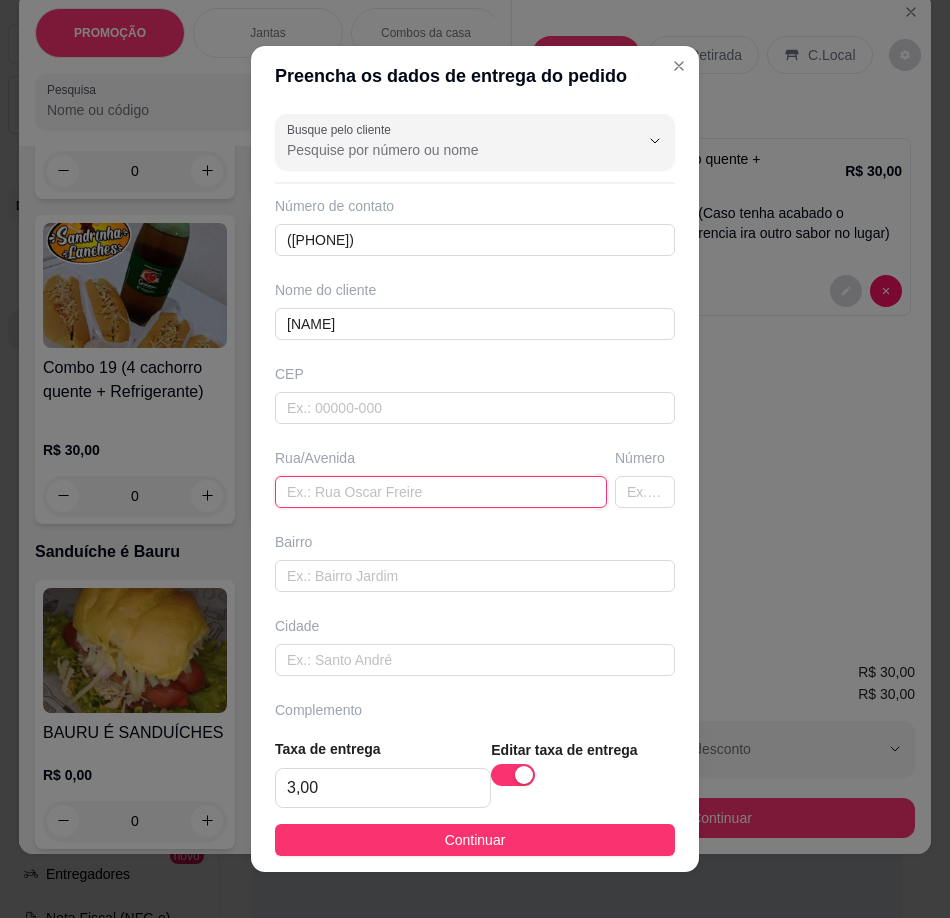 click at bounding box center [441, 492] 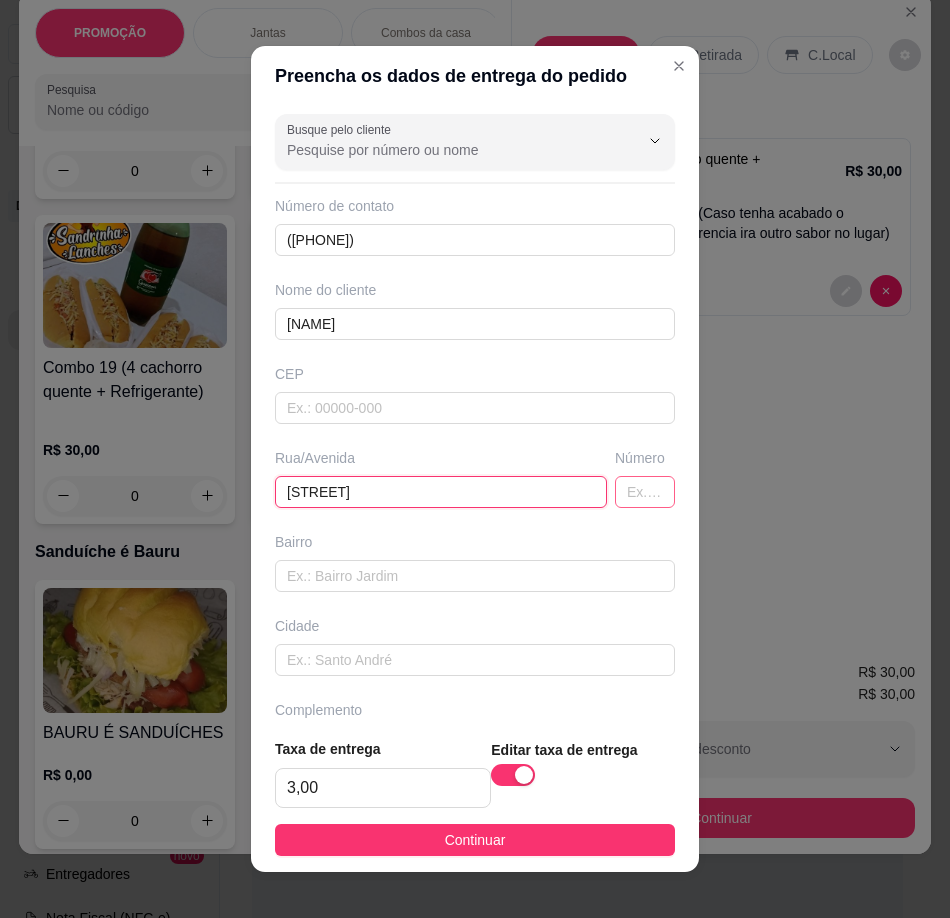 type on "[STREET]" 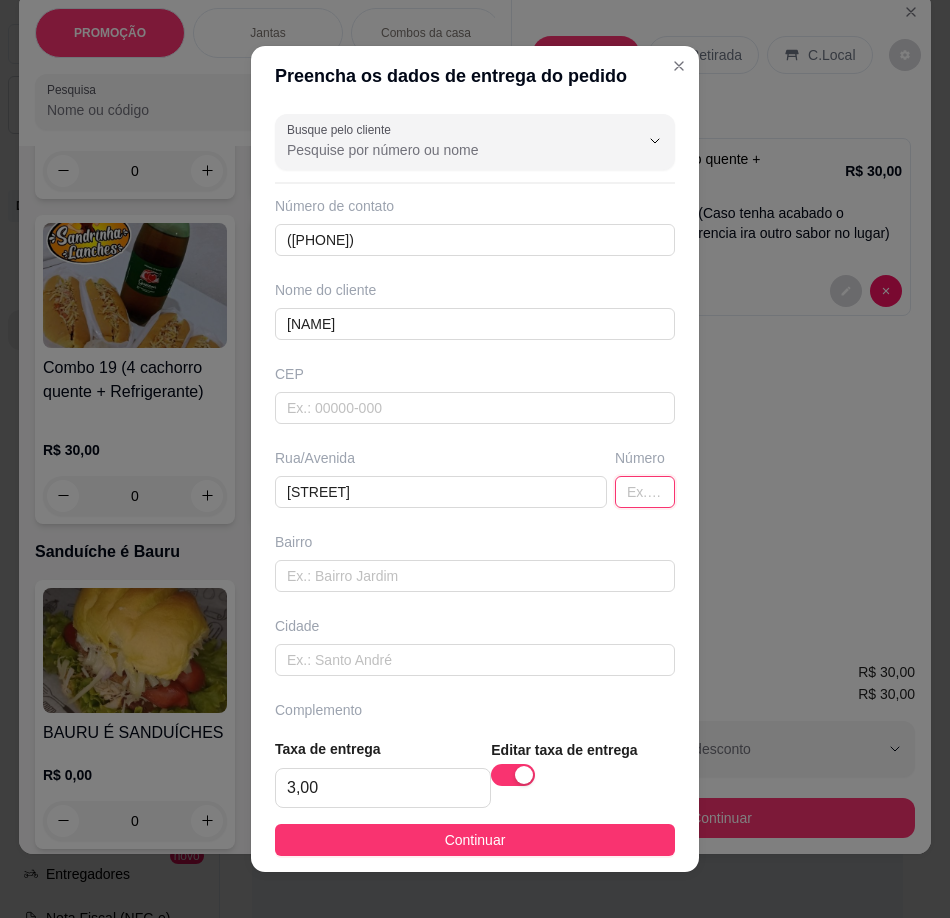 click at bounding box center (645, 492) 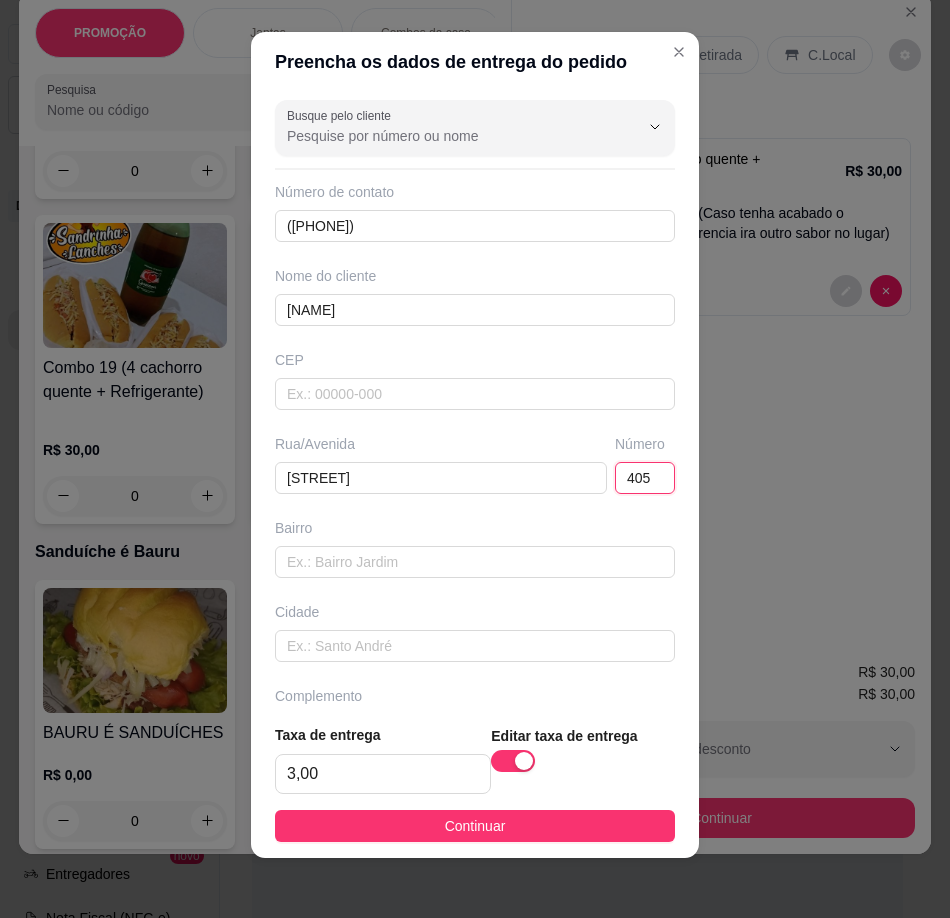 scroll, scrollTop: 18, scrollLeft: 0, axis: vertical 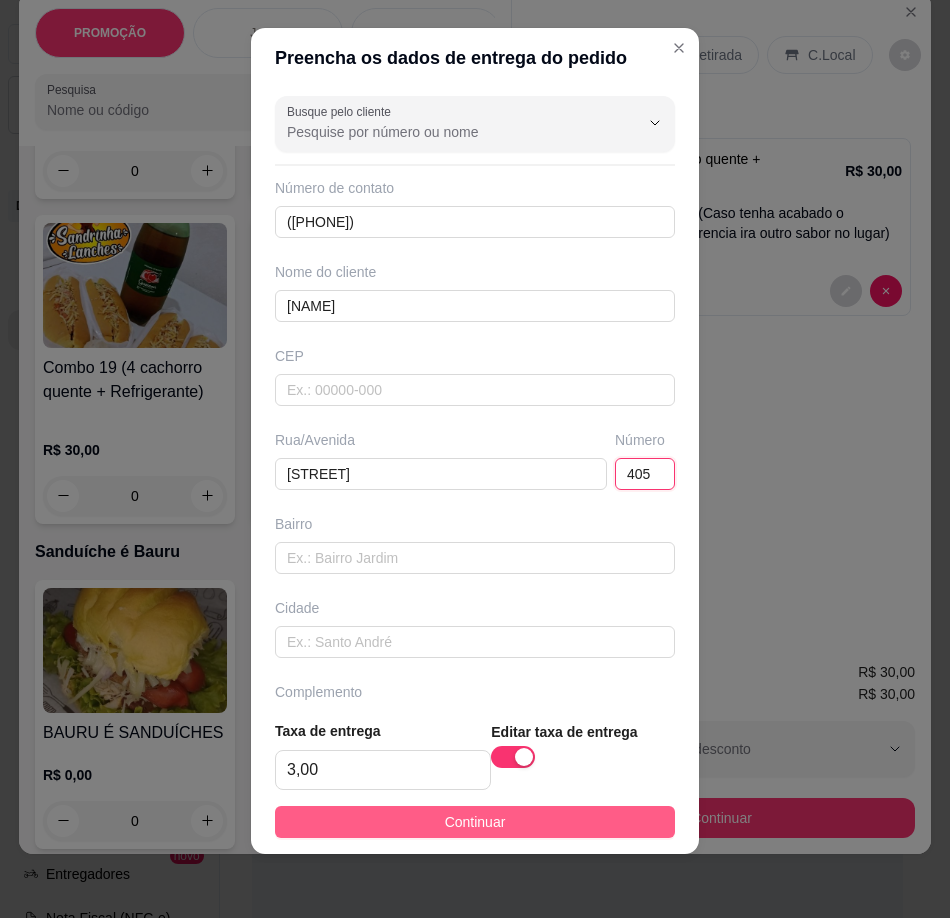 type on "405" 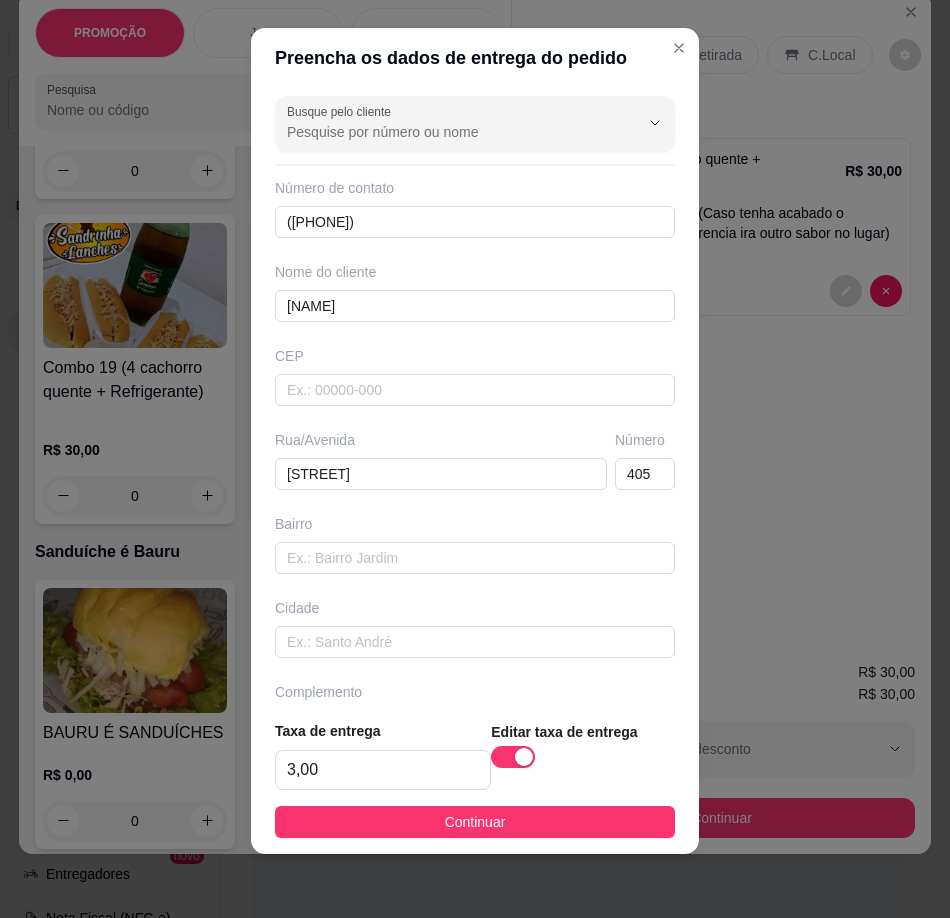 drag, startPoint x: 591, startPoint y: 819, endPoint x: 642, endPoint y: 821, distance: 51.0392 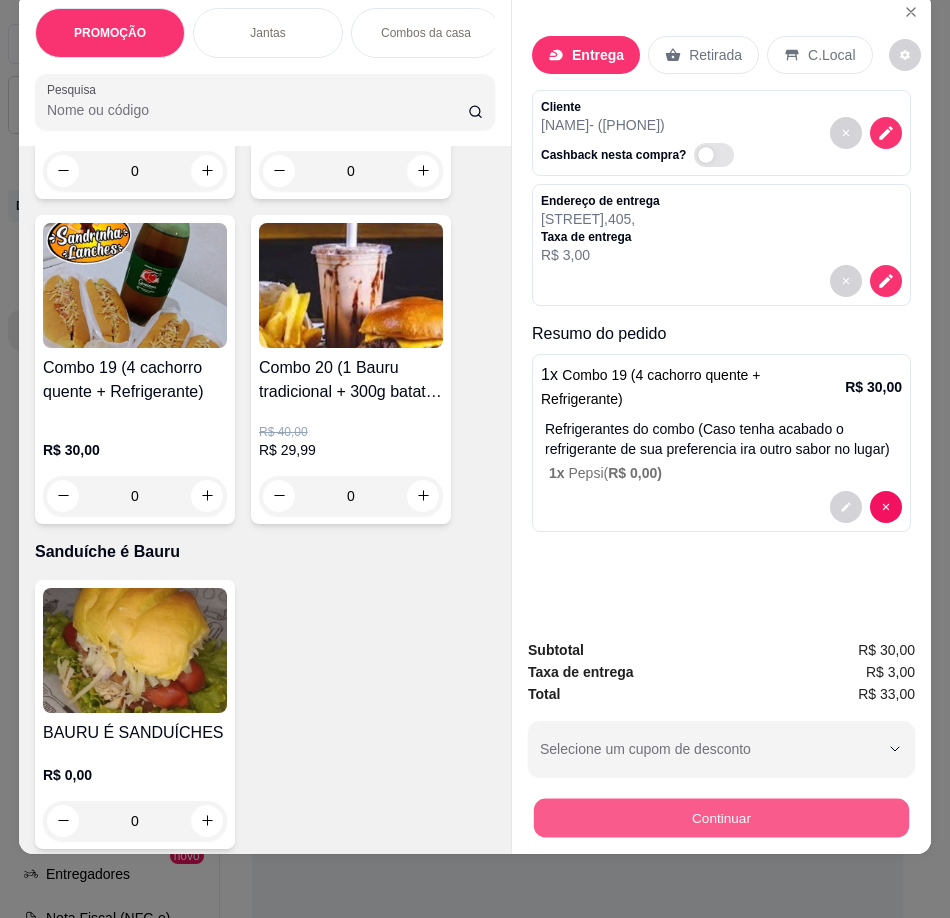 click on "Continuar" at bounding box center [721, 818] 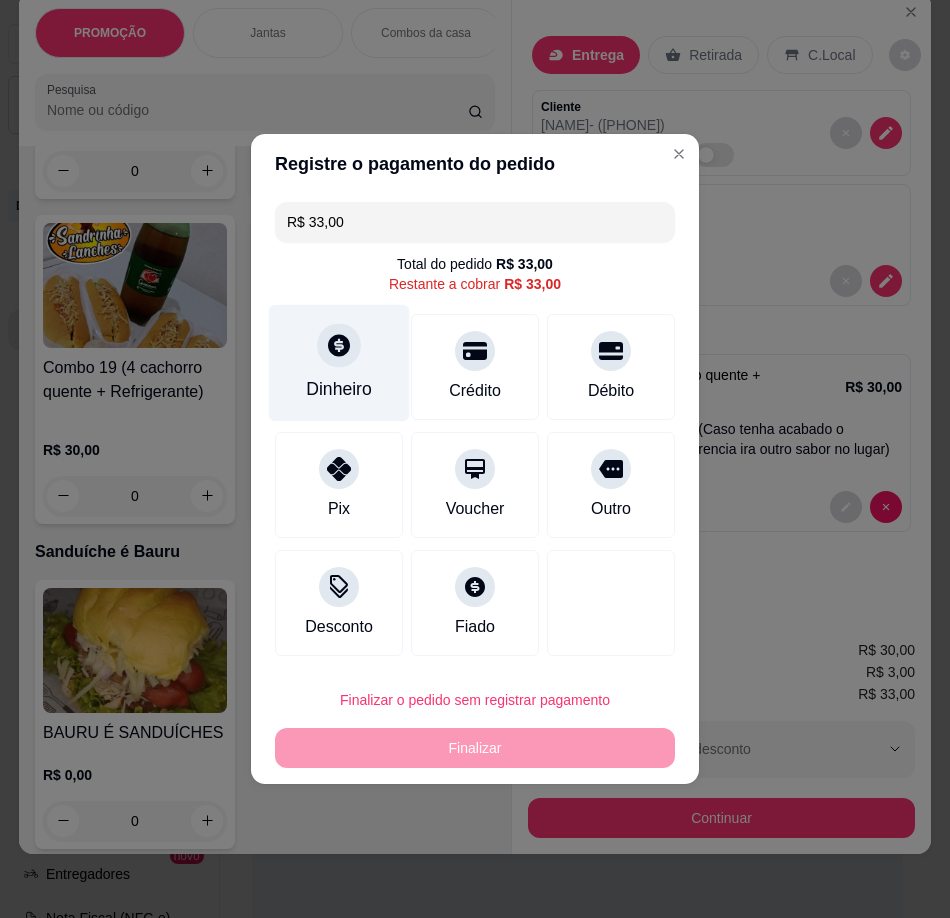 click on "Dinheiro" at bounding box center (339, 363) 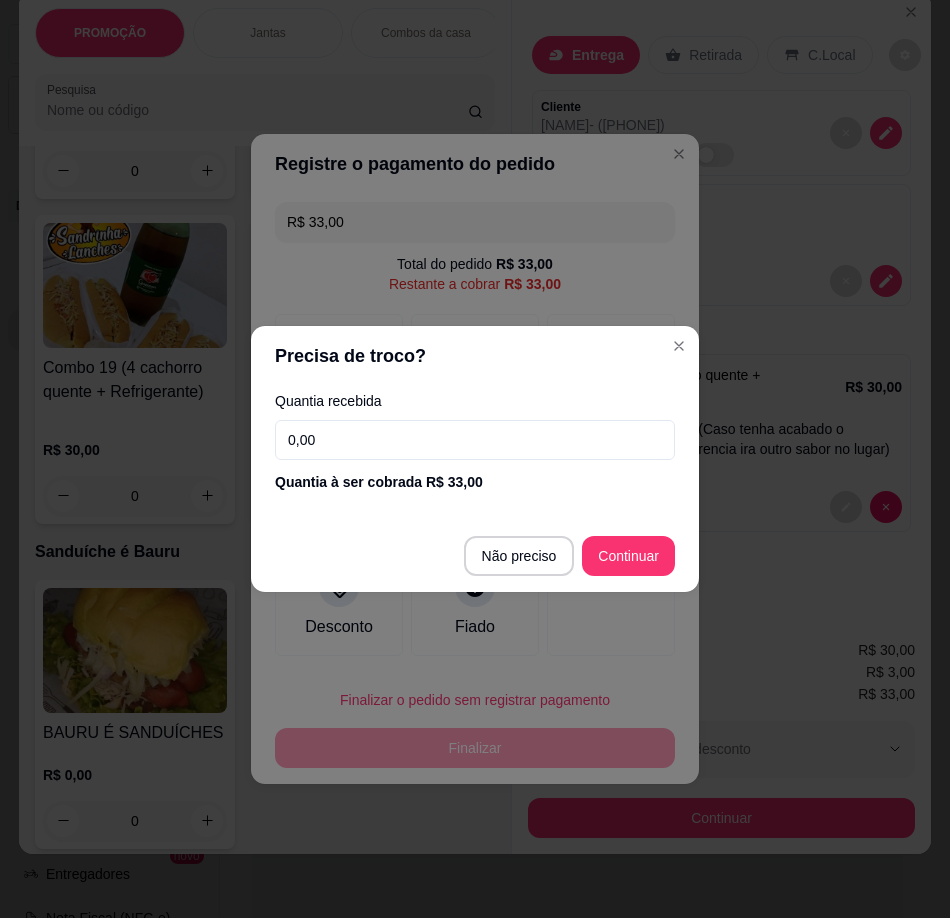 click on "0,00" at bounding box center [475, 440] 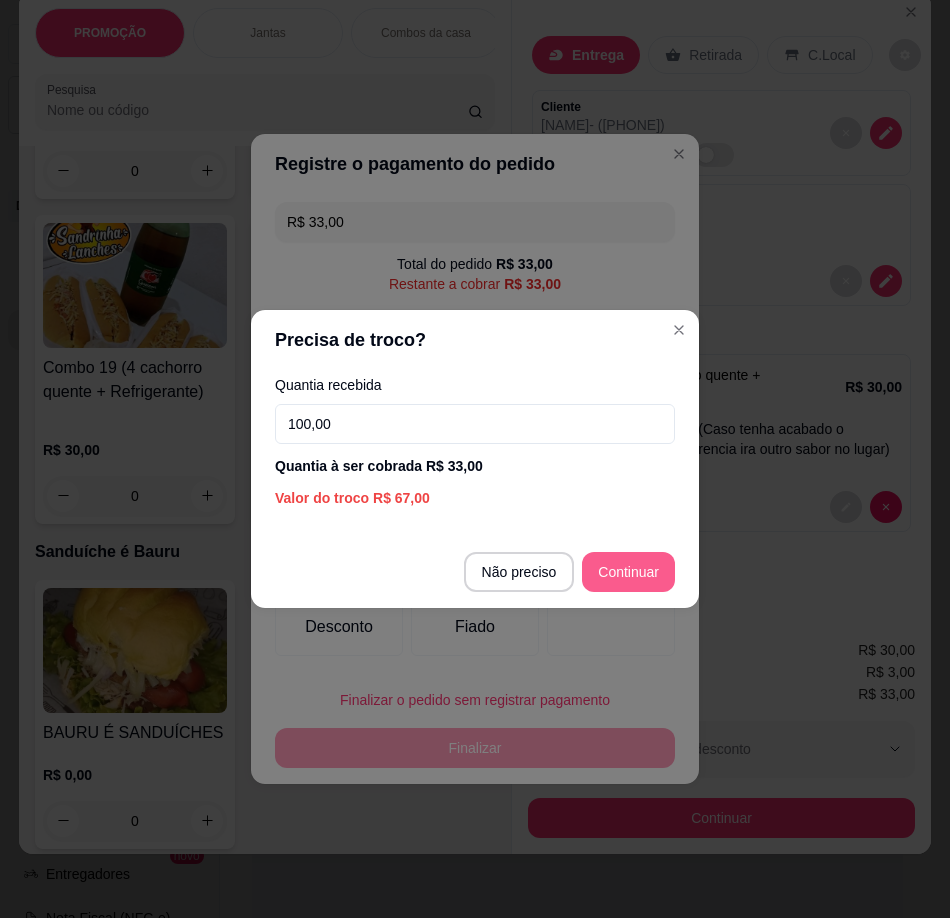 type on "100,00" 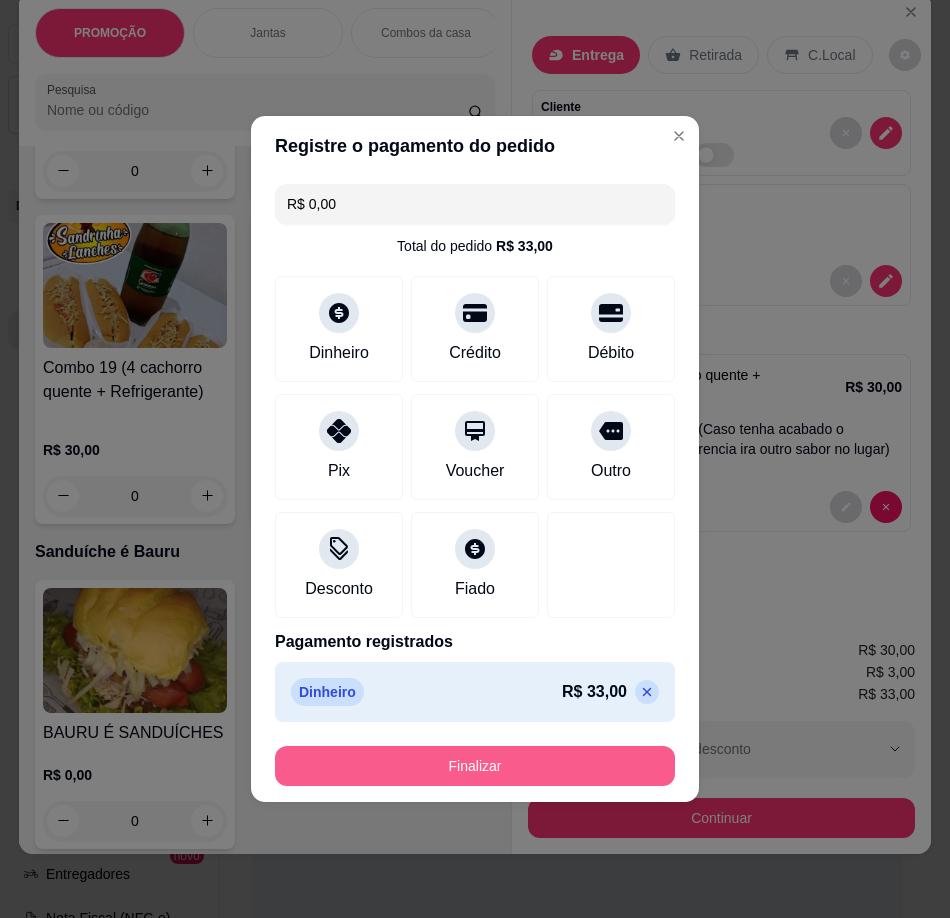 click on "Finalizar" at bounding box center [475, 766] 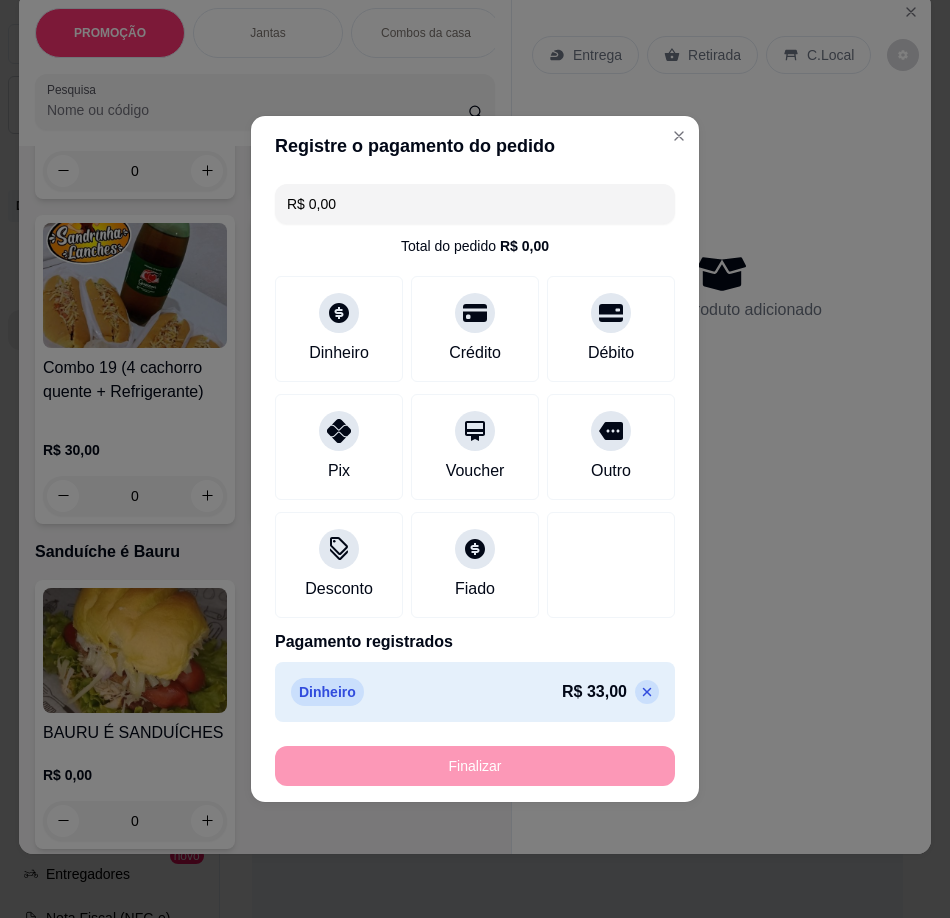 type on "-R$ 33,00" 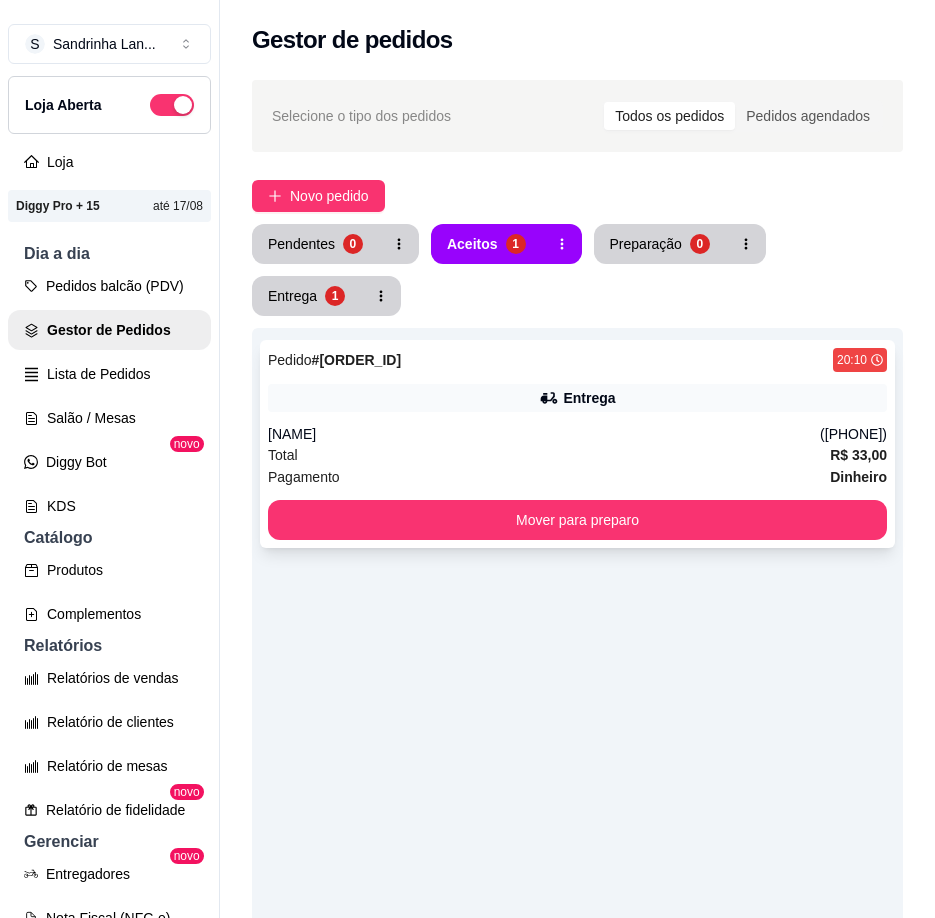 click on "Total R$ 33,00" at bounding box center (577, 455) 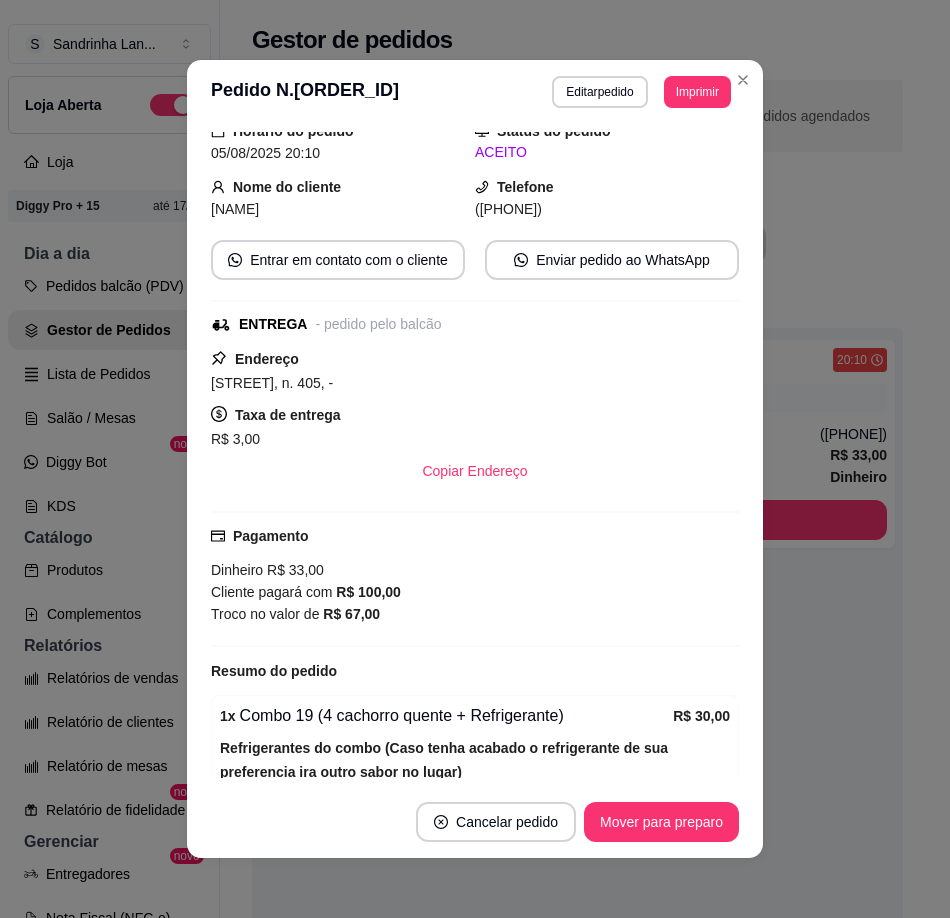 scroll, scrollTop: 197, scrollLeft: 0, axis: vertical 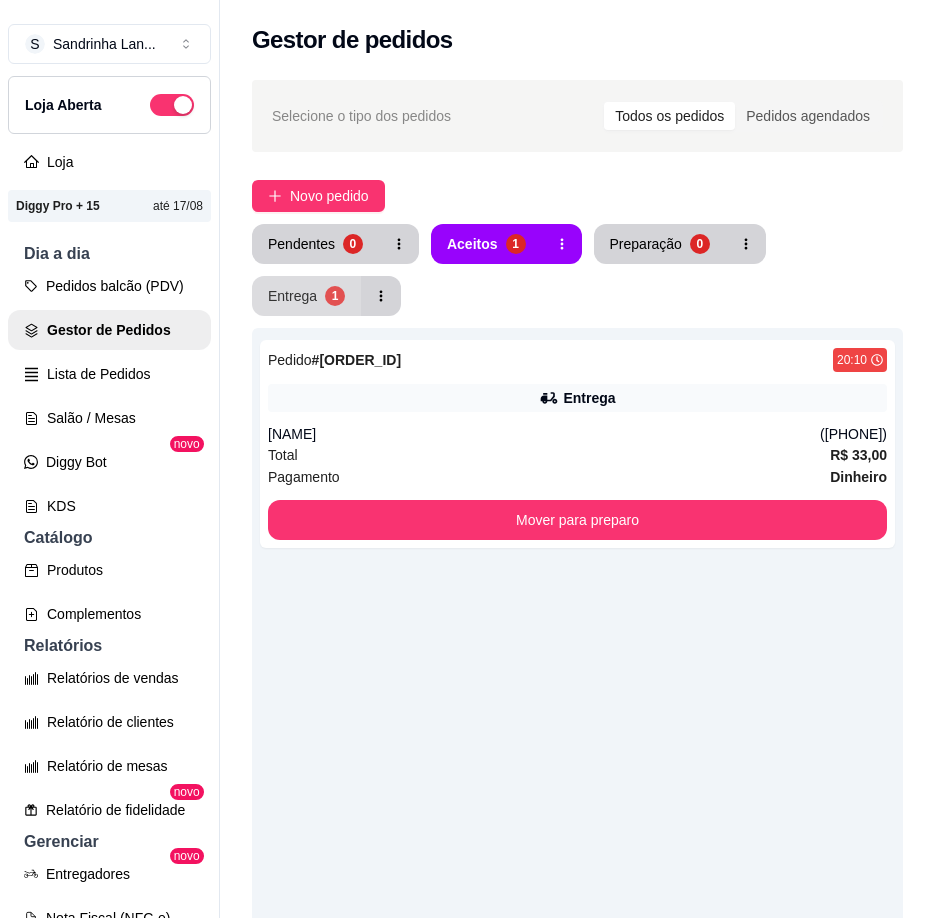 click on "1" at bounding box center (335, 296) 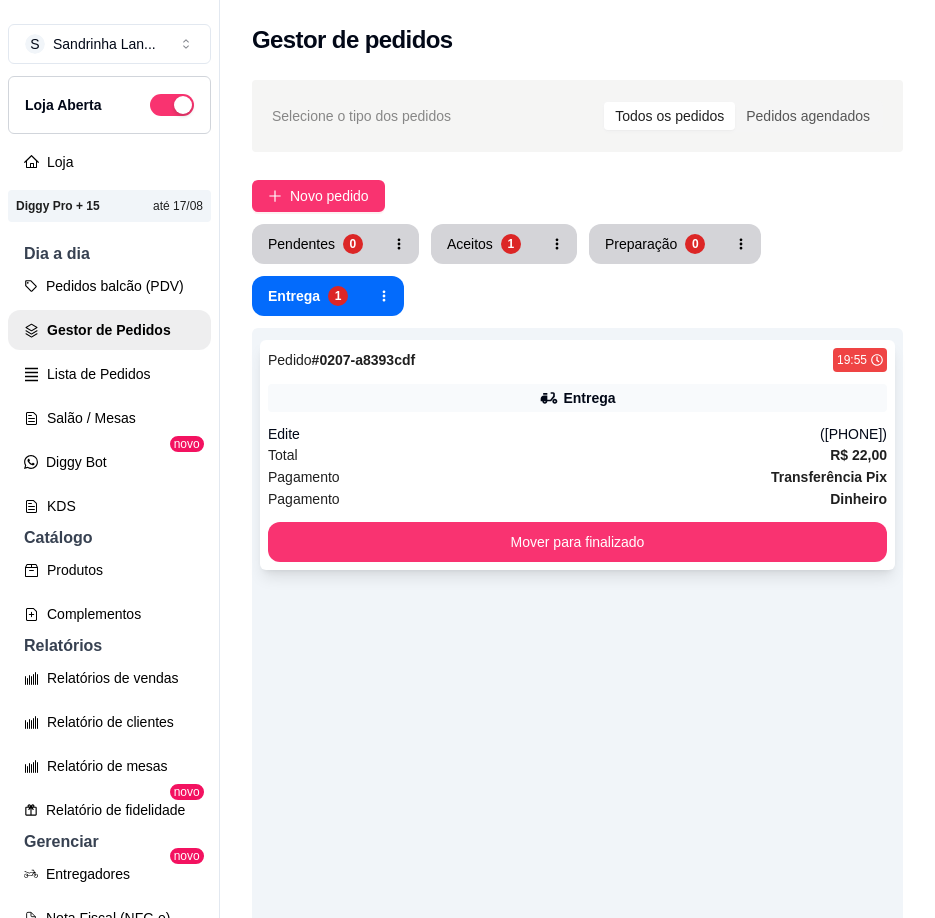 click on "Pagamento Transferência Pix" at bounding box center [577, 477] 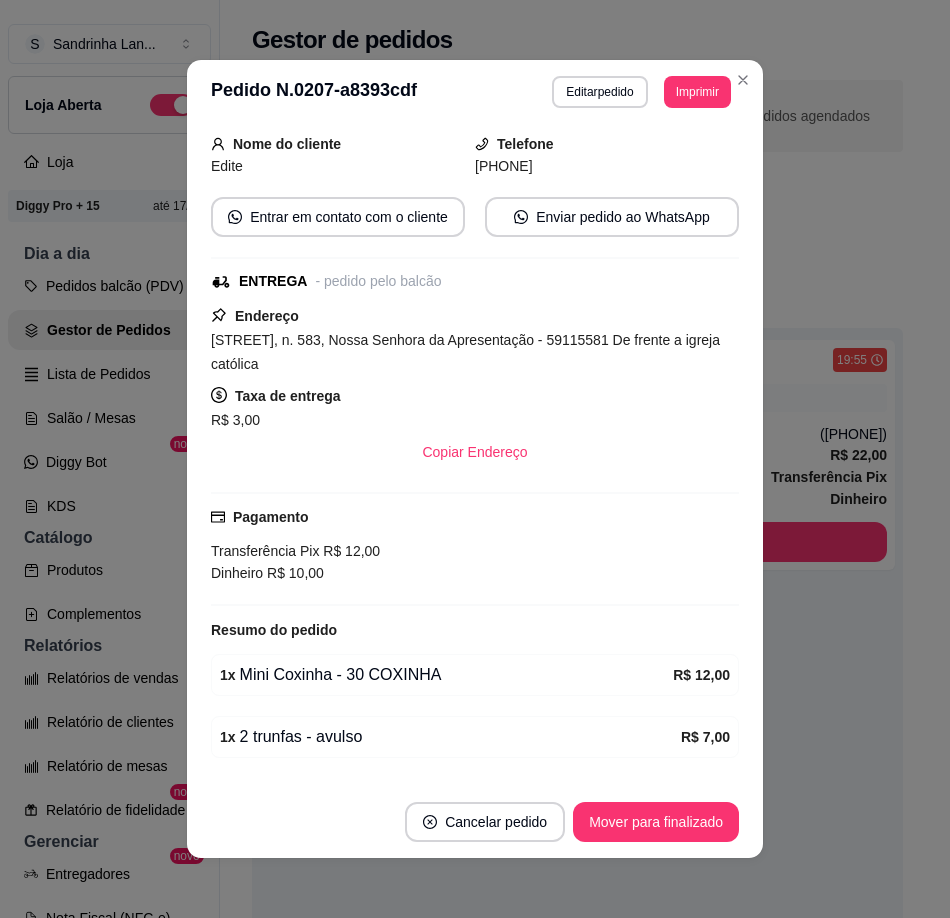 scroll, scrollTop: 200, scrollLeft: 0, axis: vertical 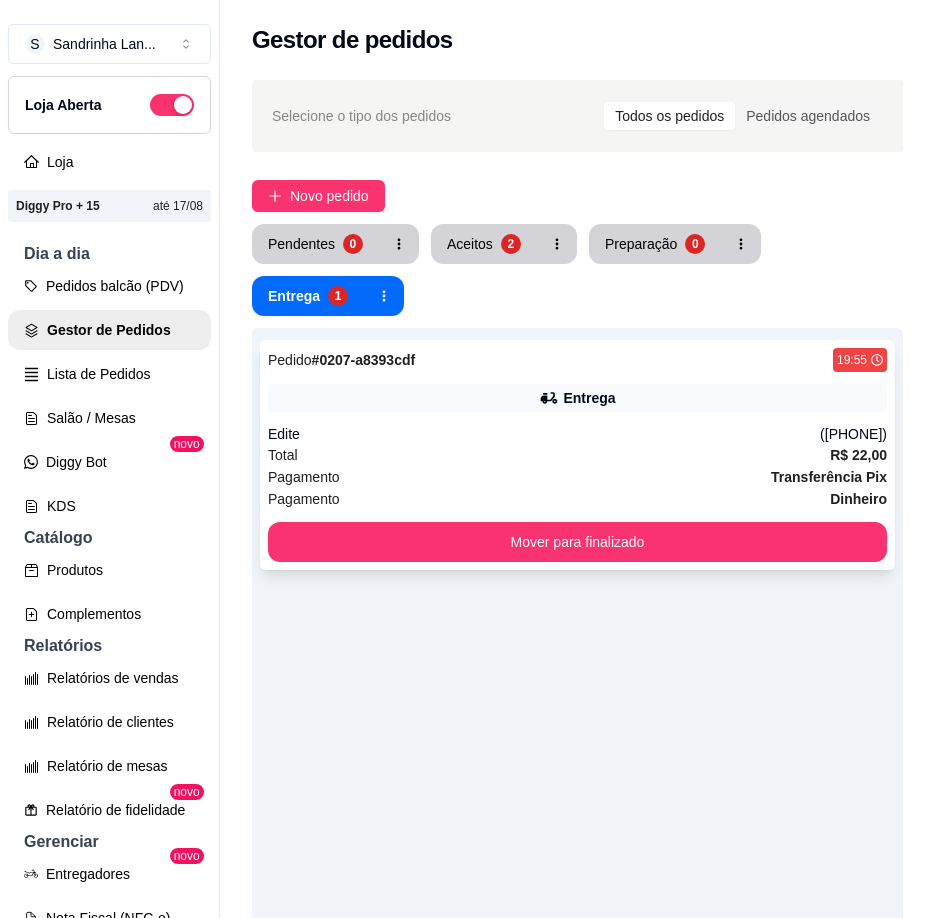 click on "Total R$ 22,00" at bounding box center [577, 455] 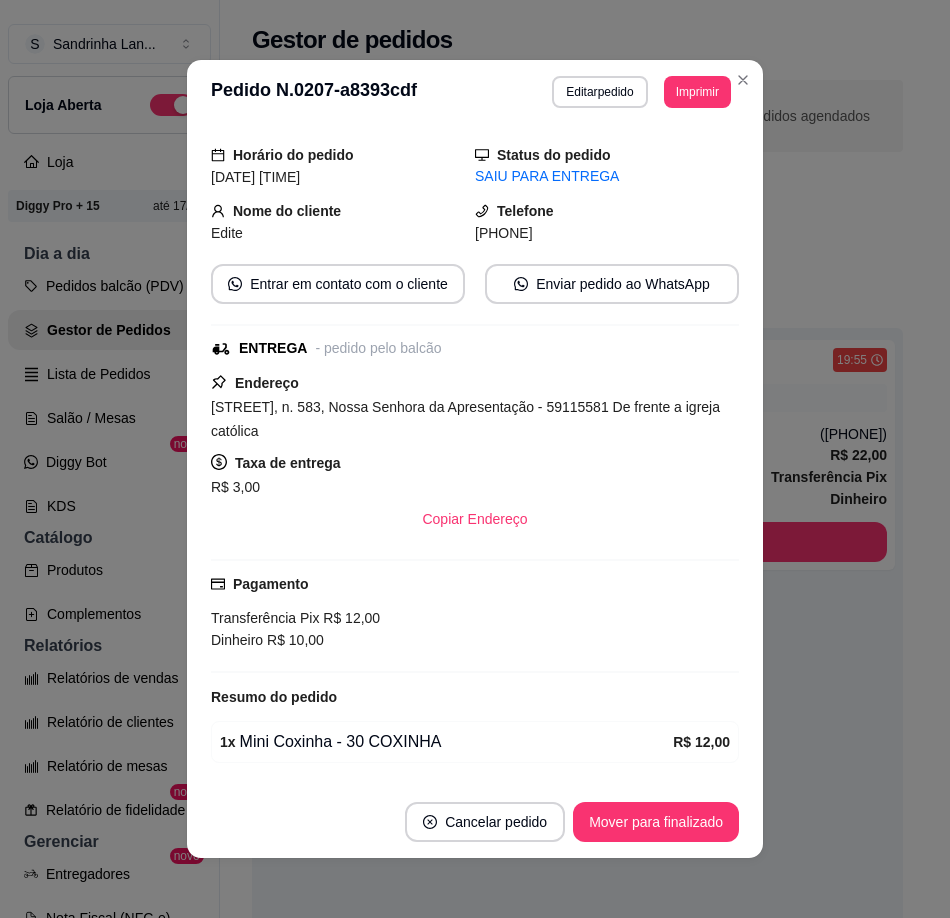 scroll, scrollTop: 223, scrollLeft: 0, axis: vertical 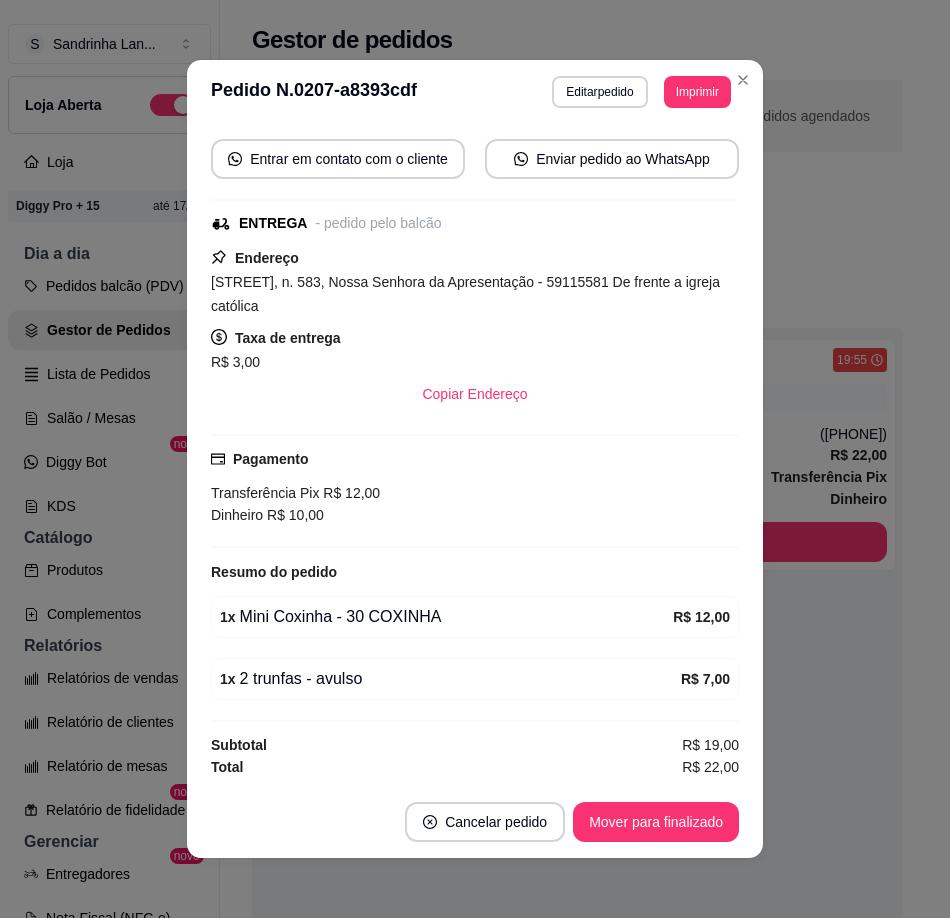 click on "Cancelar pedido Mover para finalizado" at bounding box center [475, 822] 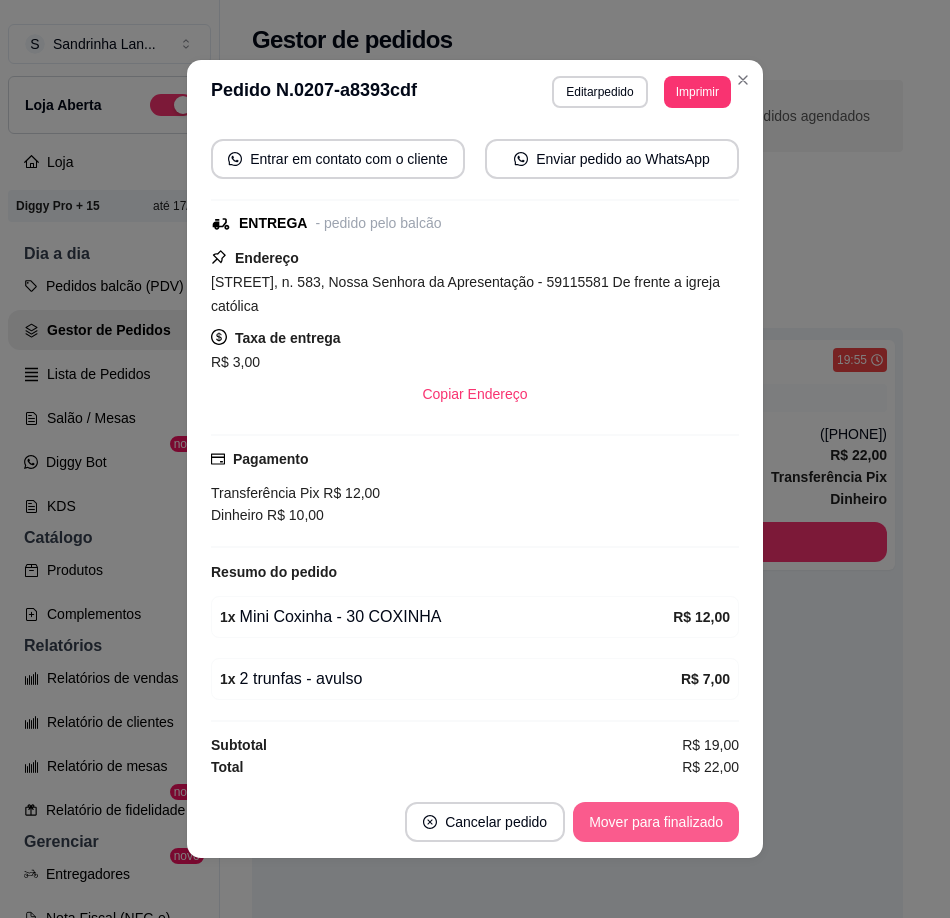 click on "Mover para finalizado" at bounding box center [656, 822] 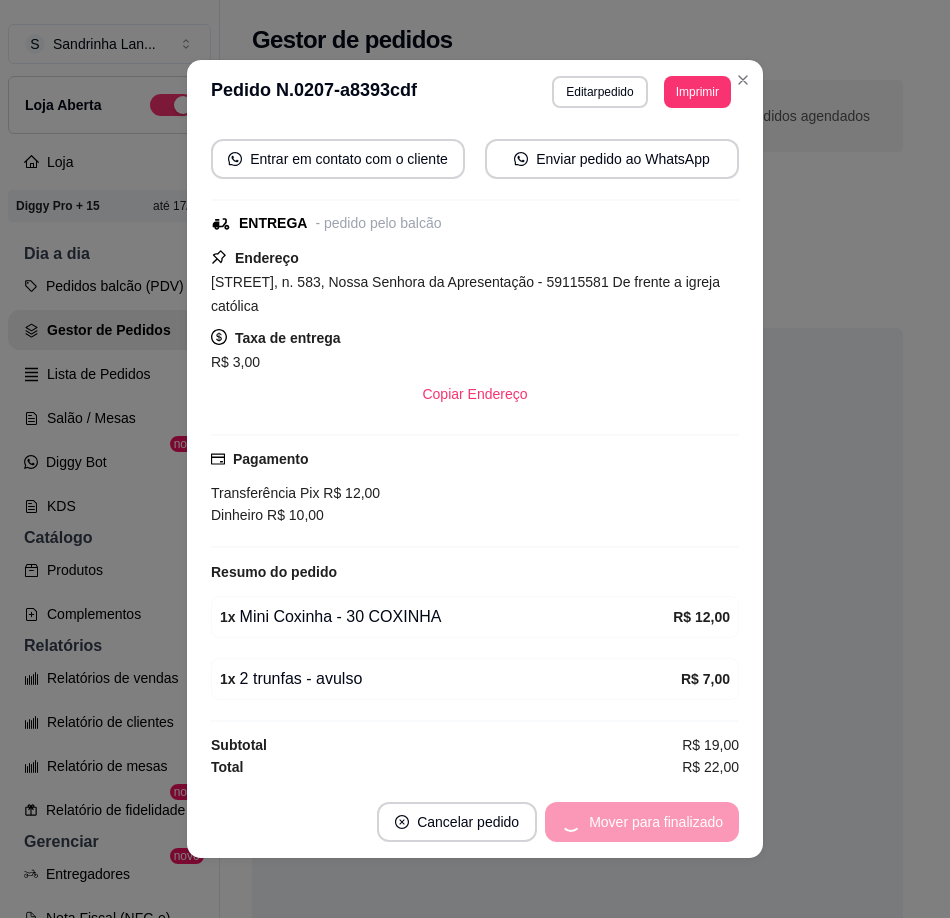 scroll, scrollTop: 157, scrollLeft: 0, axis: vertical 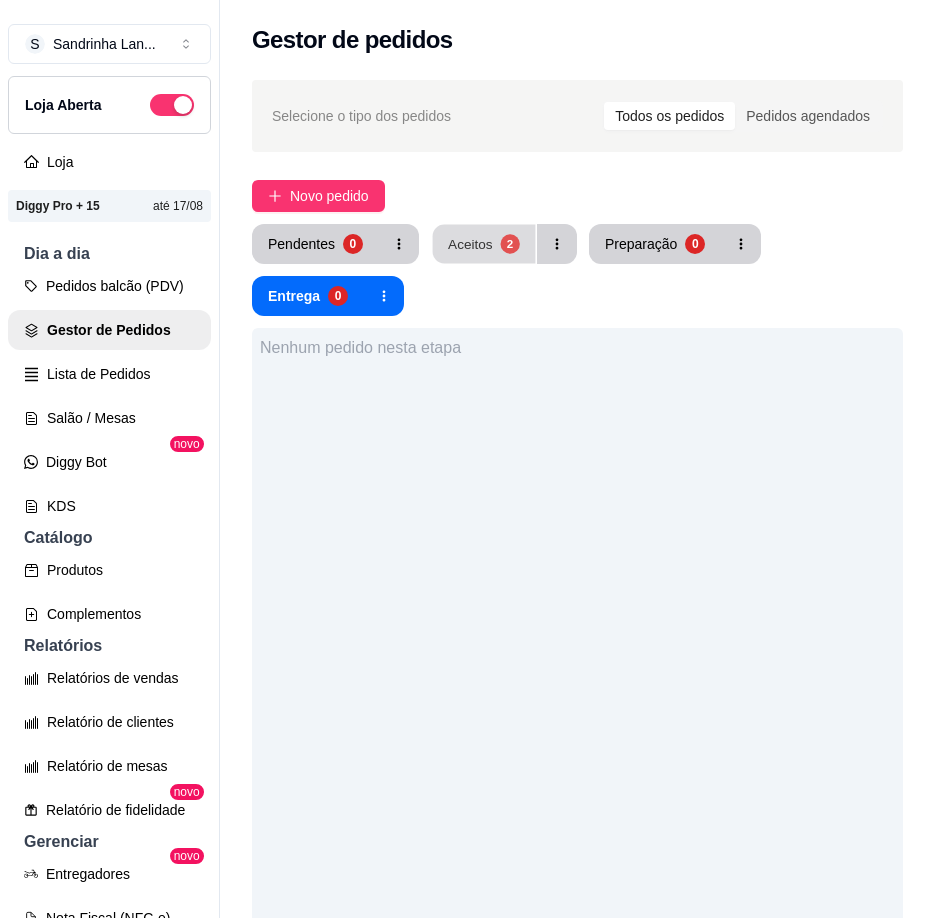 click on "Aceitos" at bounding box center (470, 243) 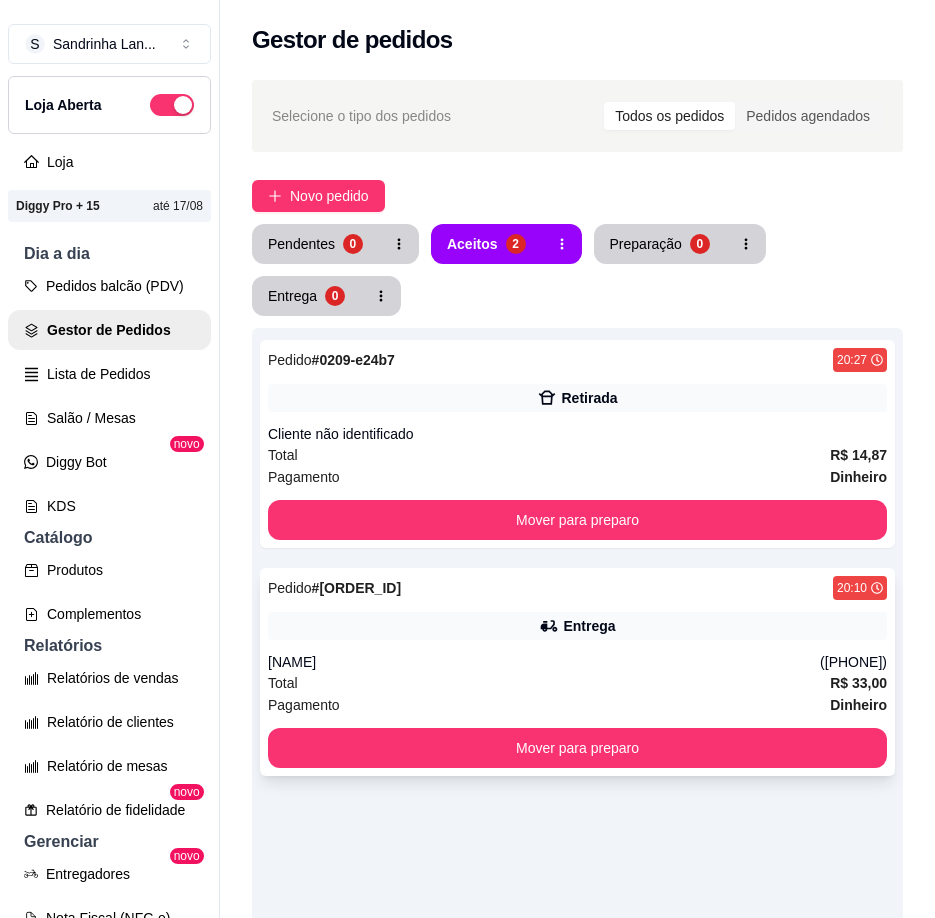 click on "[NAME]" at bounding box center (544, 662) 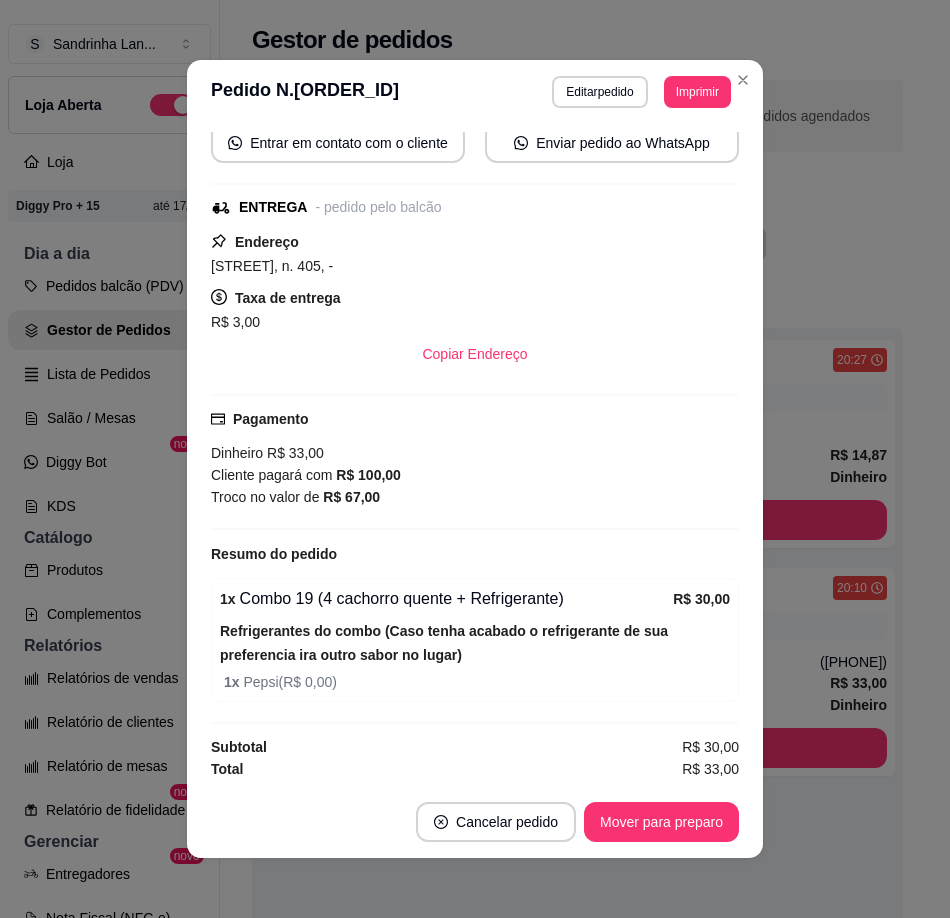 scroll, scrollTop: 197, scrollLeft: 0, axis: vertical 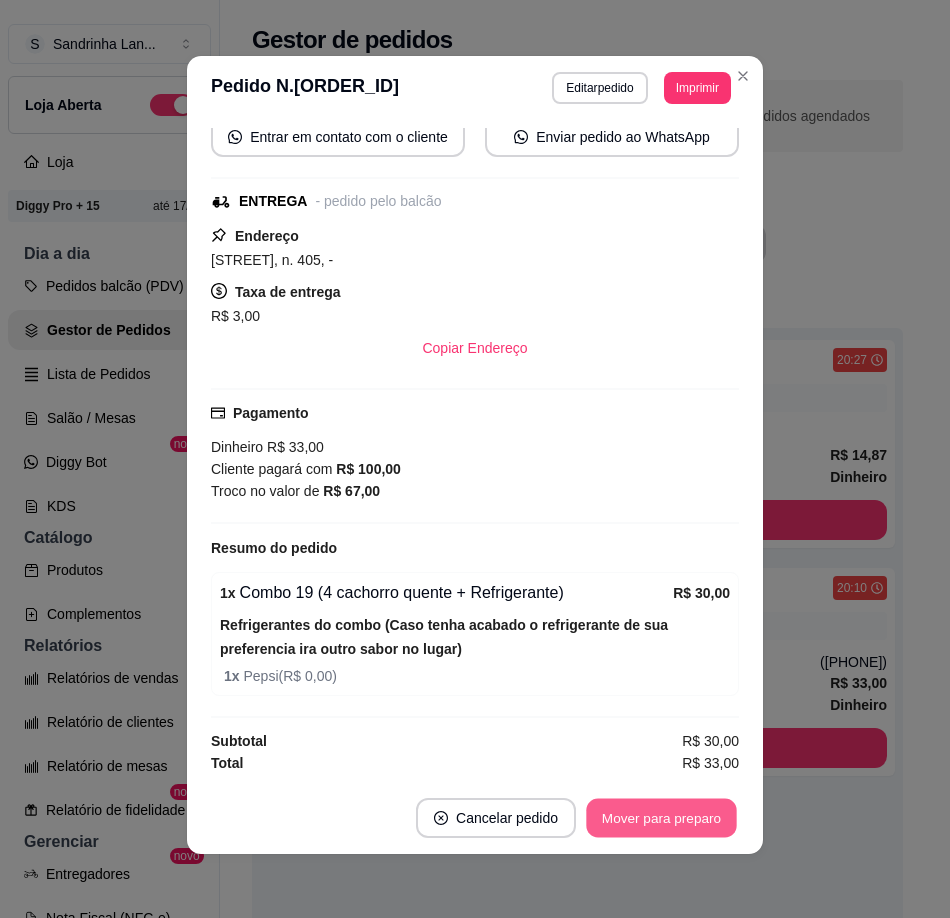 click on "Mover para preparo" at bounding box center (661, 818) 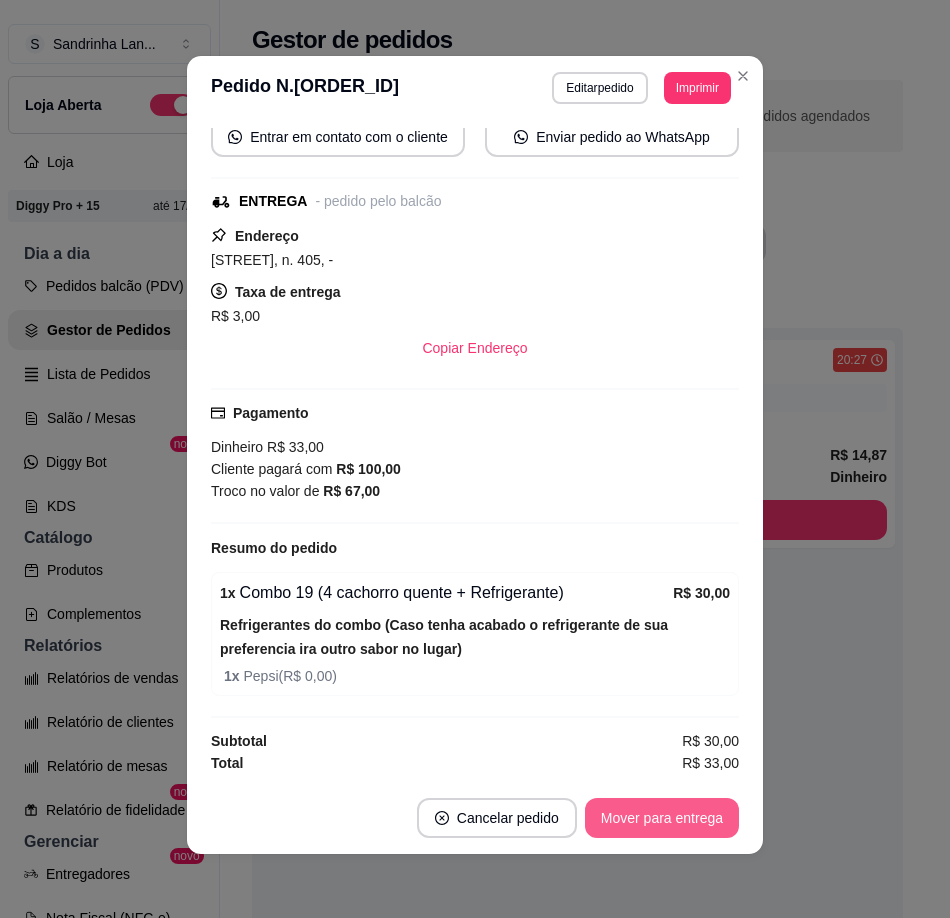 click on "Mover para entrega" at bounding box center (662, 818) 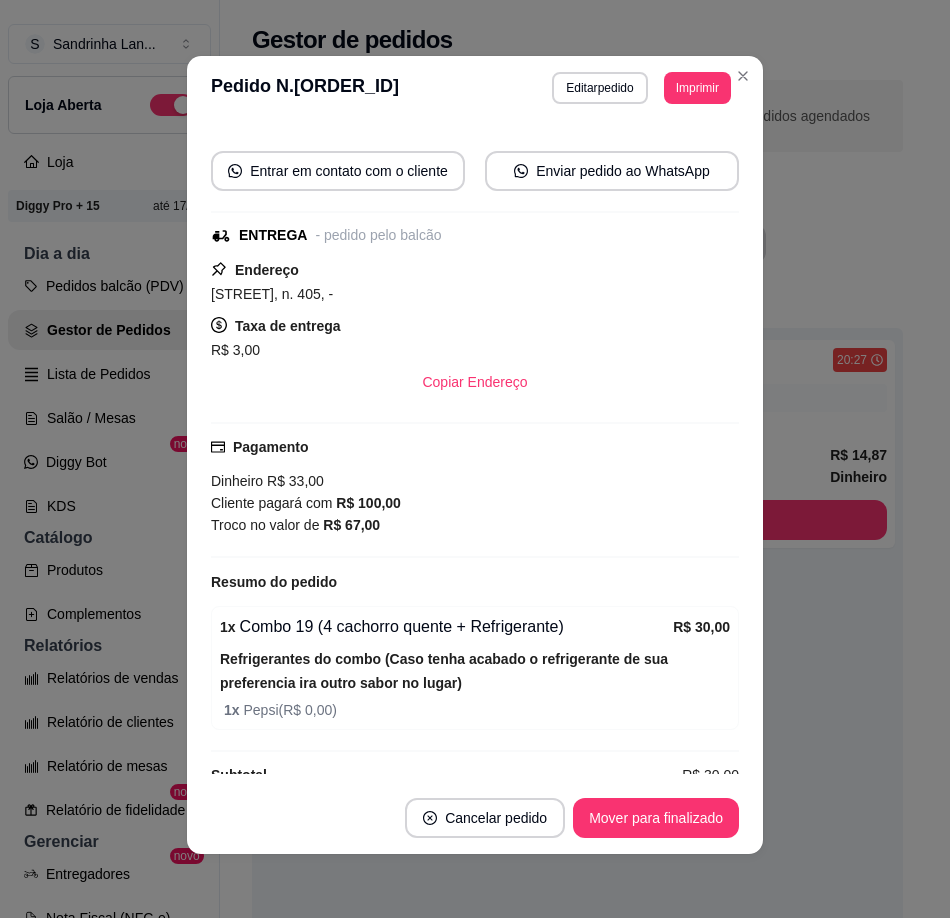 scroll, scrollTop: 197, scrollLeft: 0, axis: vertical 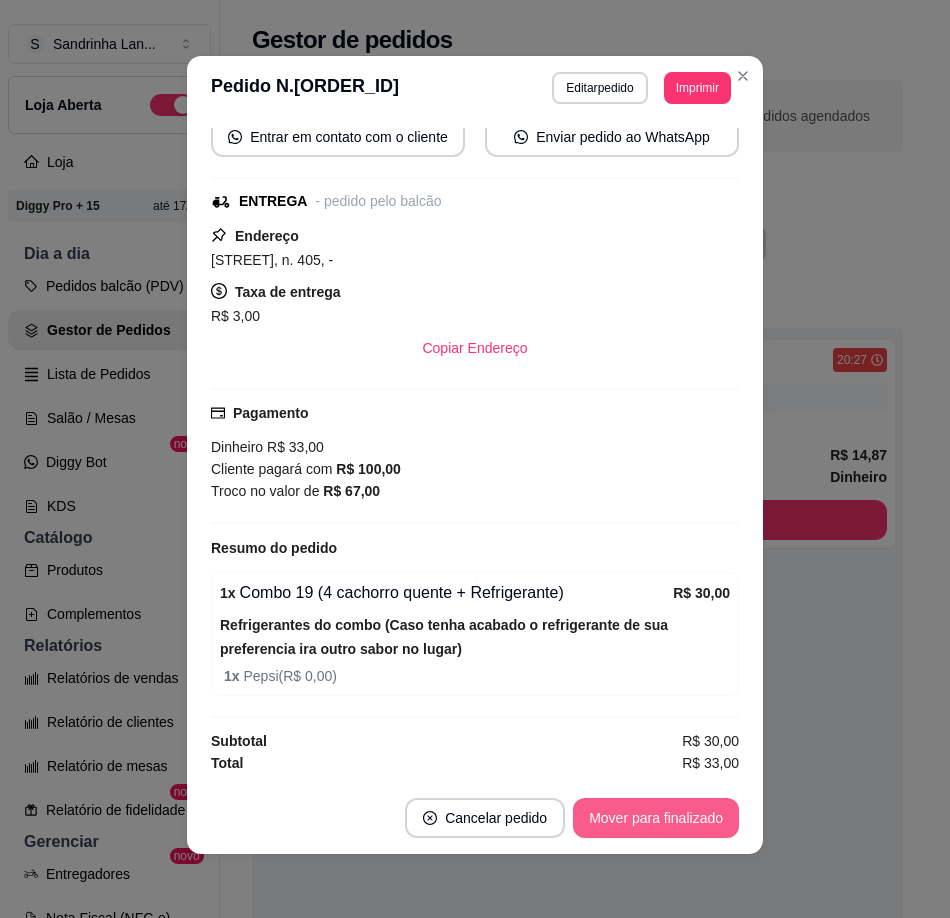 click on "Mover para finalizado" at bounding box center [656, 818] 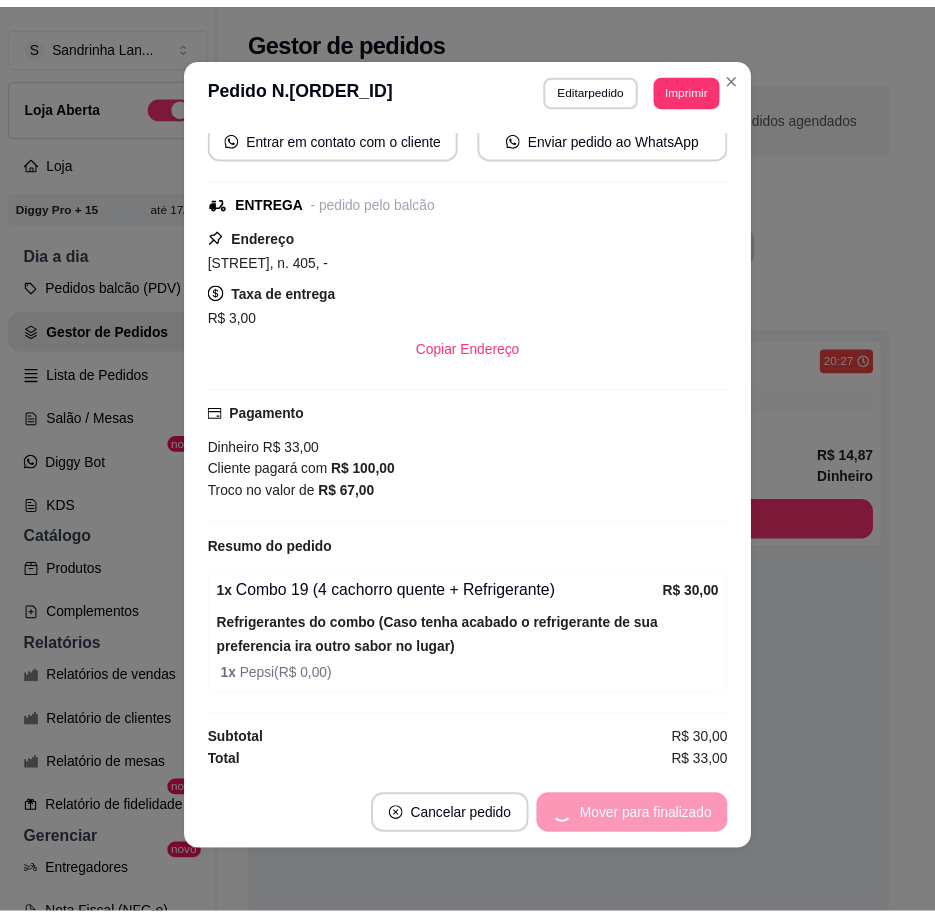 scroll, scrollTop: 0, scrollLeft: 0, axis: both 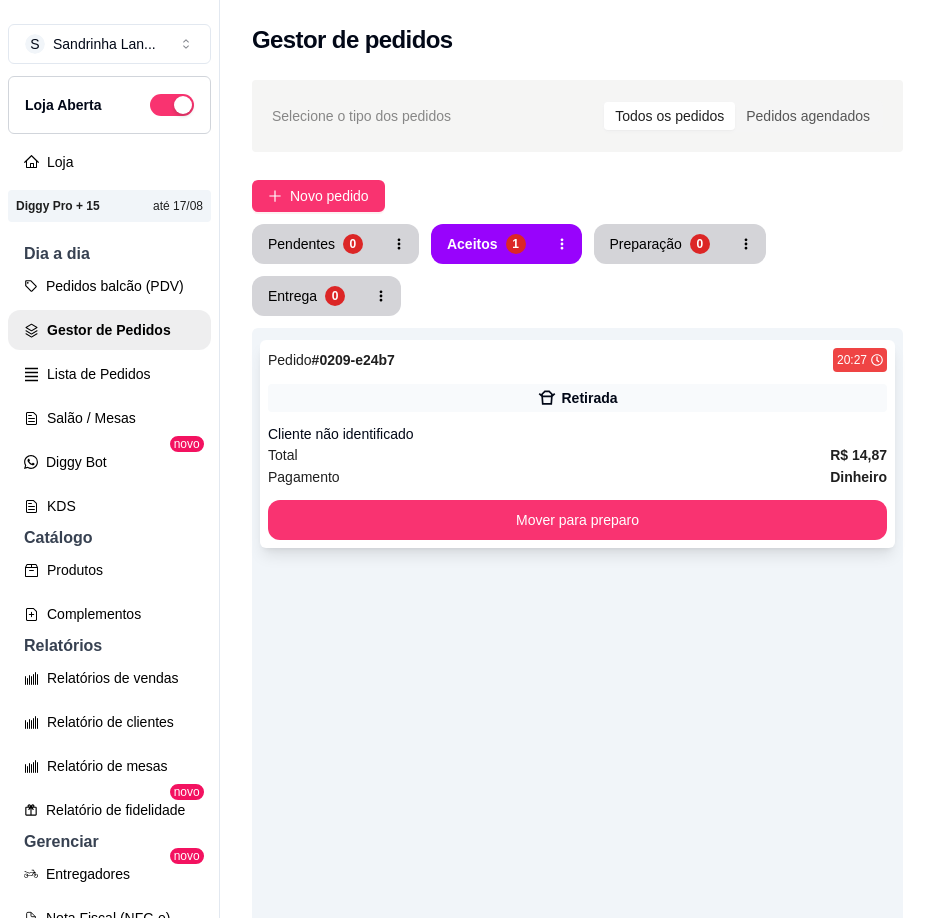 click on "Cliente não identificado" at bounding box center (577, 434) 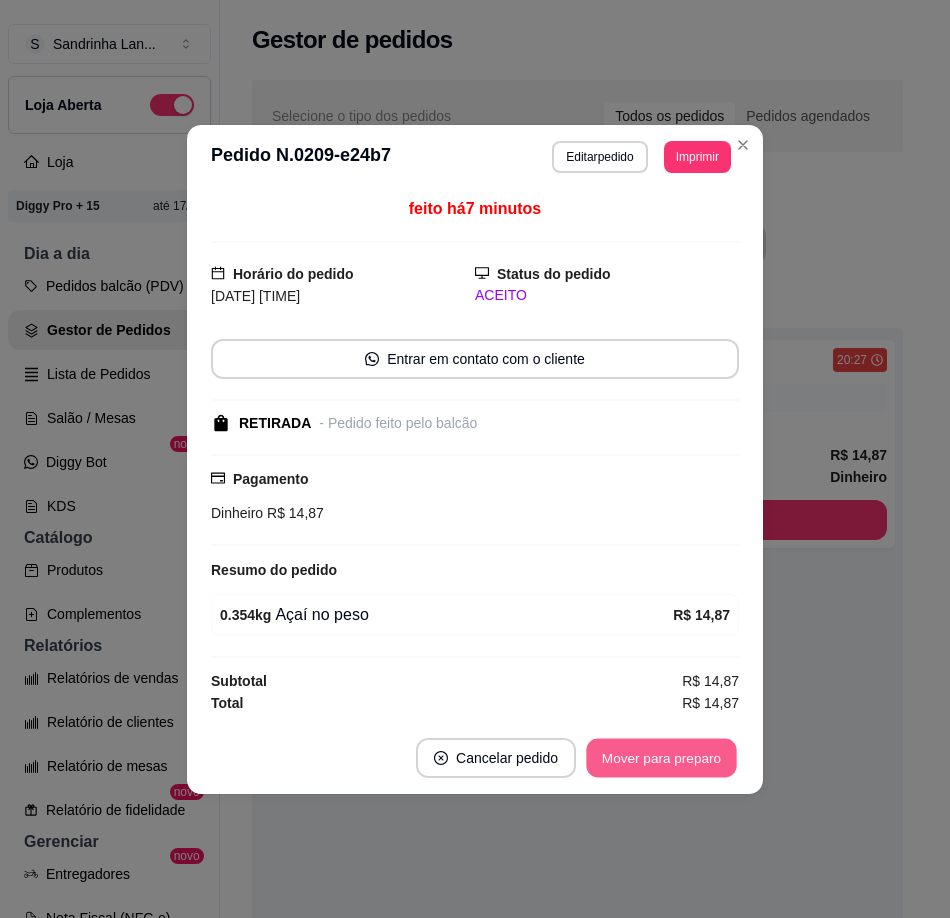 click on "Mover para preparo" at bounding box center [661, 757] 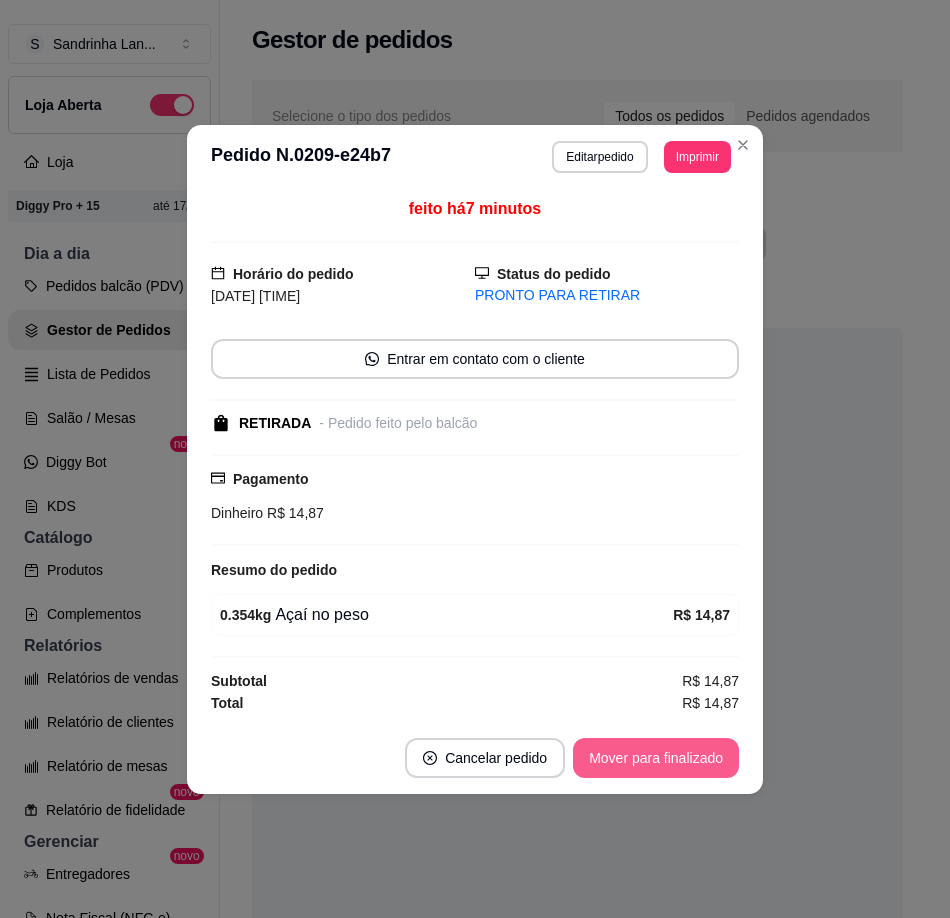 click on "Mover para finalizado" at bounding box center [656, 758] 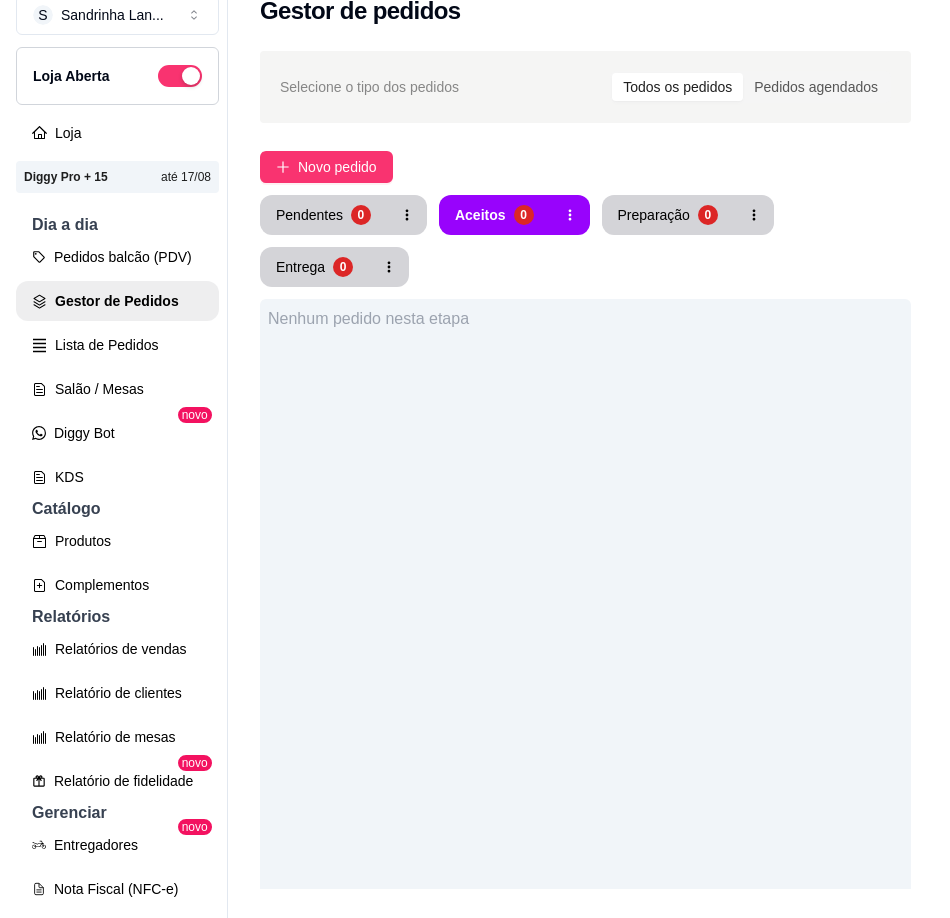 scroll, scrollTop: 32, scrollLeft: 0, axis: vertical 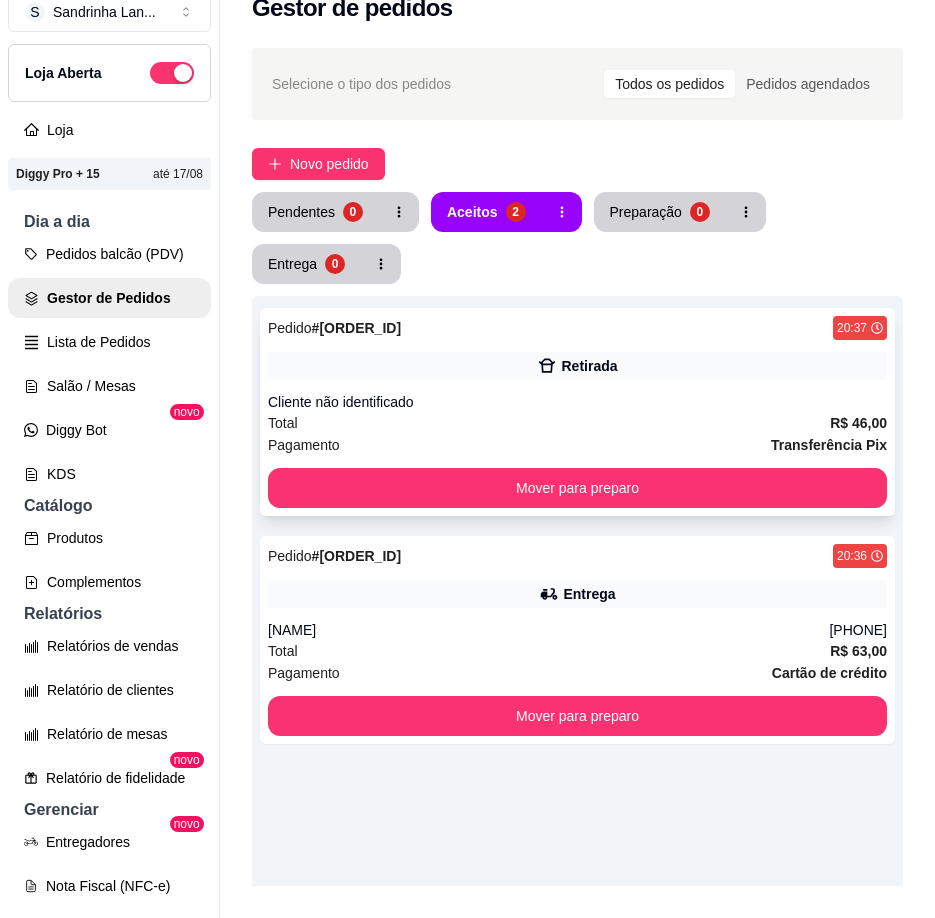 click on "Cliente não identificado" at bounding box center (577, 402) 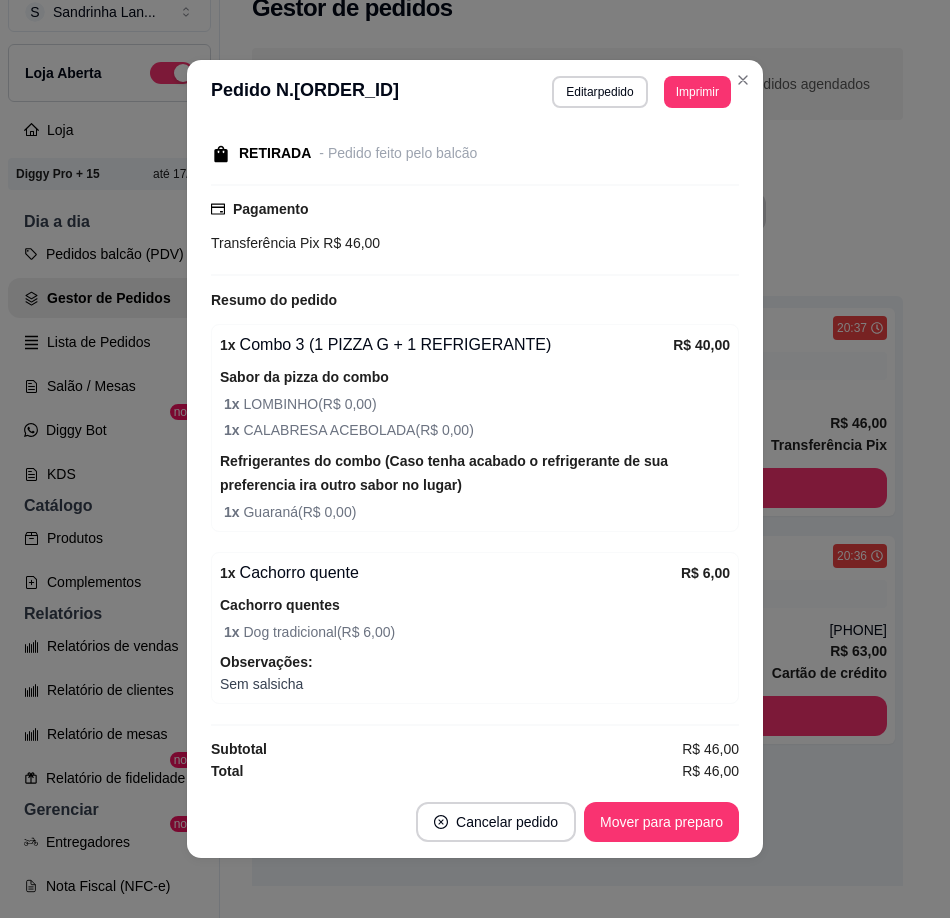 scroll, scrollTop: 209, scrollLeft: 0, axis: vertical 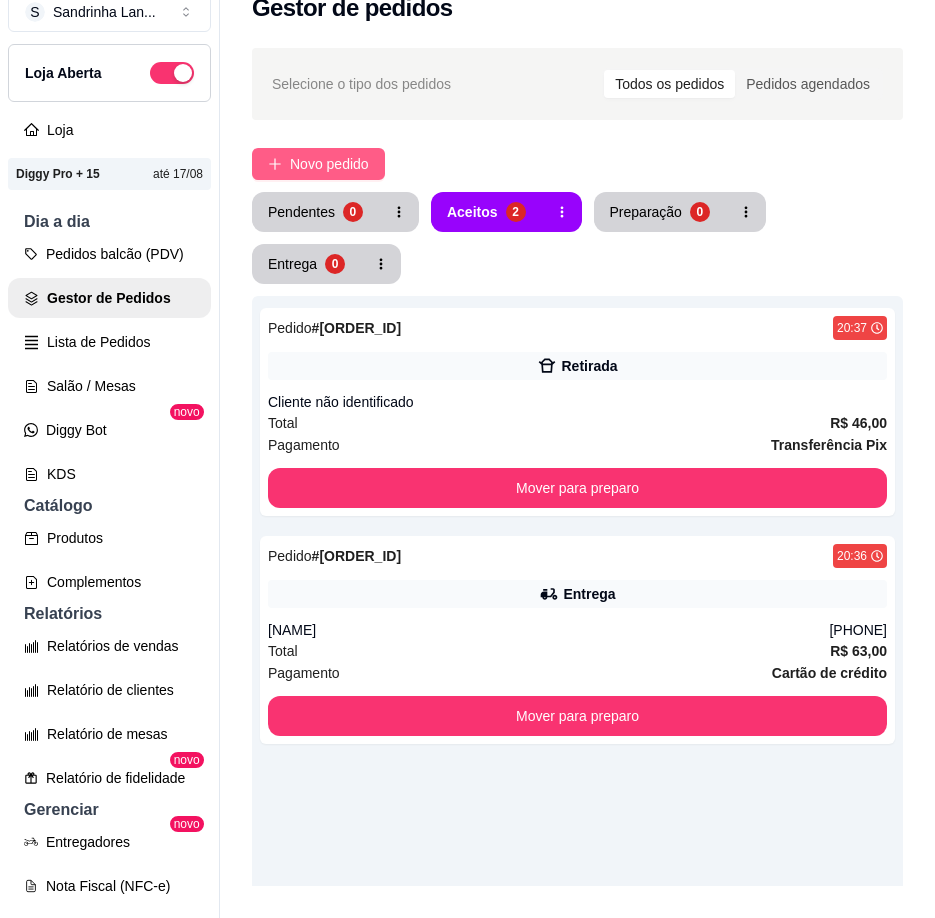 click on "Novo pedido" at bounding box center (329, 164) 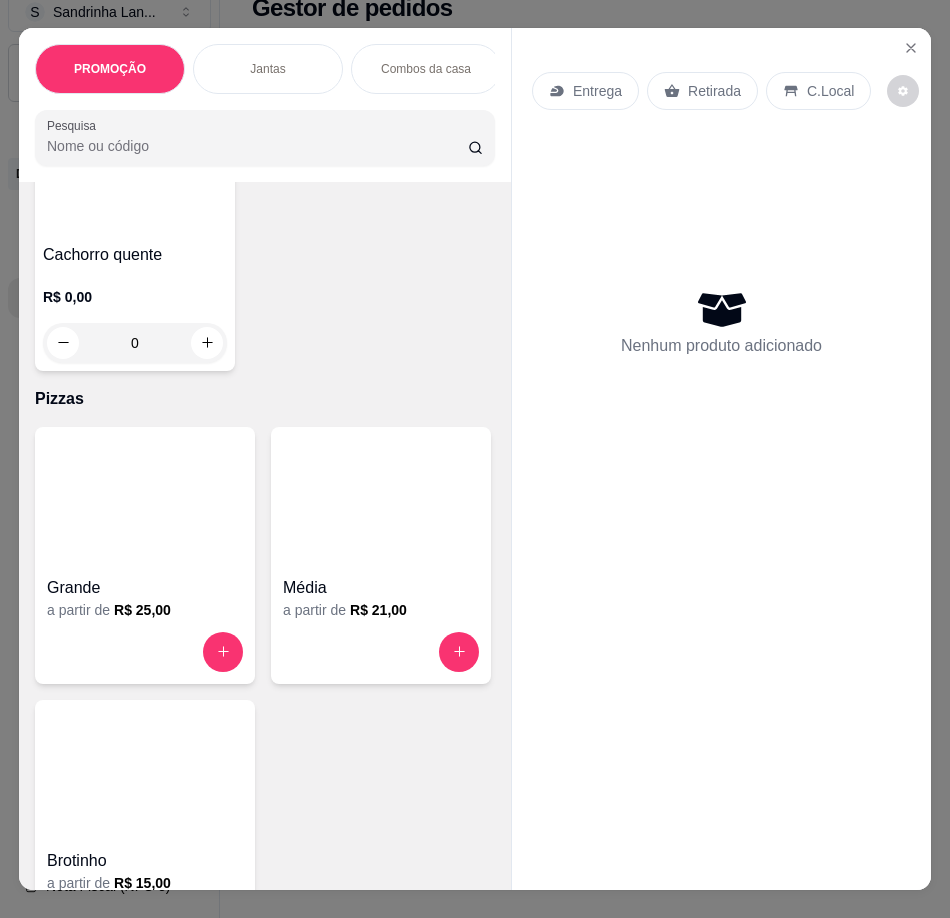 scroll, scrollTop: 4500, scrollLeft: 0, axis: vertical 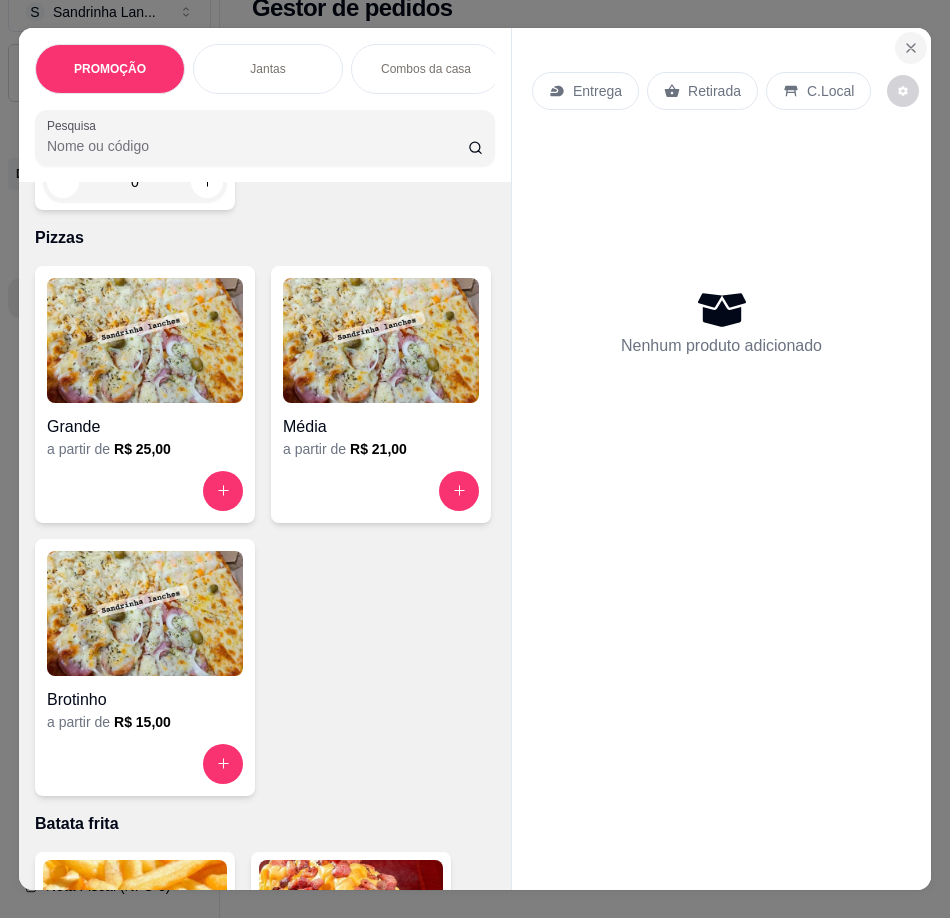 click 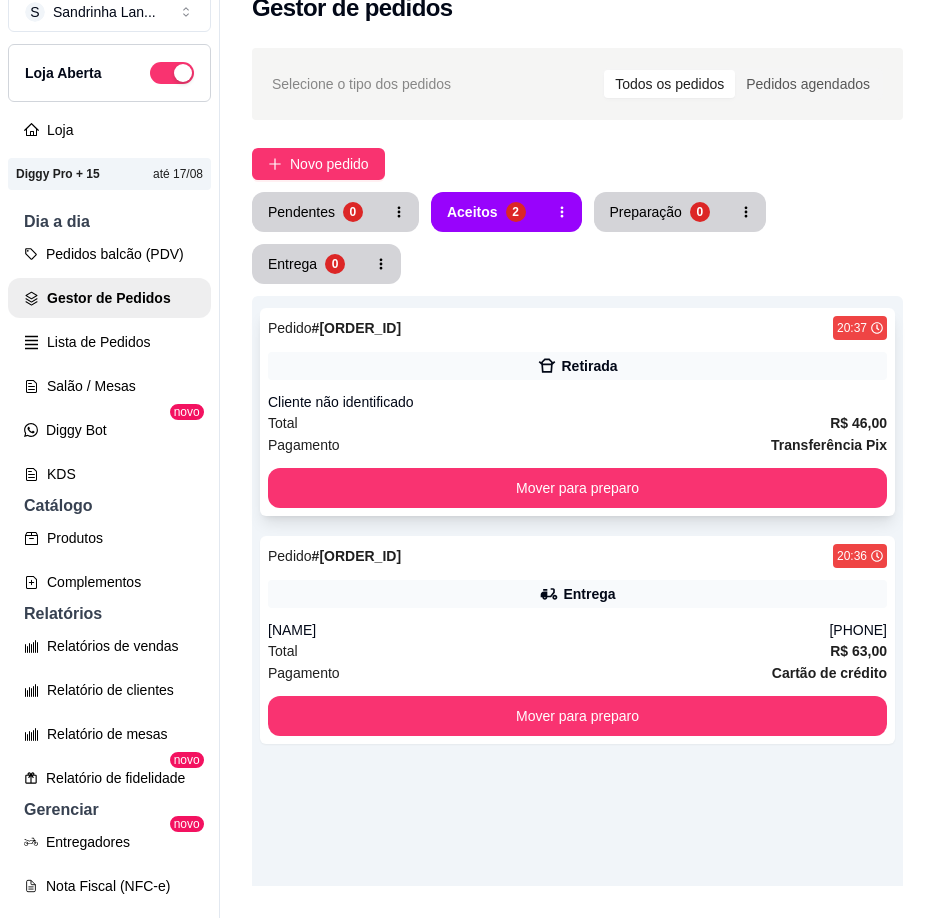 click on "Retirada" at bounding box center [577, 366] 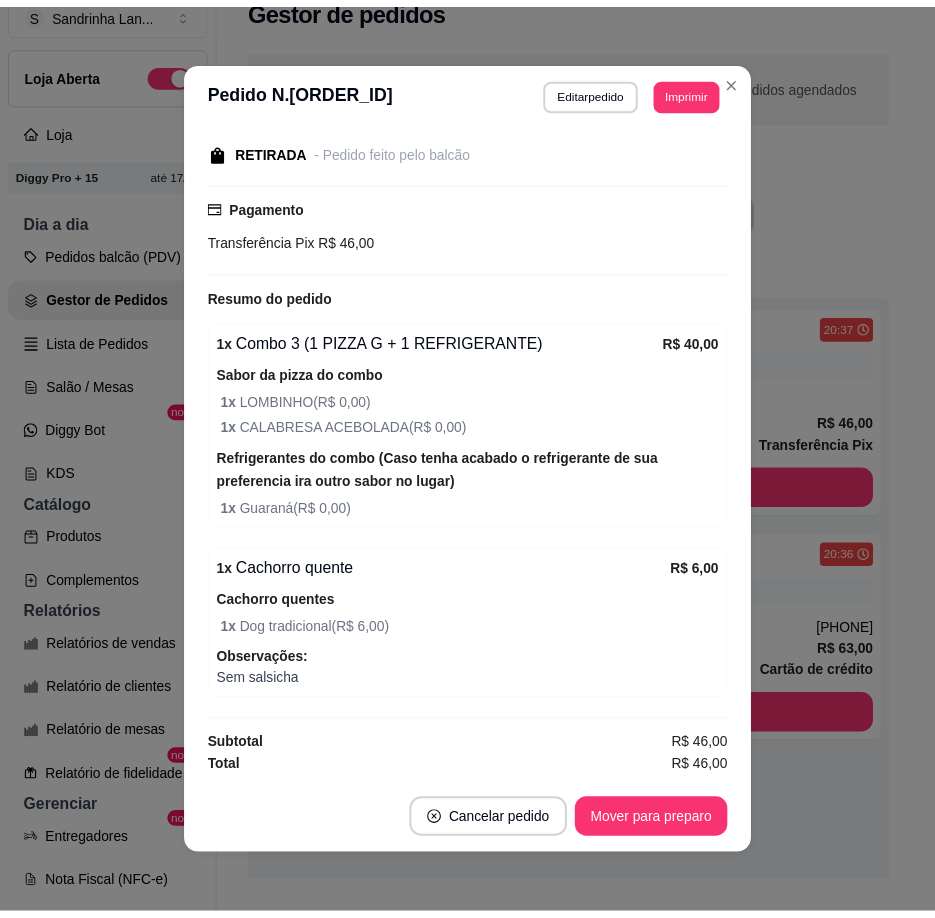 scroll, scrollTop: 209, scrollLeft: 0, axis: vertical 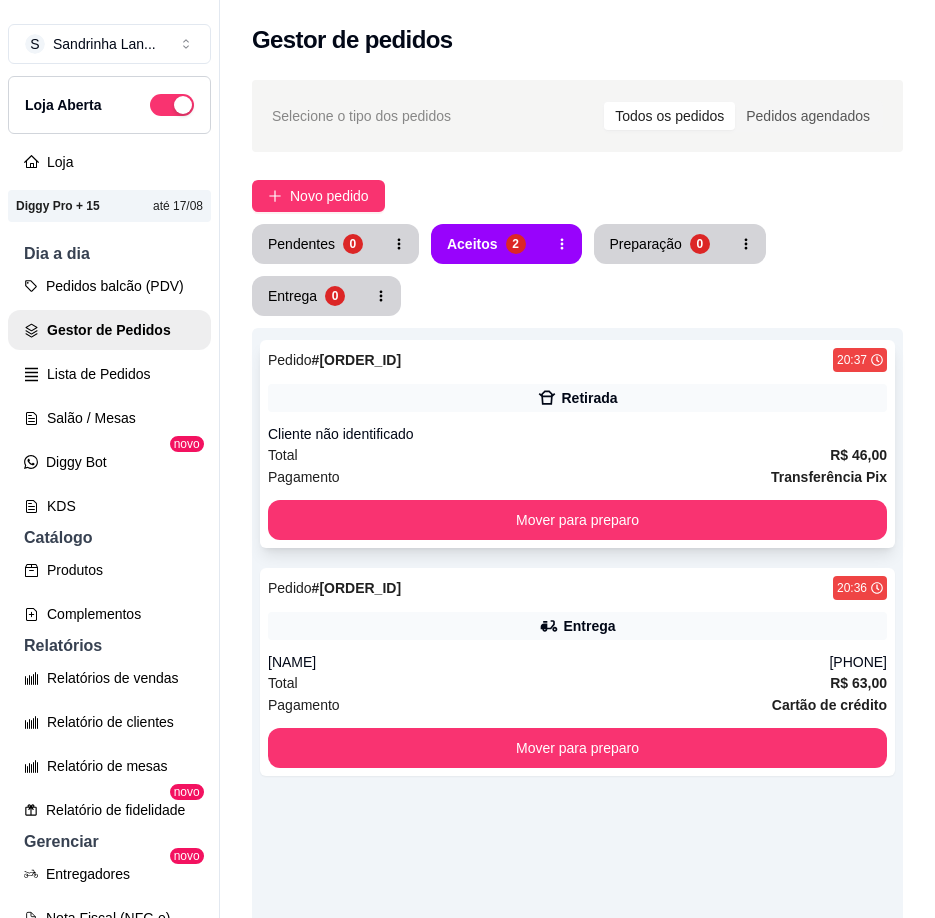click on "Cliente não identificado" at bounding box center [577, 434] 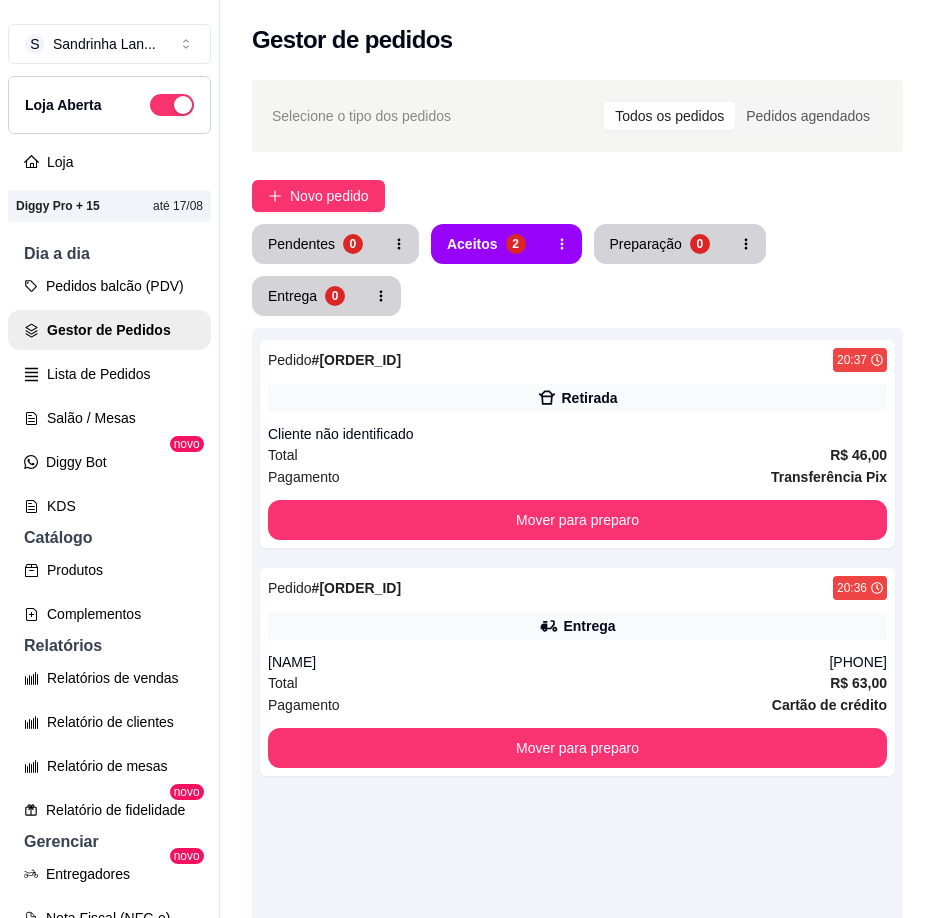 scroll, scrollTop: 200, scrollLeft: 0, axis: vertical 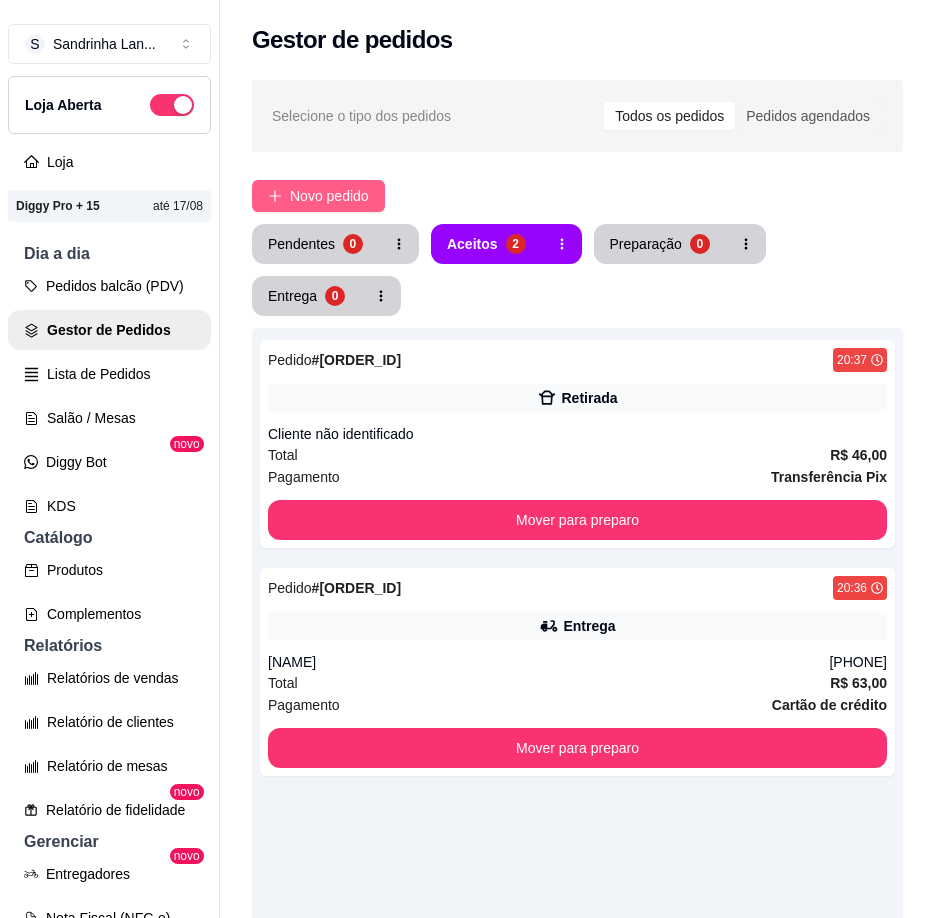 click on "Novo pedido" at bounding box center (329, 196) 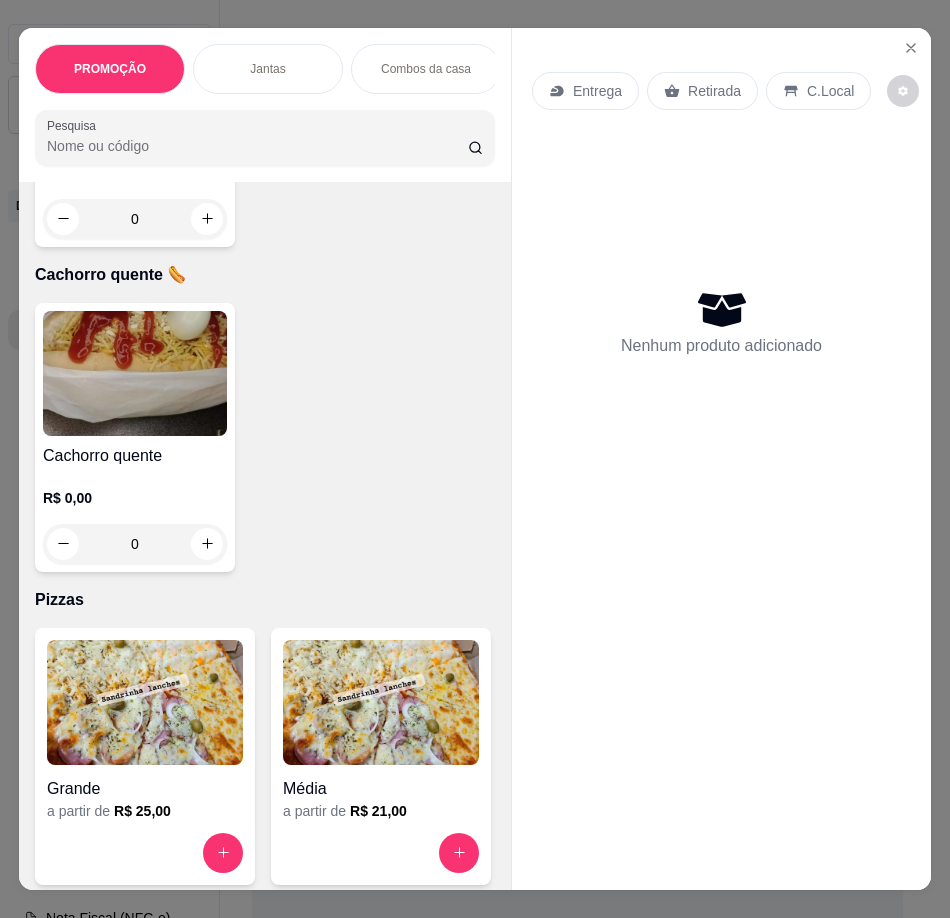 scroll, scrollTop: 4500, scrollLeft: 0, axis: vertical 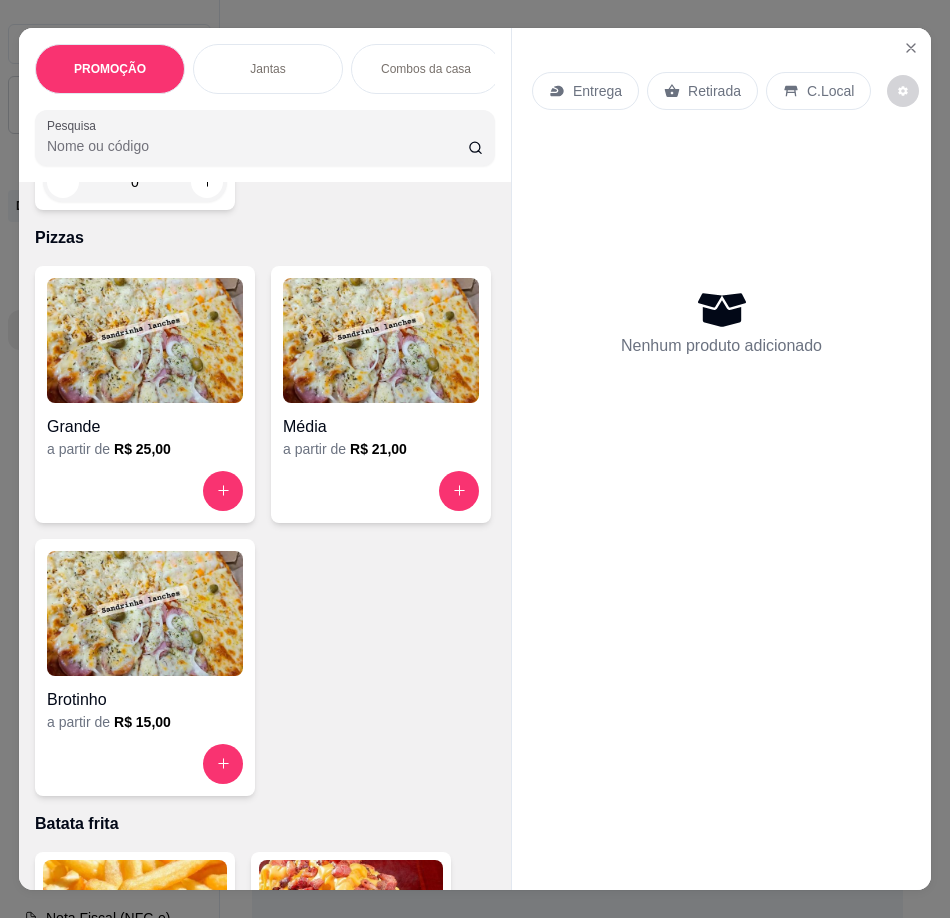 click at bounding box center (145, 340) 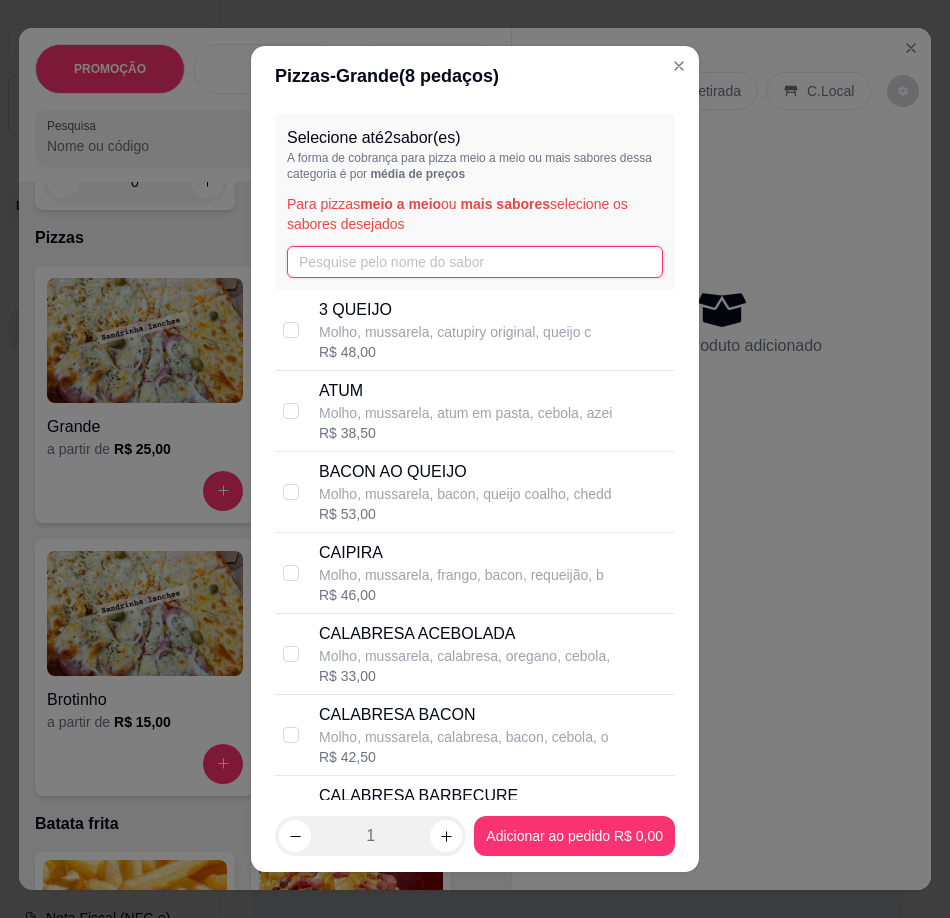 click at bounding box center (475, 262) 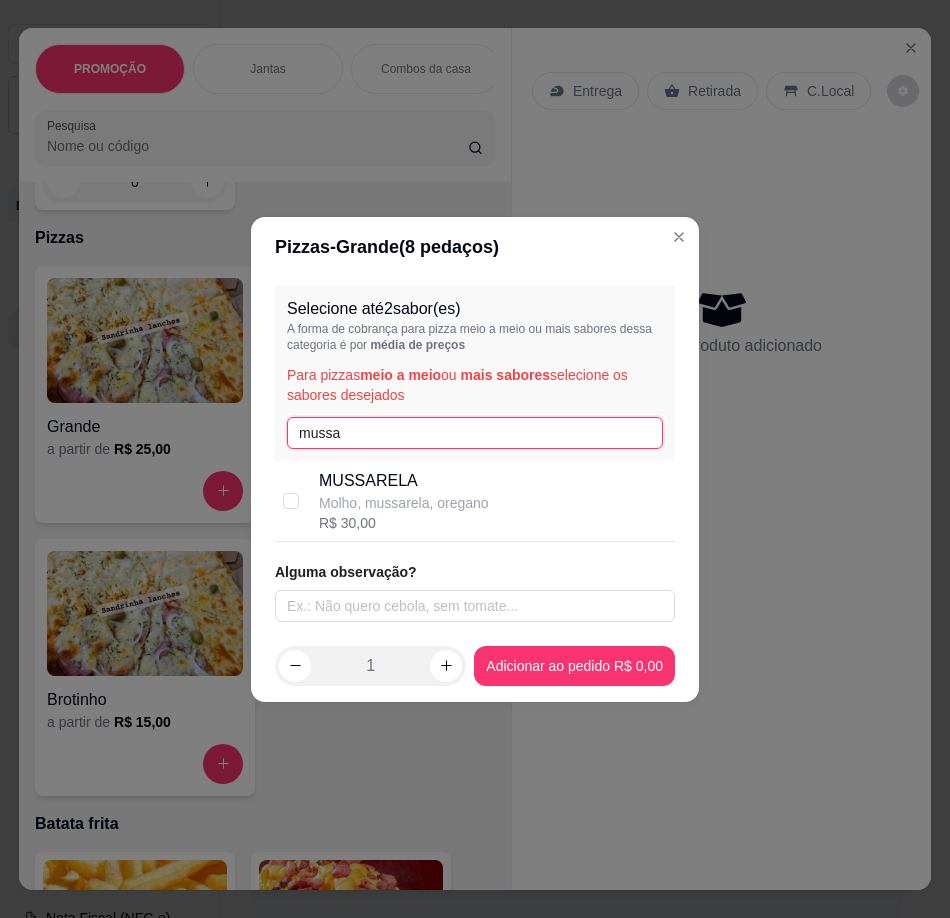 type on "mussa" 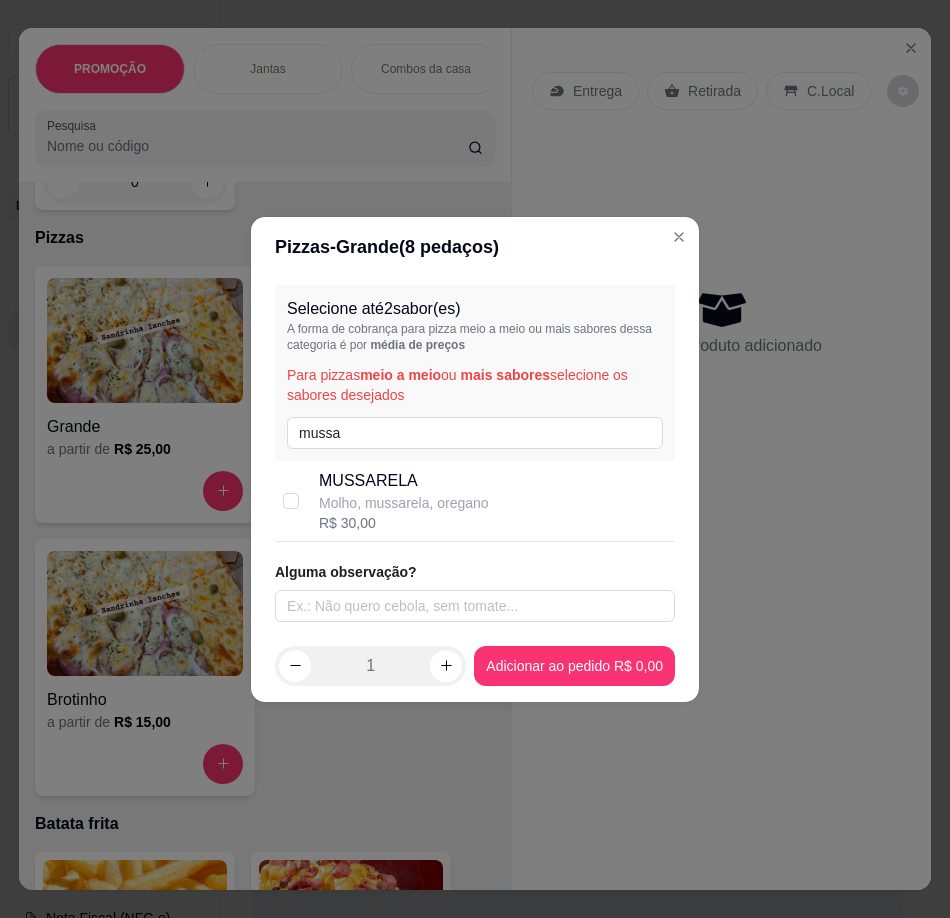 click on "Molho, mussarela, oregano" at bounding box center [404, 503] 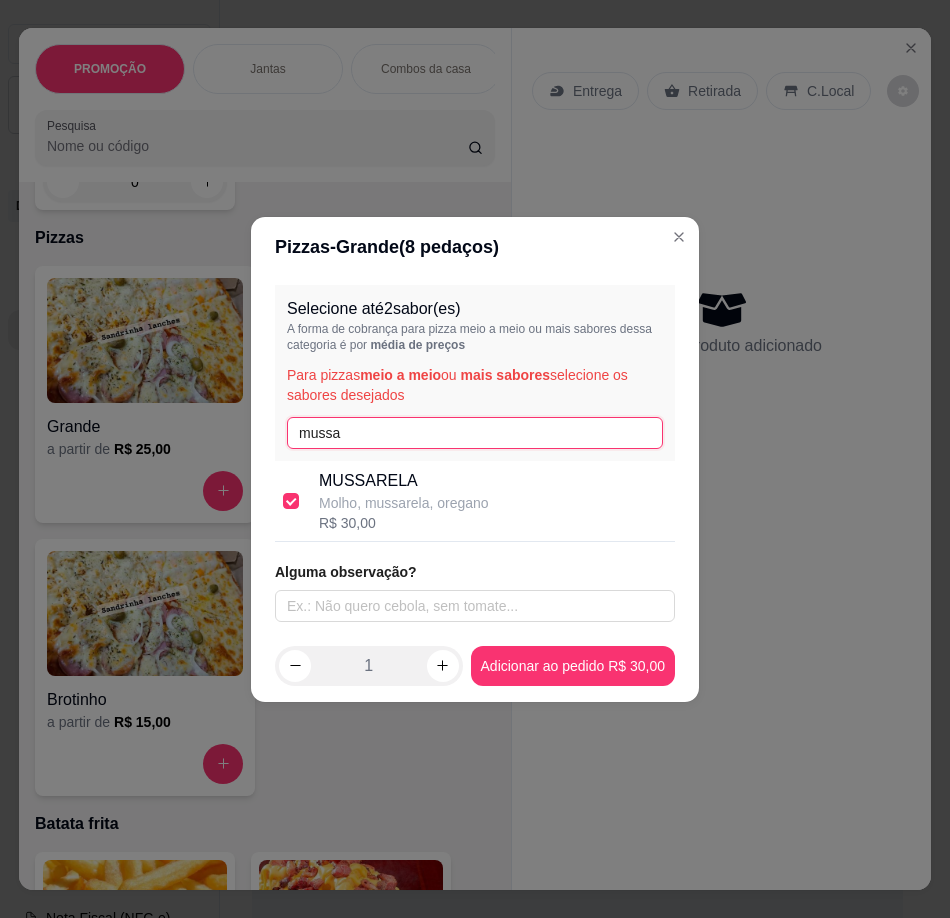 click on "mussa" at bounding box center [475, 433] 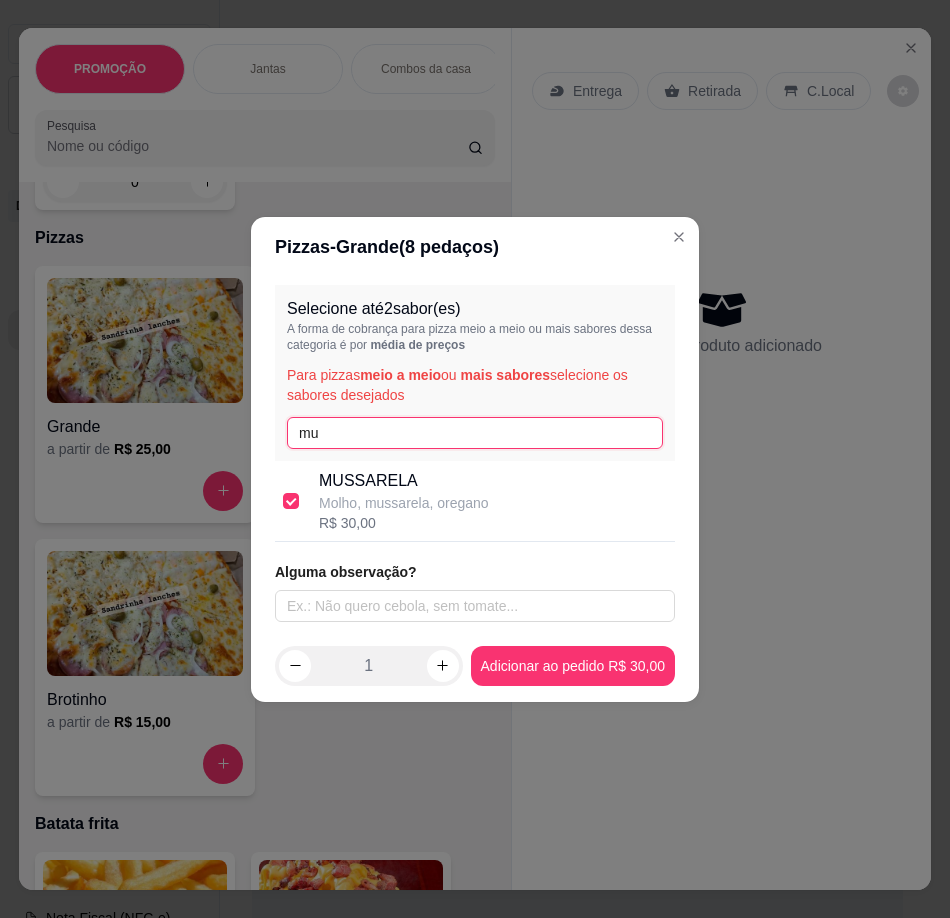 type on "m" 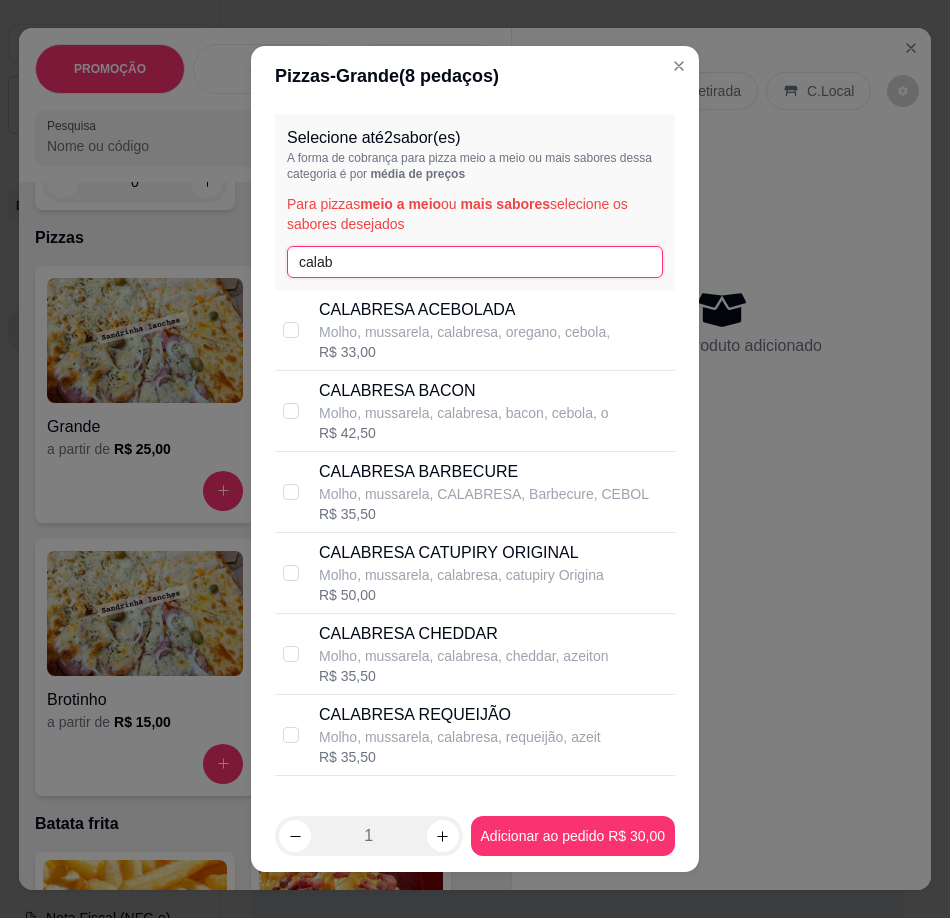 type on "calab" 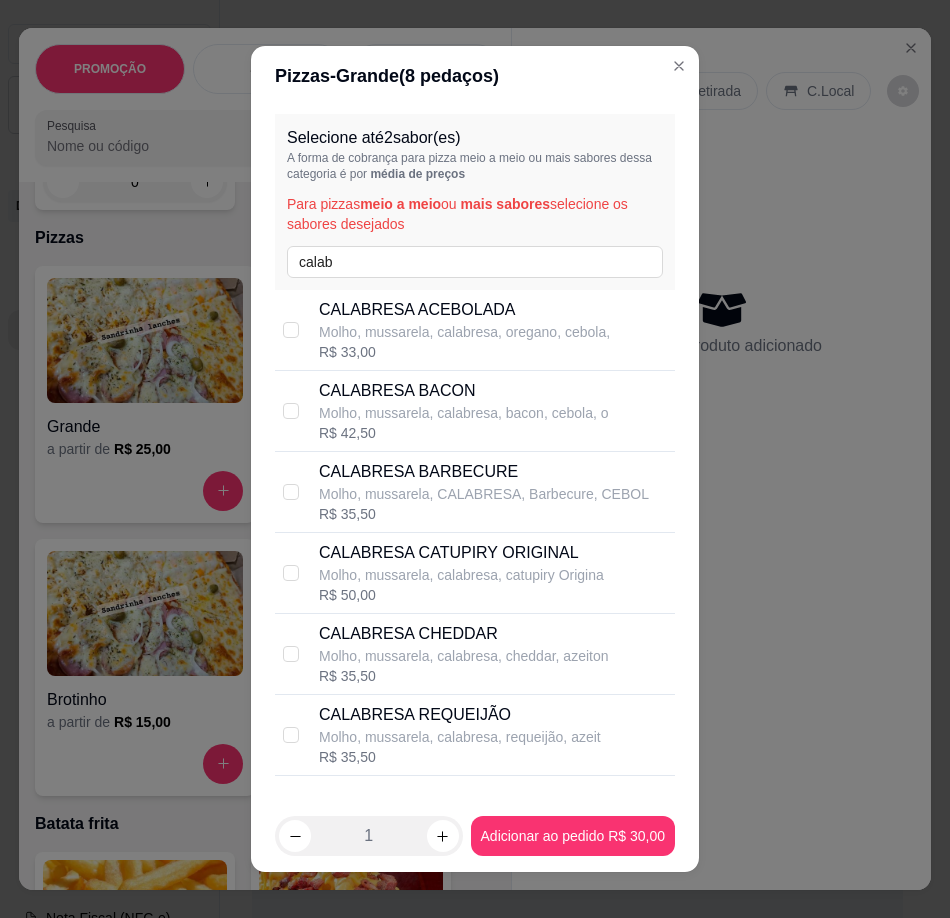 click on "CALABRESA ACEBOLADA" at bounding box center [464, 310] 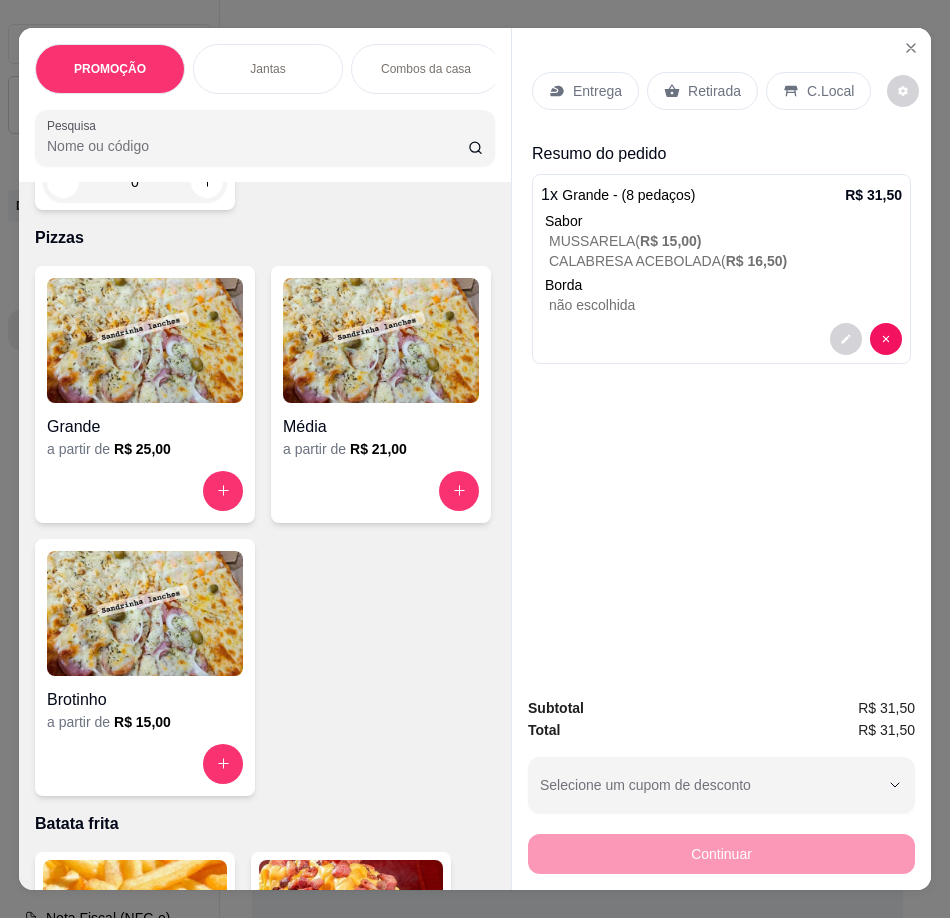 click on "Retirada" at bounding box center (702, 91) 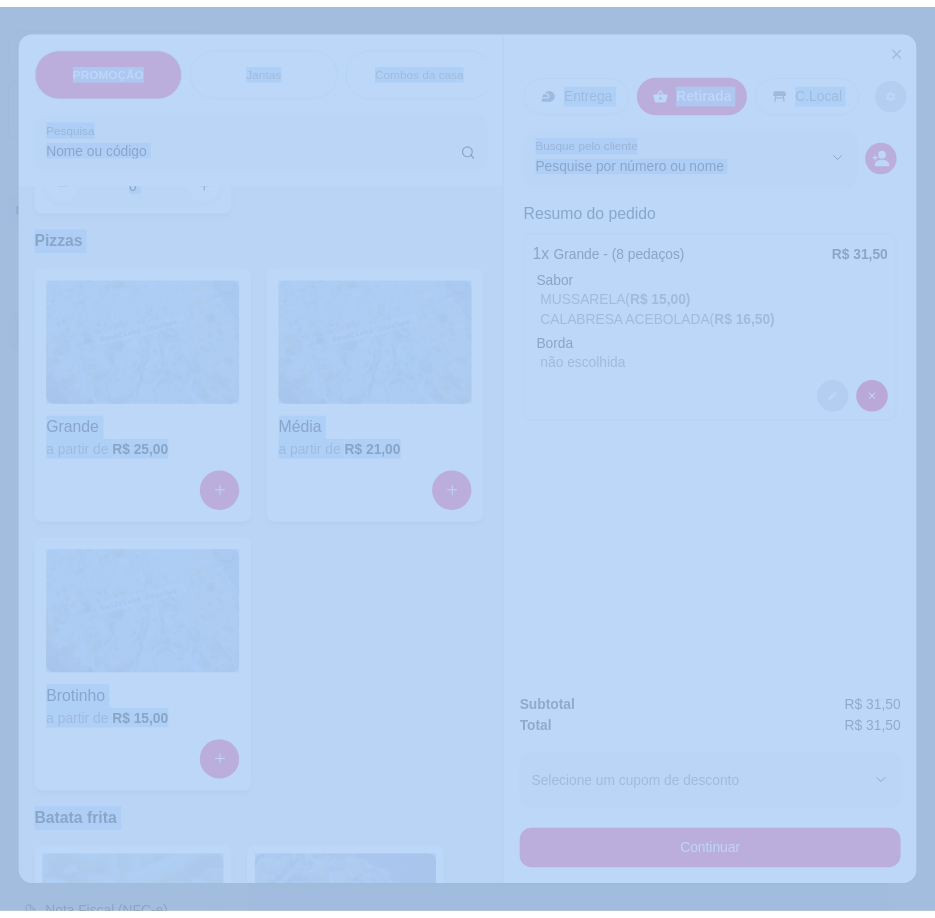 scroll, scrollTop: 0, scrollLeft: 13, axis: horizontal 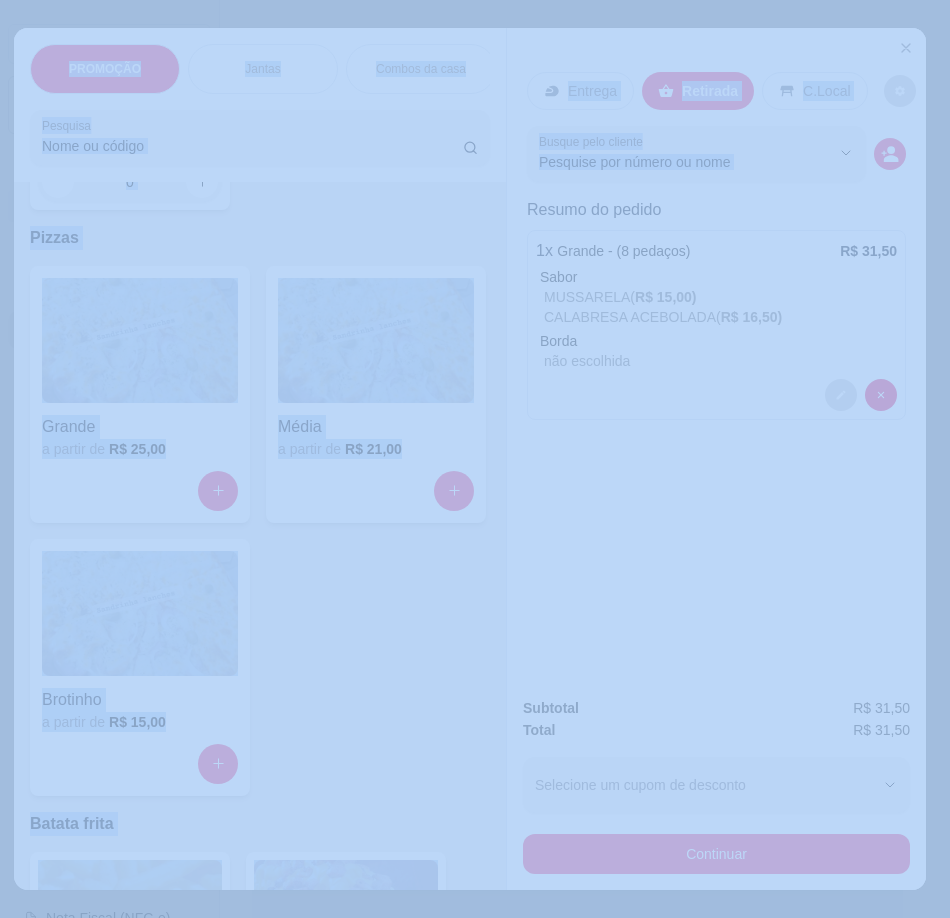drag, startPoint x: 503, startPoint y: 196, endPoint x: 1036, endPoint y: 836, distance: 832.87994 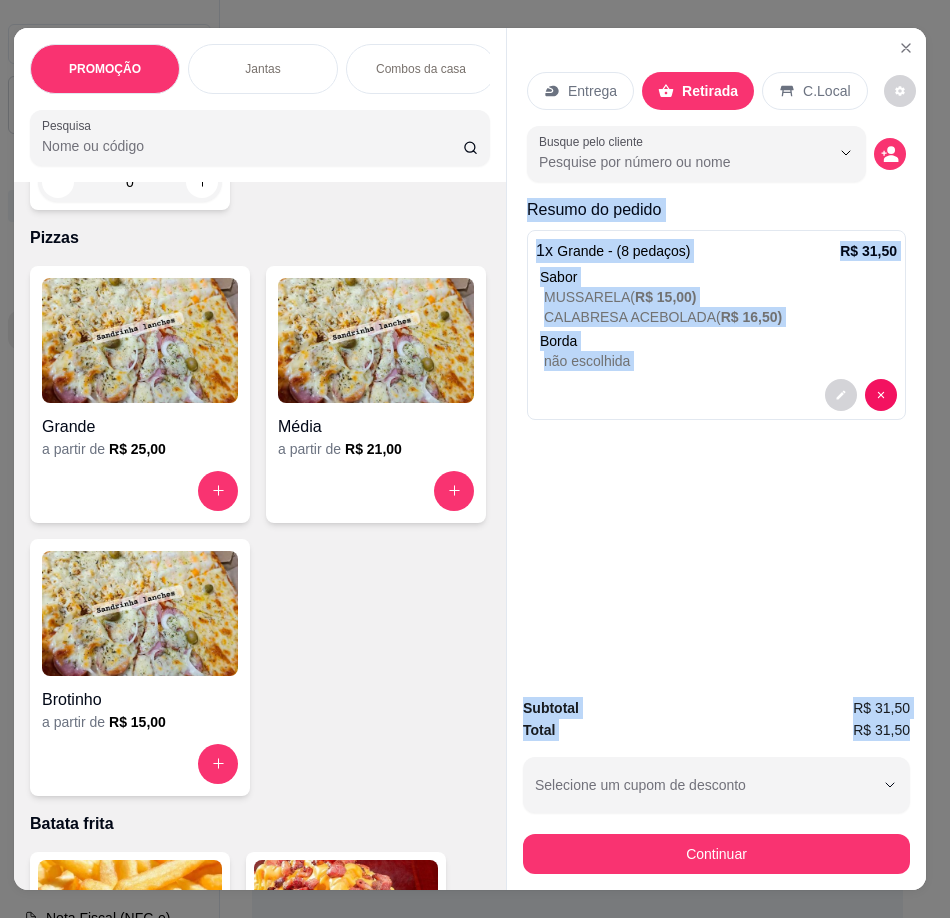 drag, startPoint x: 516, startPoint y: 191, endPoint x: 895, endPoint y: 718, distance: 649.1302 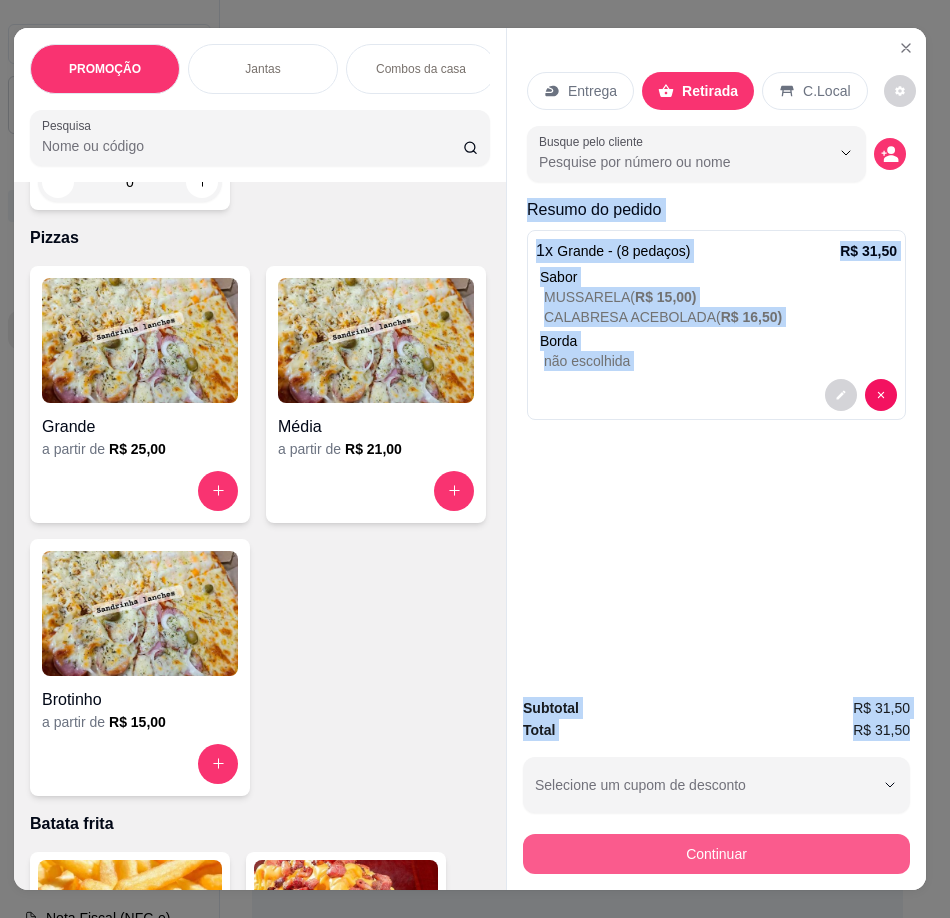 click on "Continuar" at bounding box center [716, 854] 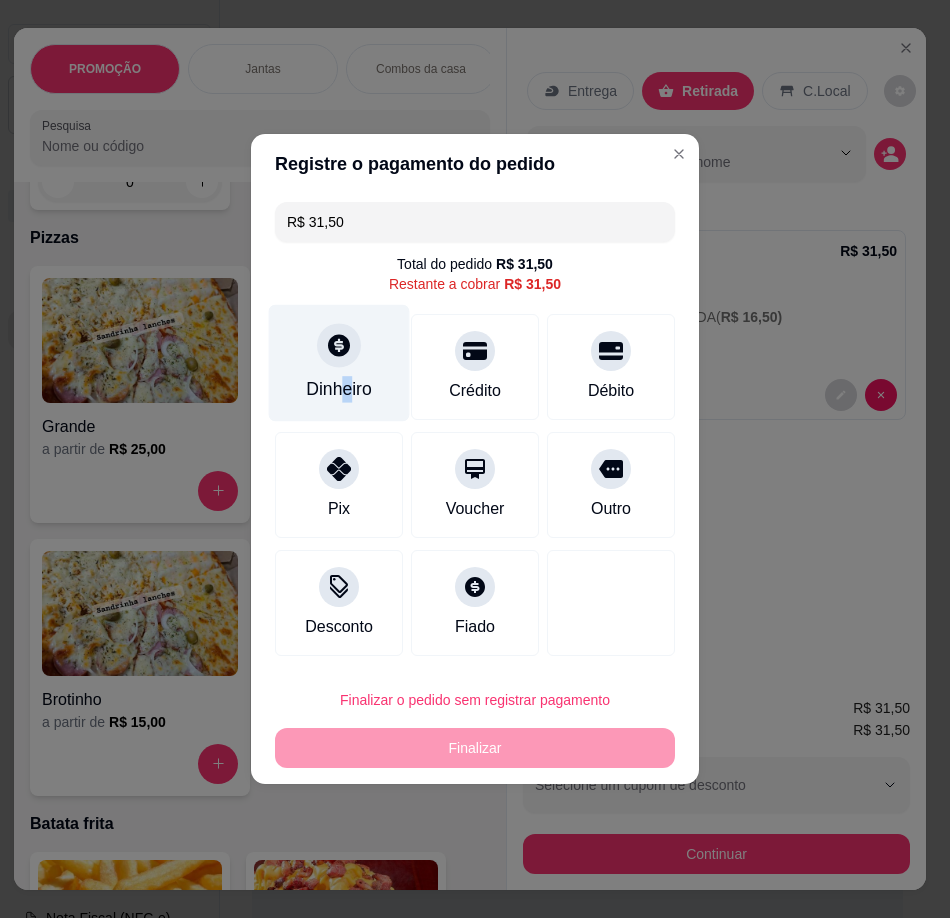 click on "Dinheiro" at bounding box center [339, 389] 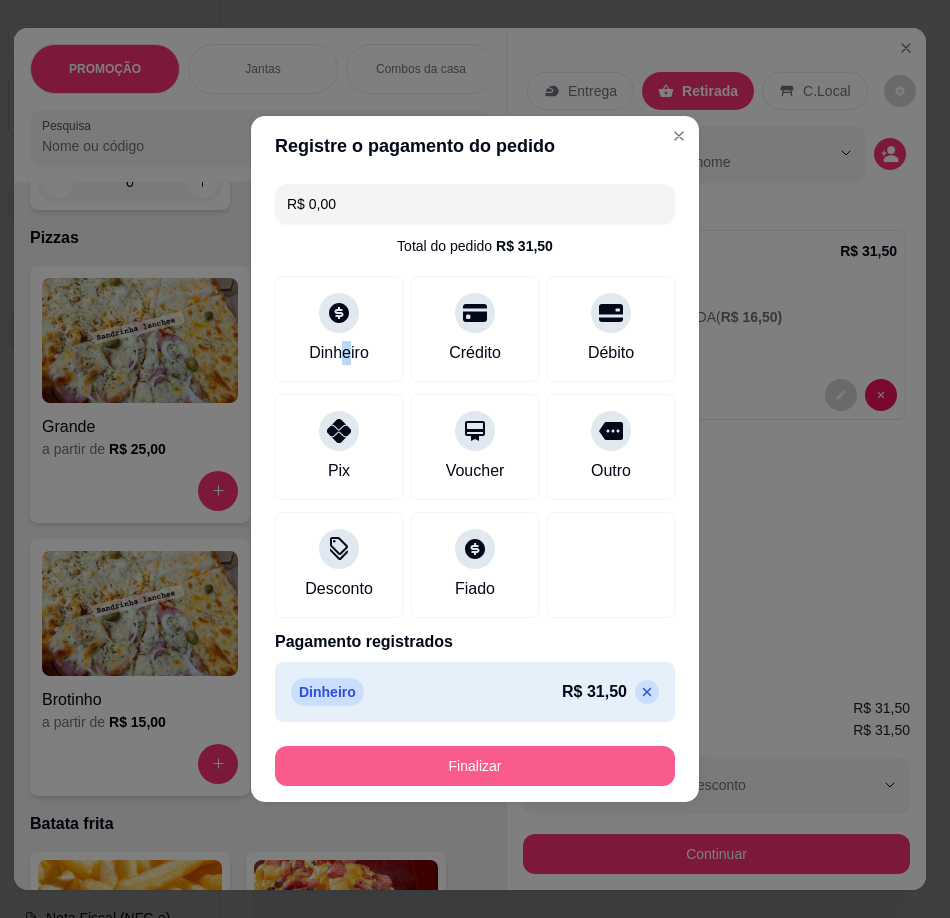 click on "Finalizar" at bounding box center [475, 766] 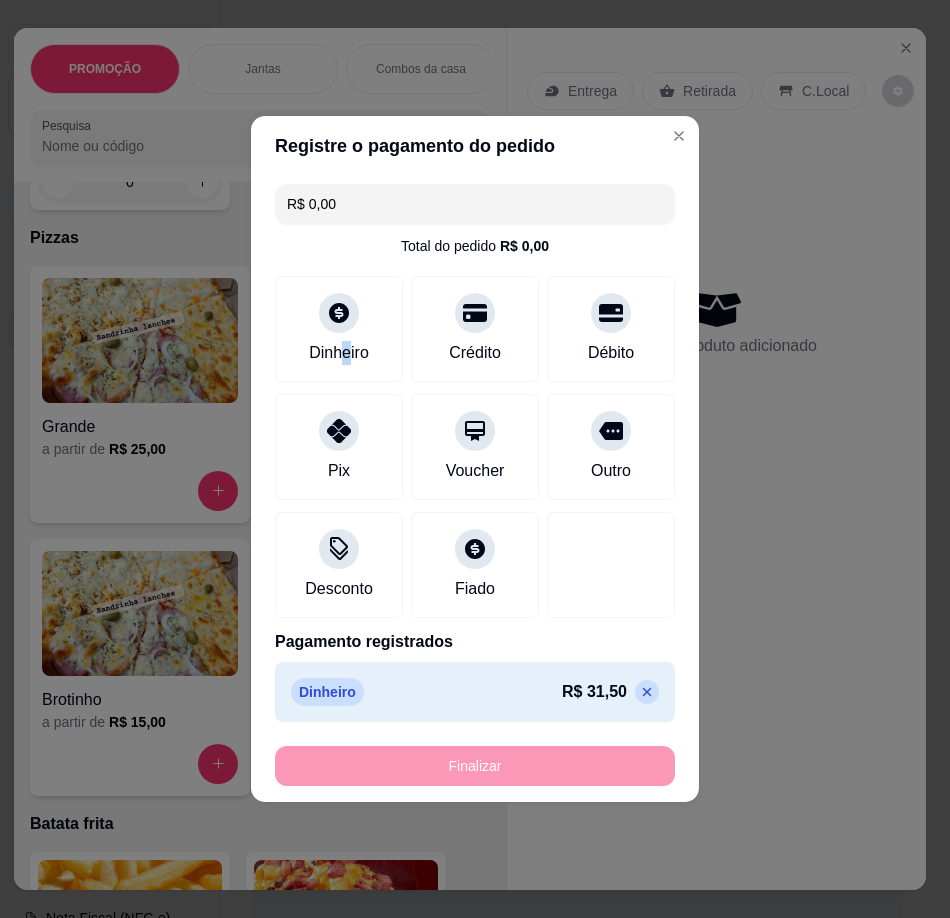 type on "-R$ 31,50" 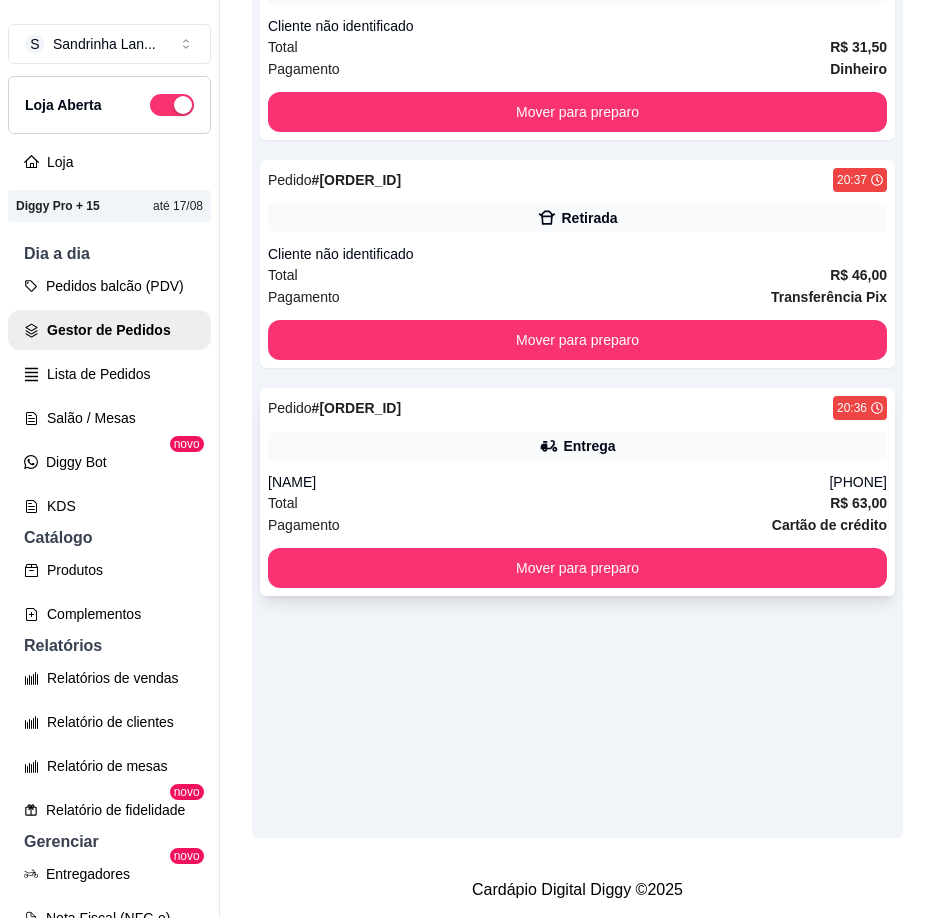 scroll, scrollTop: 423, scrollLeft: 0, axis: vertical 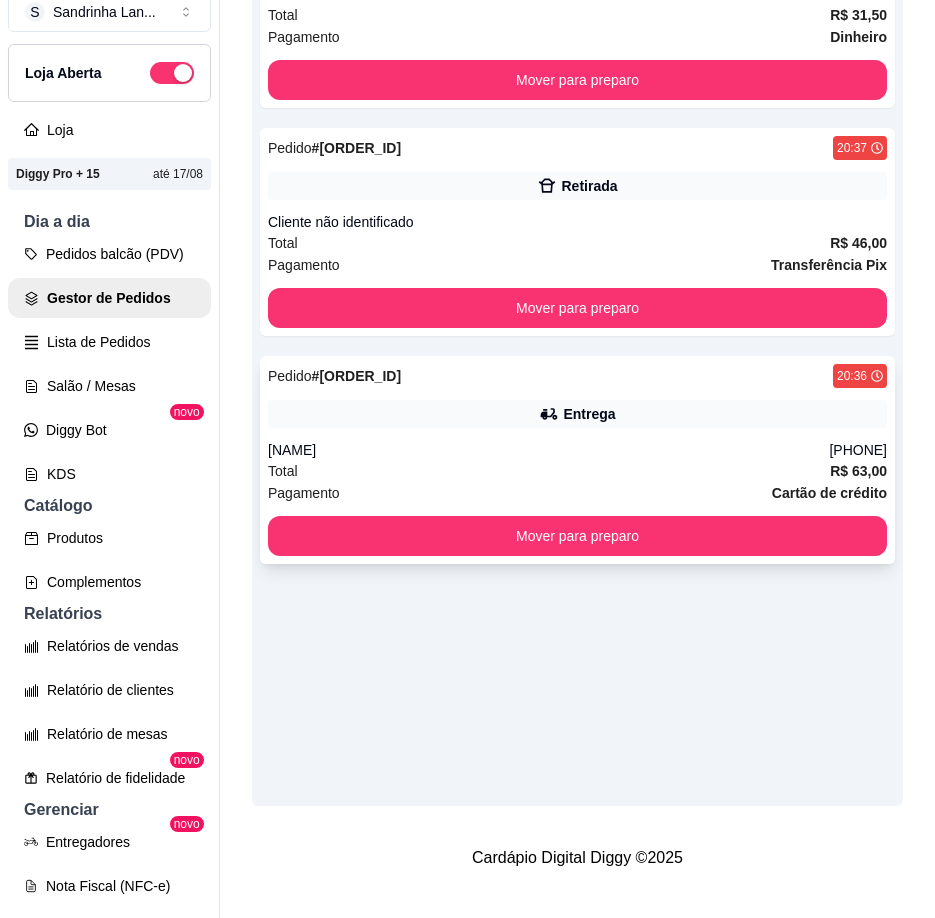 click on "Total R$ 63,00" at bounding box center [577, 471] 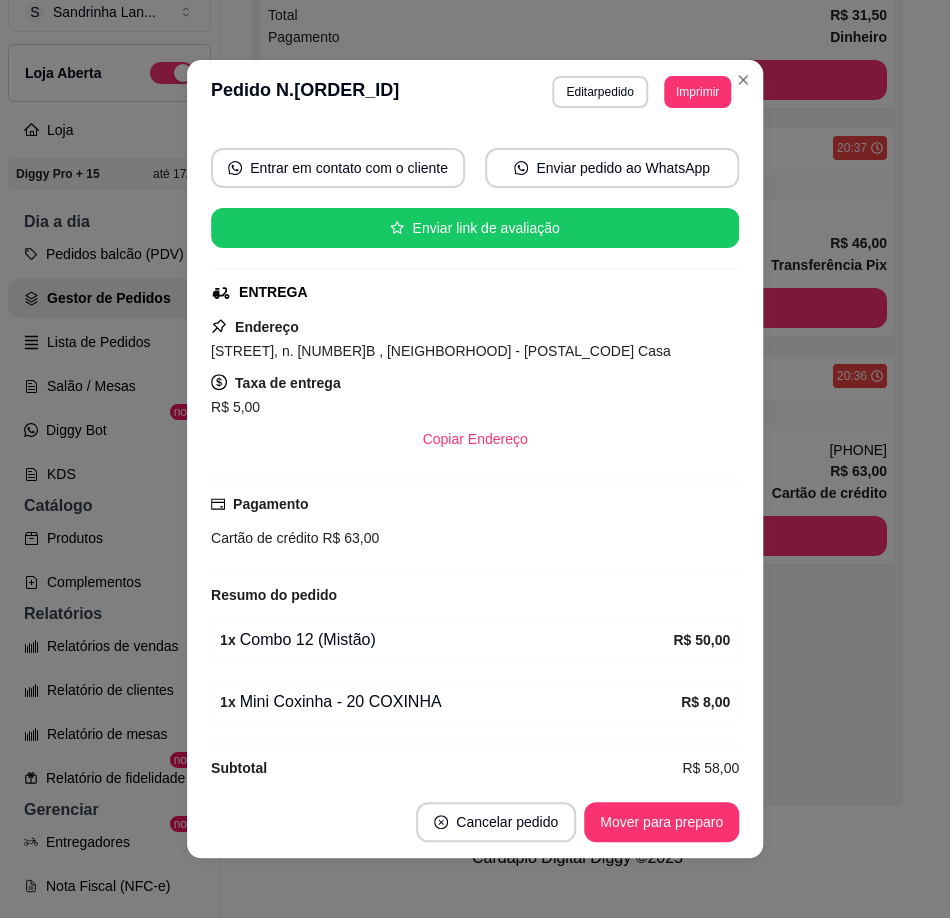 scroll, scrollTop: 193, scrollLeft: 0, axis: vertical 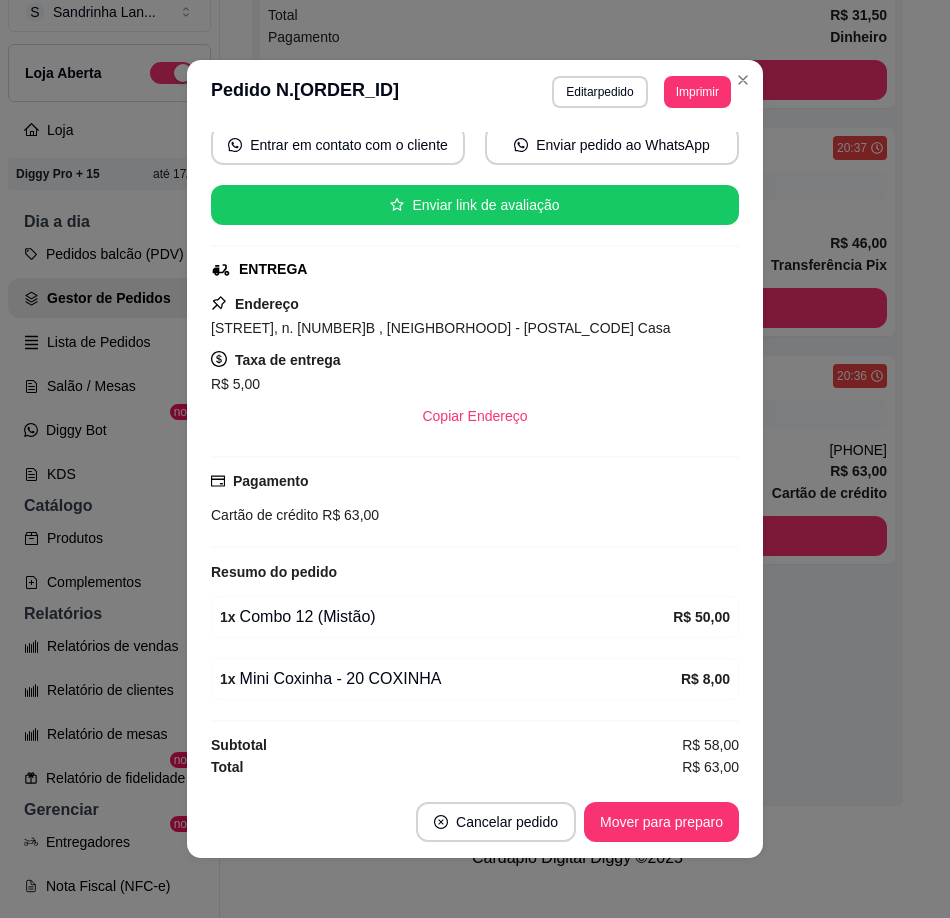 click on "Mover para preparo" at bounding box center (661, 822) 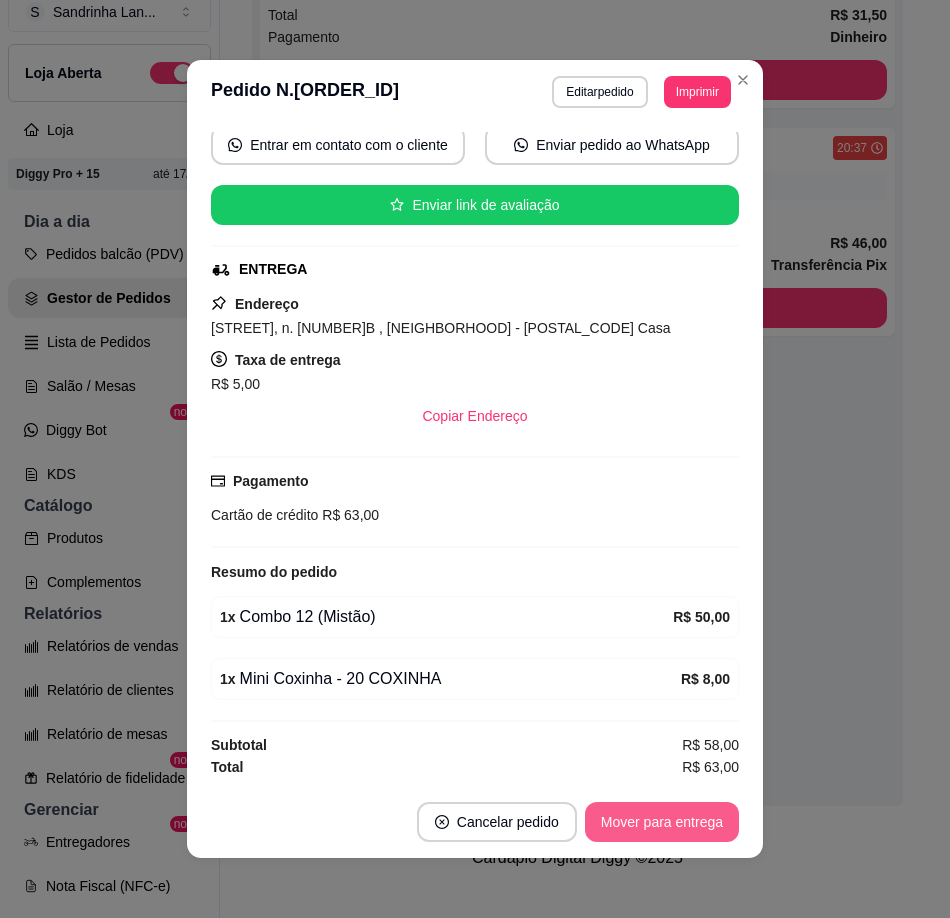 click on "Mover para entrega" at bounding box center (662, 822) 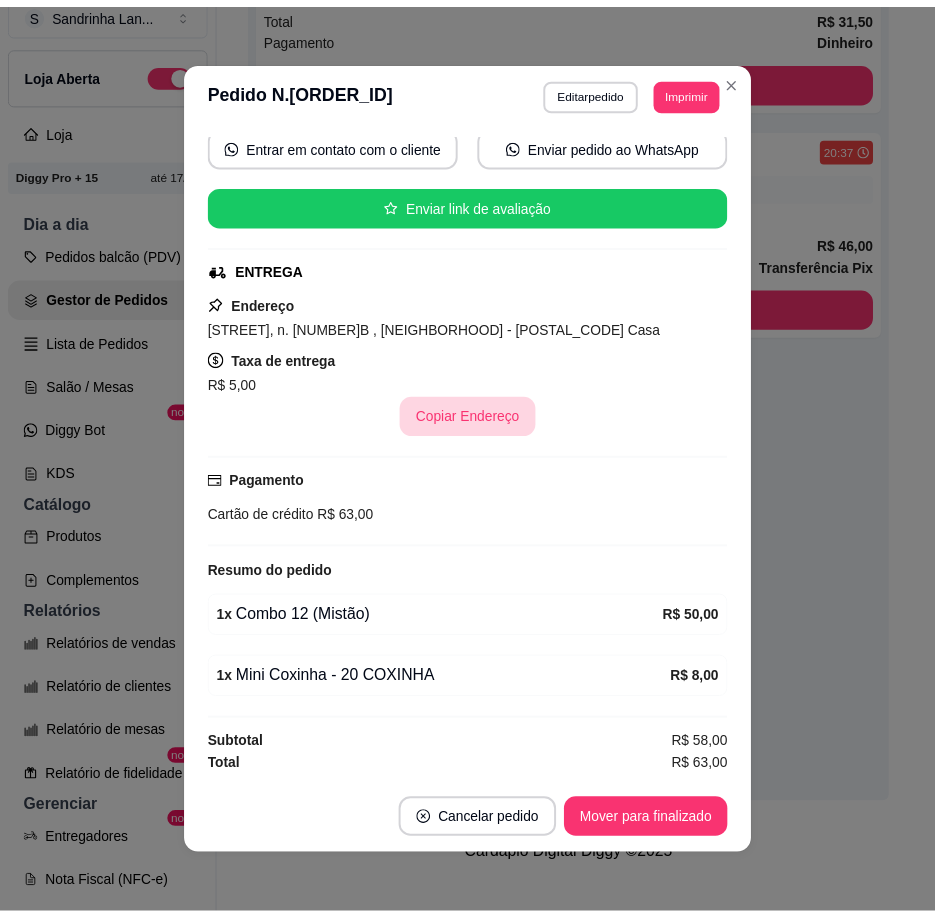 scroll, scrollTop: 4, scrollLeft: 0, axis: vertical 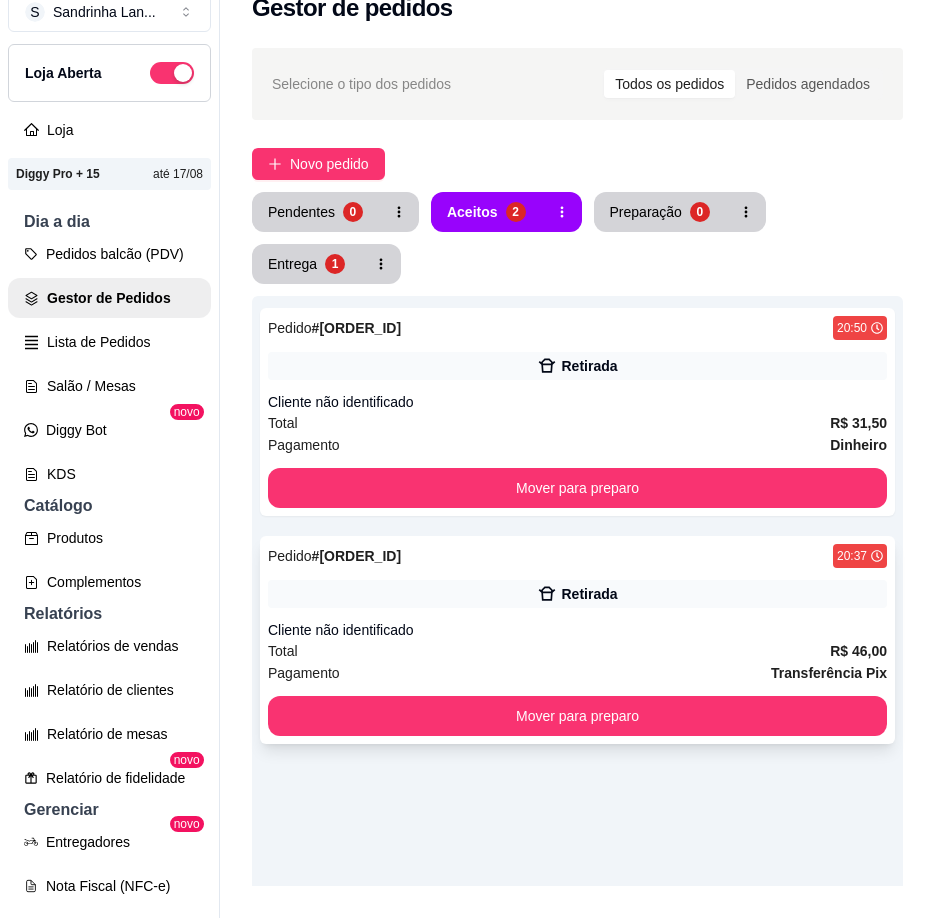 click on "Pedido  # [ORDER_ID] [TIME] Retirada Cliente não identificado Total R$ 46,00 Pagamento Transferência Pix Mover para preparo" at bounding box center [577, 640] 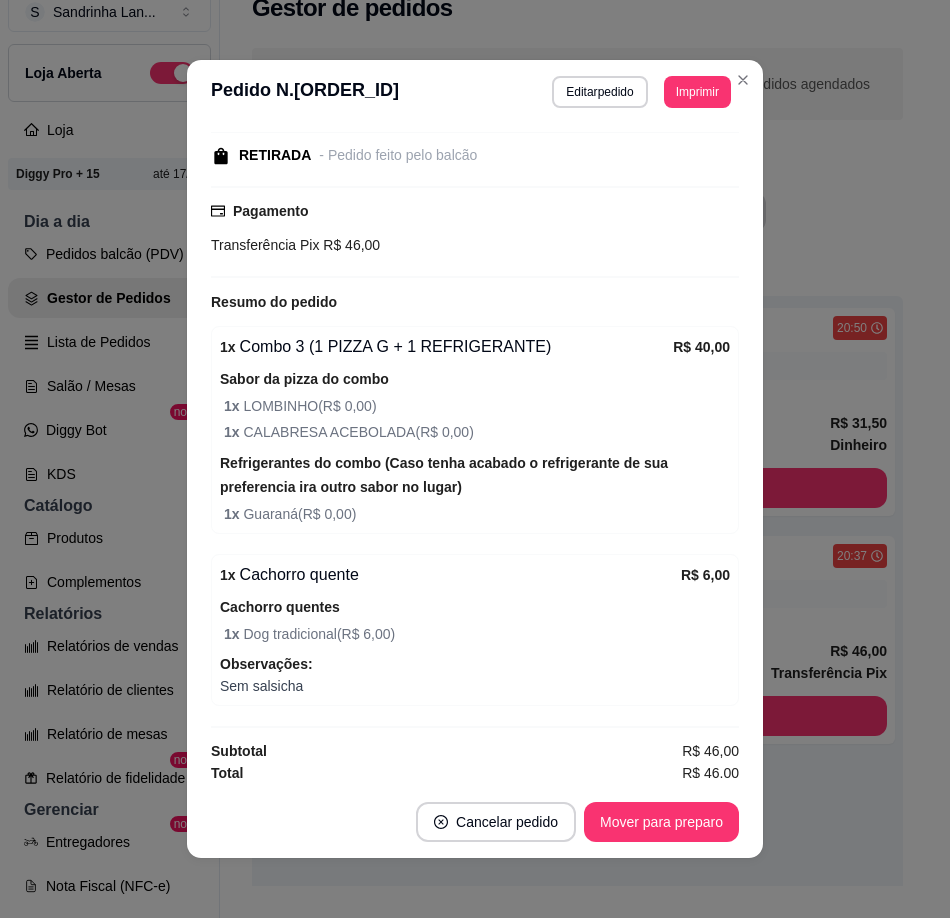 scroll, scrollTop: 209, scrollLeft: 0, axis: vertical 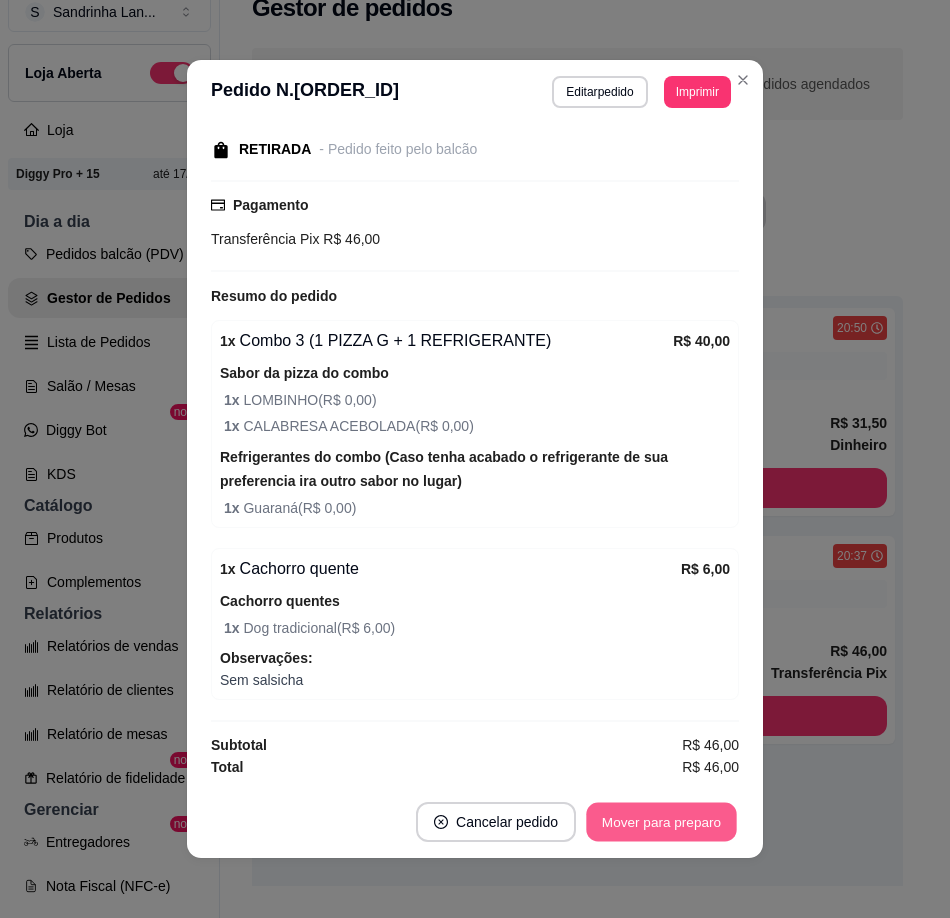 click on "Mover para preparo" at bounding box center (661, 822) 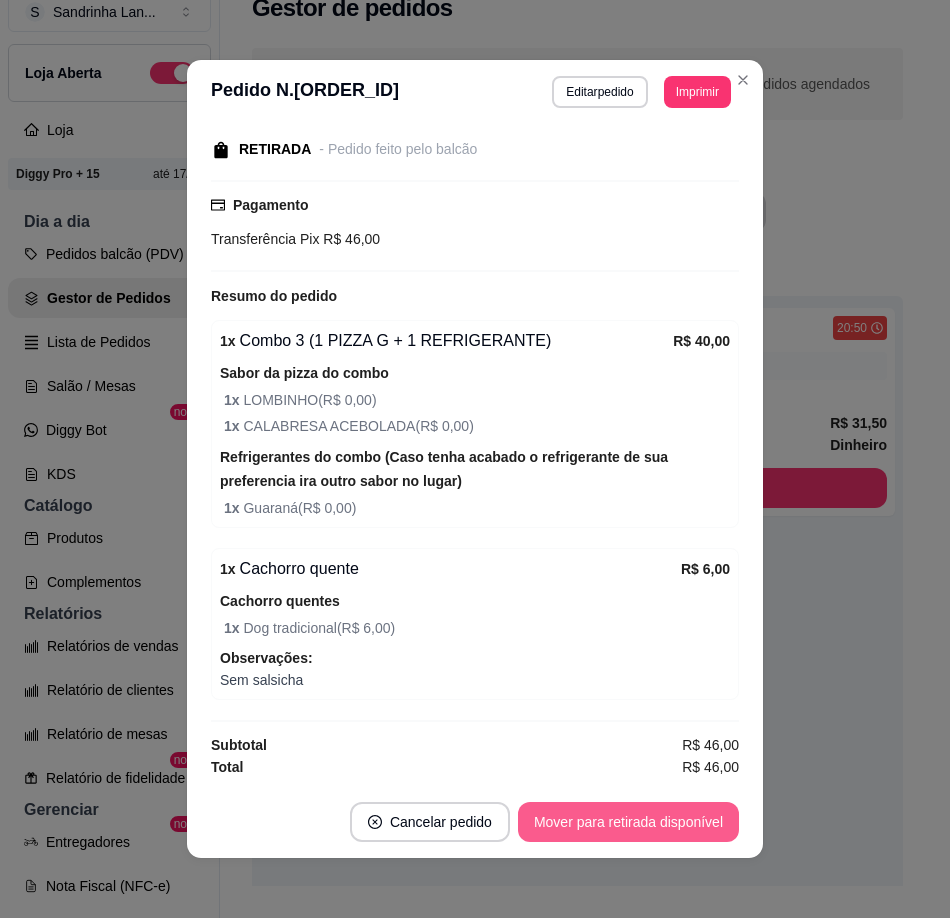 click on "Mover para retirada disponível" at bounding box center (628, 822) 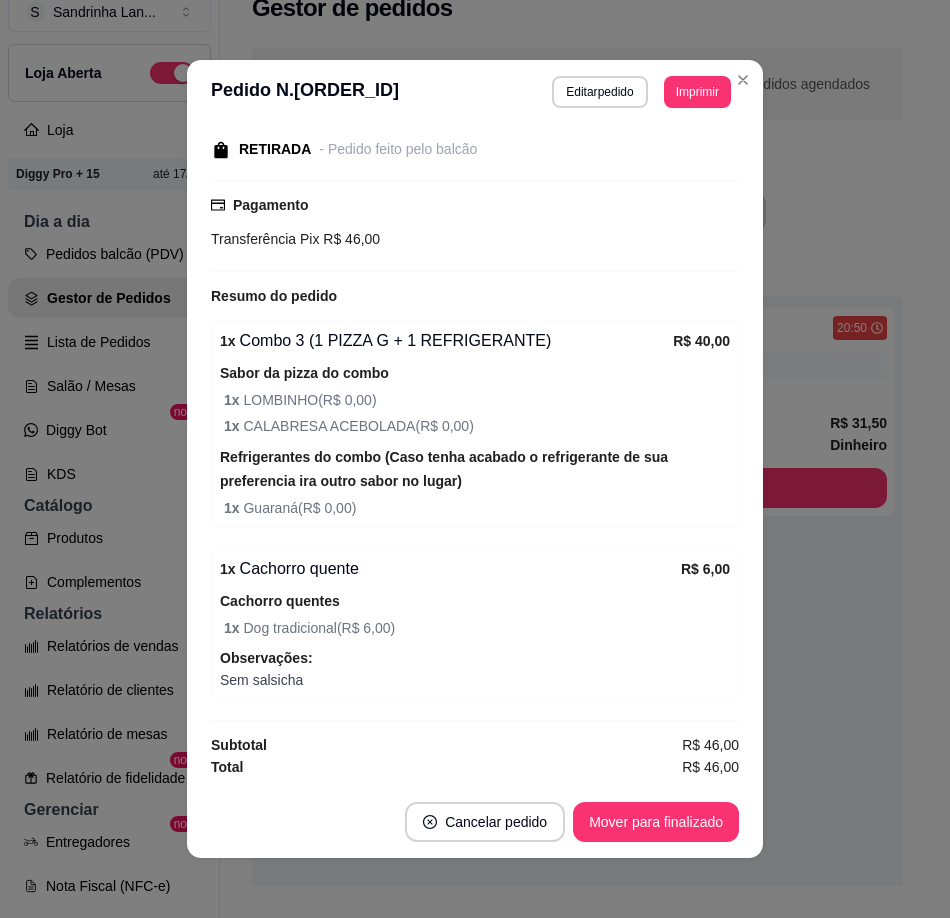 scroll, scrollTop: 4, scrollLeft: 0, axis: vertical 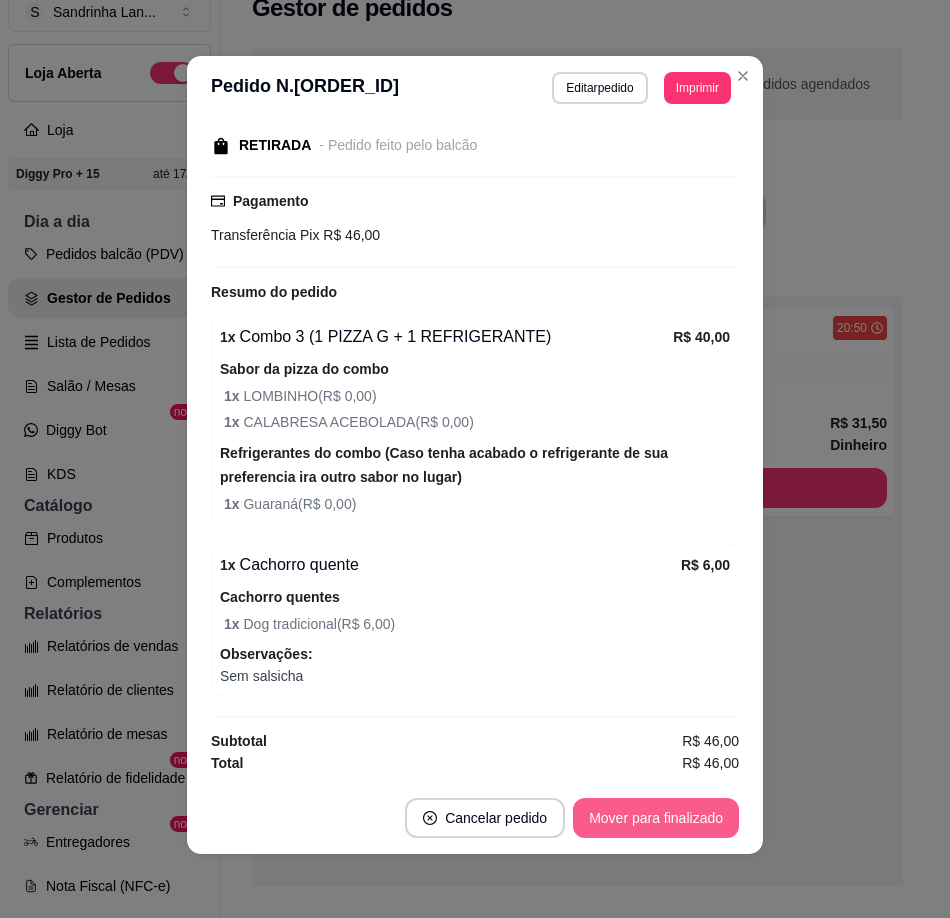 click on "Mover para finalizado" at bounding box center (656, 818) 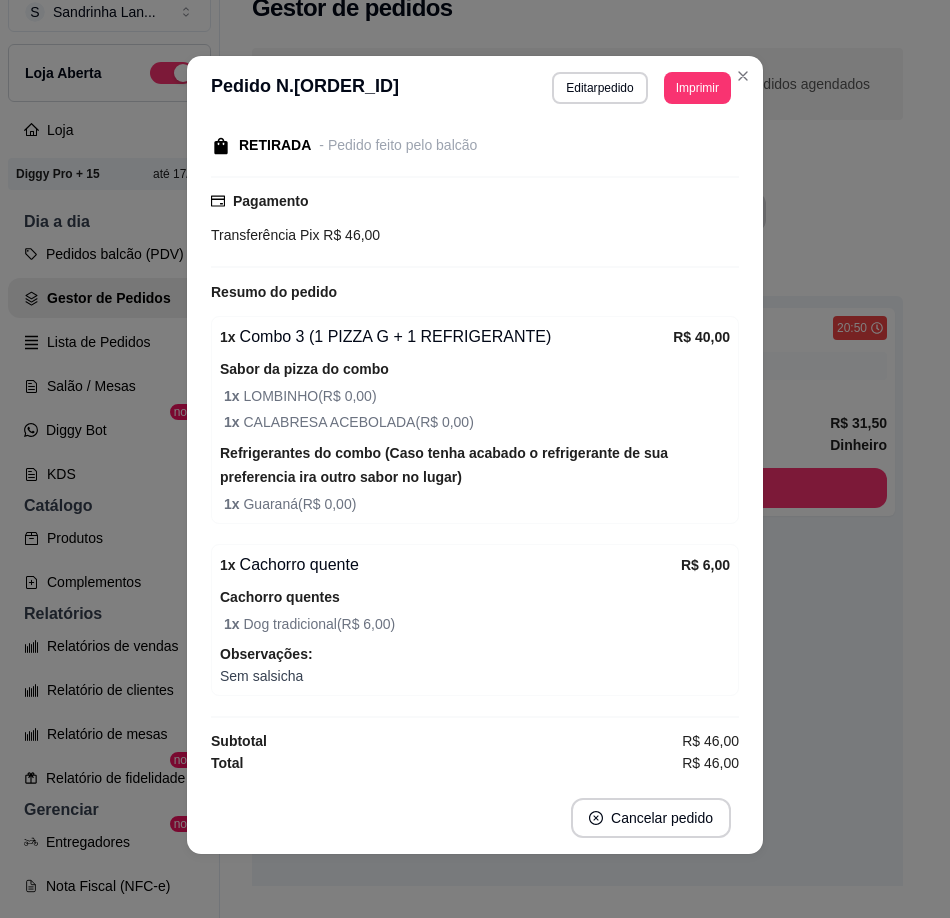scroll, scrollTop: 123, scrollLeft: 0, axis: vertical 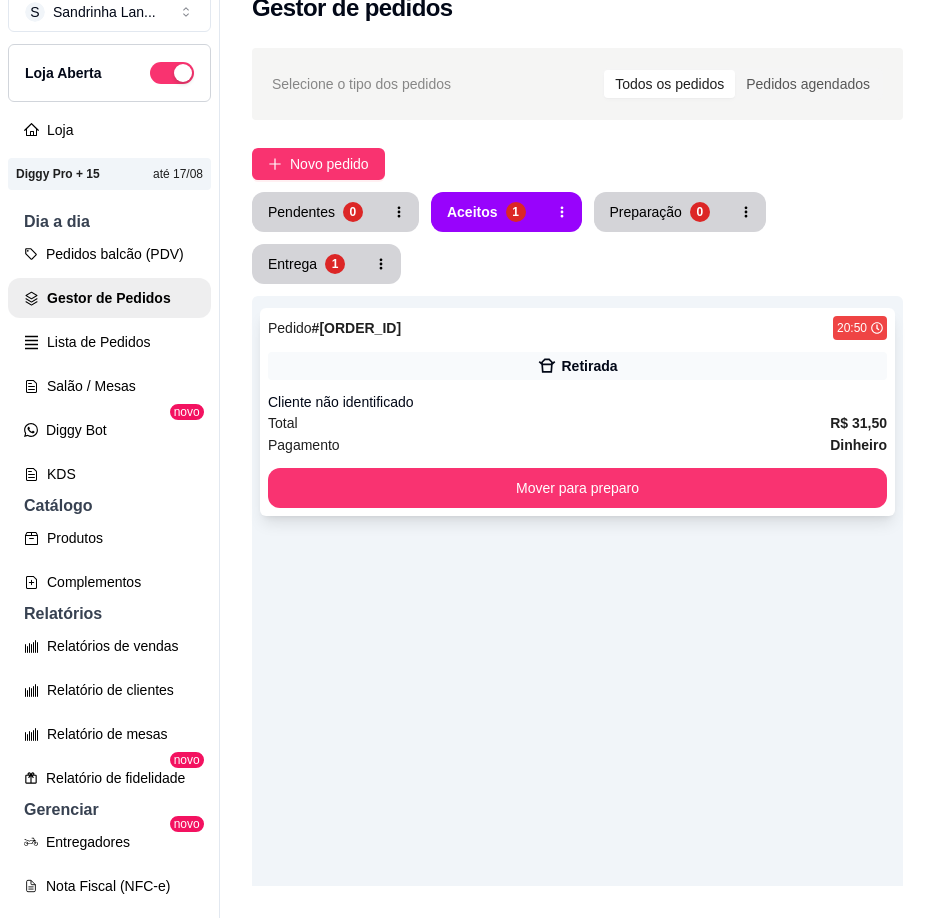 click on "Total R$ 31,50" at bounding box center (577, 423) 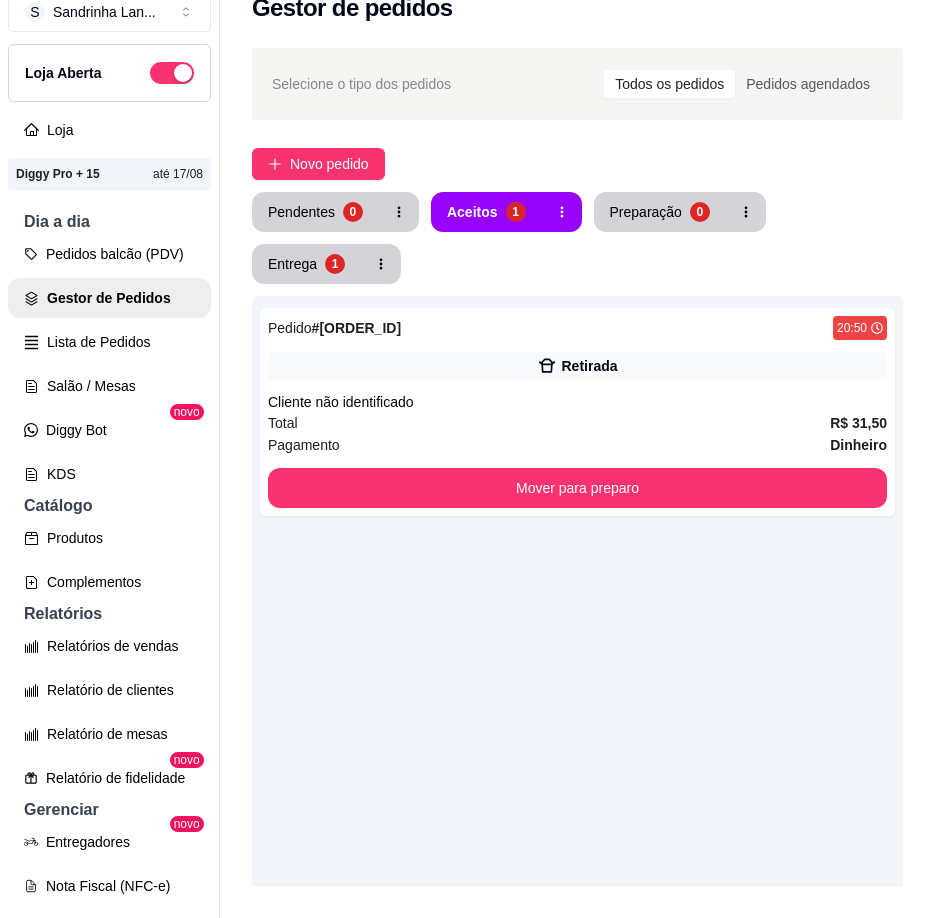scroll, scrollTop: 47, scrollLeft: 0, axis: vertical 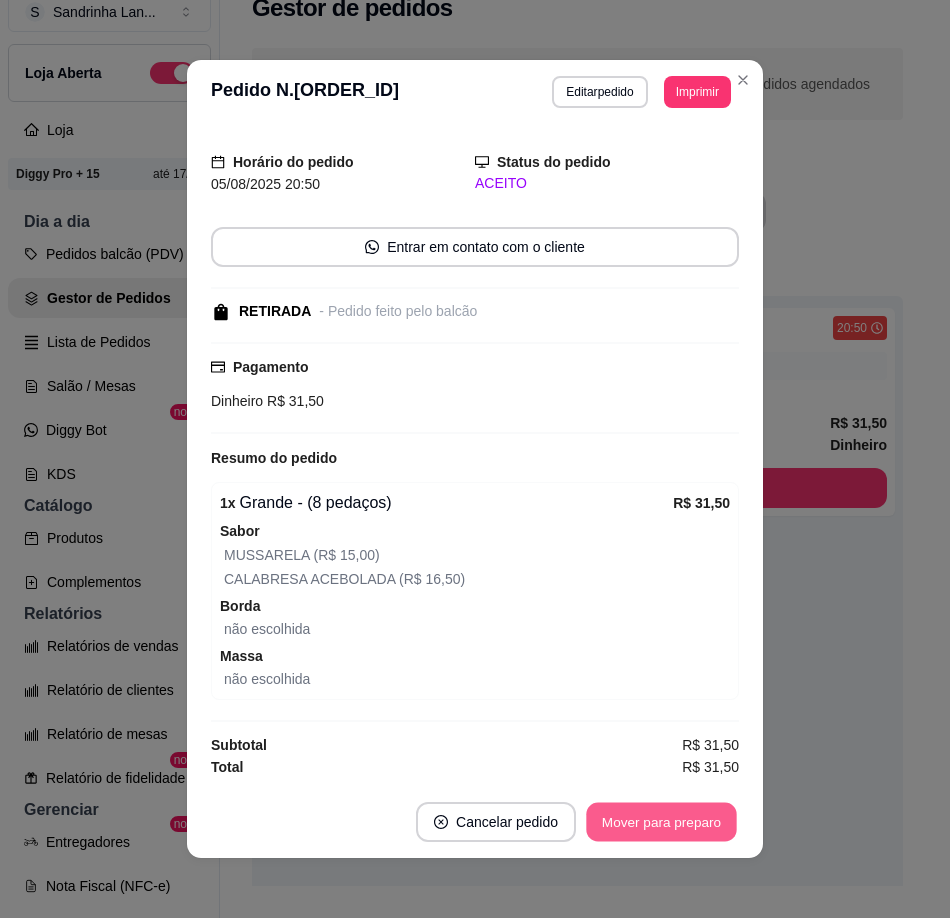 click on "Mover para preparo" at bounding box center [661, 822] 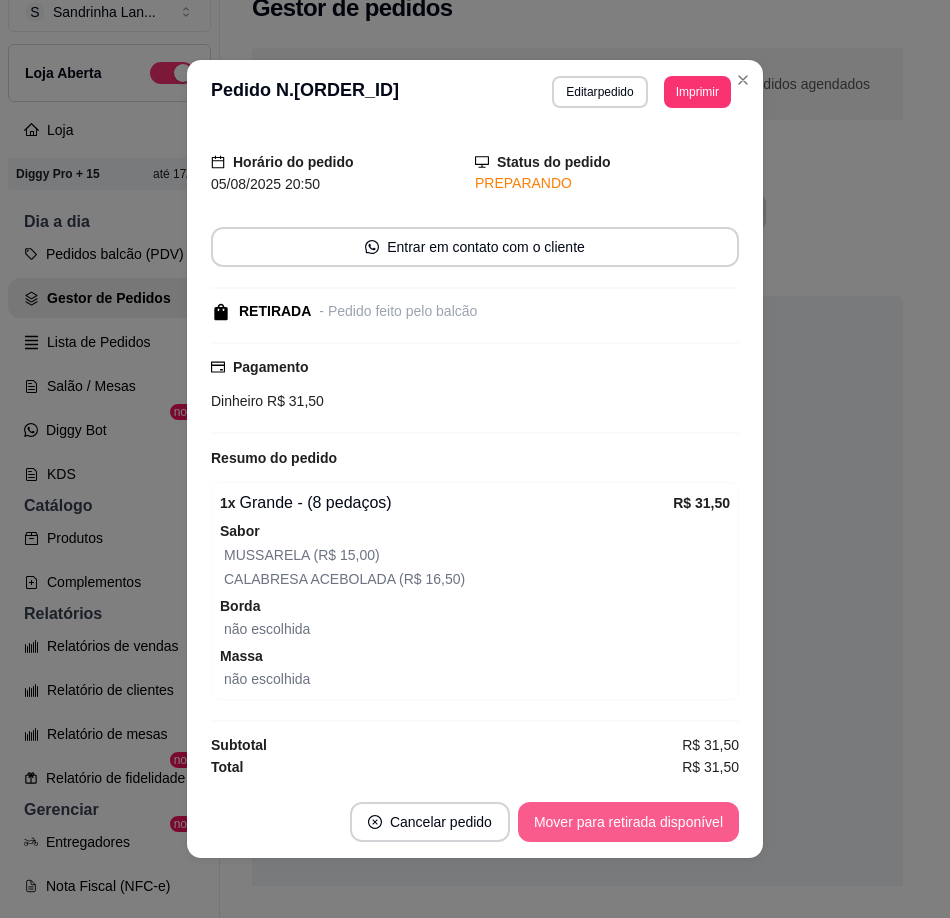 click on "Mover para retirada disponível" at bounding box center (628, 822) 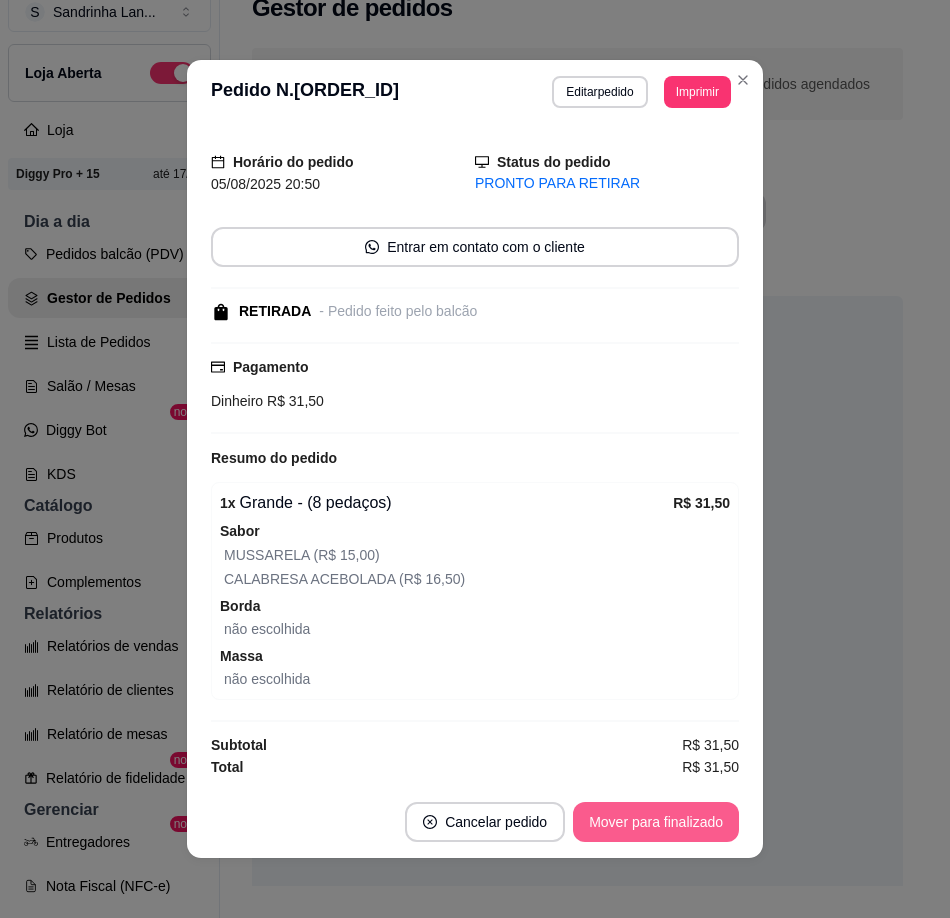 click on "Mover para finalizado" at bounding box center (656, 822) 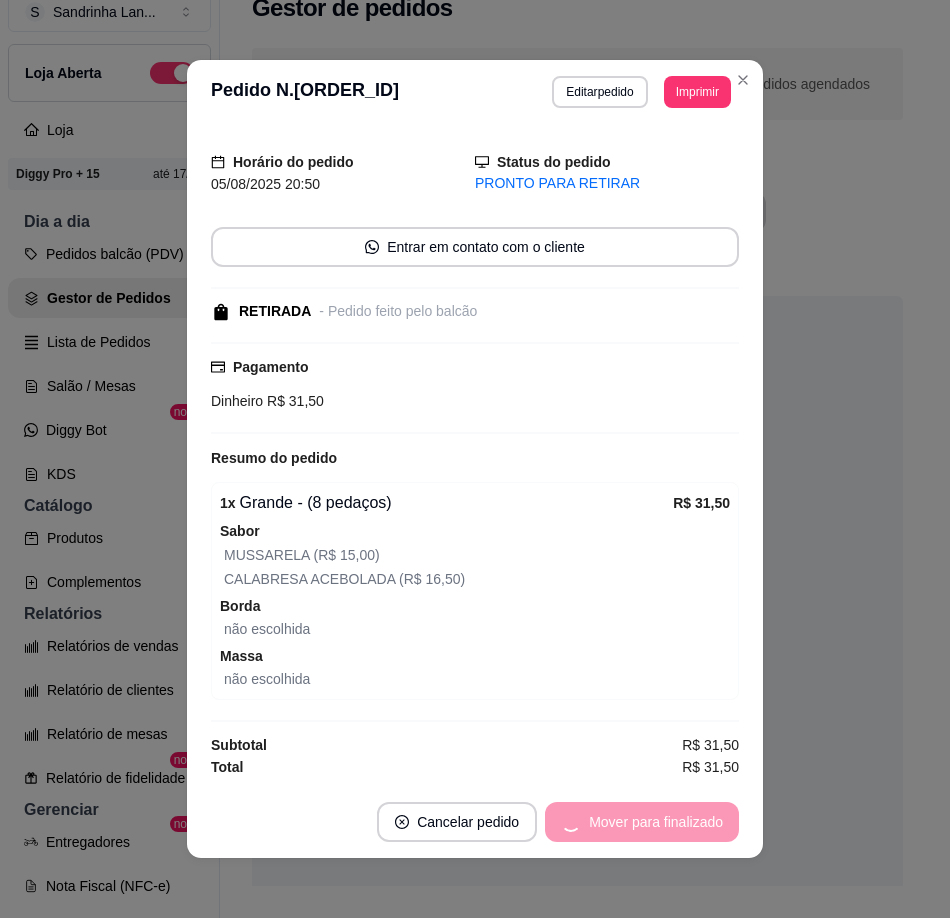 scroll, scrollTop: 0, scrollLeft: 0, axis: both 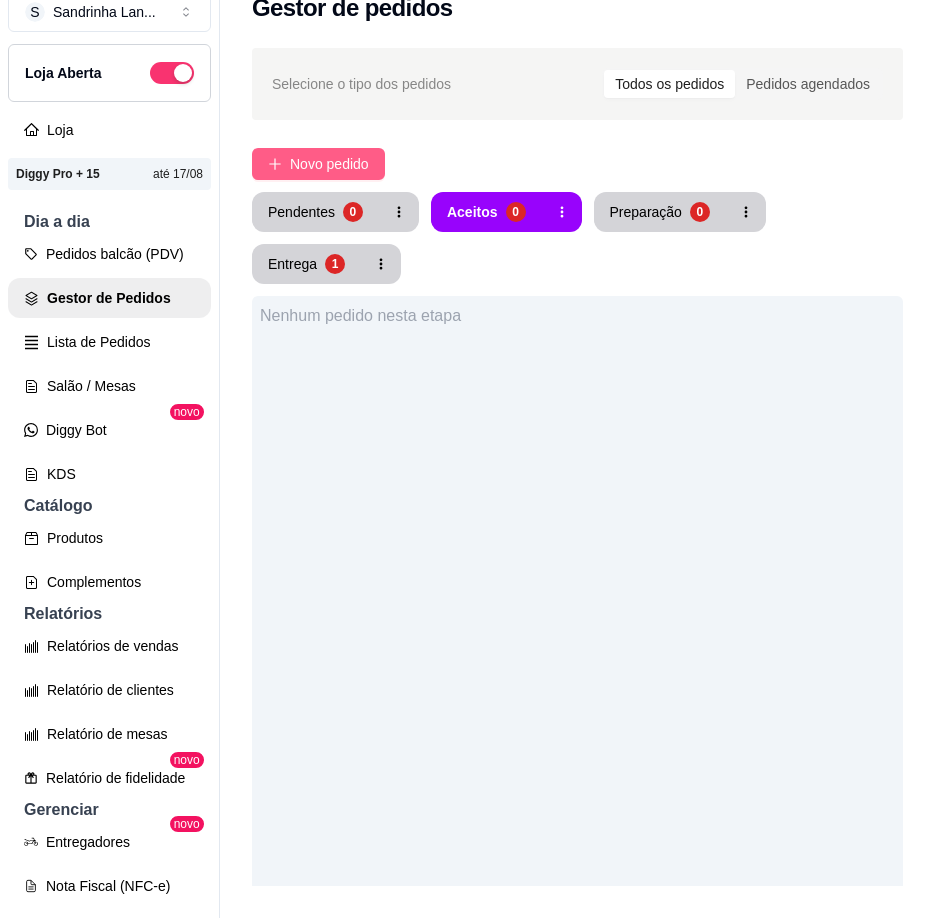 click on "Novo pedido" at bounding box center [318, 164] 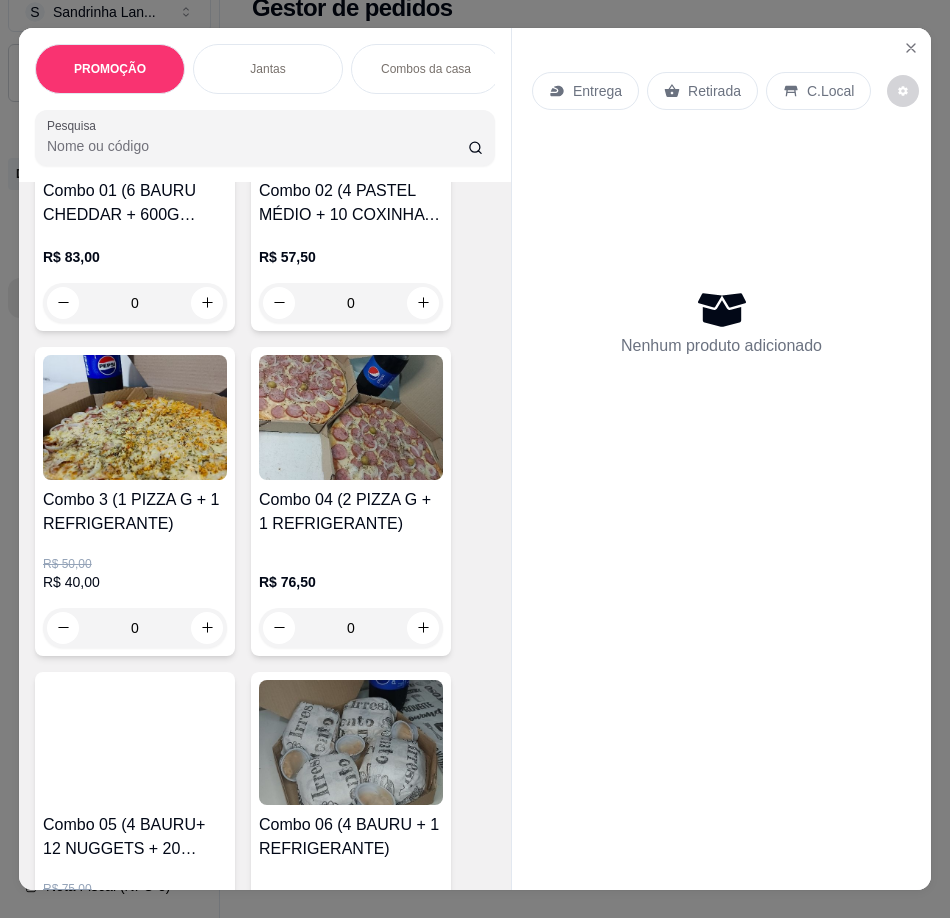 scroll, scrollTop: 1200, scrollLeft: 0, axis: vertical 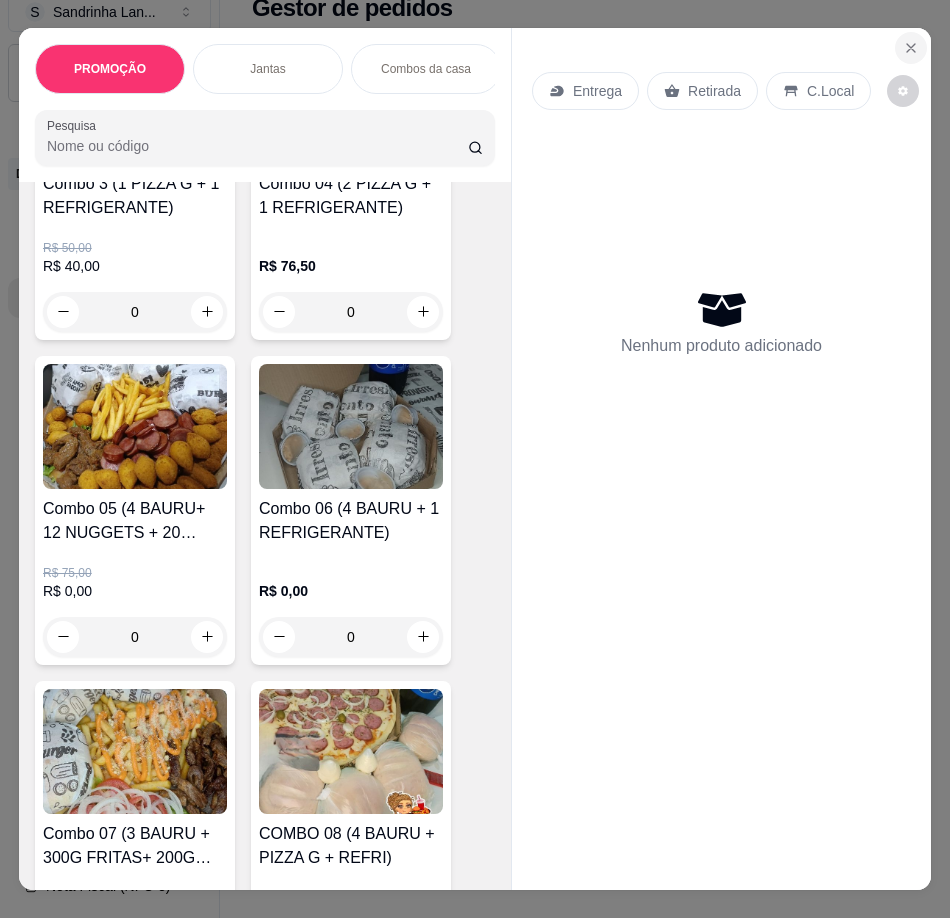 click at bounding box center [911, 48] 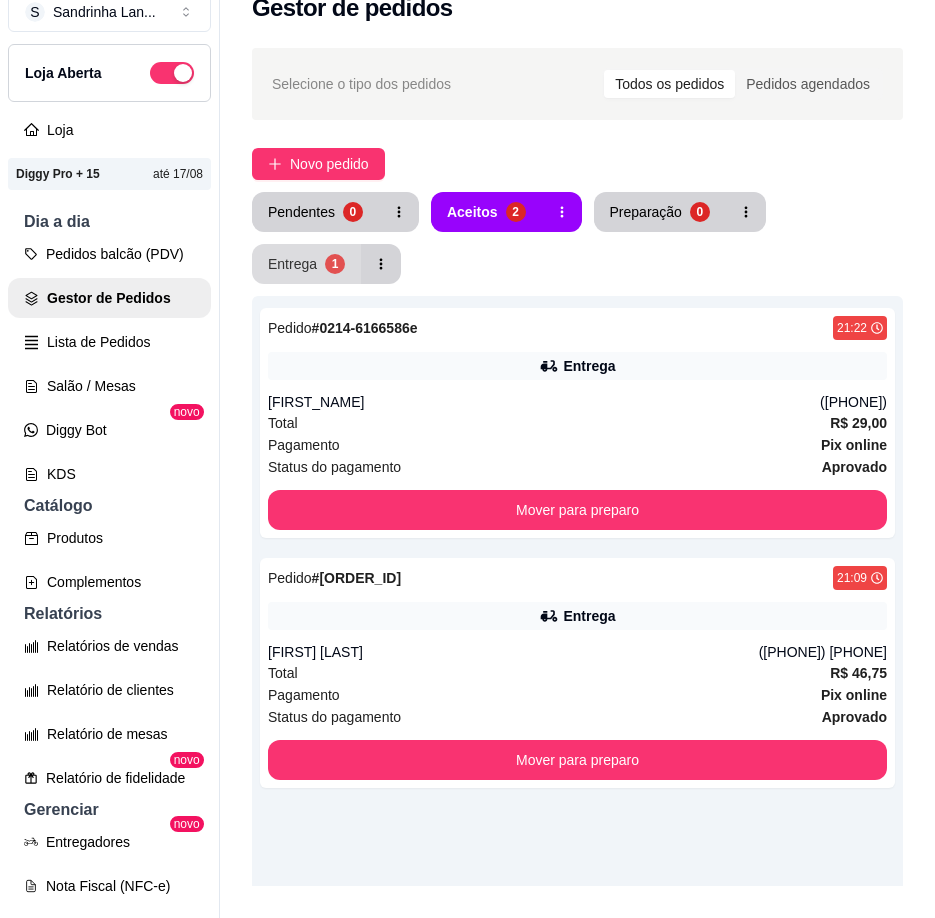 click on "Entrega 1" at bounding box center [306, 264] 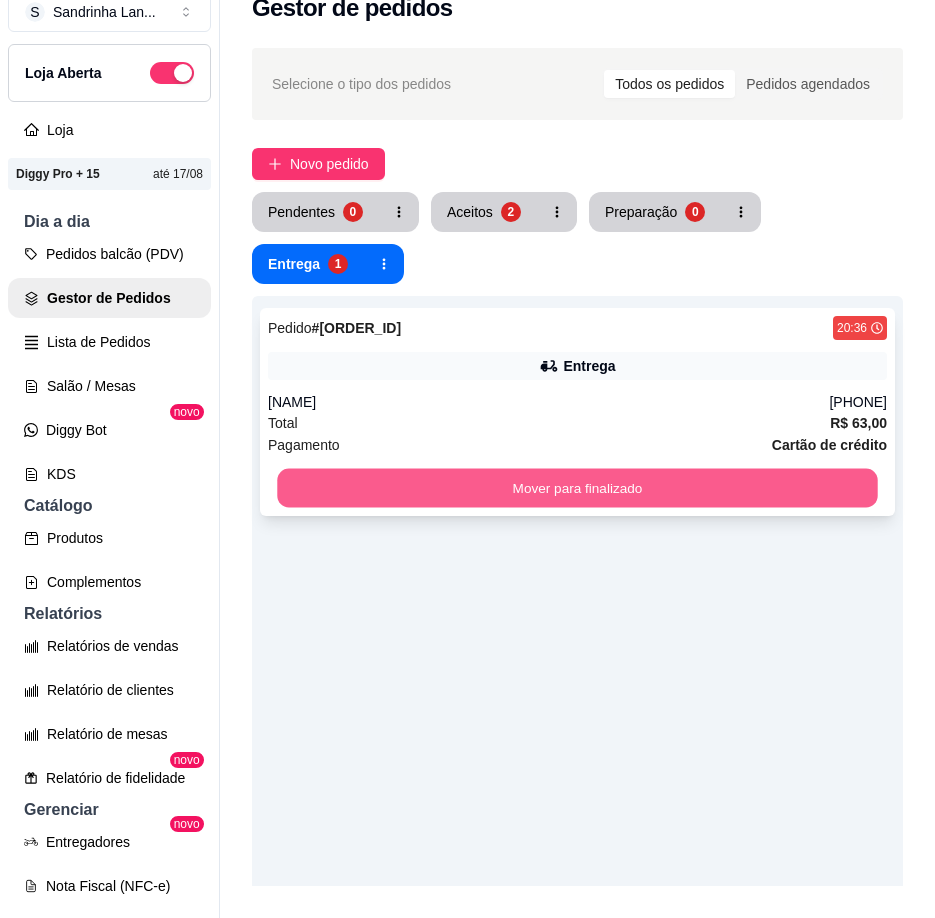 click on "Mover para finalizado" at bounding box center (577, 488) 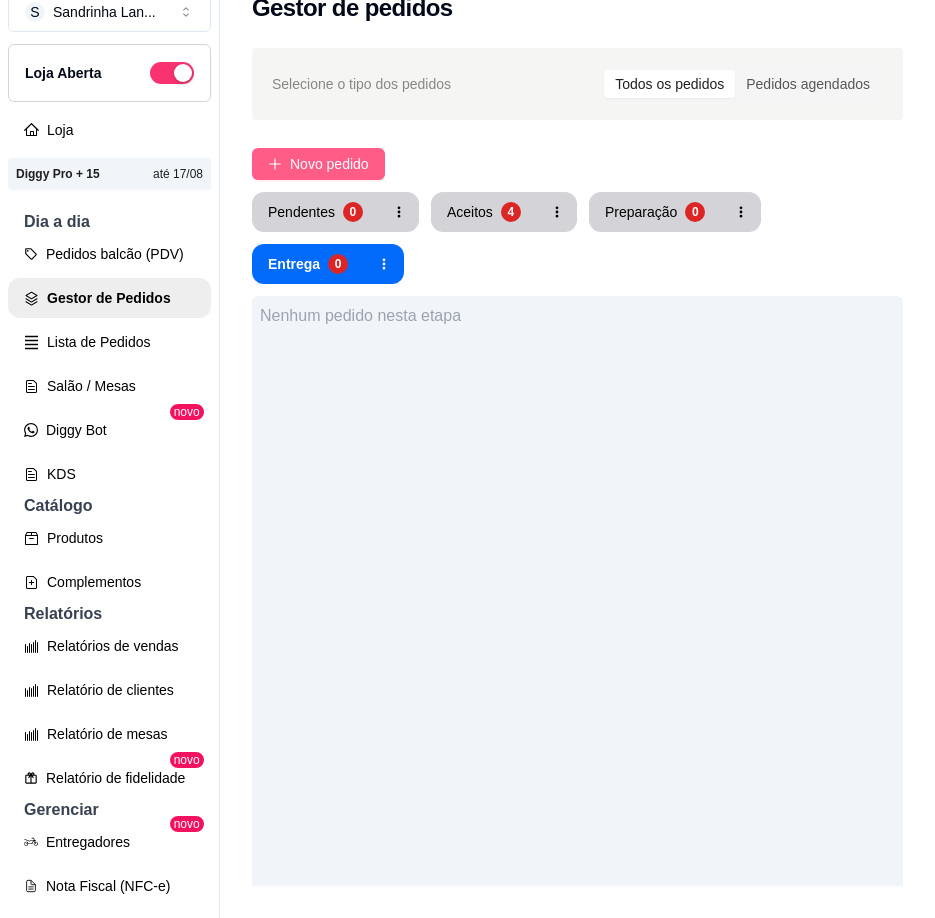 click on "Novo pedido" at bounding box center [329, 164] 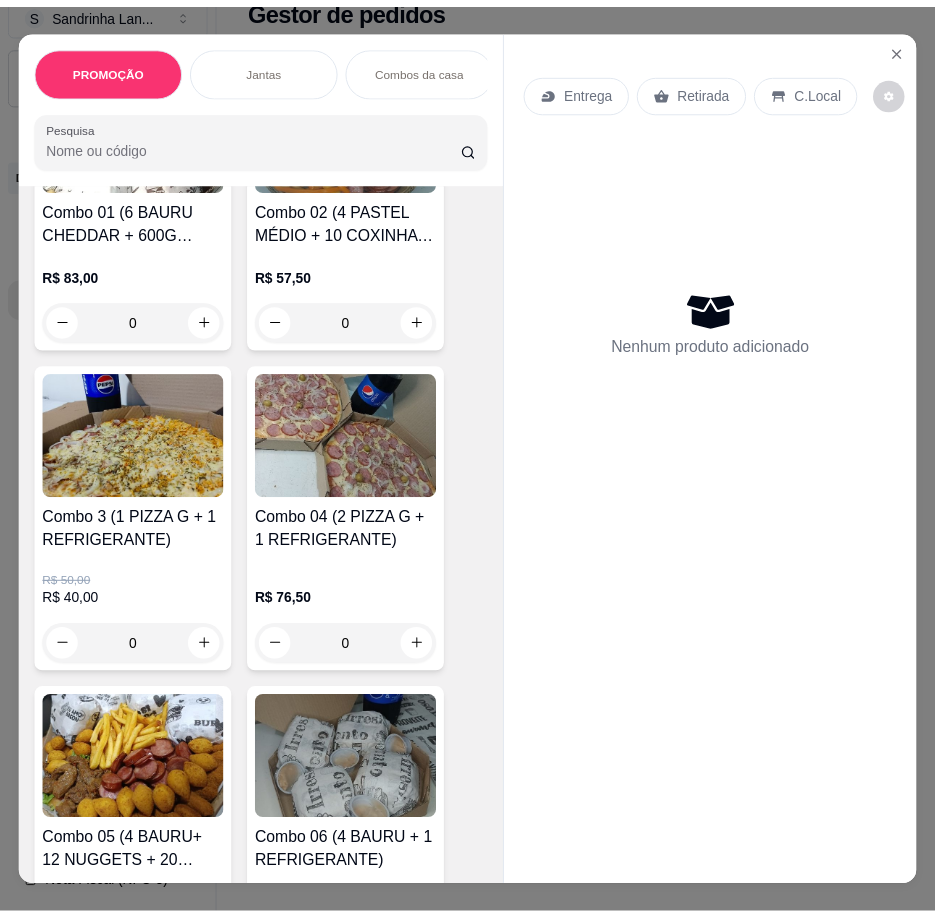 scroll, scrollTop: 1300, scrollLeft: 0, axis: vertical 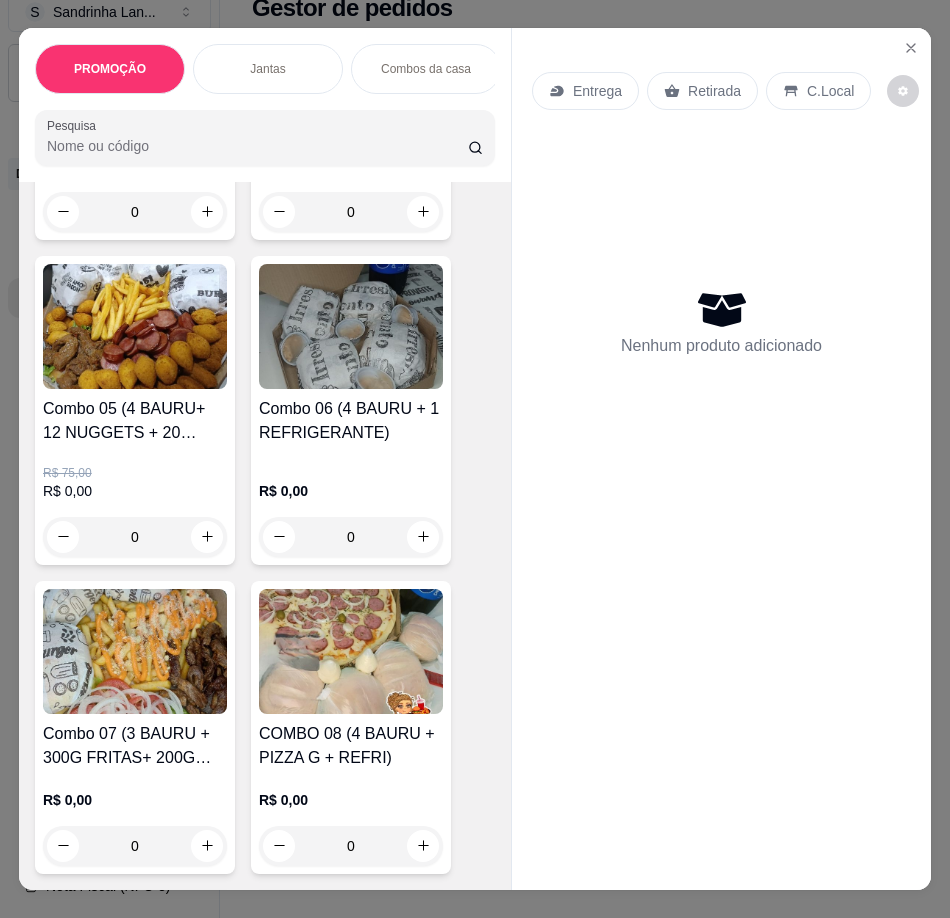 click on "Combo 06 (4 BAURU + 1 REFRIGERANTE)   R$ 0,00 0" at bounding box center [351, 410] 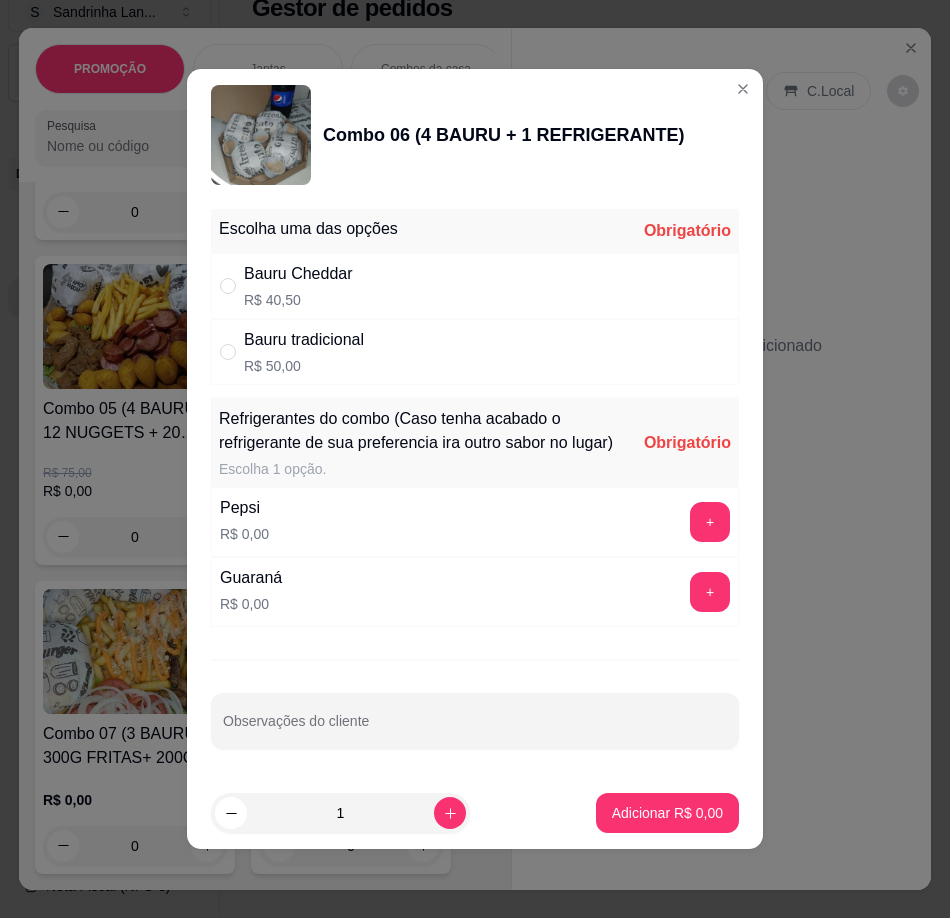 click on "Bauru Cheddar  R$ 40,50" at bounding box center [475, 286] 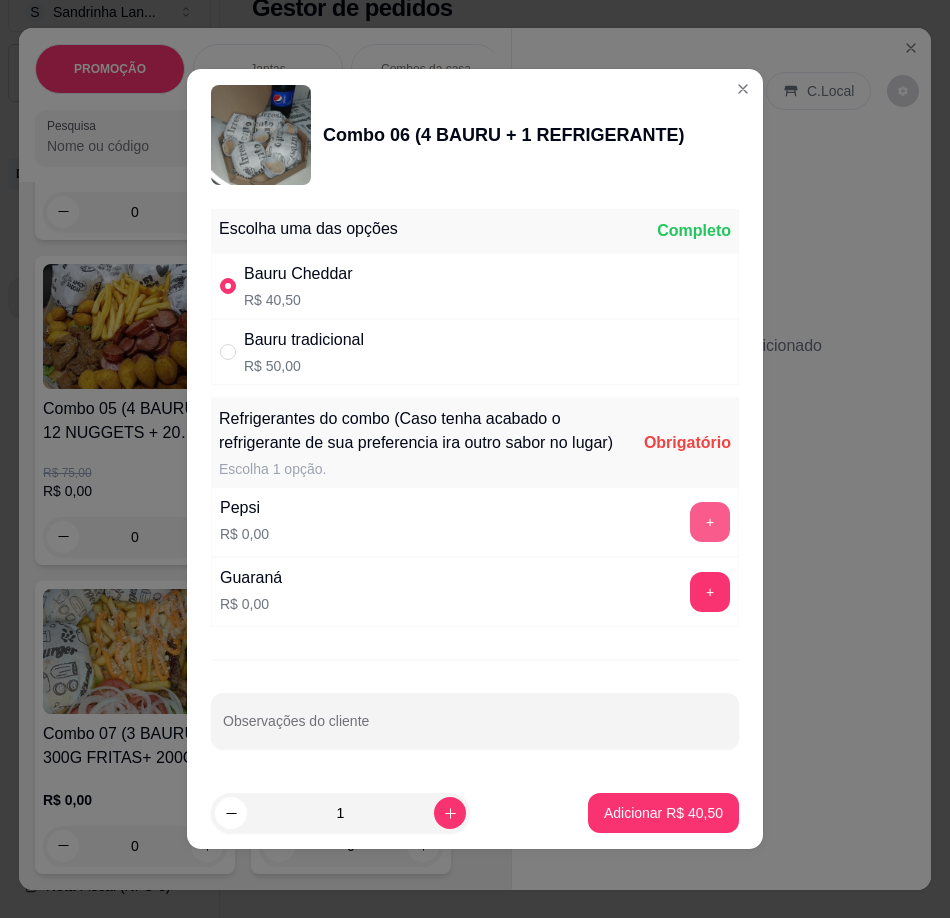 click on "+" at bounding box center (710, 522) 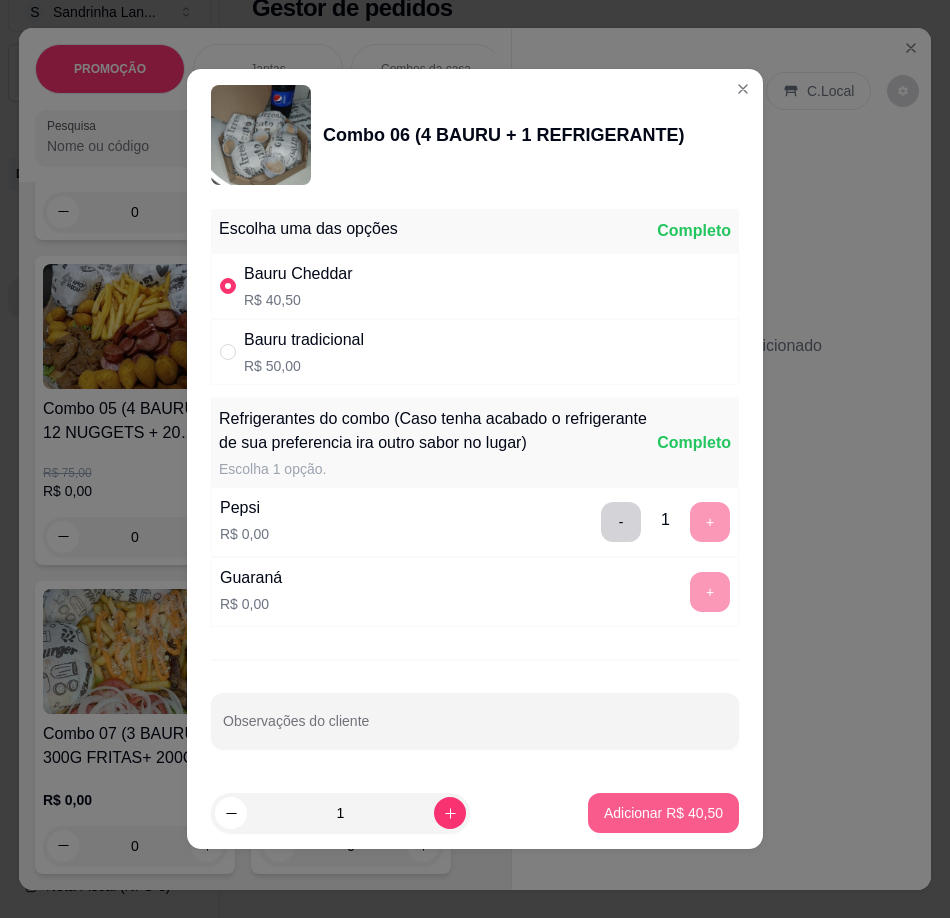 click on "Adicionar   R$ 40,50" at bounding box center (663, 813) 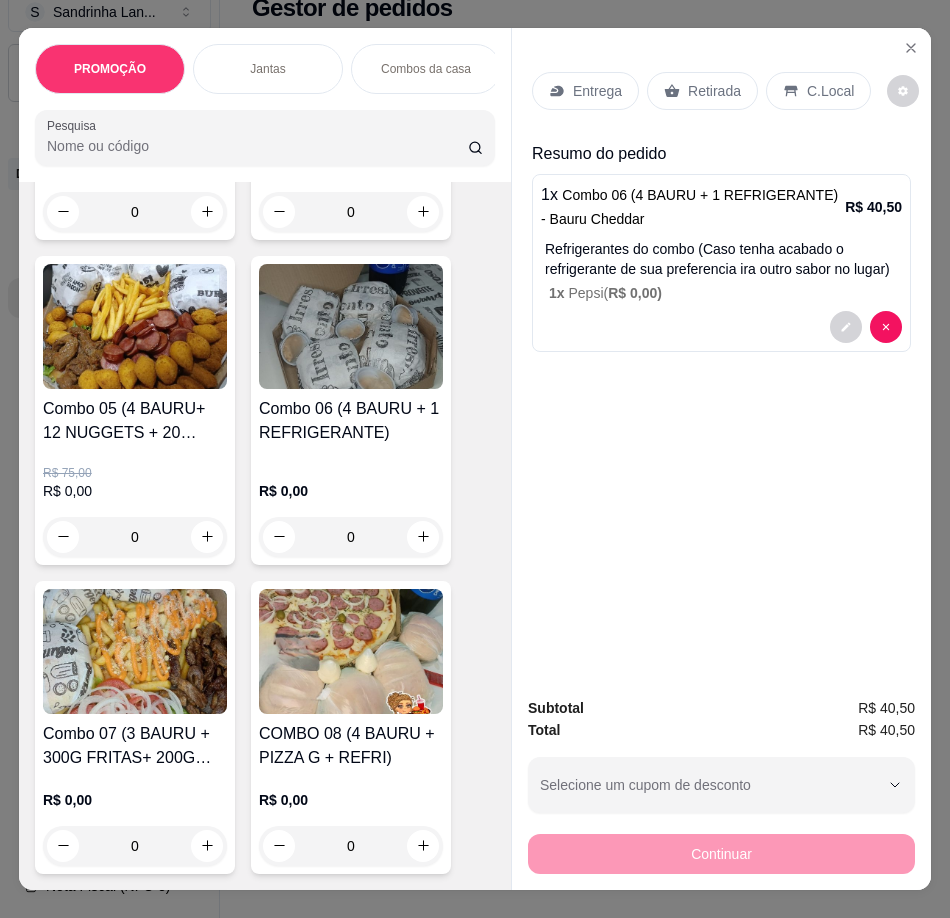 click on "Entrega" at bounding box center (585, 91) 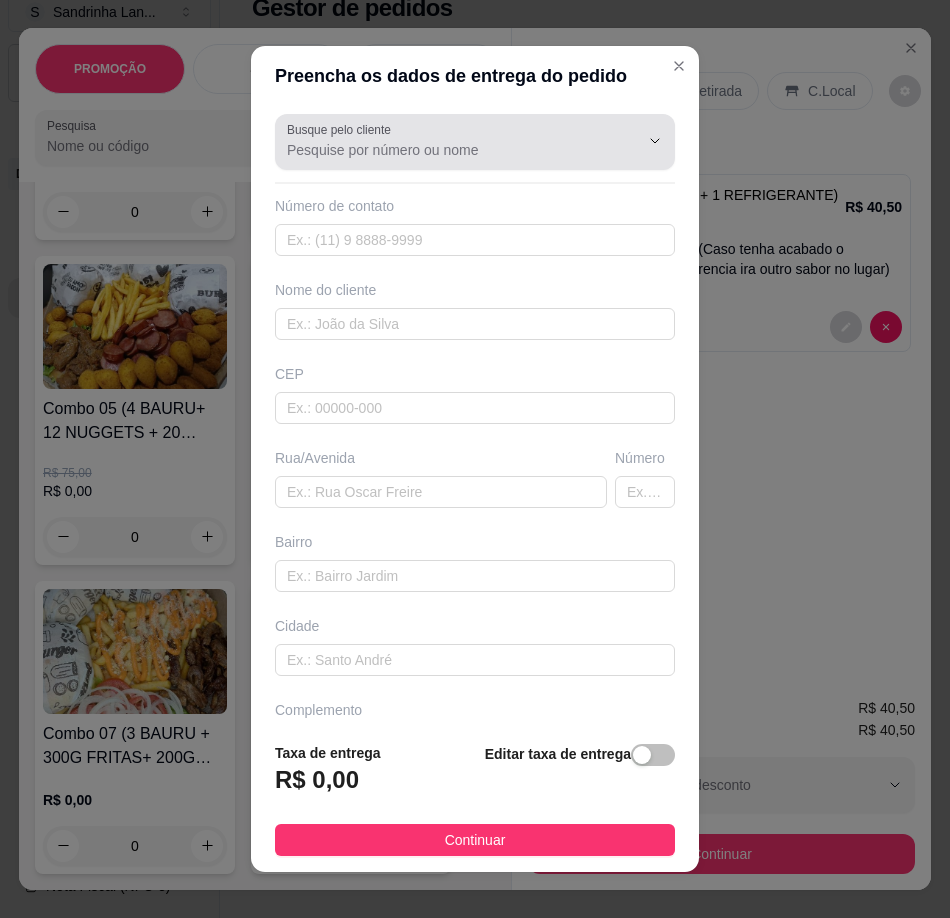 click at bounding box center (475, 142) 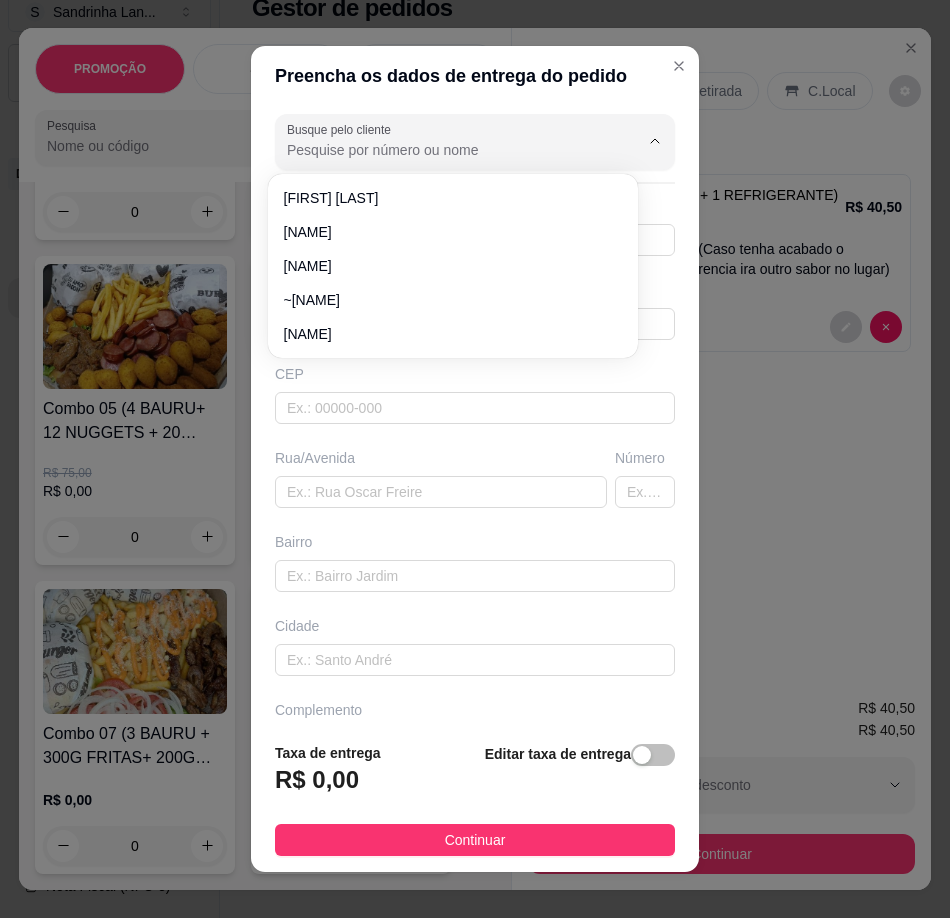 type on "/" 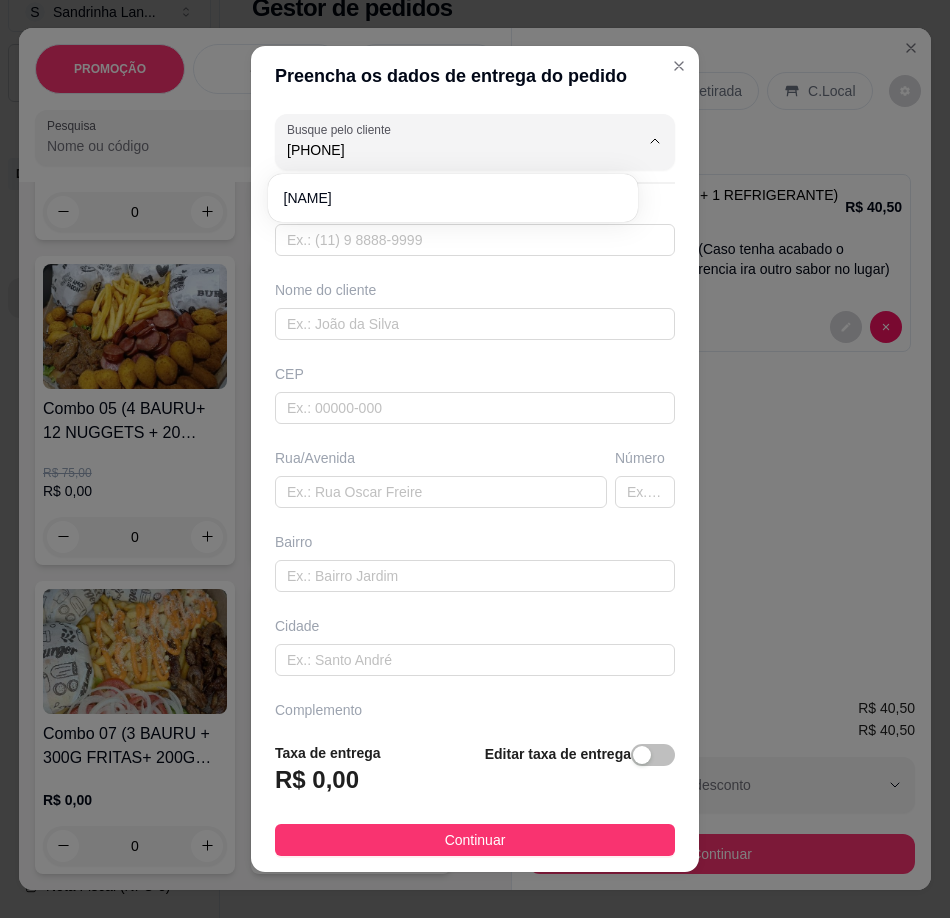 type on "[PHONE]" 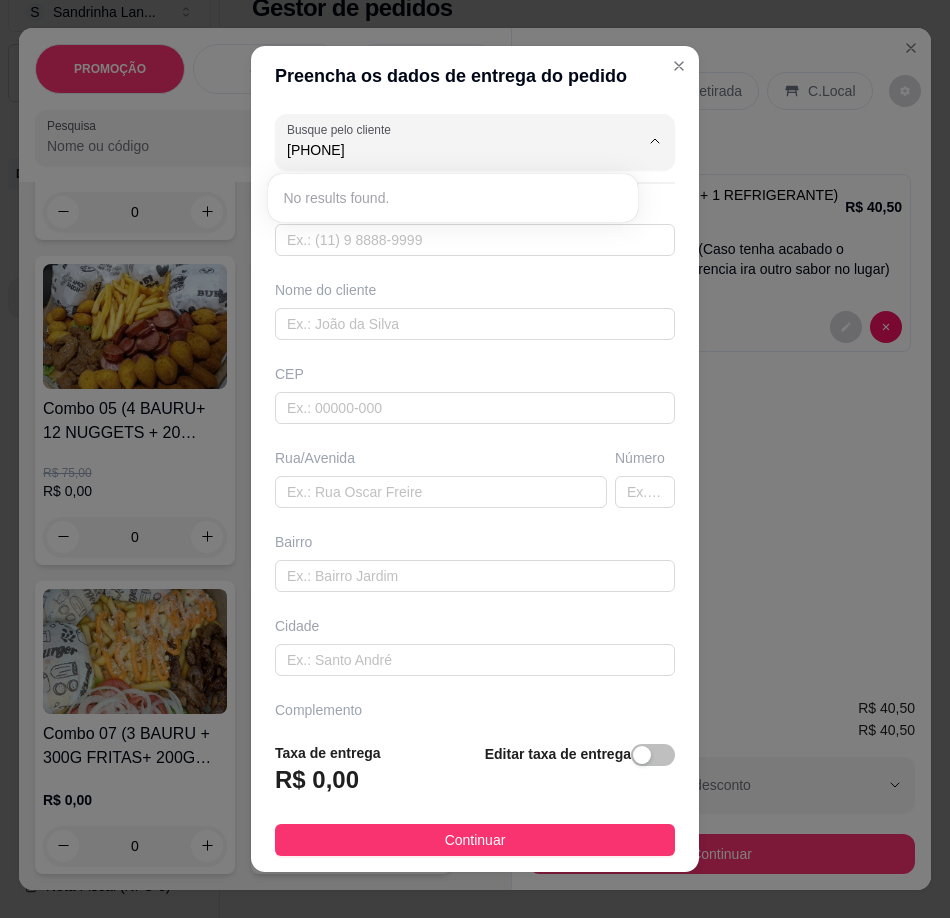click on "Editar taxa de entrega" at bounding box center (580, 775) 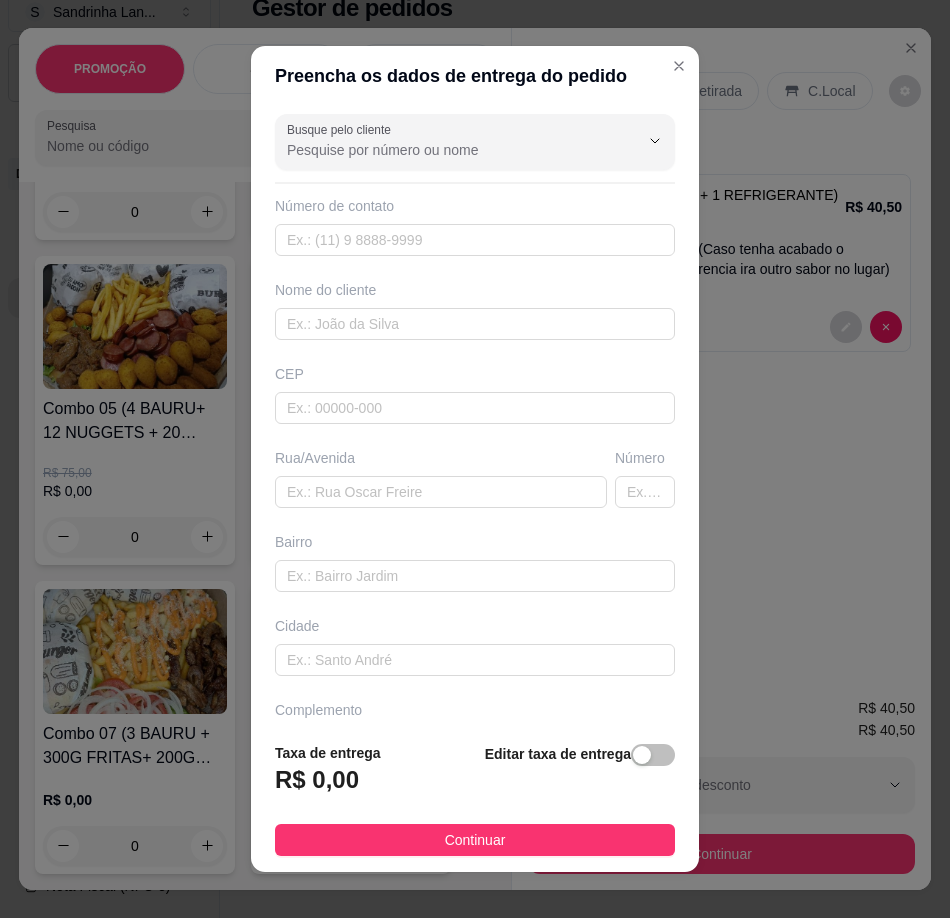 click on "Editar taxa de entrega" at bounding box center (558, 754) 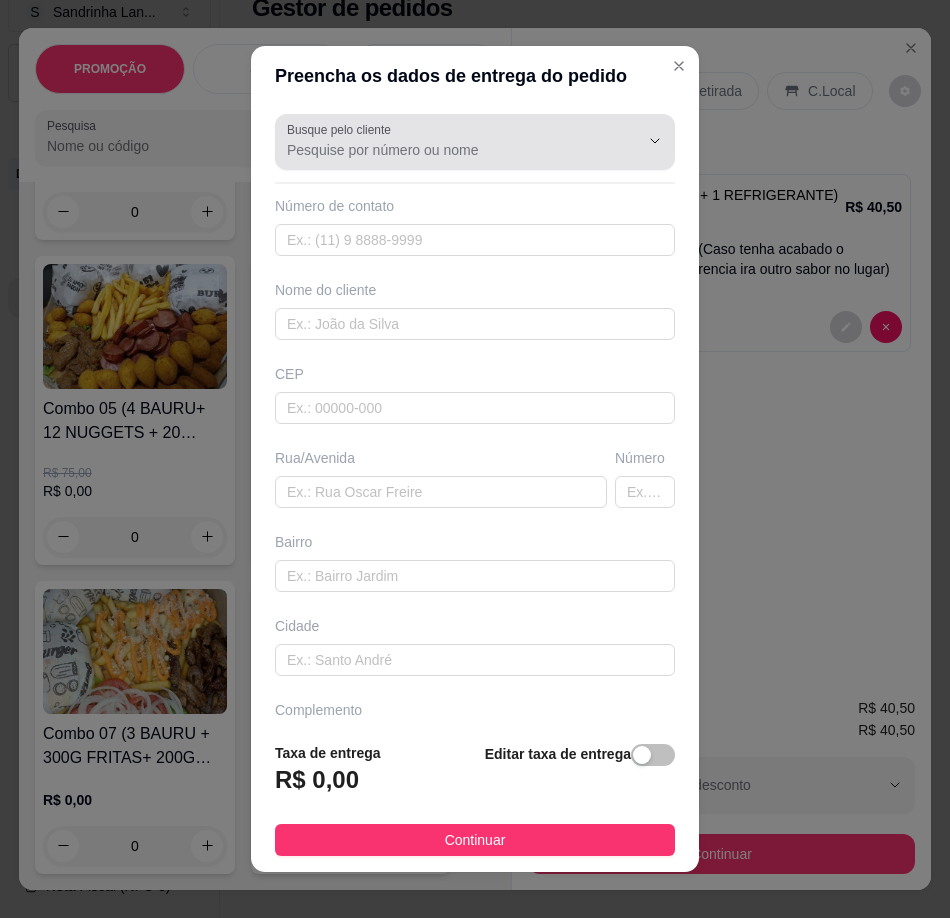 click at bounding box center (475, 142) 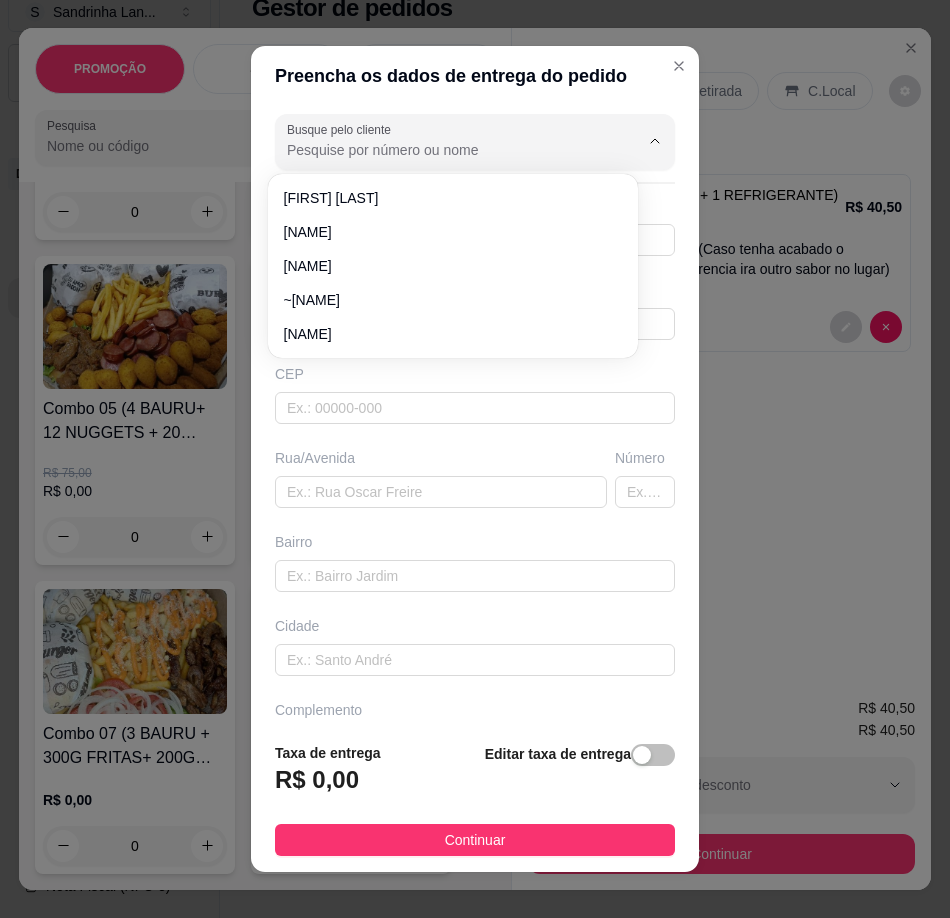 click on "Busque pelo cliente" at bounding box center [447, 150] 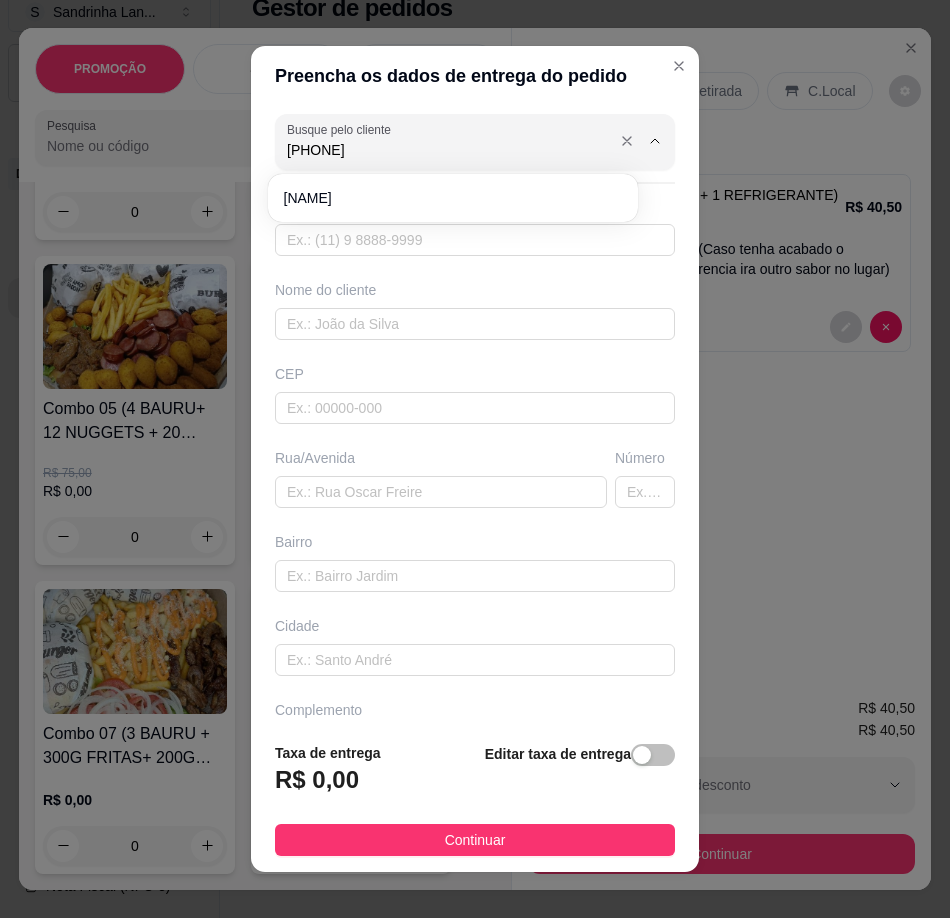 type on "[PHONE]" 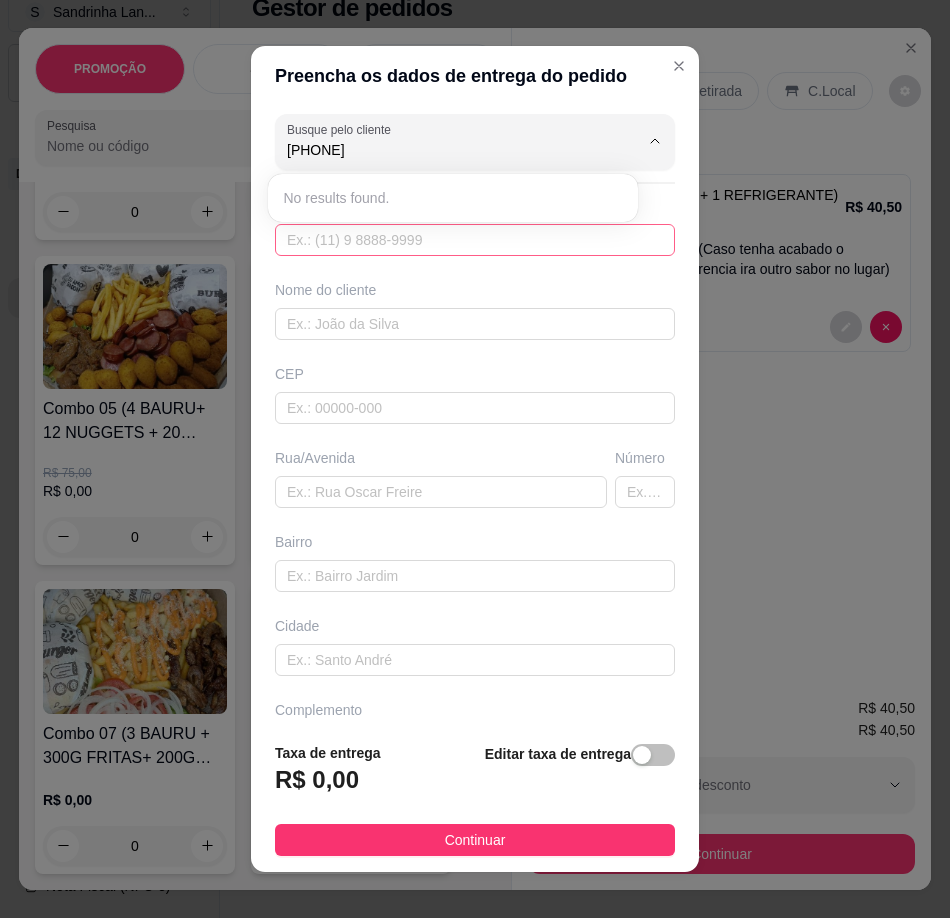 click at bounding box center (475, 240) 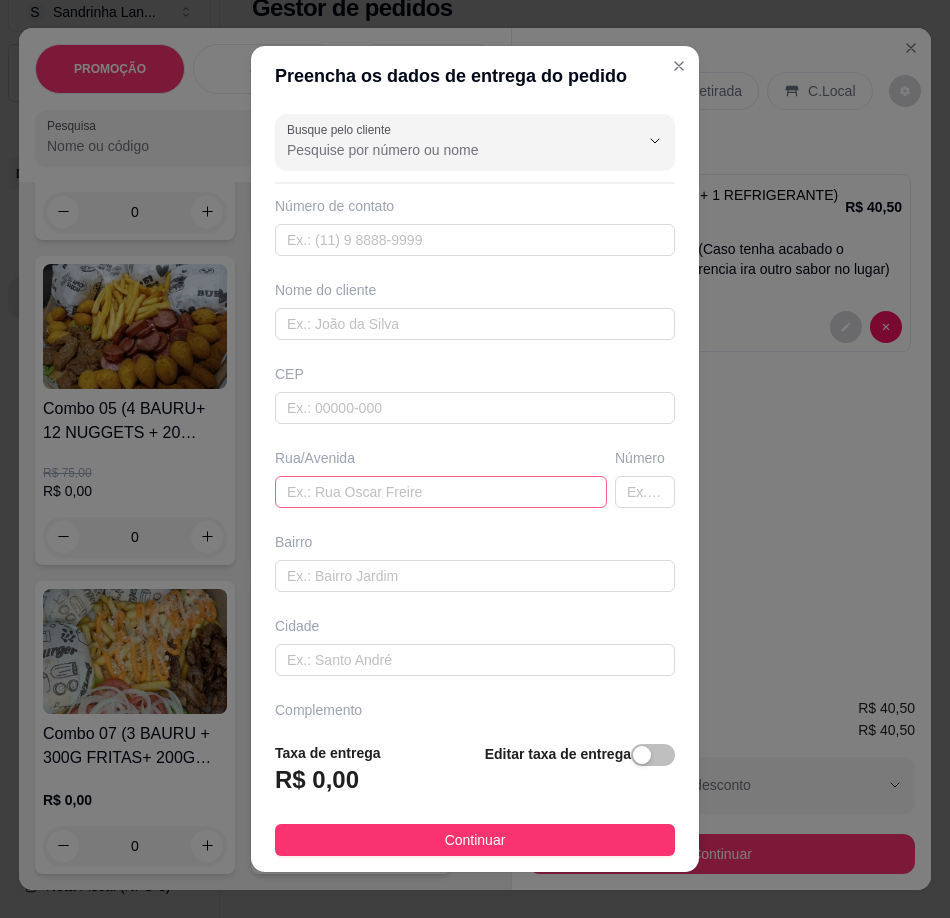click at bounding box center [441, 492] 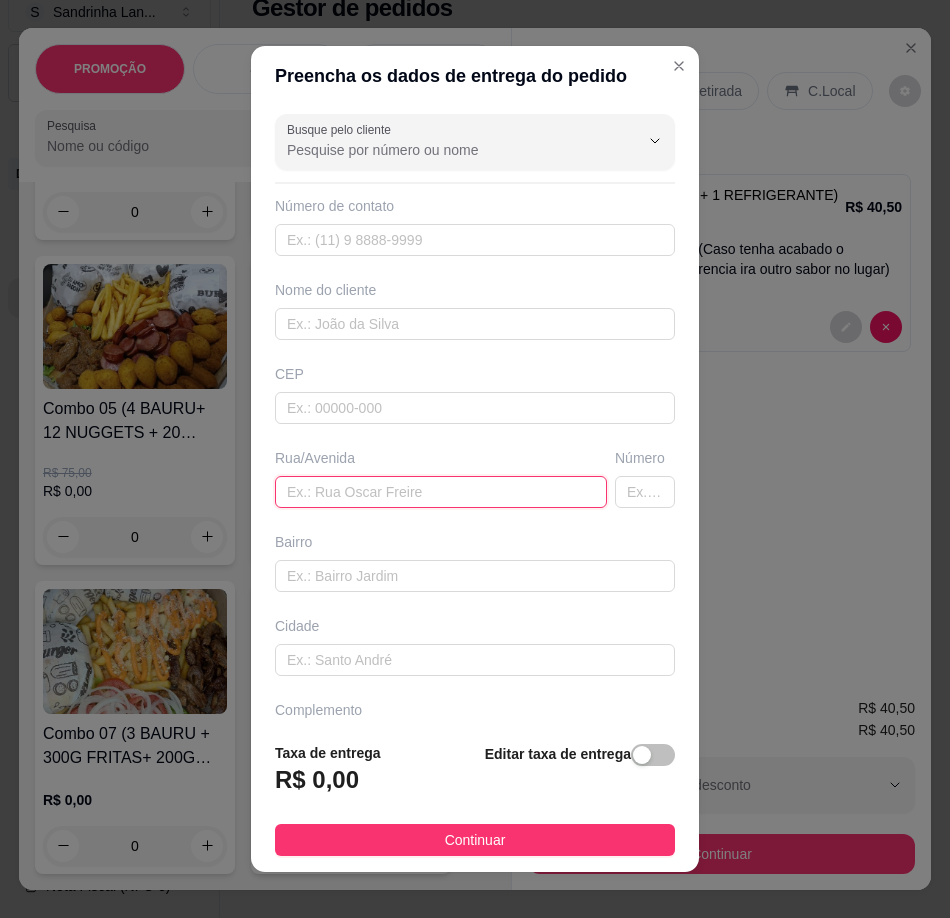 click at bounding box center [441, 492] 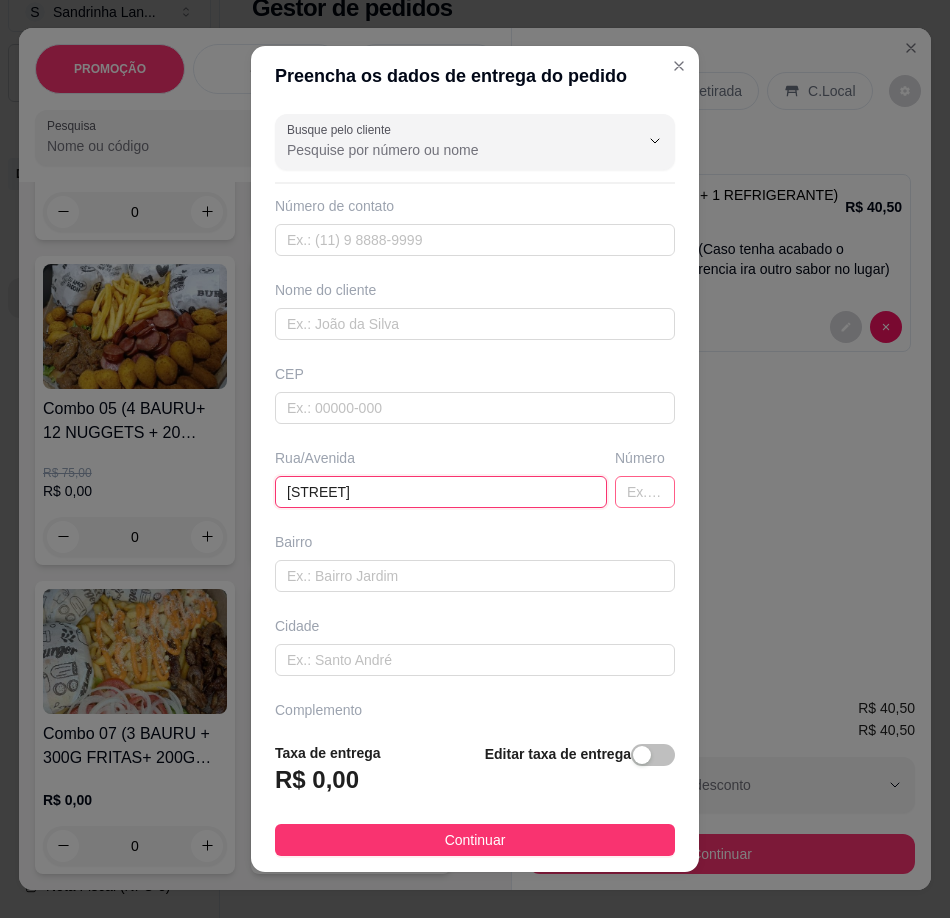 type on "[STREET]" 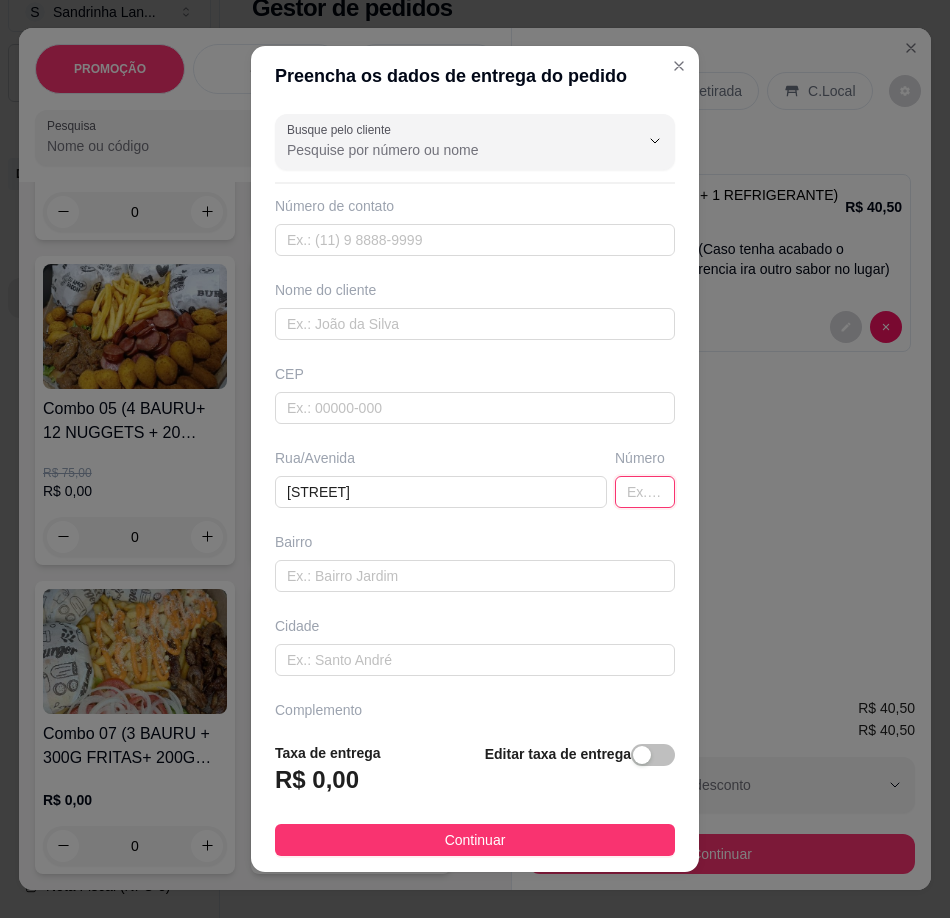 click at bounding box center [645, 492] 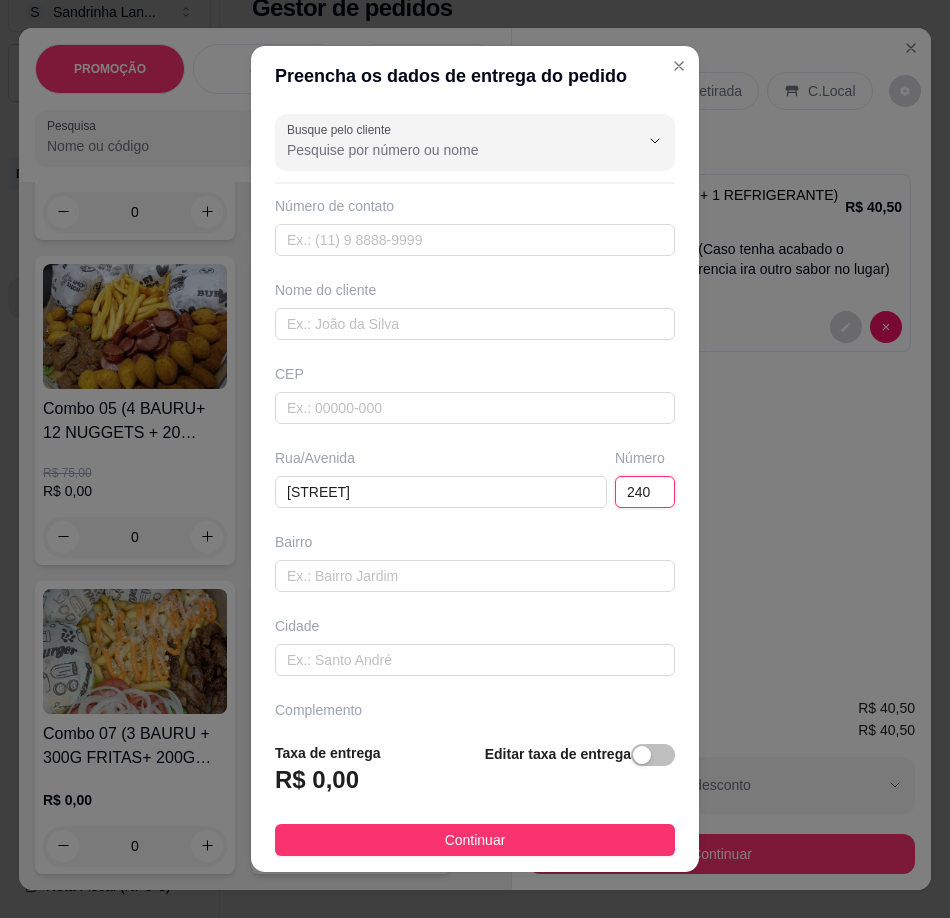 type on "240" 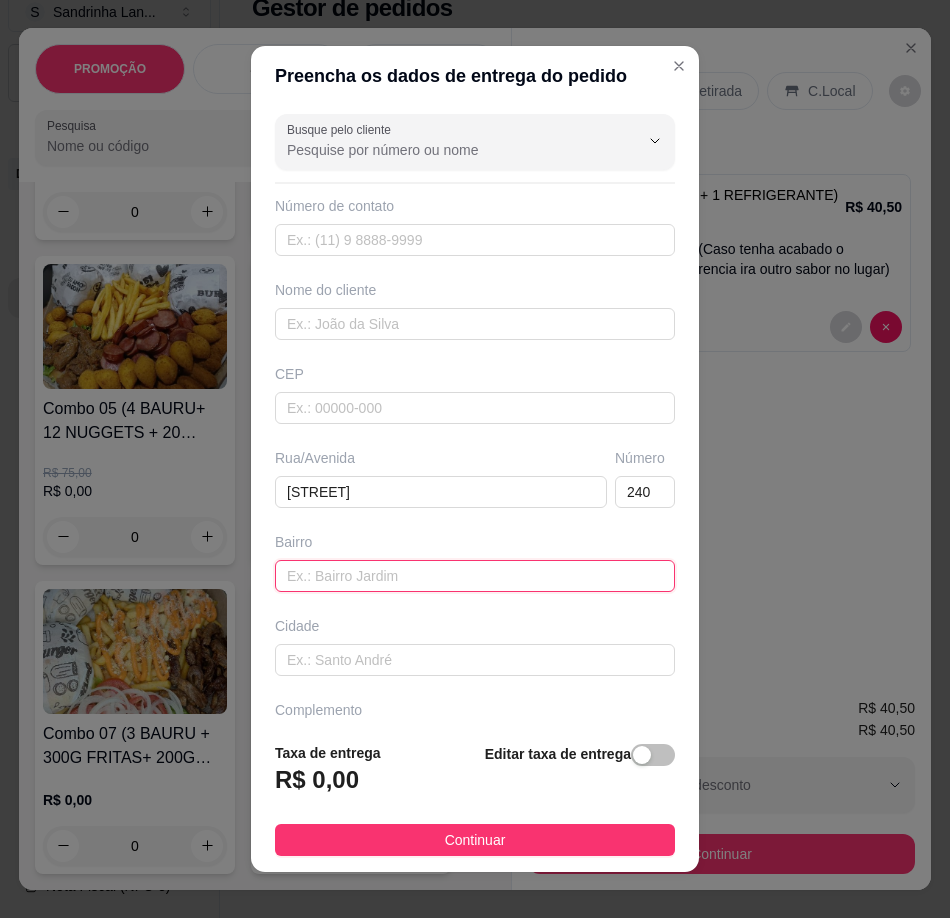 click at bounding box center (475, 576) 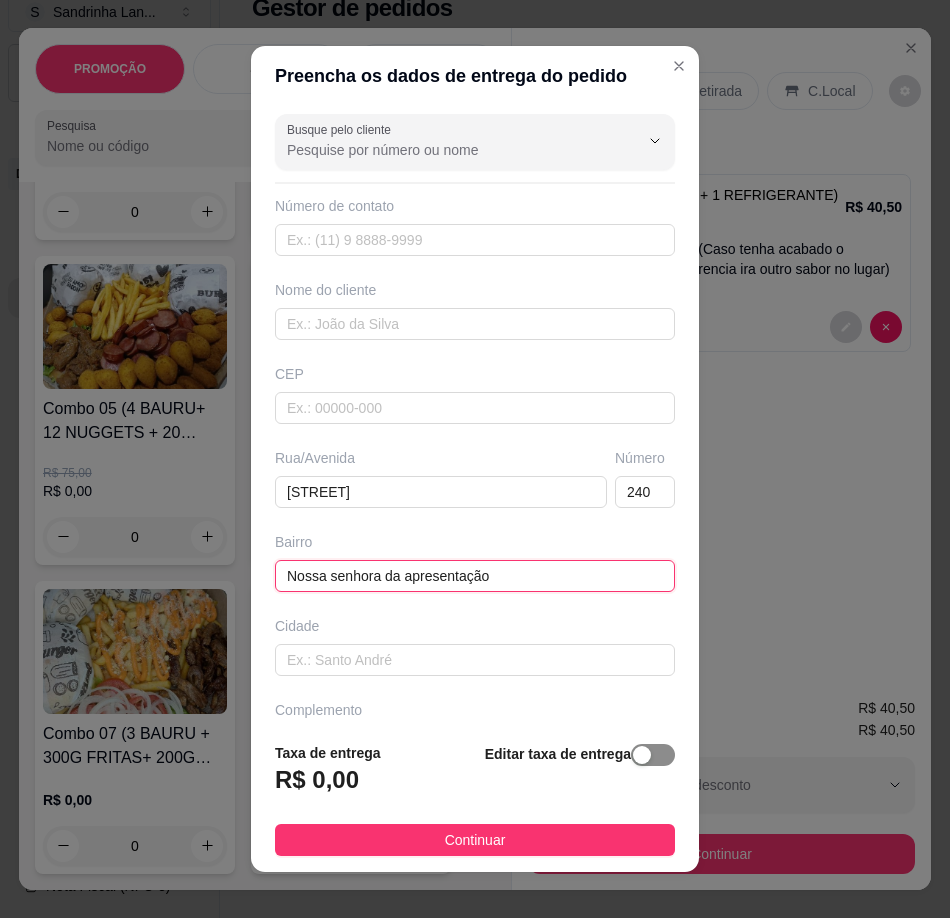 type on "Nossa senhora da apresentação" 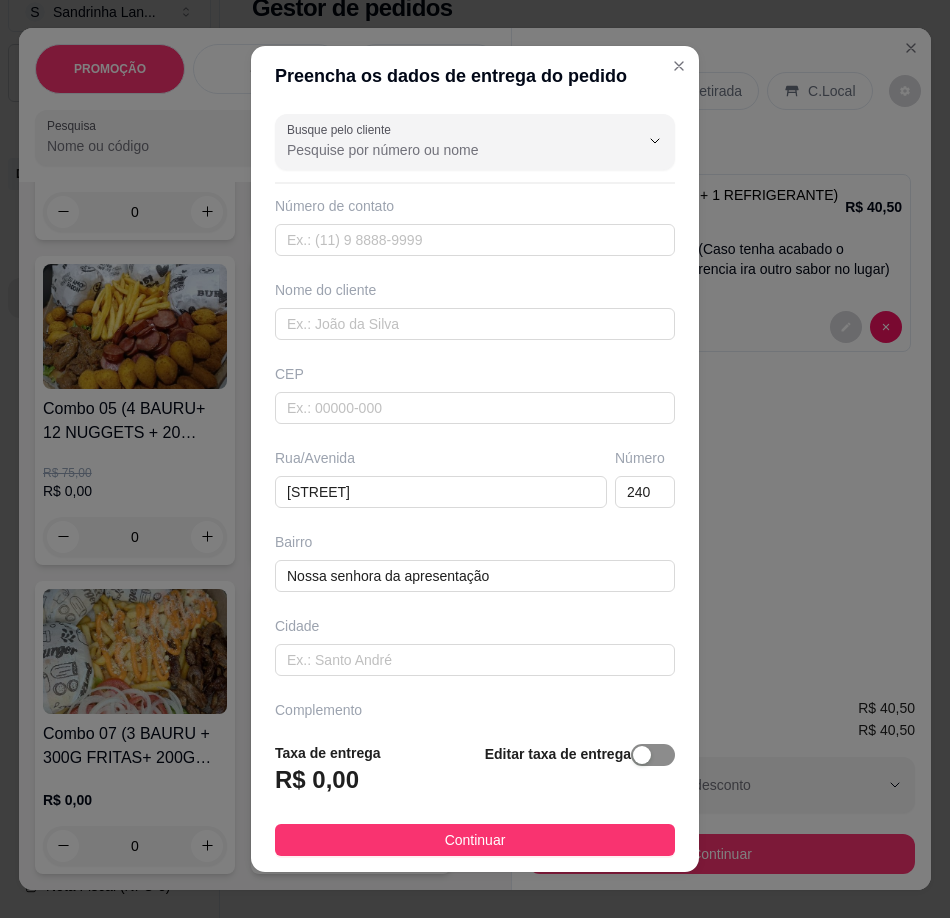 click at bounding box center (653, 755) 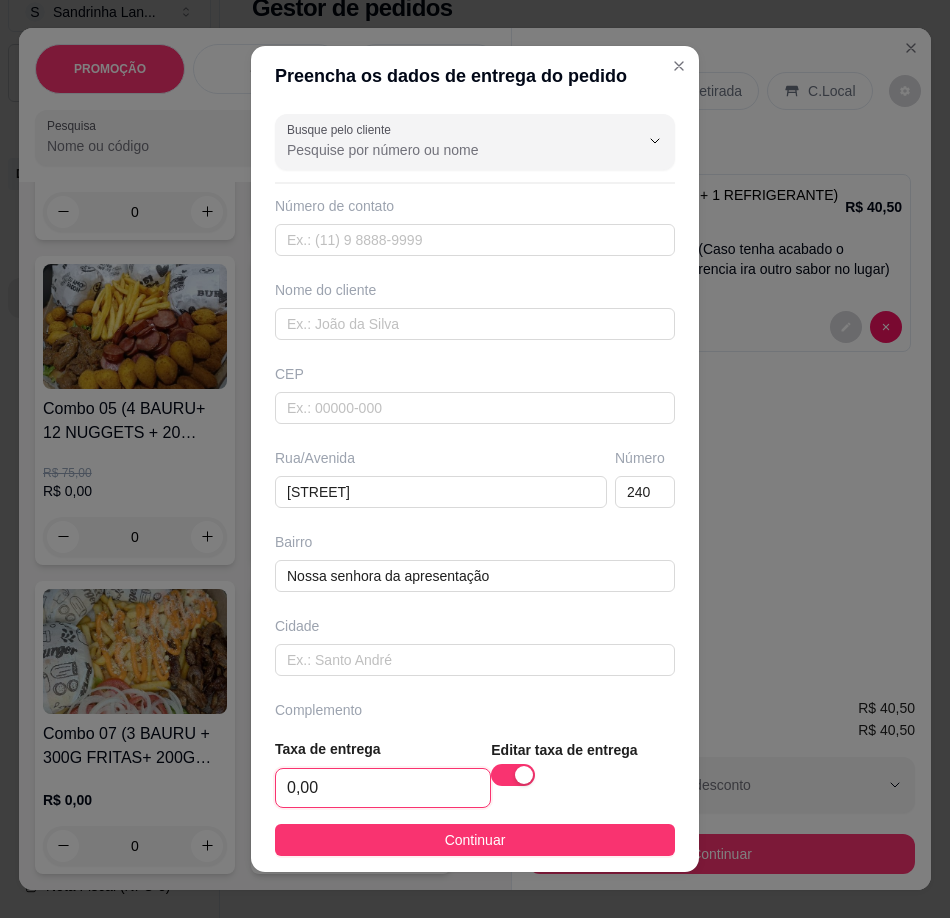 click on "0,00" at bounding box center [383, 788] 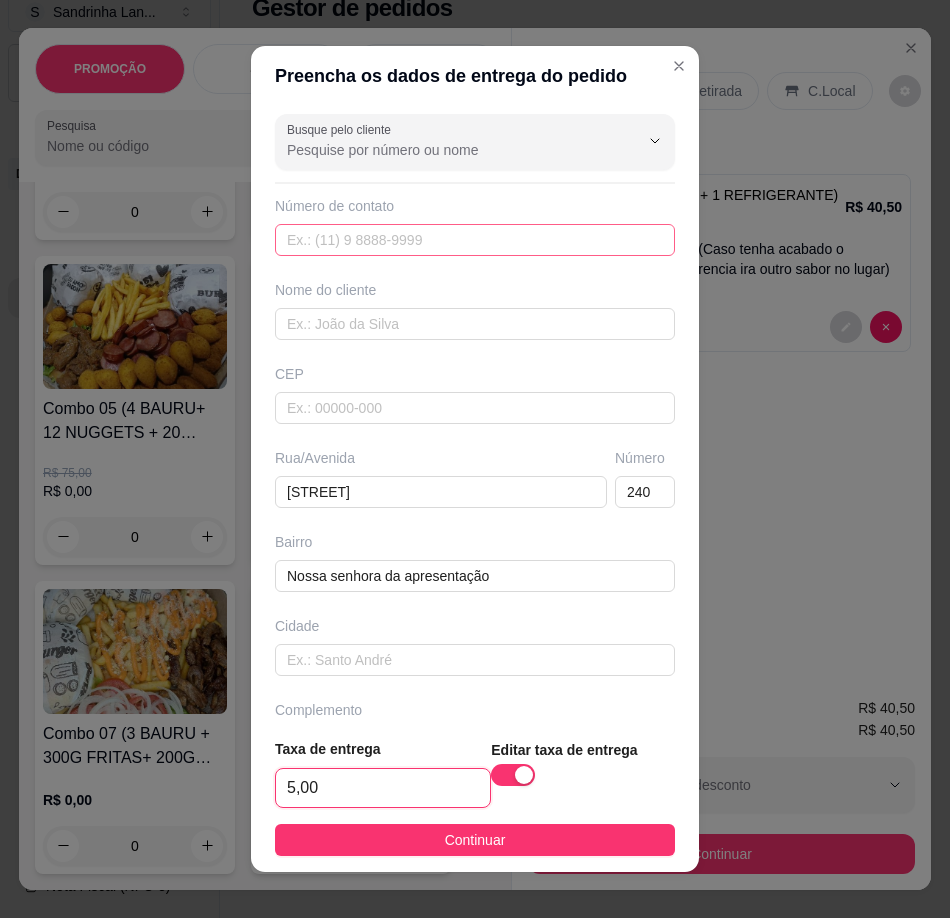 type on "5,00" 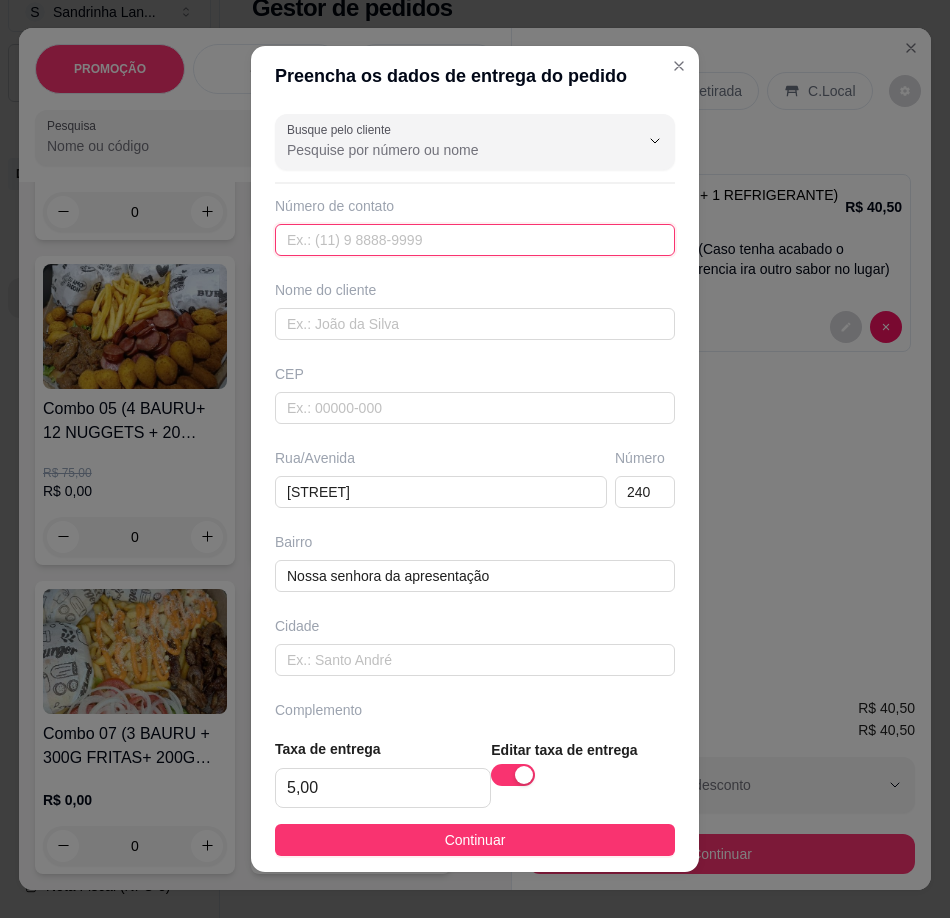 click at bounding box center [475, 240] 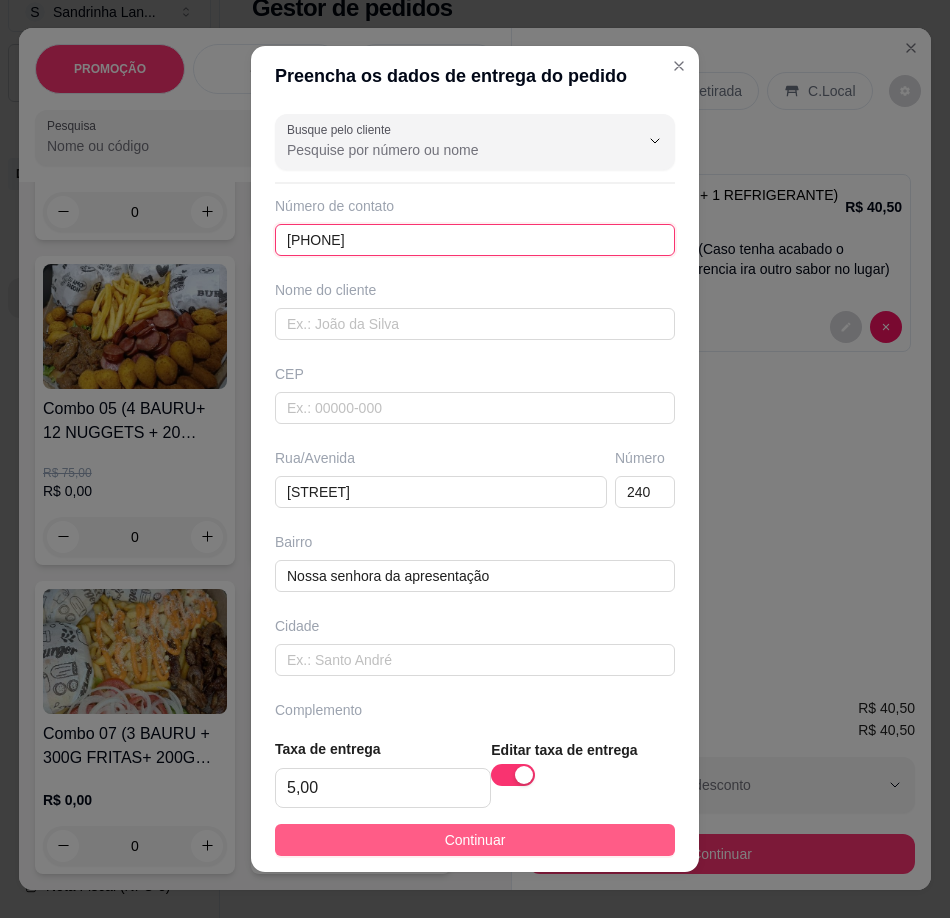 type on "[PHONE]" 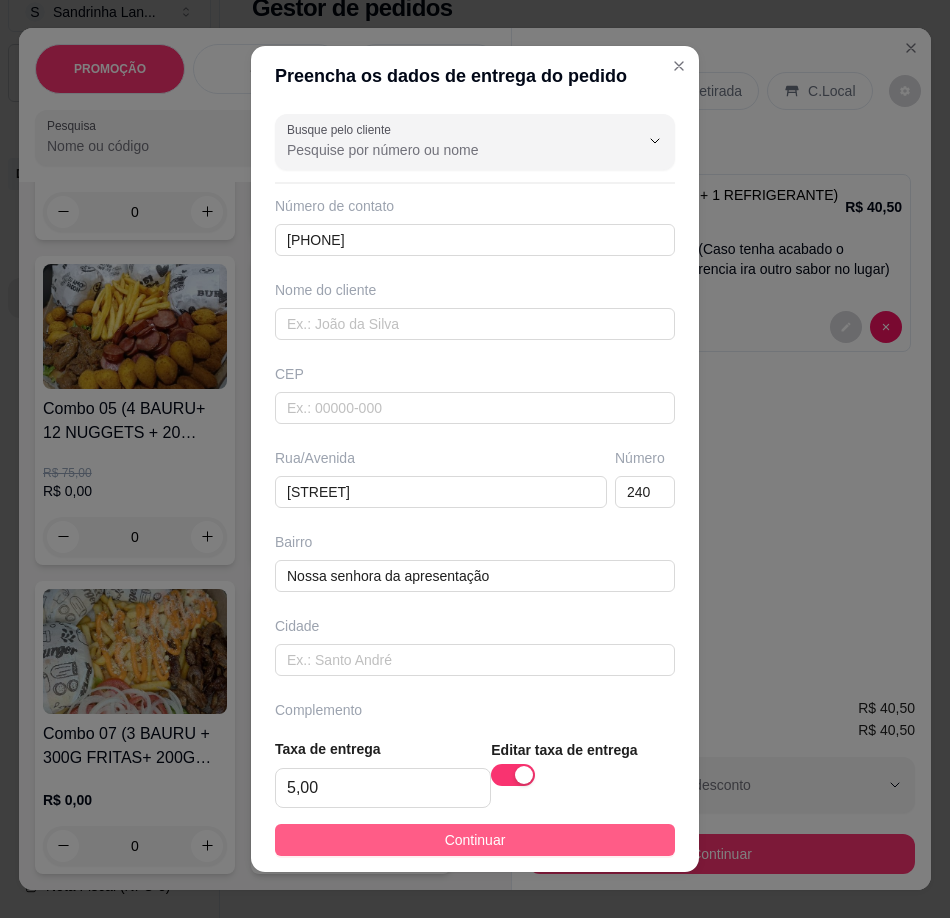 click on "Continuar" at bounding box center (475, 840) 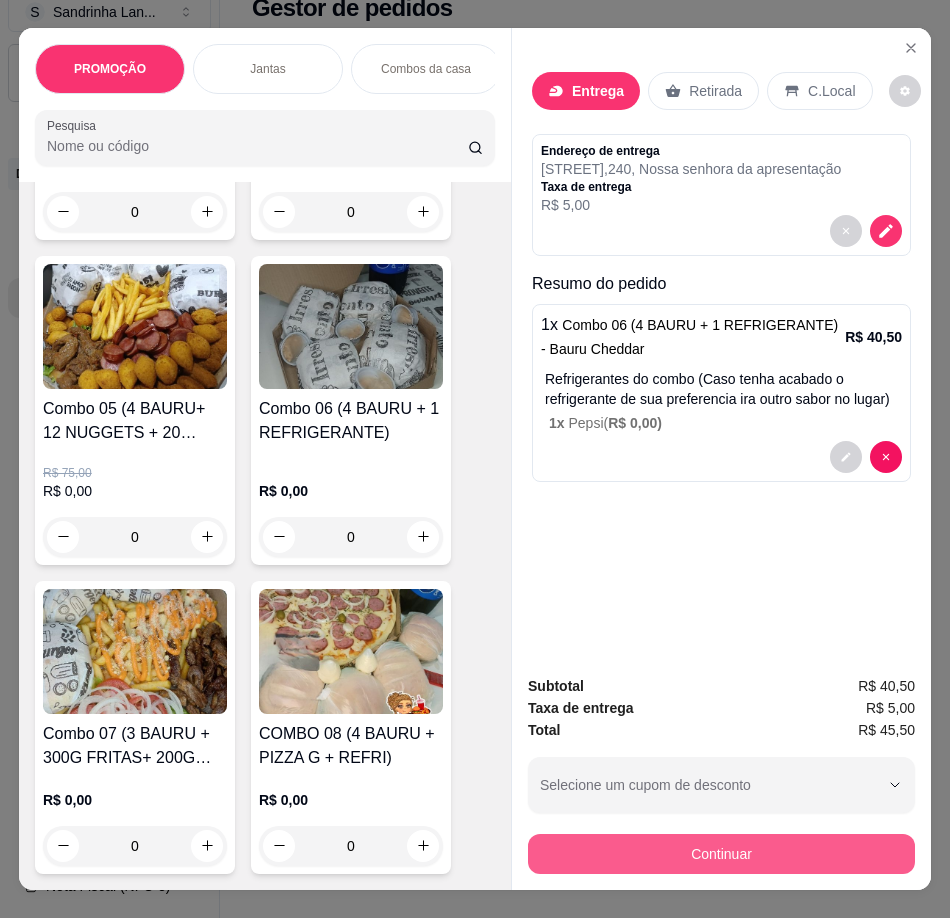 click on "Continuar" at bounding box center (721, 854) 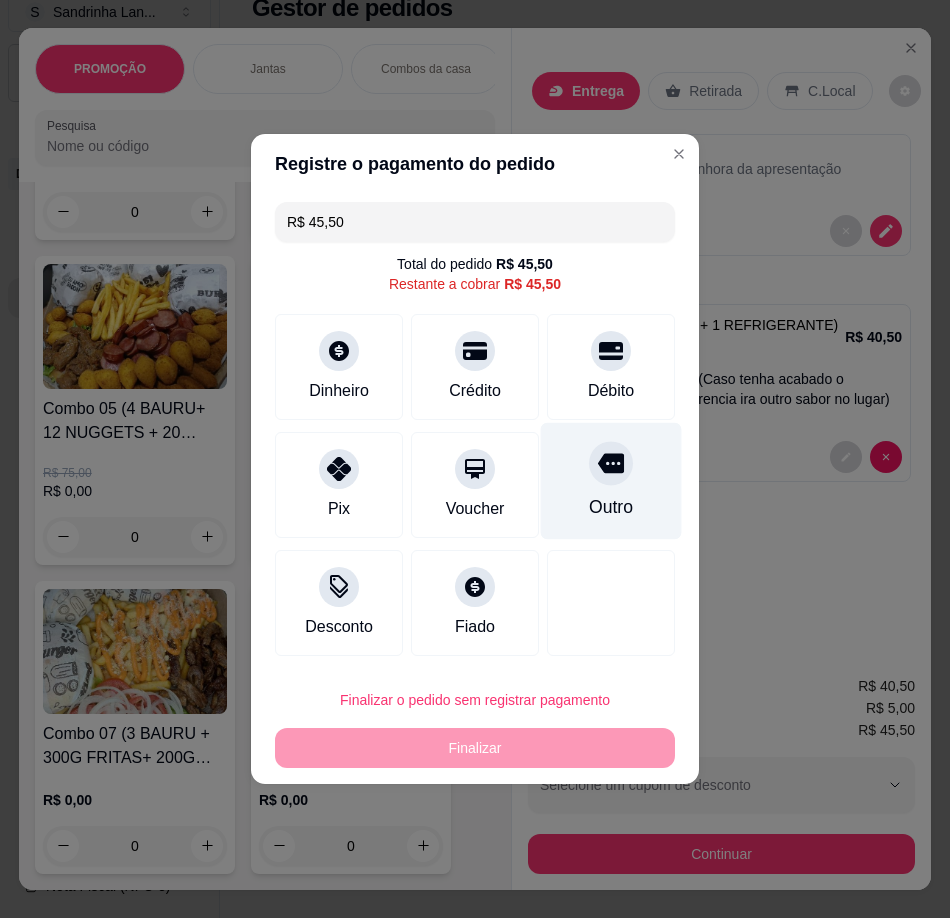 drag, startPoint x: 591, startPoint y: 375, endPoint x: 594, endPoint y: 451, distance: 76.05919 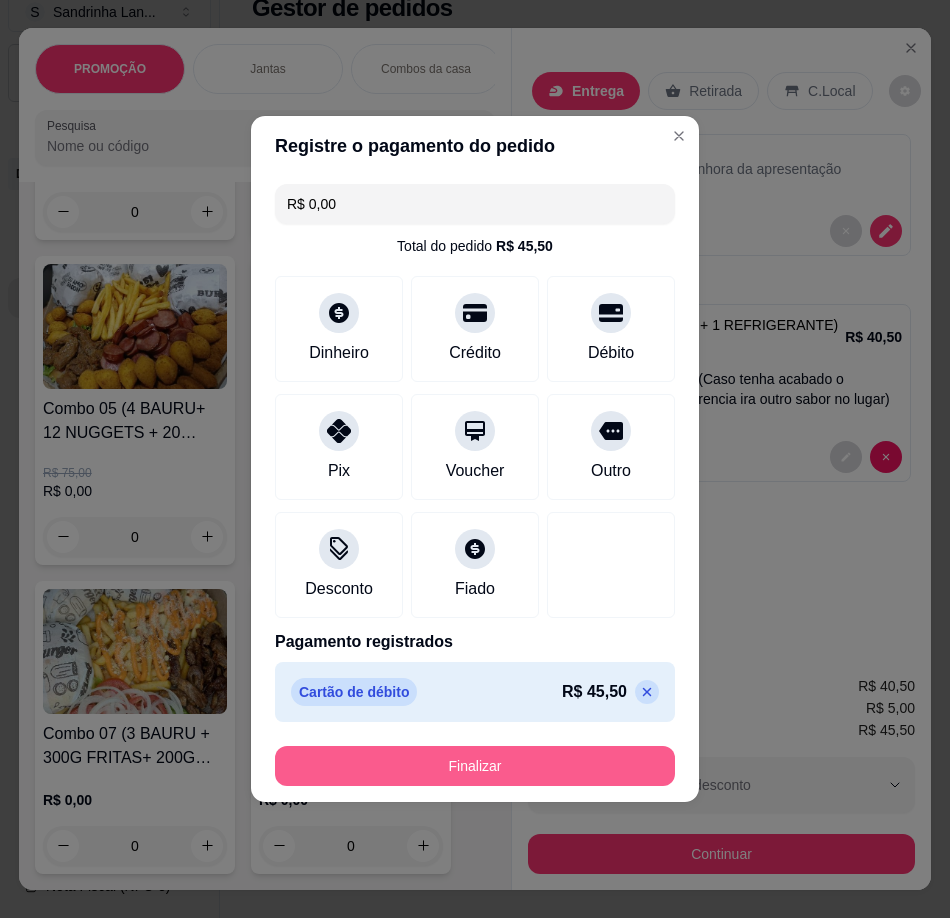 click on "Finalizar" at bounding box center (475, 766) 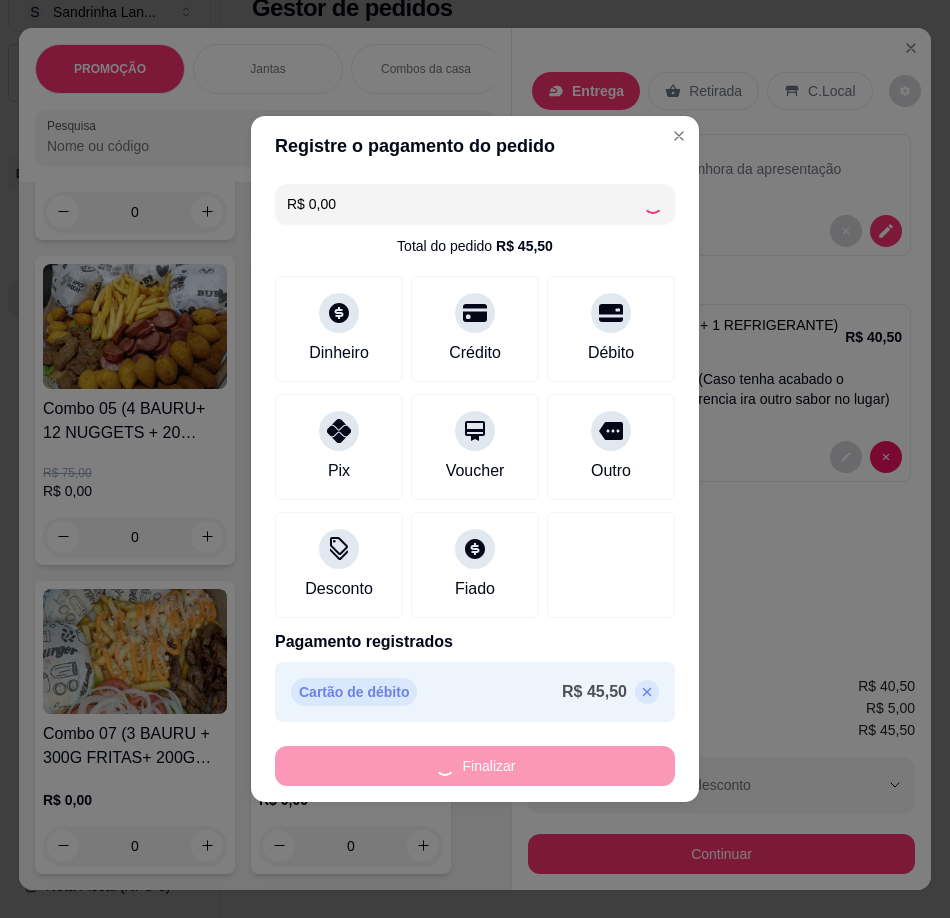 type on "-R$ 45,50" 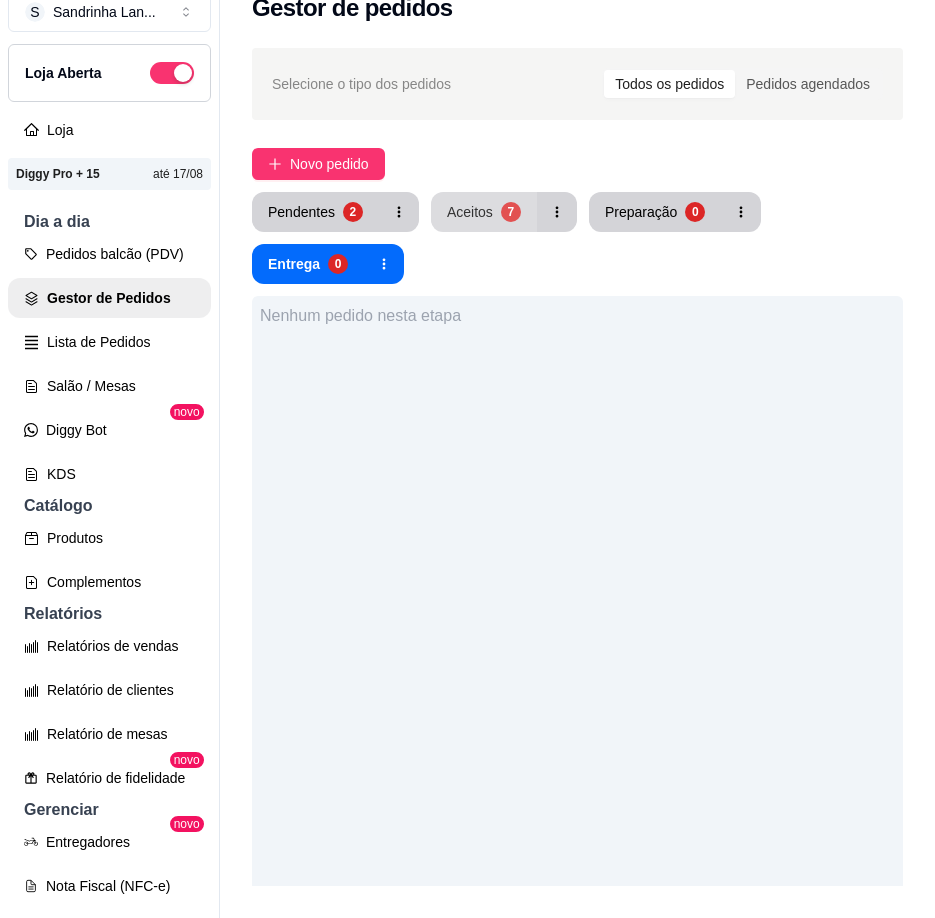 click on "Aceitos 7" at bounding box center [484, 212] 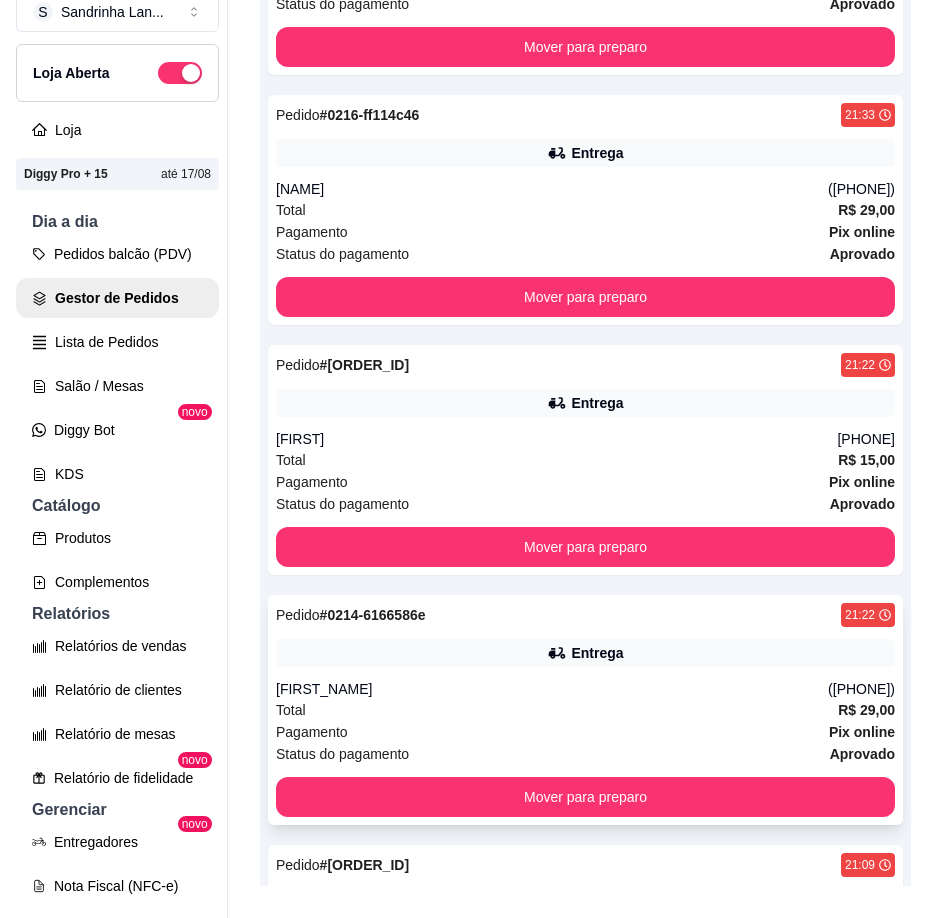 scroll, scrollTop: 1000, scrollLeft: 0, axis: vertical 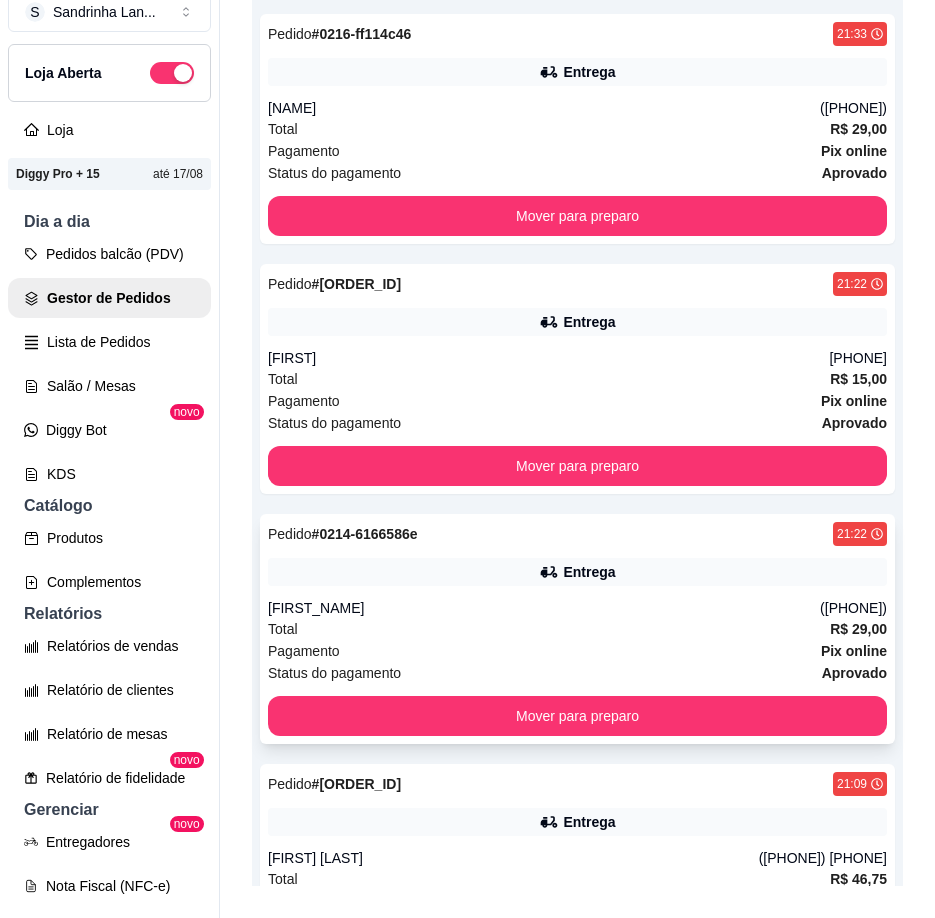 click on "Pedido  # 0214-6166586e [TIME] Entrega [FIRST] ([PHONE]) Total R$ 29,00 Pagamento Pix online Status do pagamento aprovado Mover para preparo" at bounding box center [577, 629] 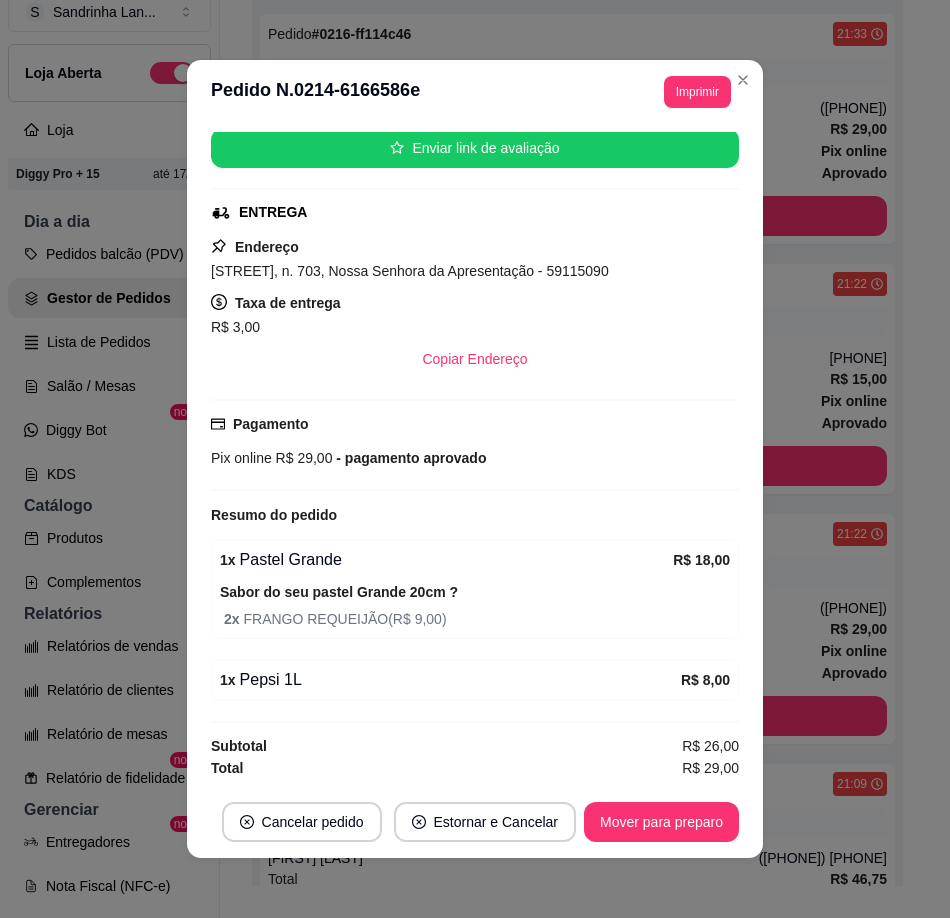 scroll, scrollTop: 275, scrollLeft: 0, axis: vertical 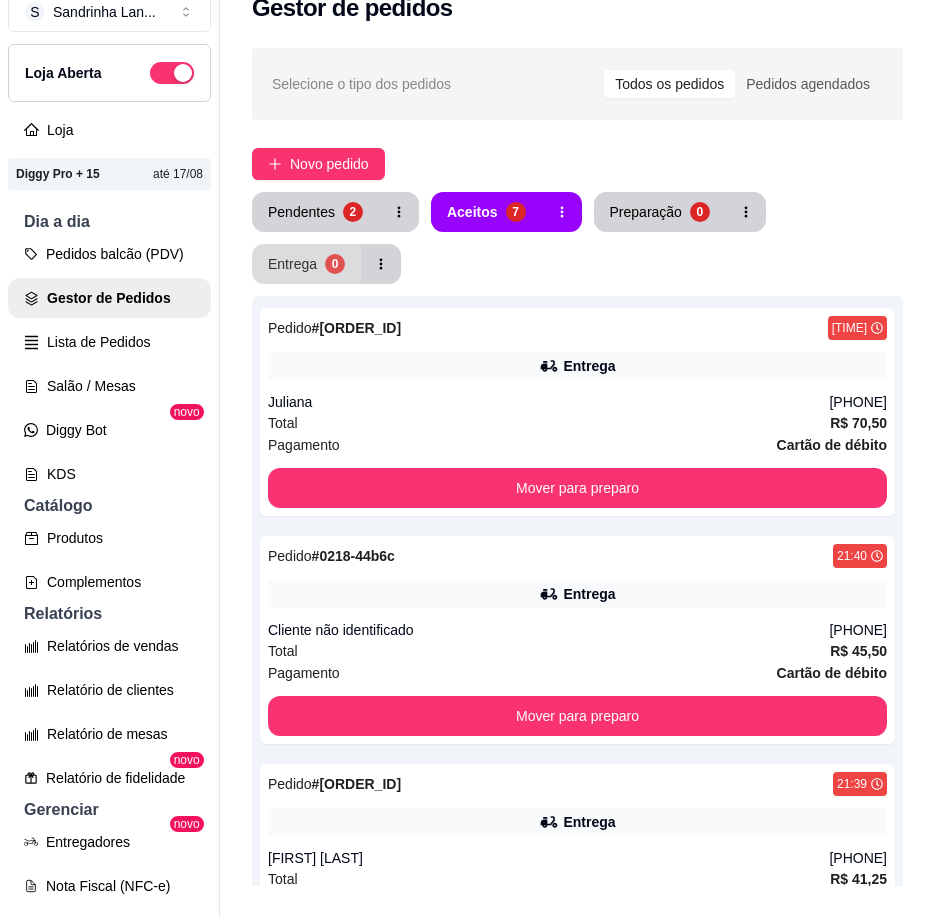 click on "0" at bounding box center [335, 264] 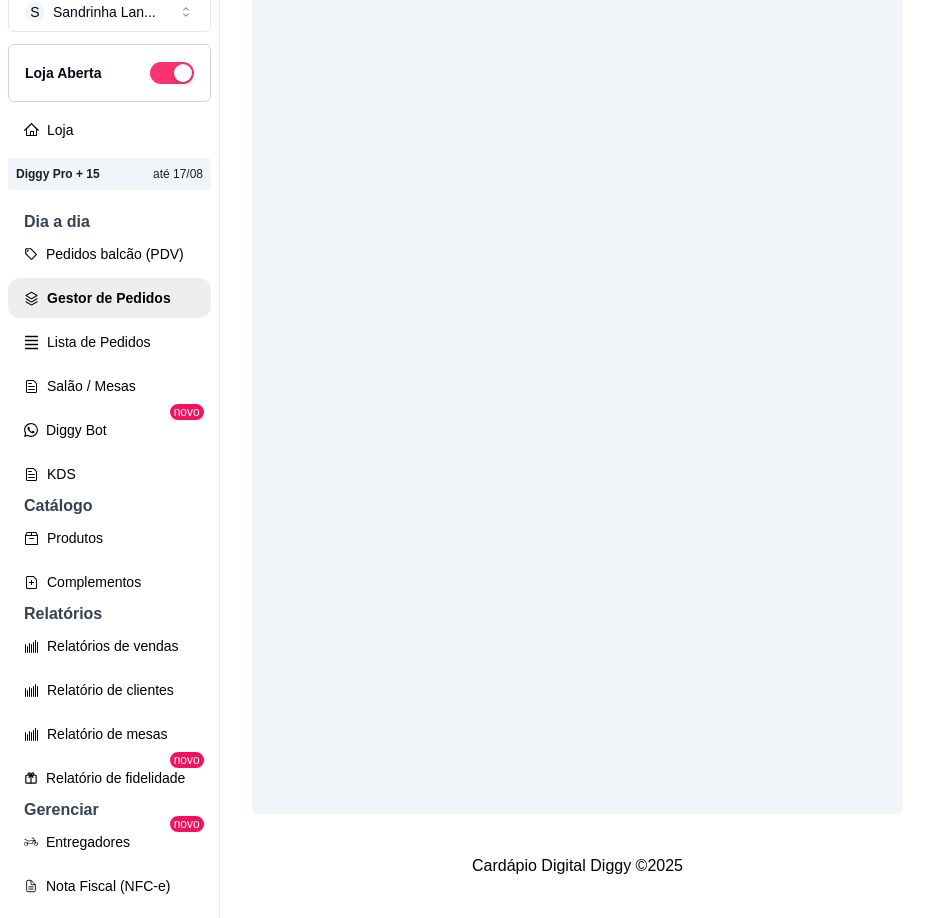 scroll, scrollTop: 0, scrollLeft: 0, axis: both 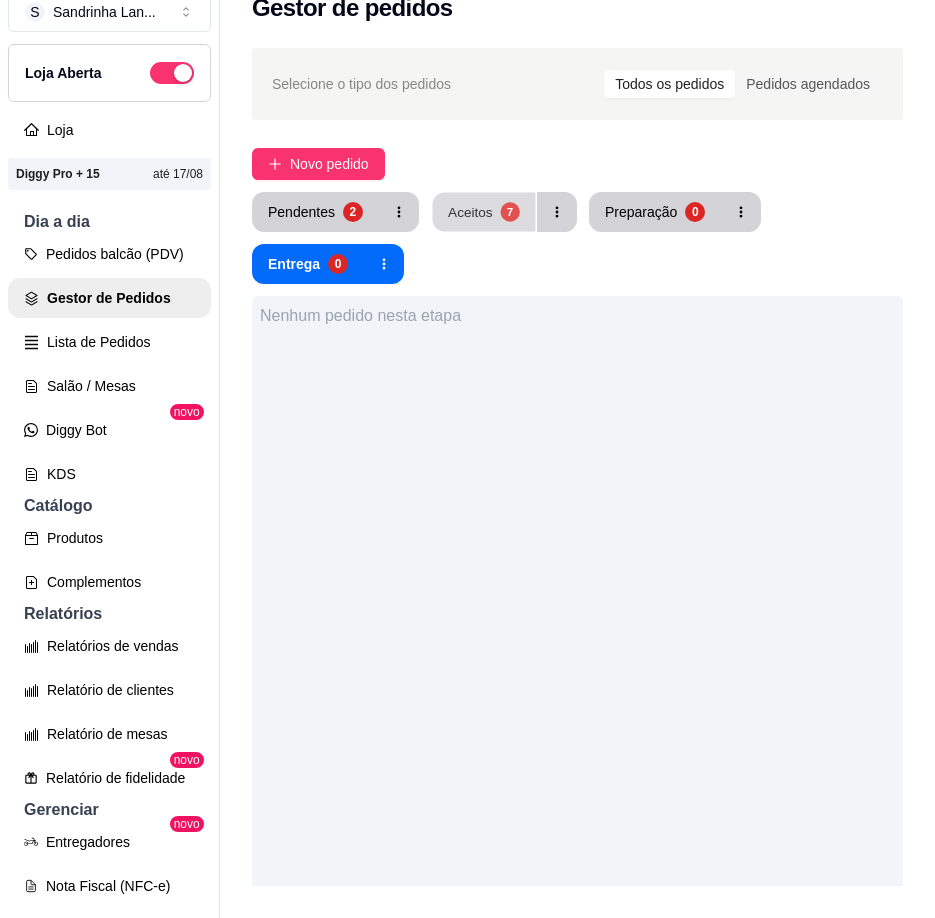 click on "Aceitos" at bounding box center [470, 211] 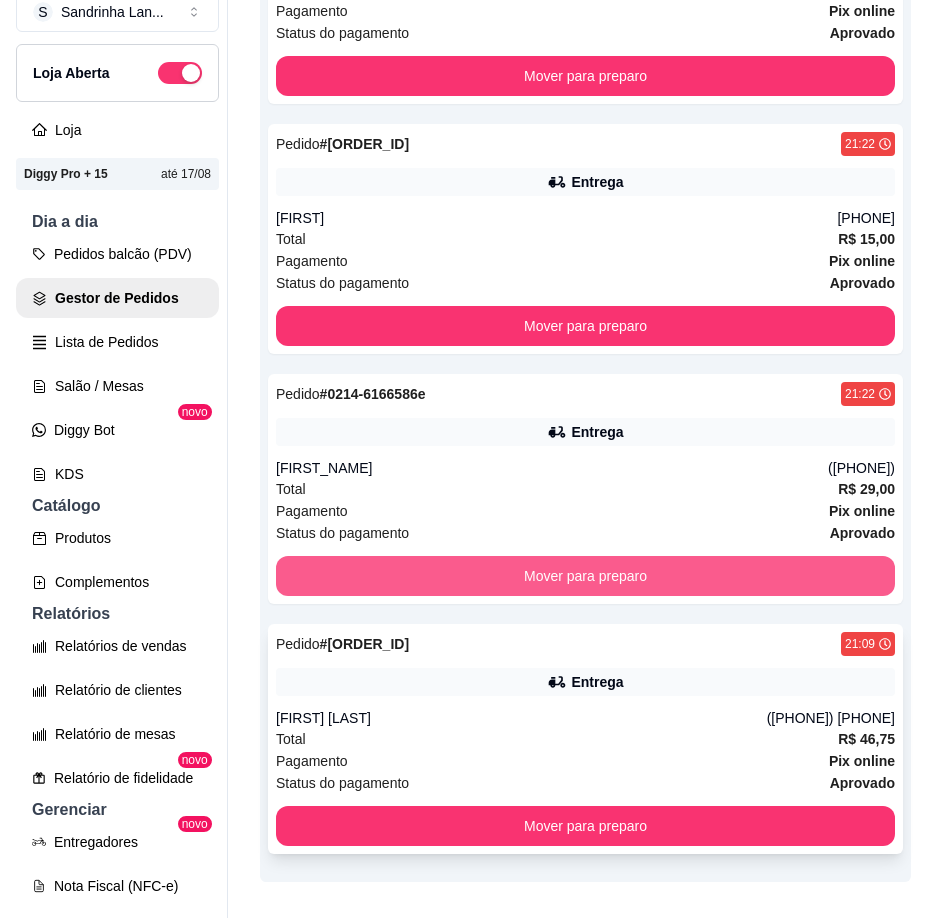 scroll, scrollTop: 1231, scrollLeft: 0, axis: vertical 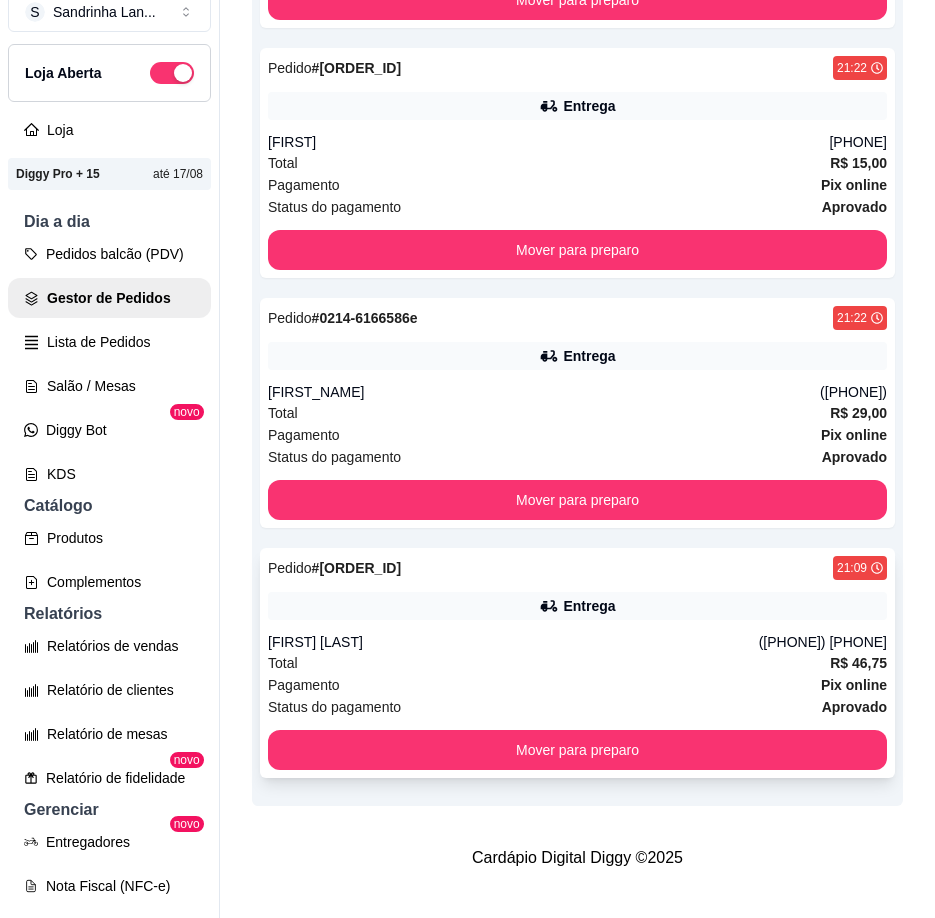 click on "[FIRST] [LAST]" at bounding box center (513, 642) 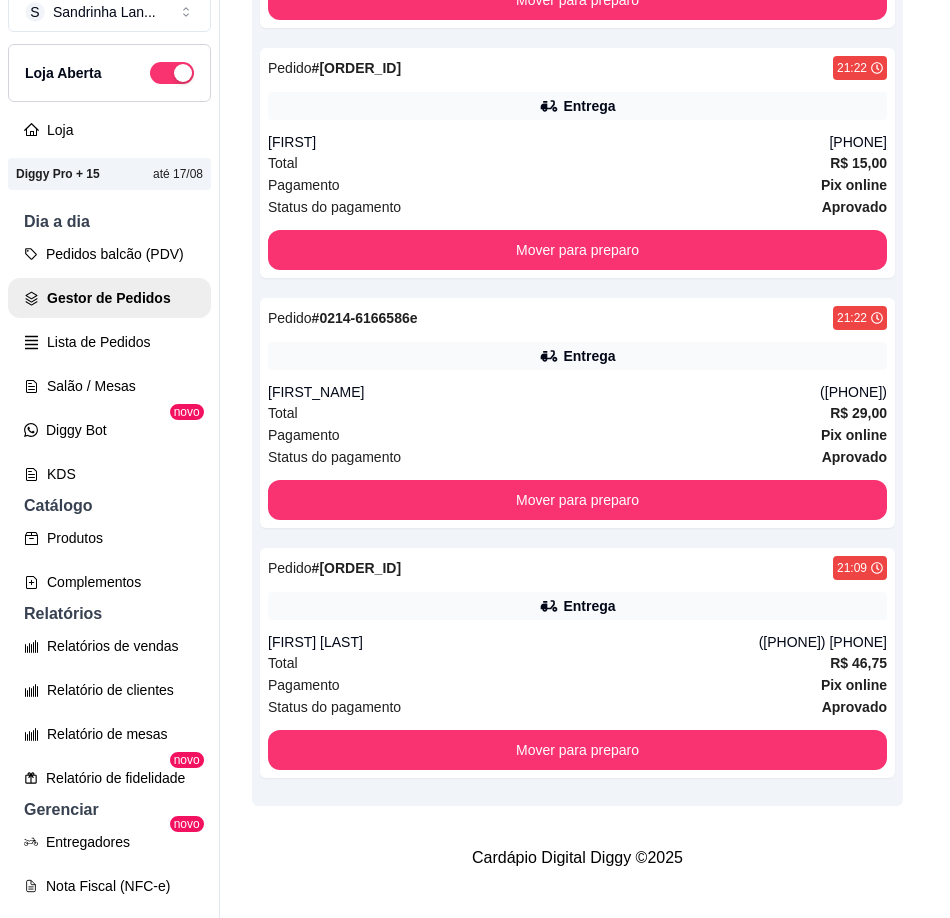 scroll, scrollTop: 307, scrollLeft: 0, axis: vertical 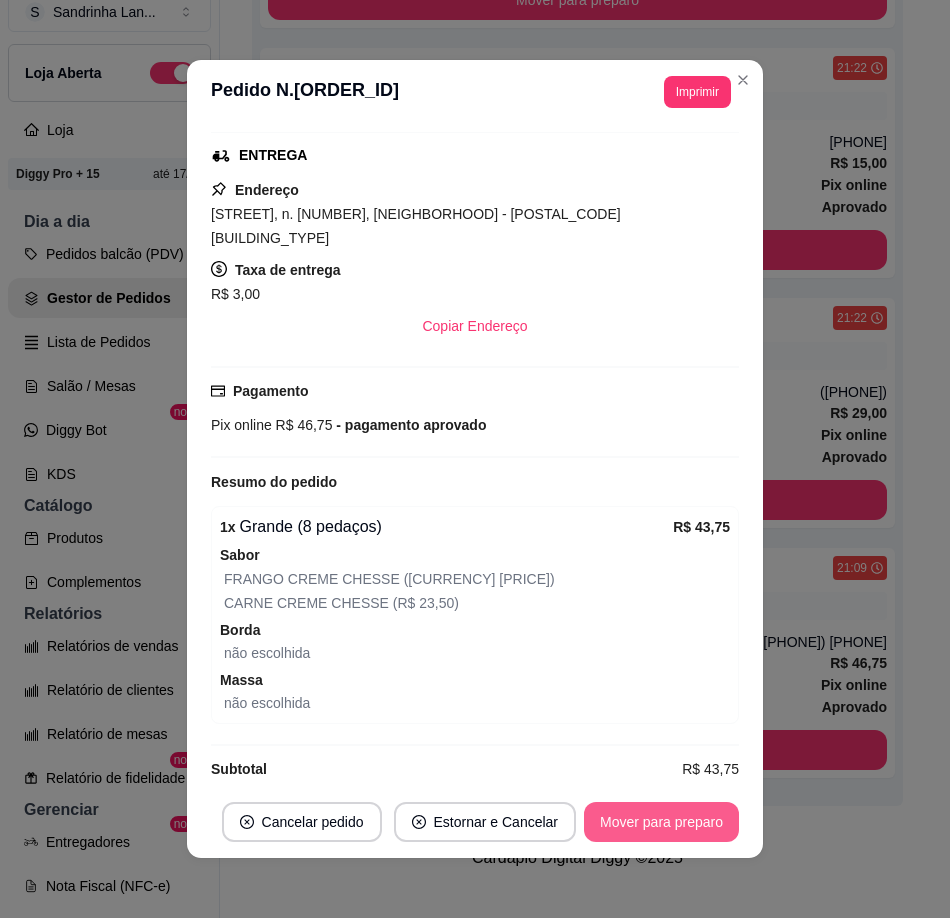 click on "Mover para preparo" at bounding box center [661, 822] 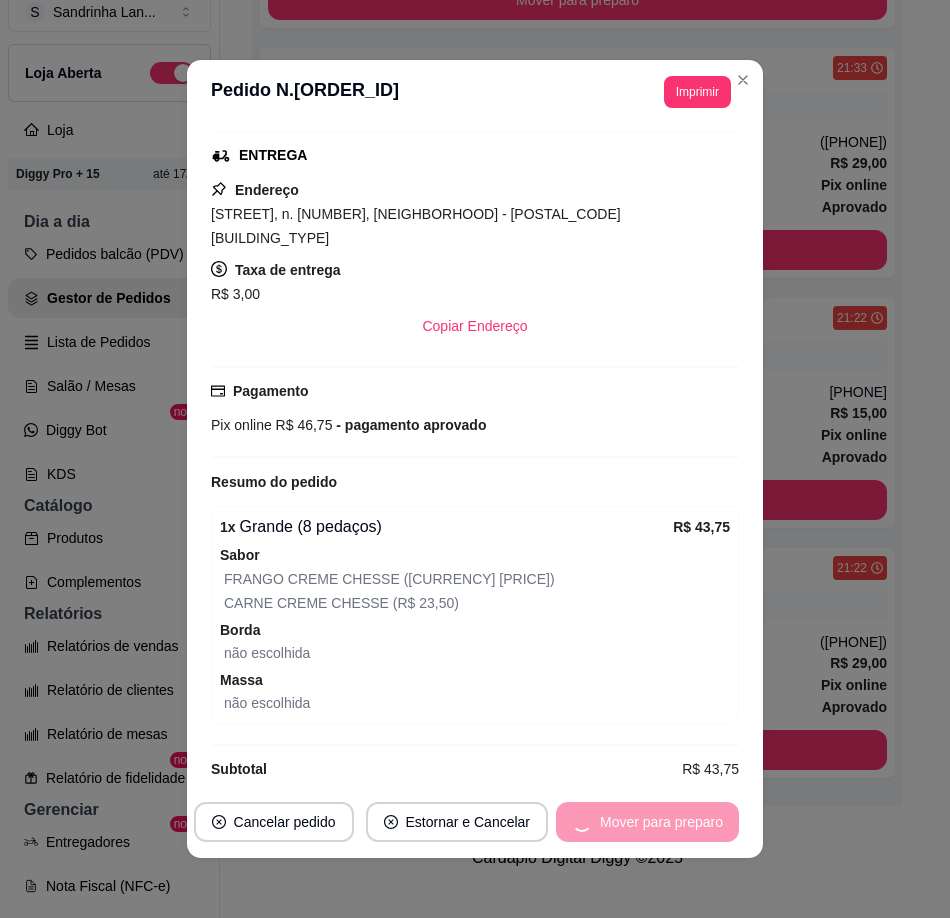 scroll, scrollTop: 981, scrollLeft: 0, axis: vertical 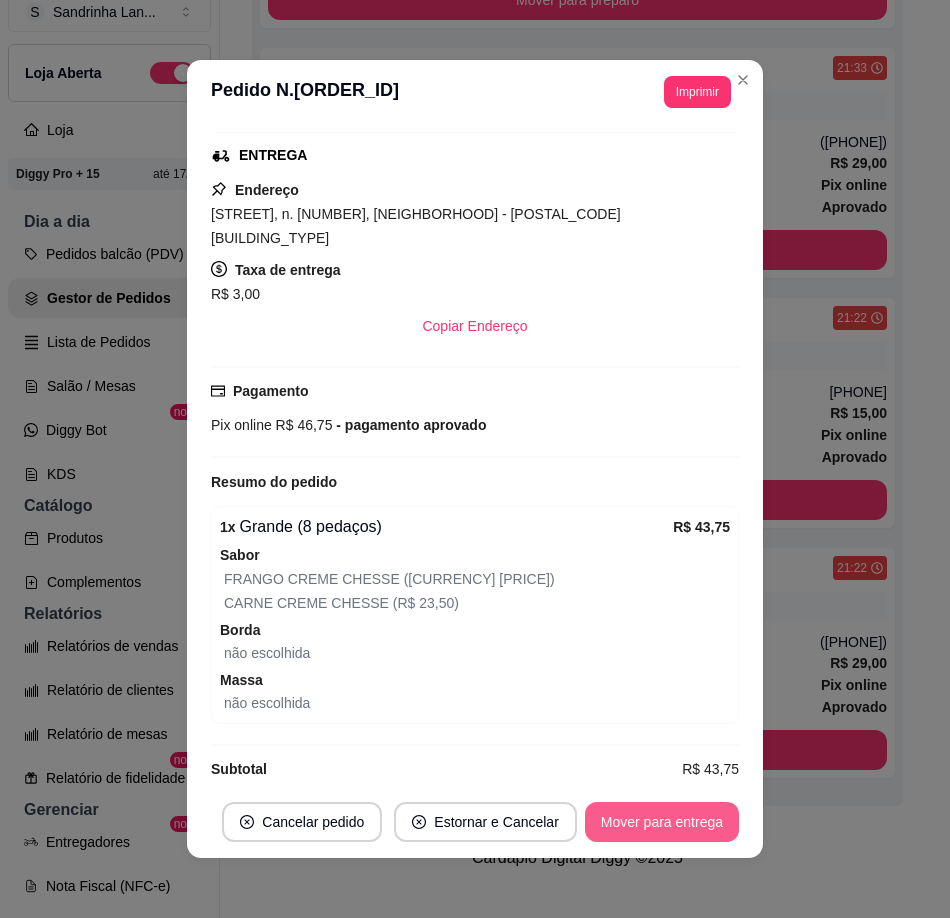 click on "Mover para entrega" at bounding box center (662, 822) 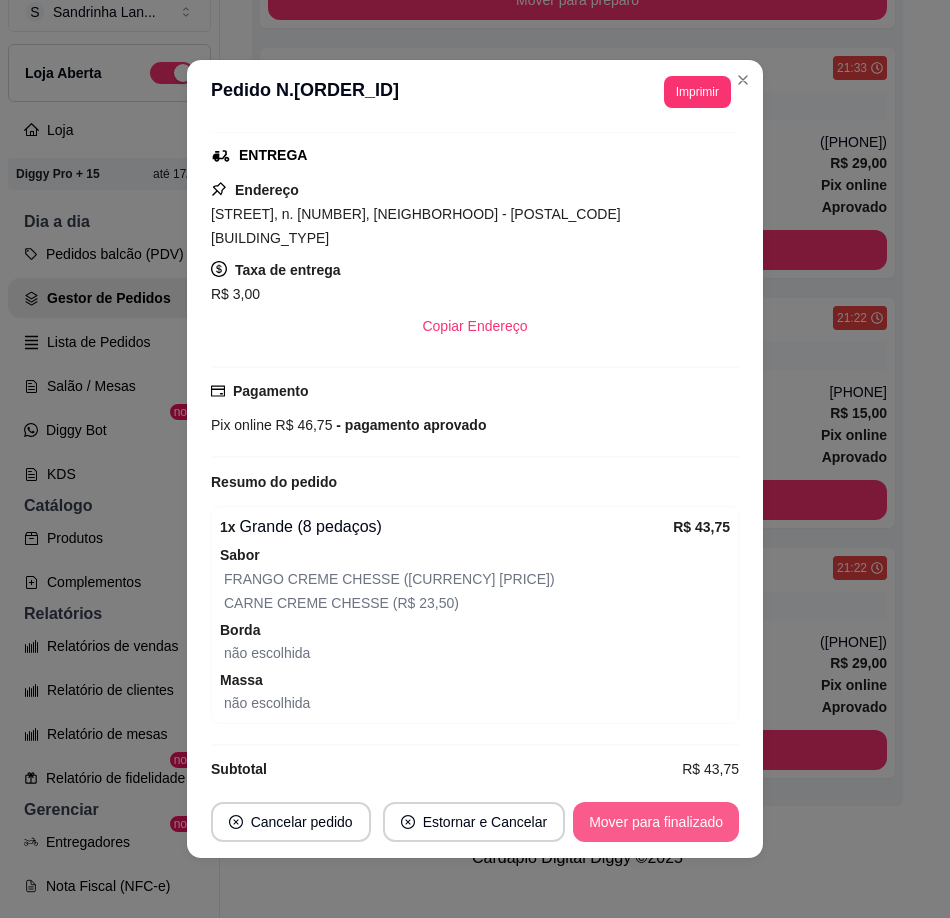 click on "Mover para finalizado" at bounding box center (656, 822) 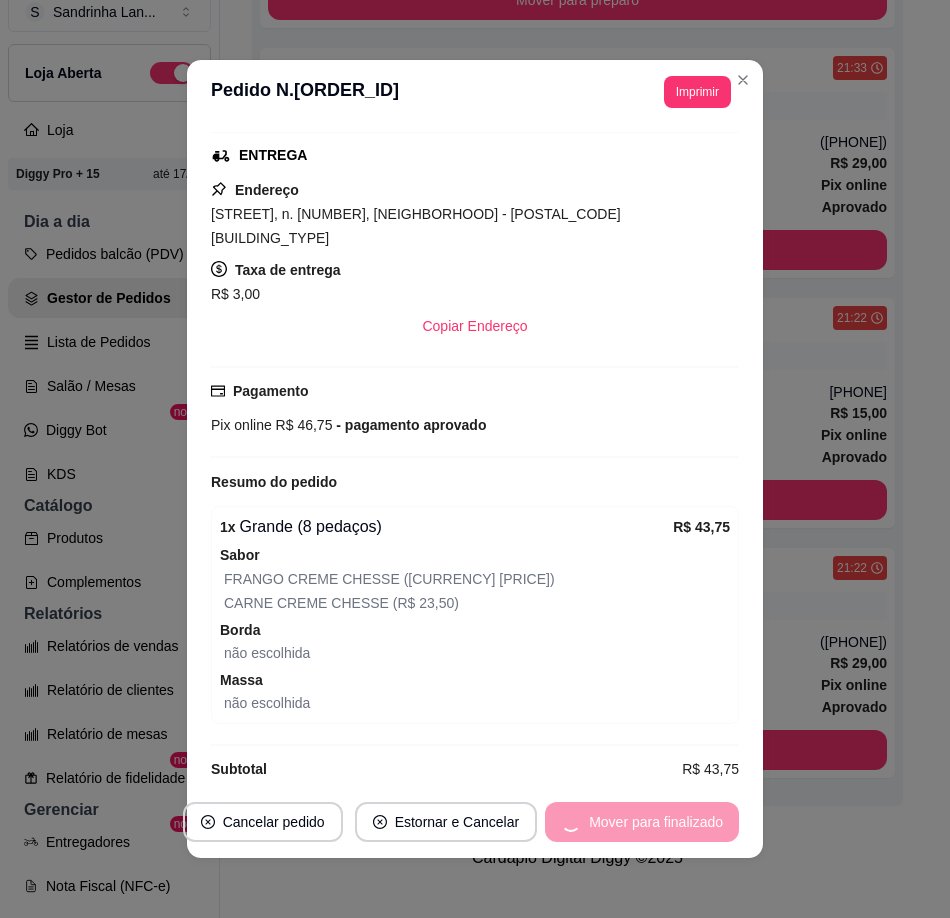 scroll, scrollTop: 261, scrollLeft: 0, axis: vertical 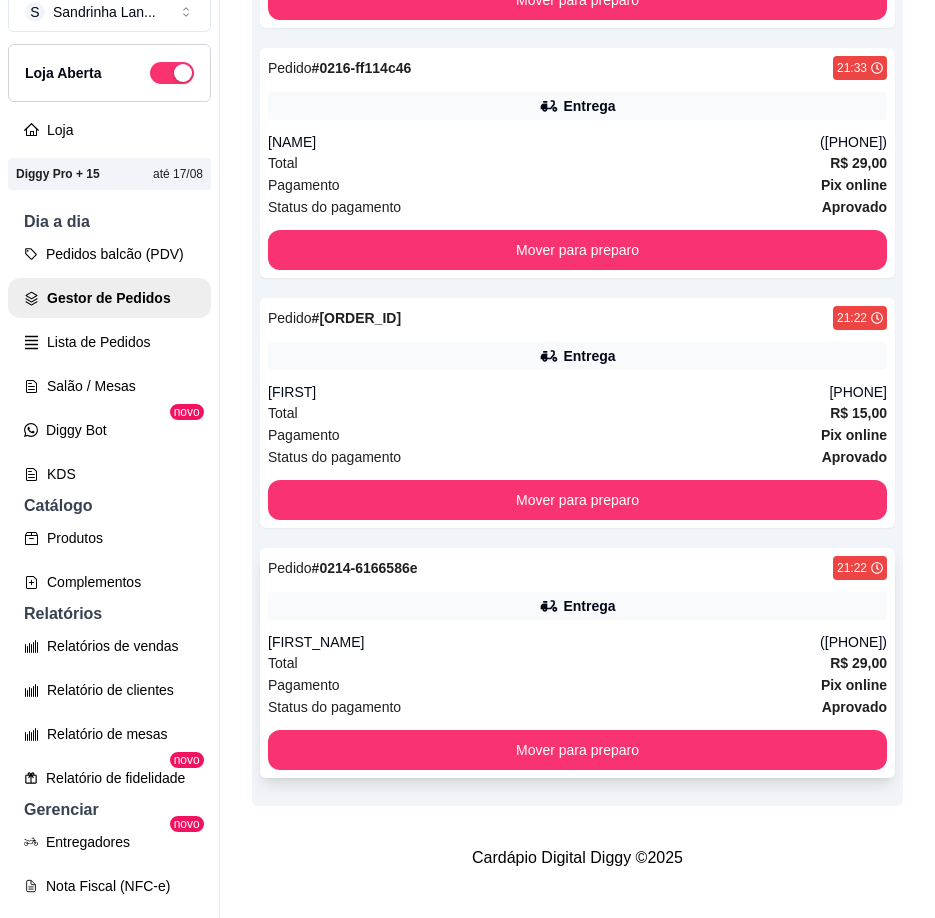 click on "[FIRST] ([PHONE])" at bounding box center [577, 642] 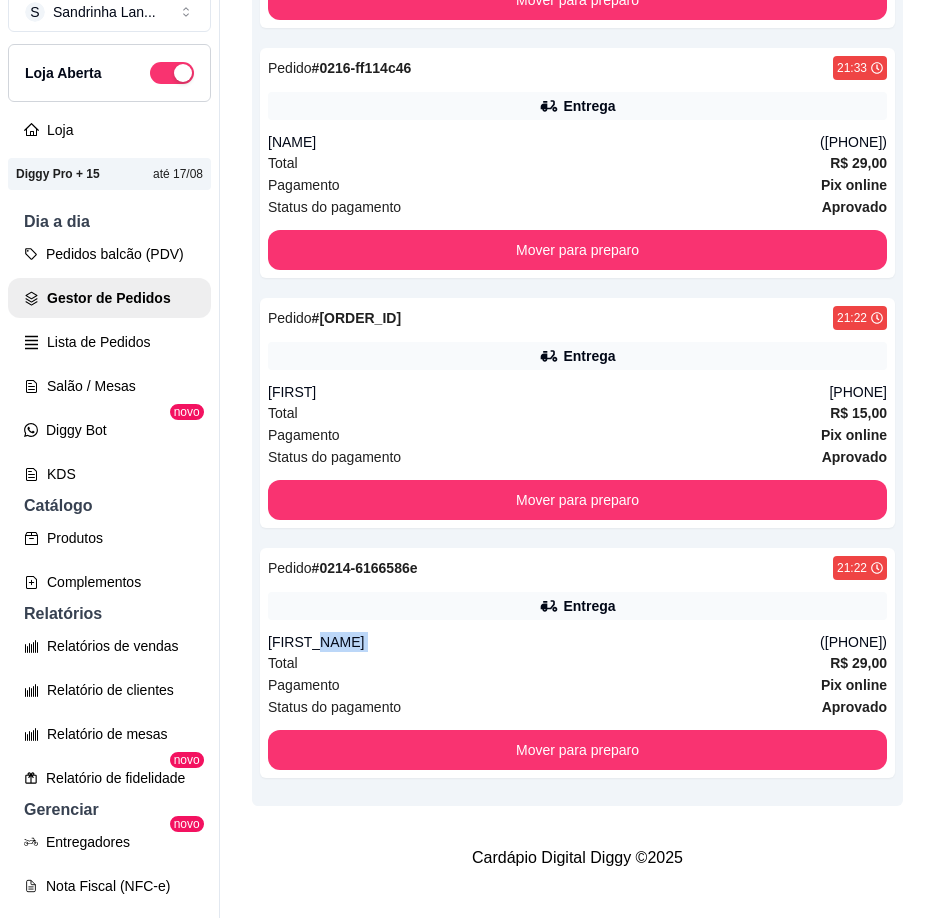 scroll, scrollTop: 275, scrollLeft: 0, axis: vertical 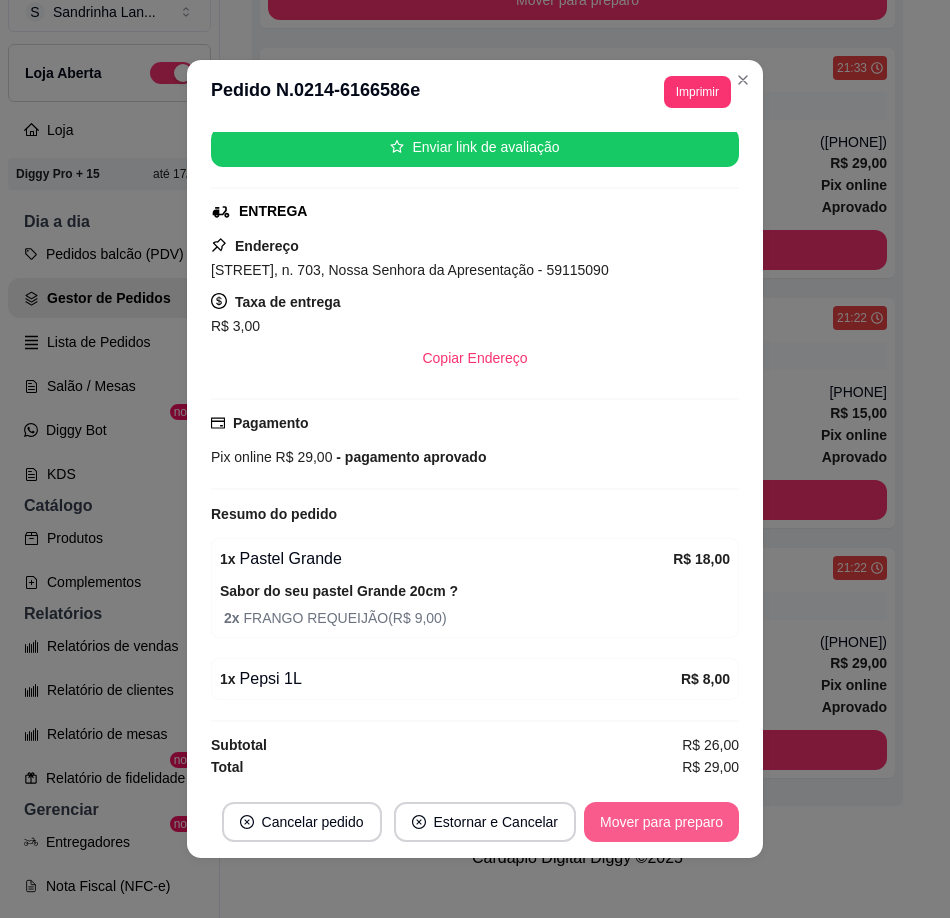 click on "Mover para preparo" at bounding box center [661, 822] 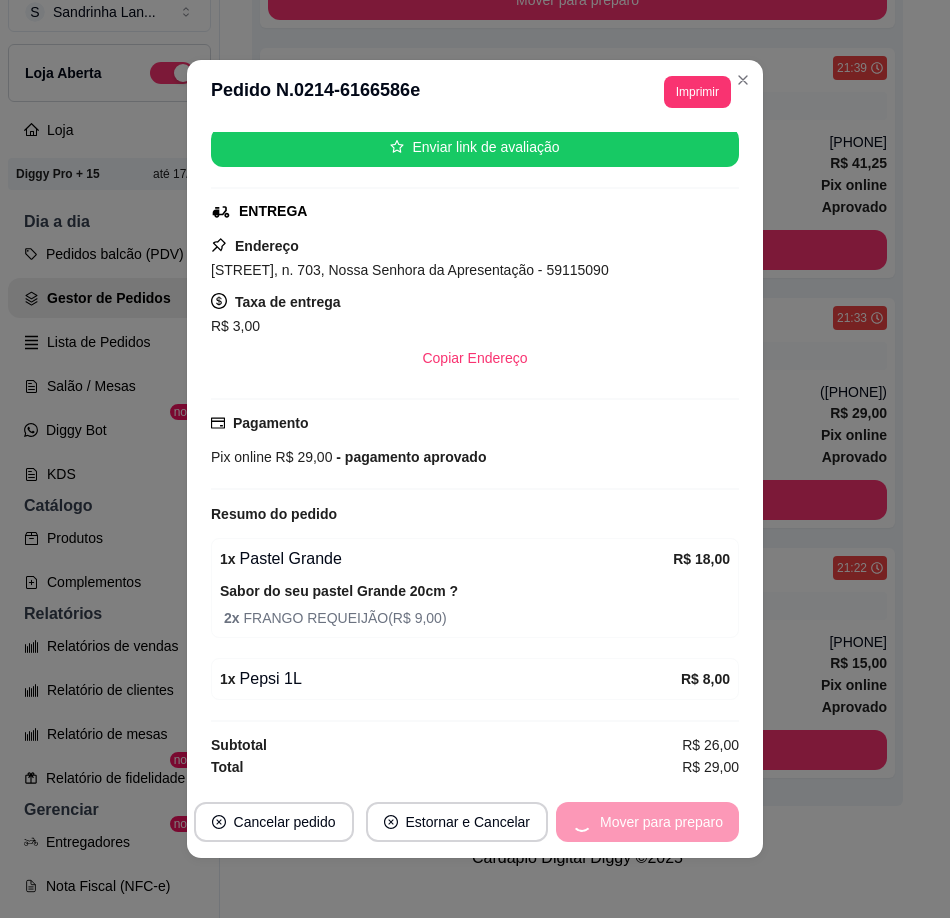 scroll, scrollTop: 731, scrollLeft: 0, axis: vertical 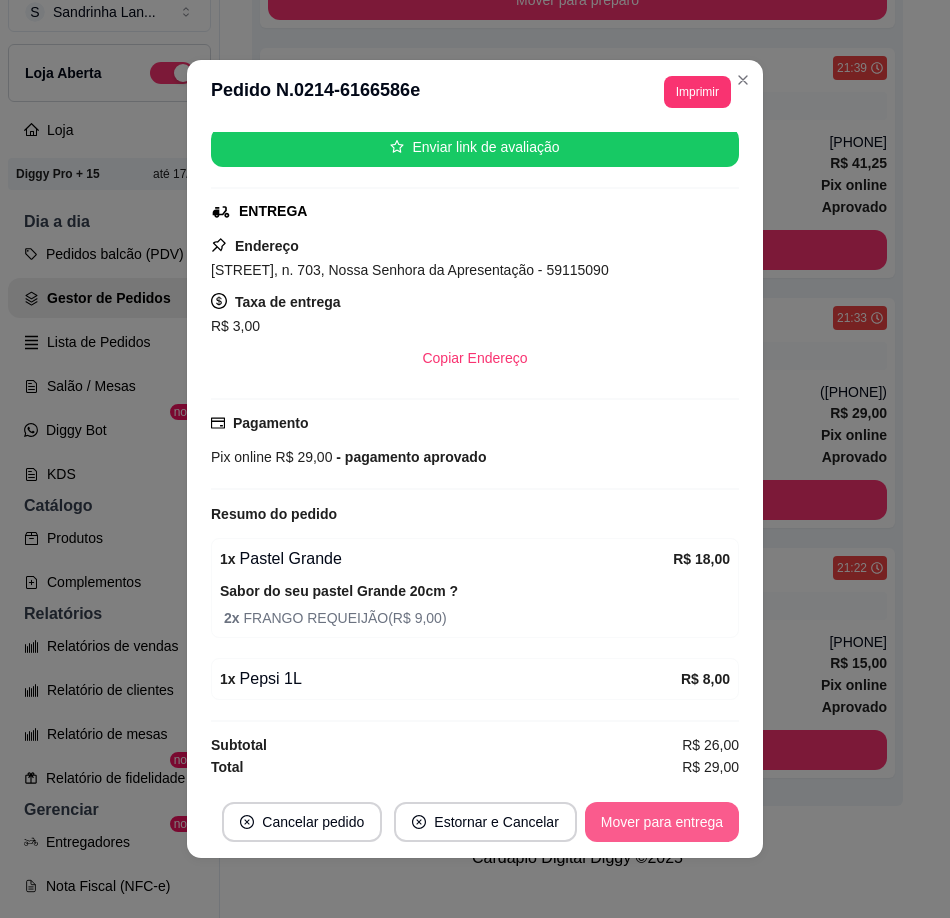click on "Mover para entrega" at bounding box center (662, 822) 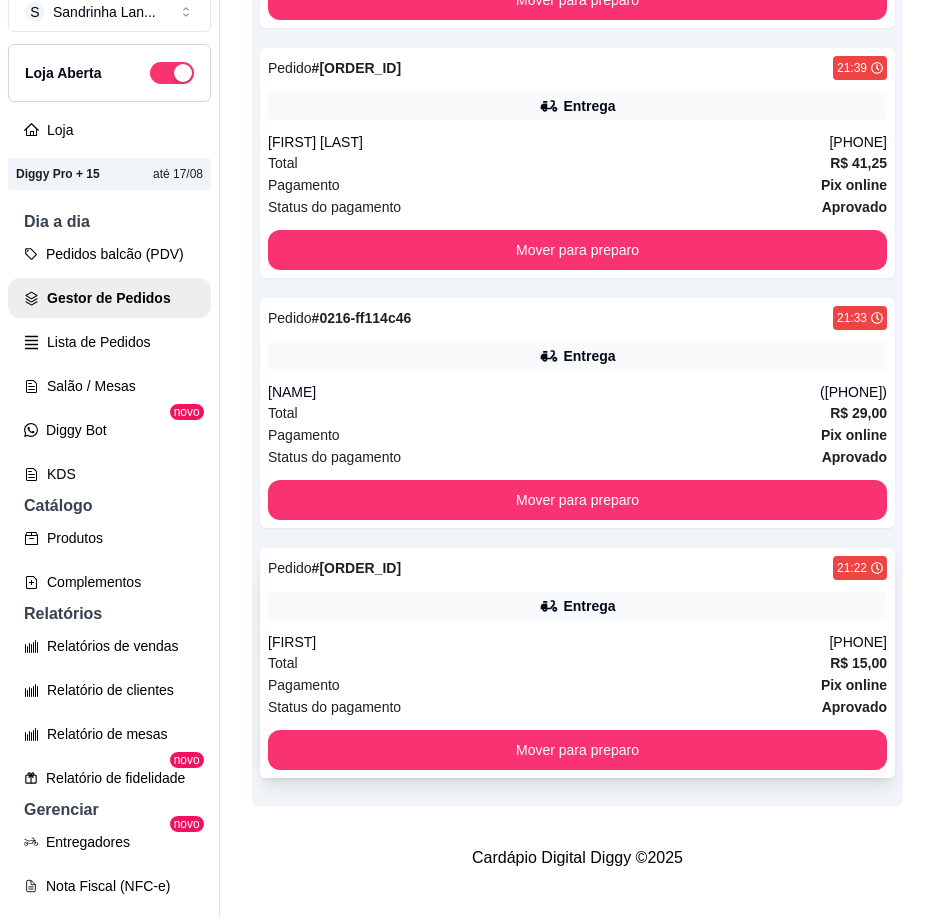 click on "Pagamento Pix online" at bounding box center (577, 685) 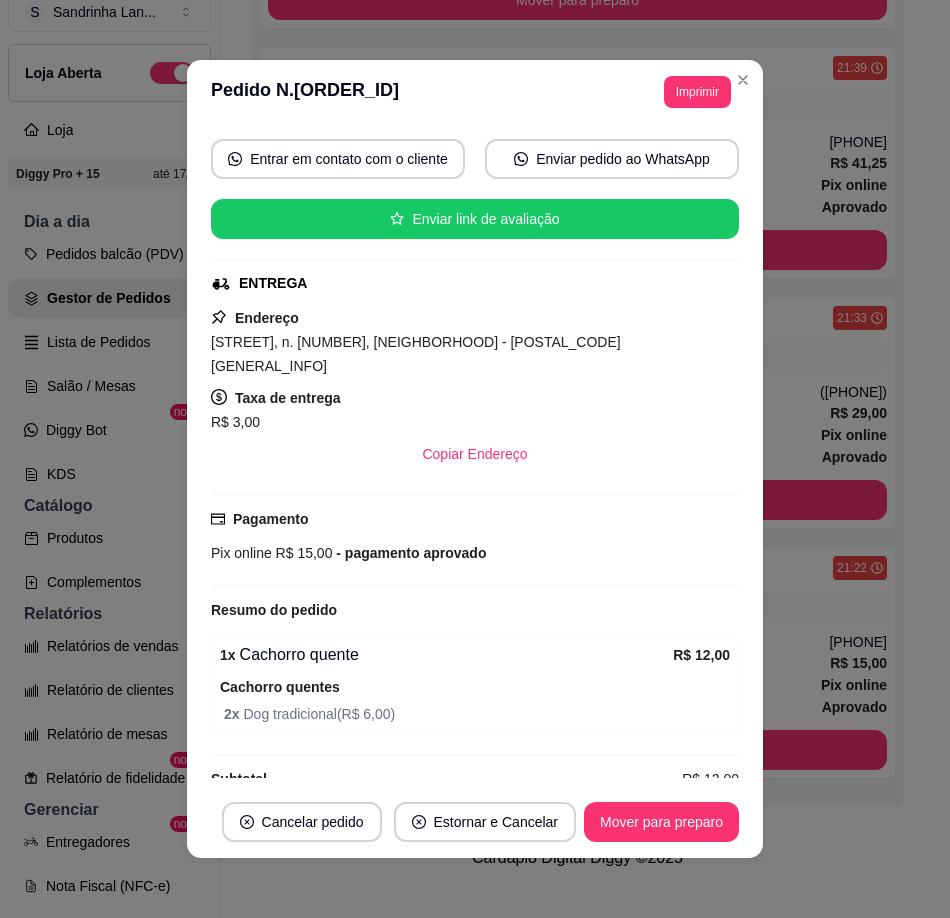 scroll, scrollTop: 213, scrollLeft: 0, axis: vertical 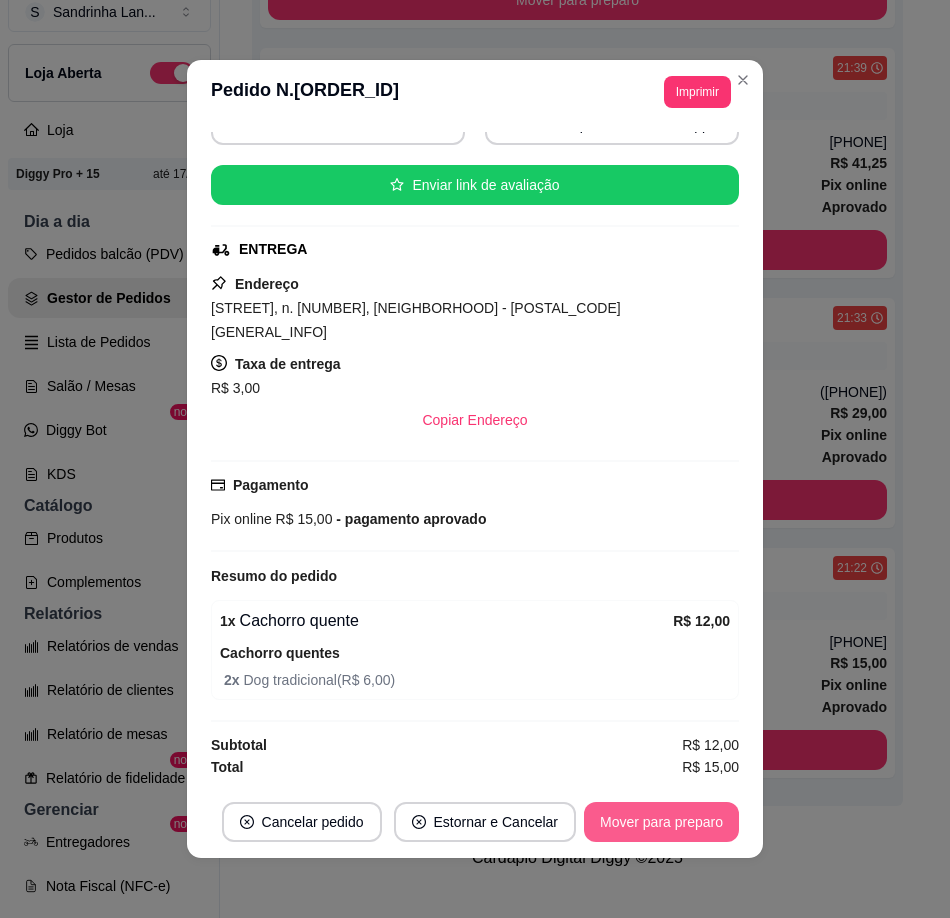 click on "Mover para preparo" at bounding box center (661, 822) 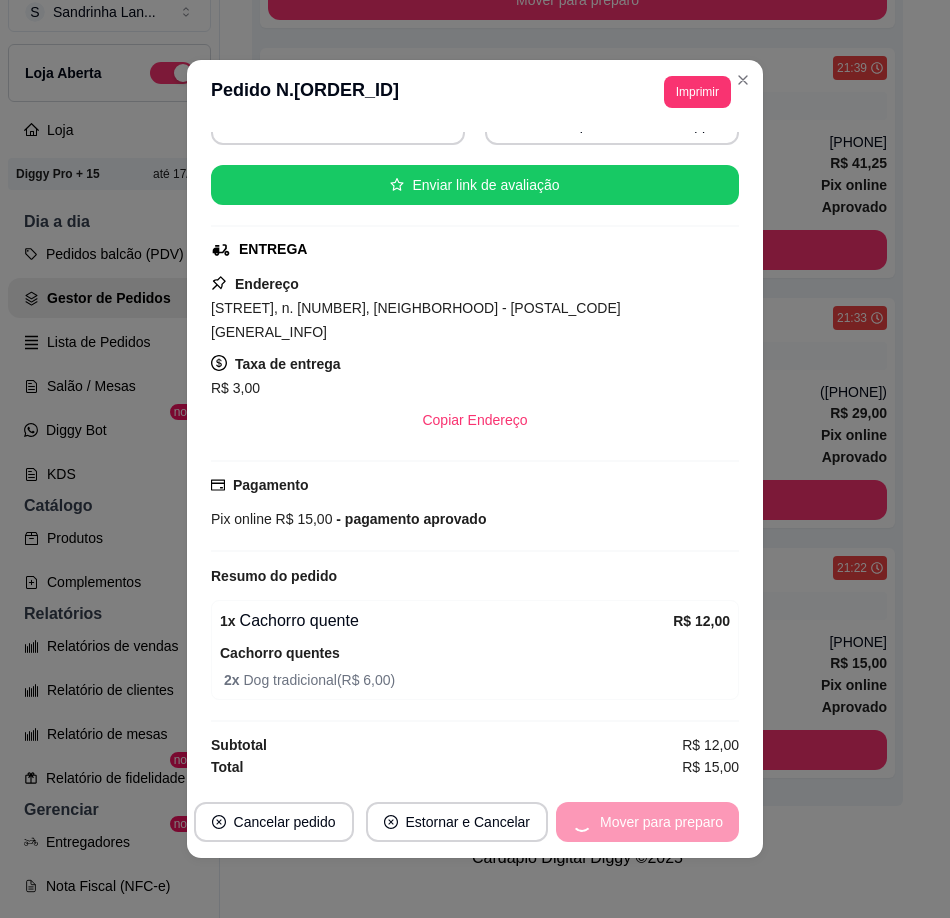 scroll, scrollTop: 481, scrollLeft: 0, axis: vertical 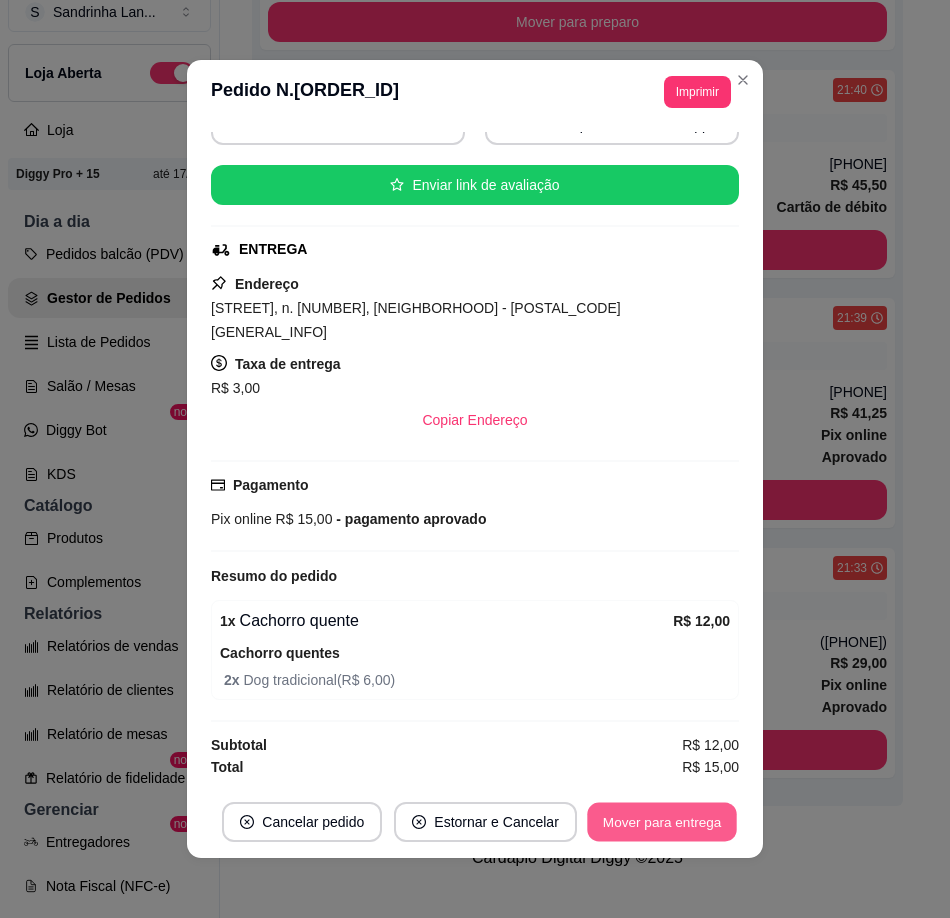 click on "Mover para entrega" at bounding box center [662, 822] 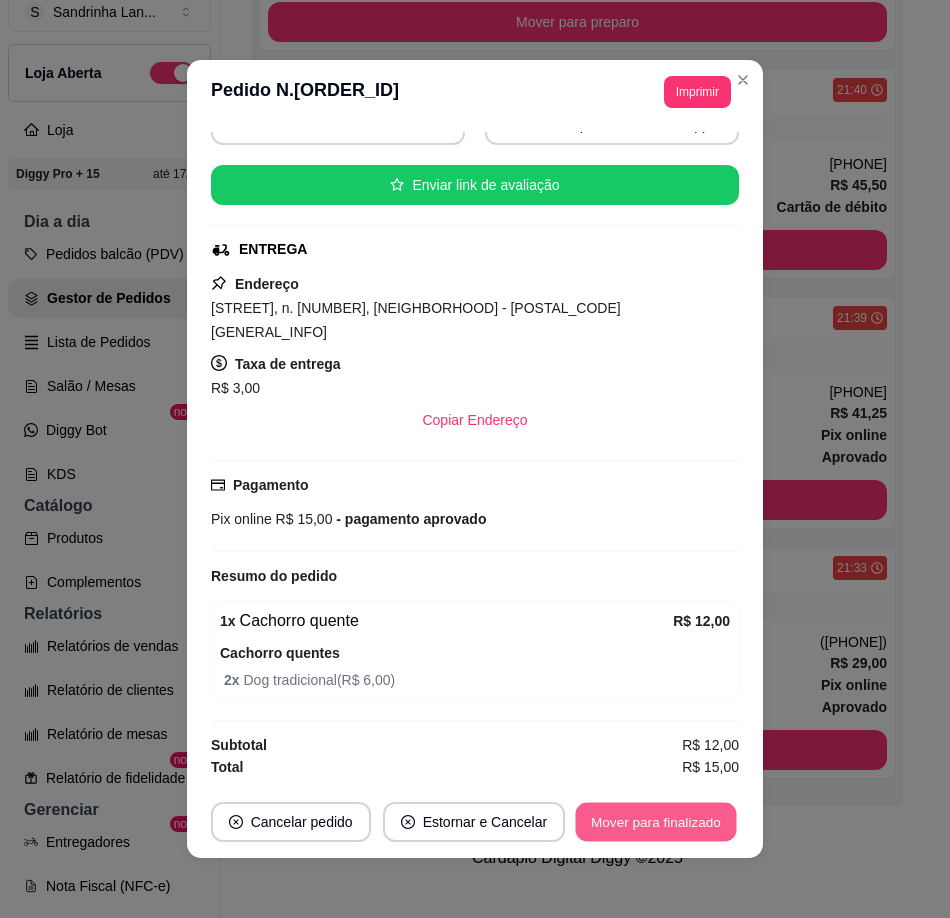 click on "Mover para finalizado" at bounding box center [656, 822] 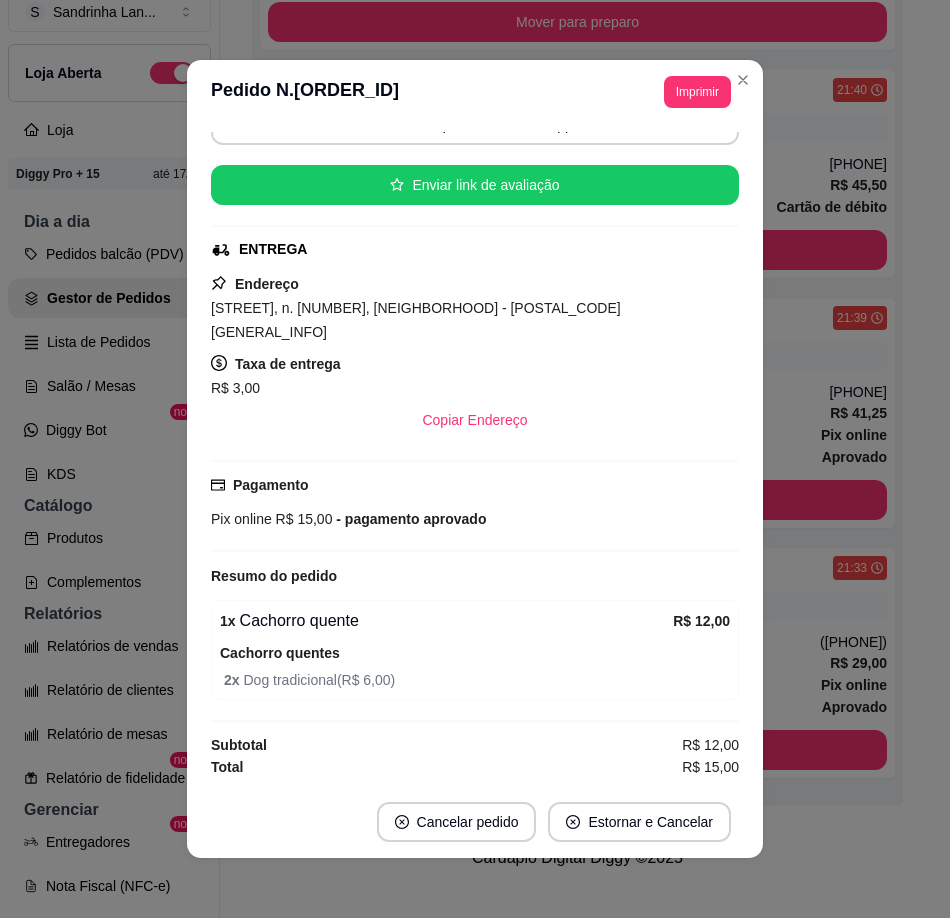 scroll, scrollTop: 167, scrollLeft: 0, axis: vertical 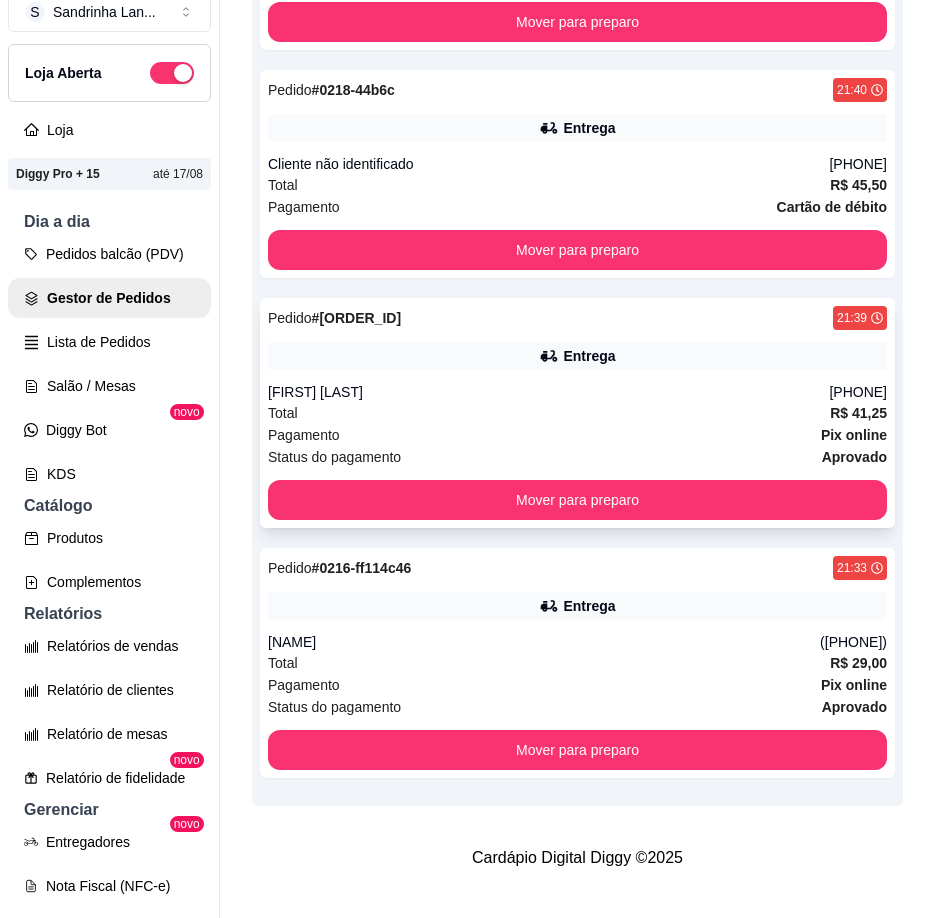 click on "[FIRST] [LAST]" at bounding box center (548, 392) 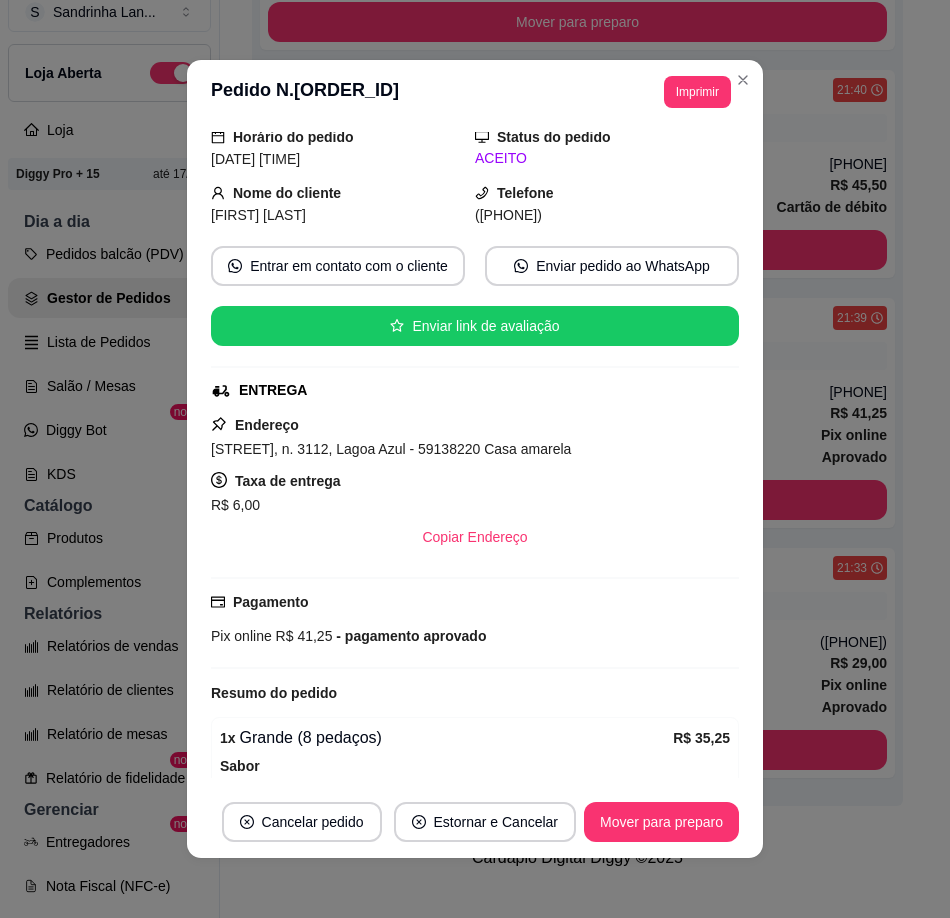 scroll, scrollTop: 107, scrollLeft: 0, axis: vertical 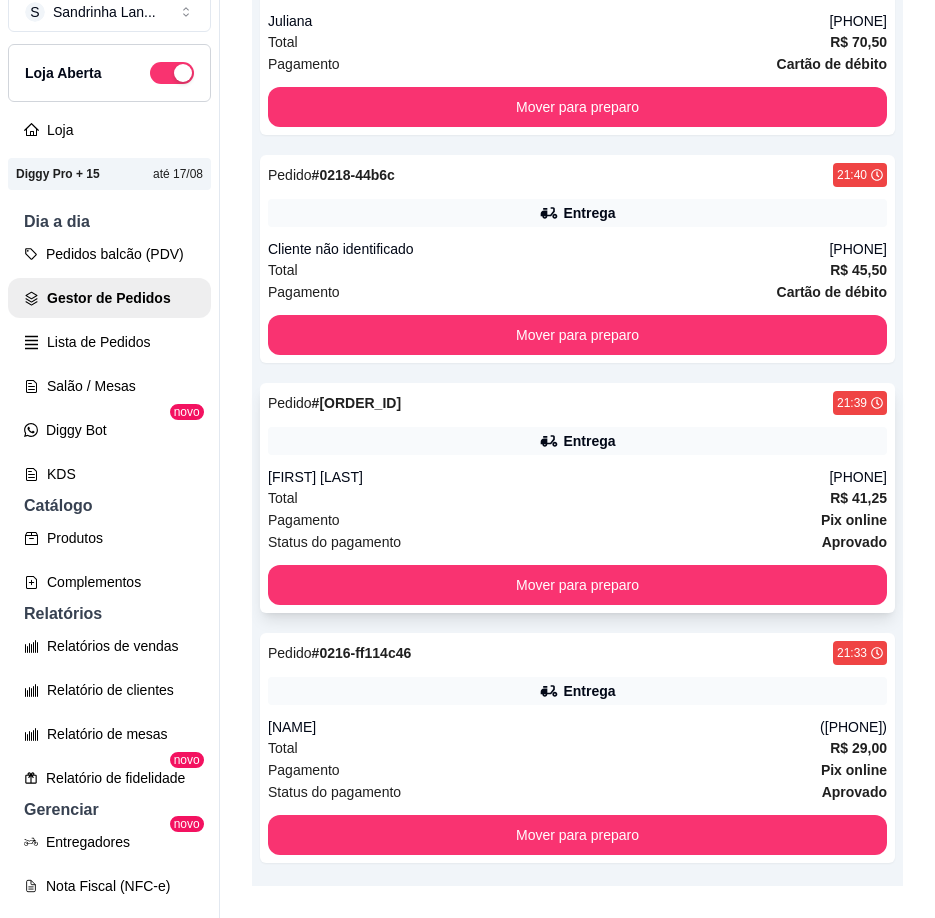 click on "Pedido  # 0217-232d04b0 21:39 Entrega [FULL_NAME]  ([PHONE]) Total R$ 41,25 Pagamento Pix online Status do pagamento aprovado Mover para preparo" at bounding box center (577, 498) 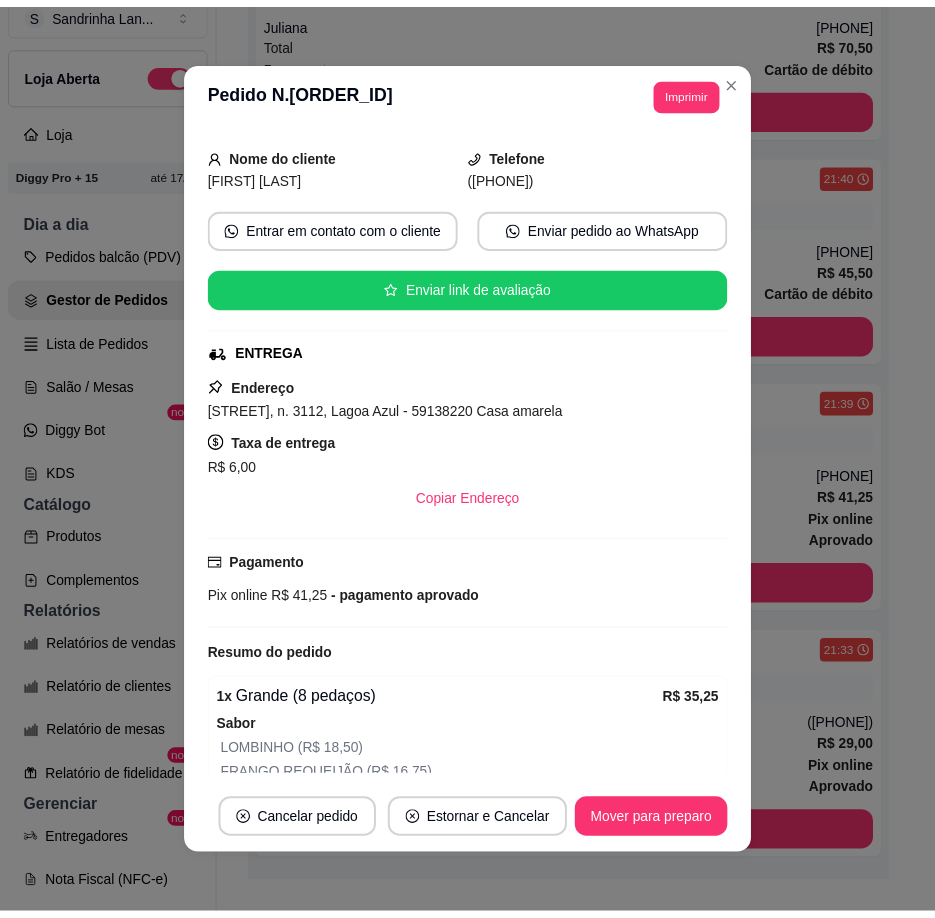 scroll, scrollTop: 300, scrollLeft: 0, axis: vertical 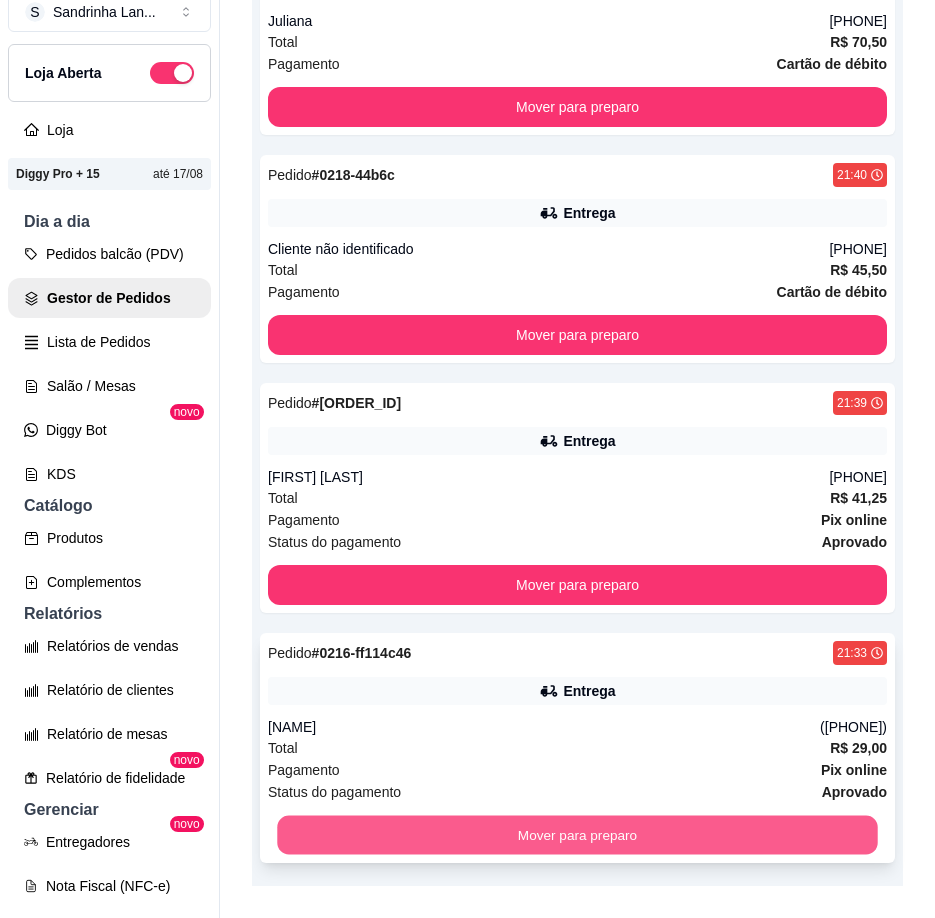 click on "Mover para preparo" at bounding box center [577, 835] 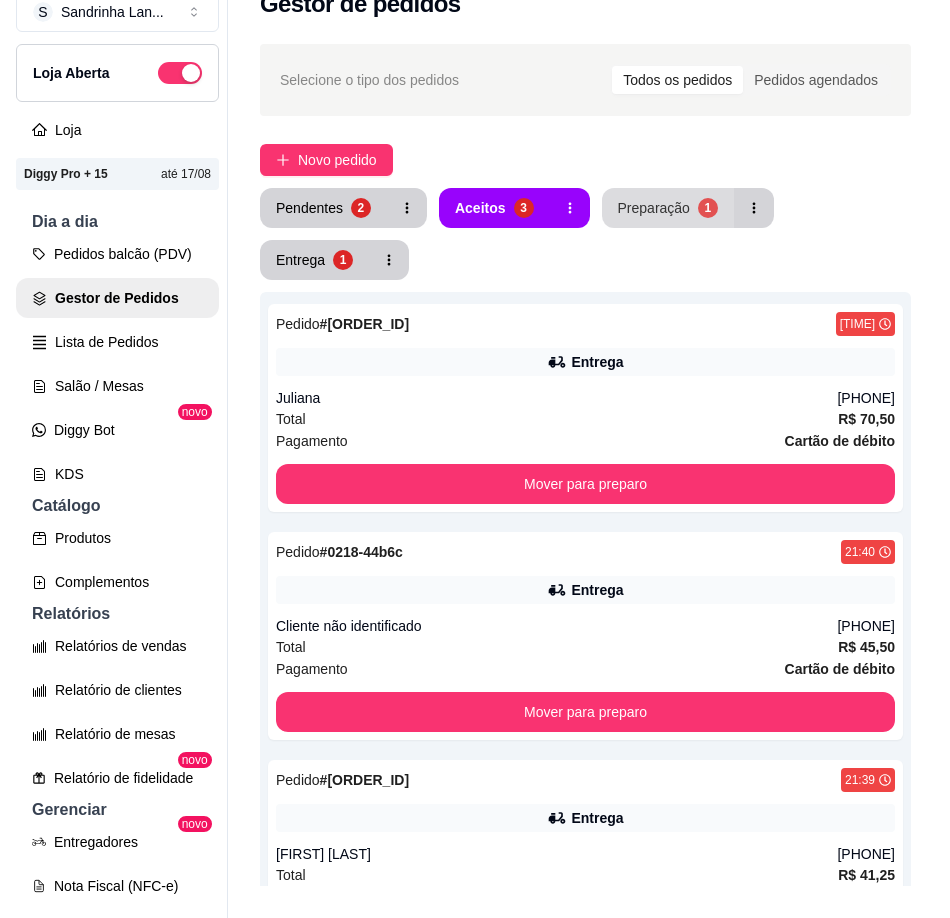 scroll, scrollTop: 0, scrollLeft: 0, axis: both 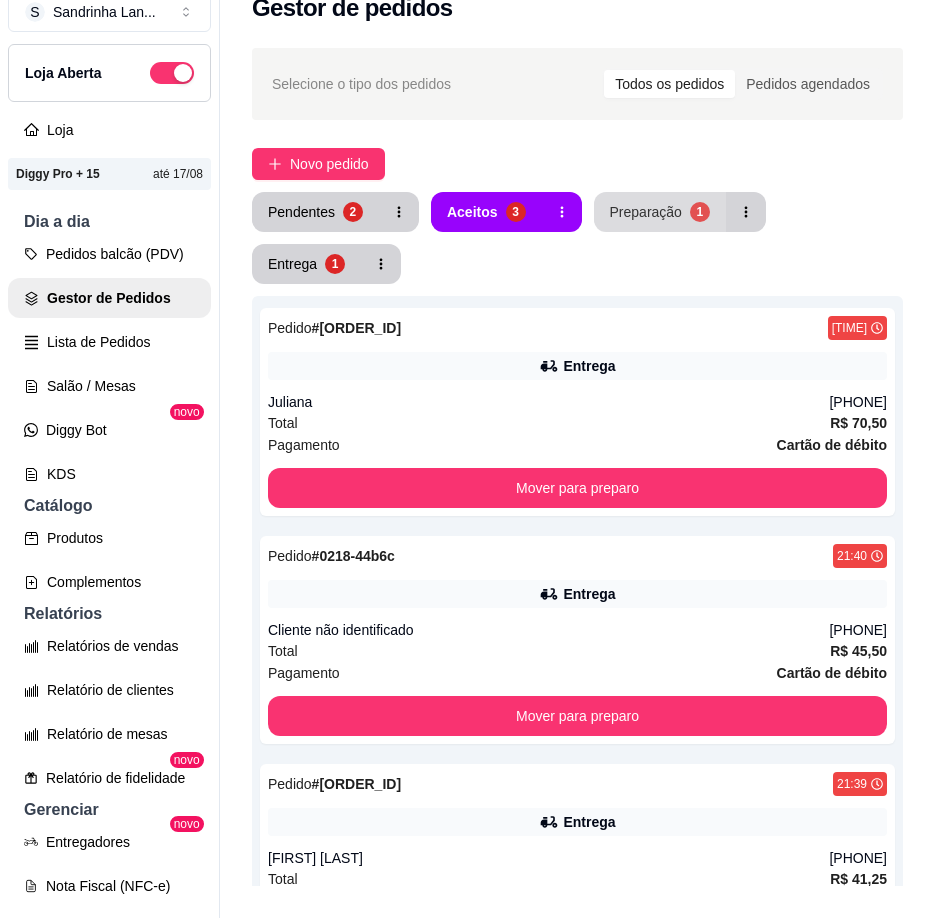 click on "Preparação 1" at bounding box center [660, 212] 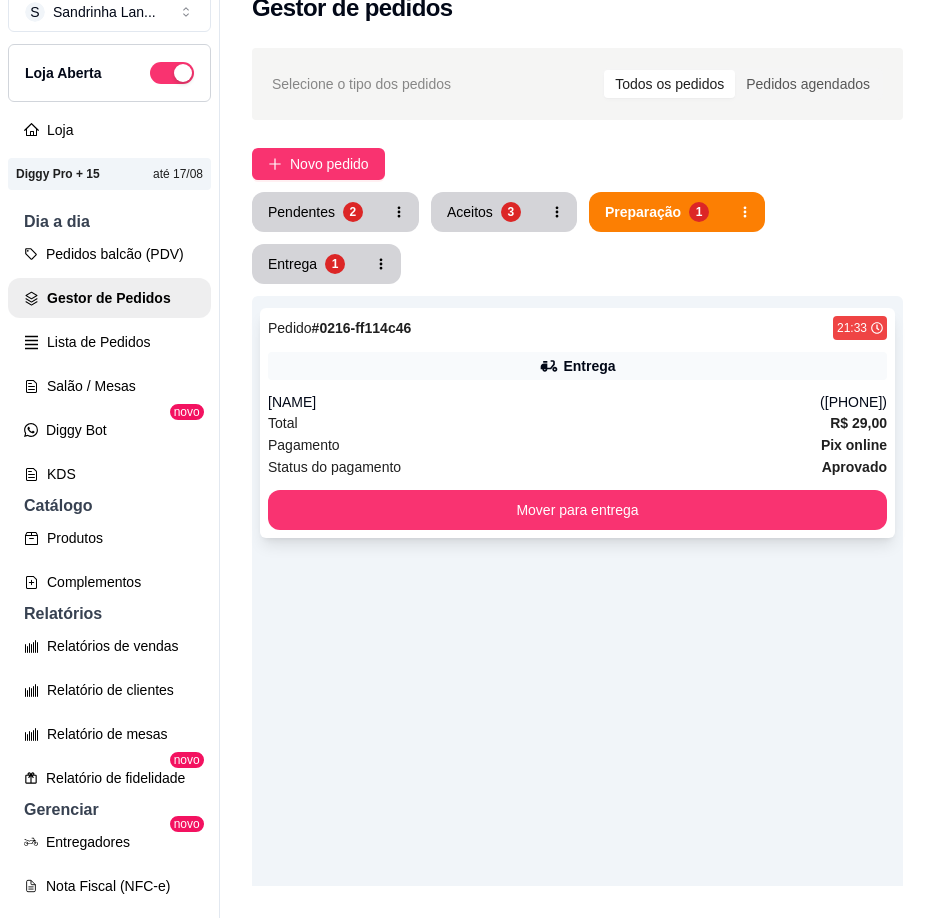 click on "Pedido  # [ORDER_ID] [TIME] Entrega [NAME] ([PHONE]) Total R$ 29,00 Pagamento Pix online Status do pagamento aprovado Mover para entrega" at bounding box center [577, 423] 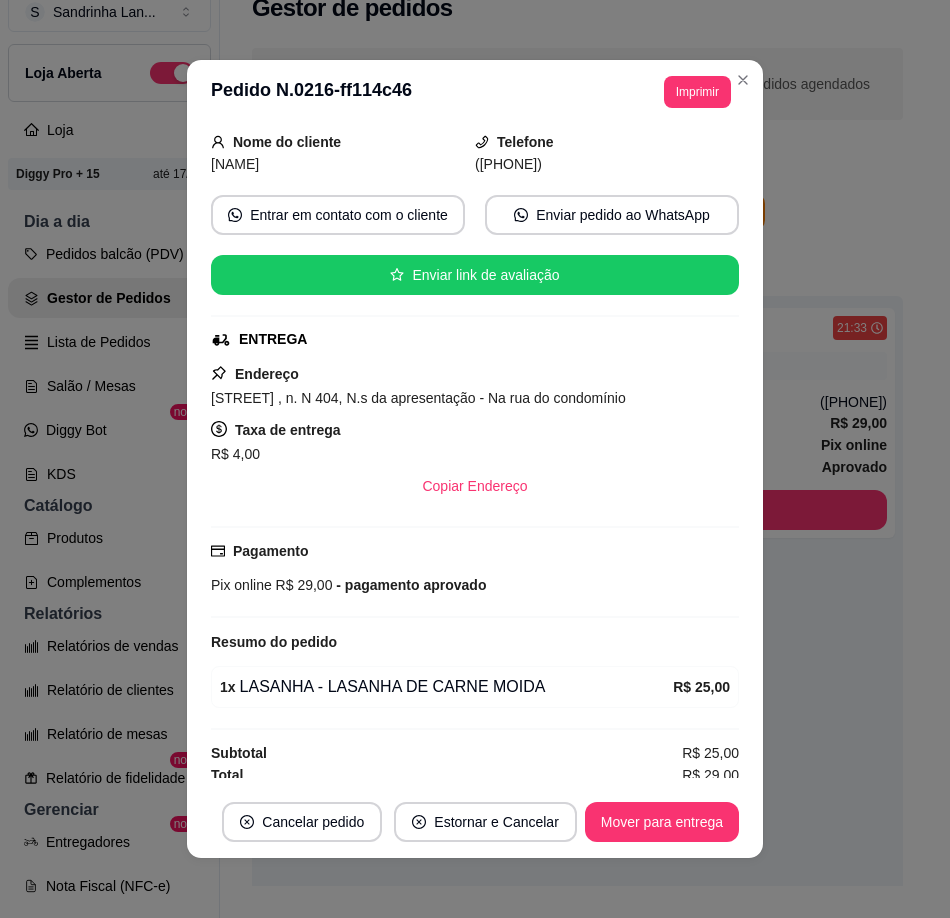 scroll, scrollTop: 131, scrollLeft: 0, axis: vertical 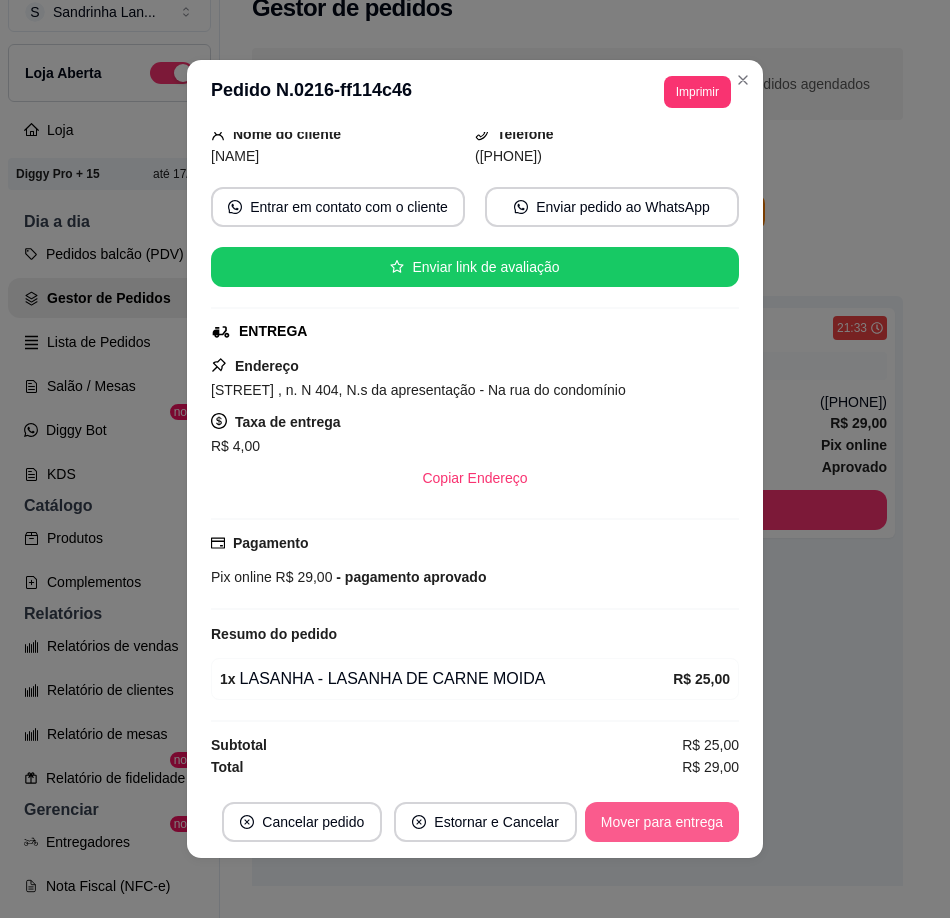 click on "Mover para entrega" at bounding box center (662, 822) 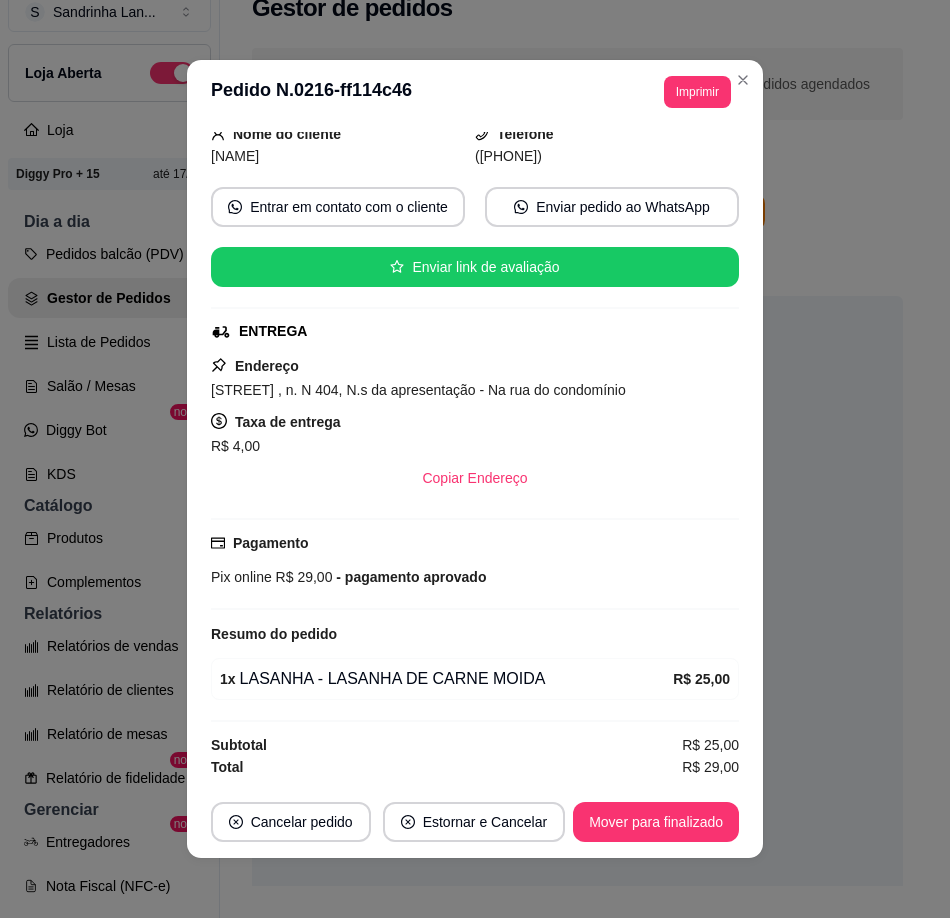 scroll, scrollTop: 117, scrollLeft: 0, axis: vertical 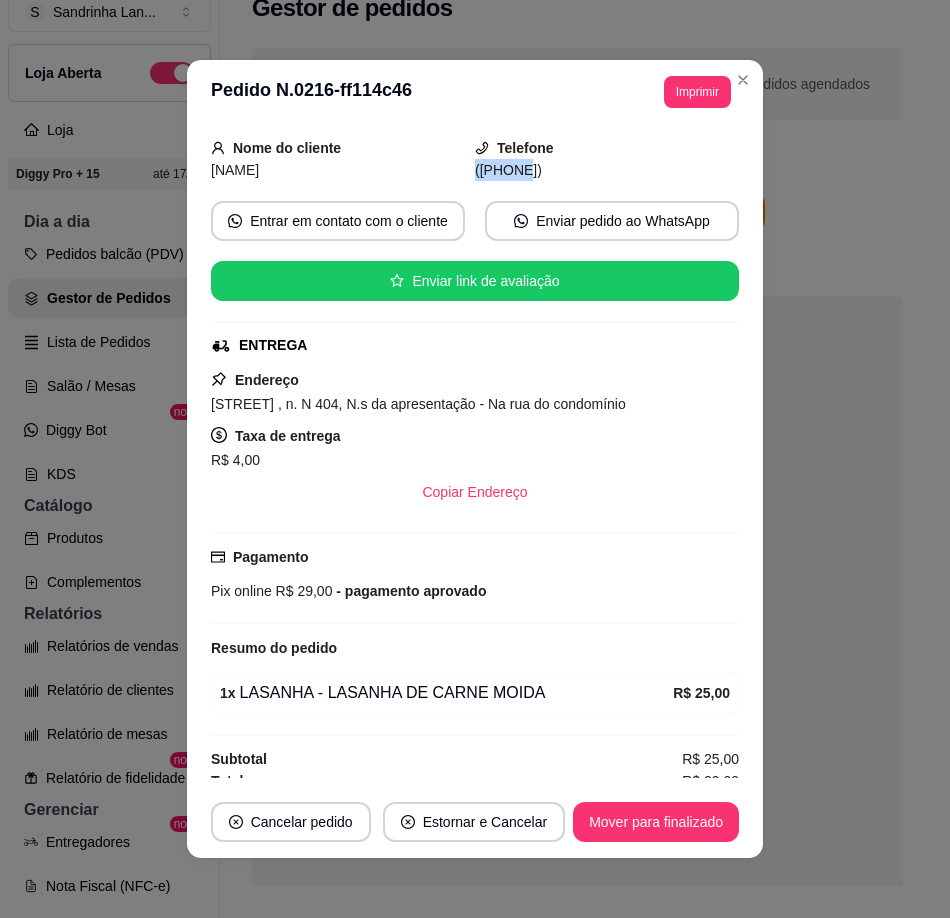 drag, startPoint x: 531, startPoint y: 153, endPoint x: 581, endPoint y: 150, distance: 50.08992 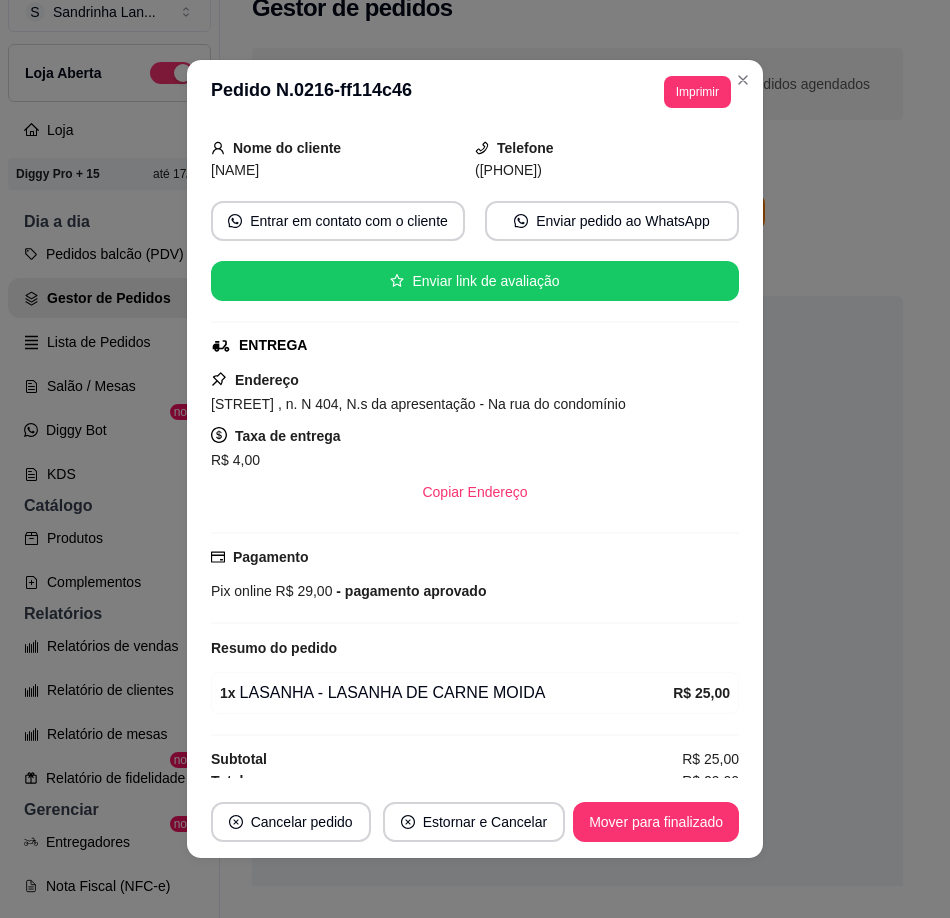 click on "([PHONE])" at bounding box center (508, 170) 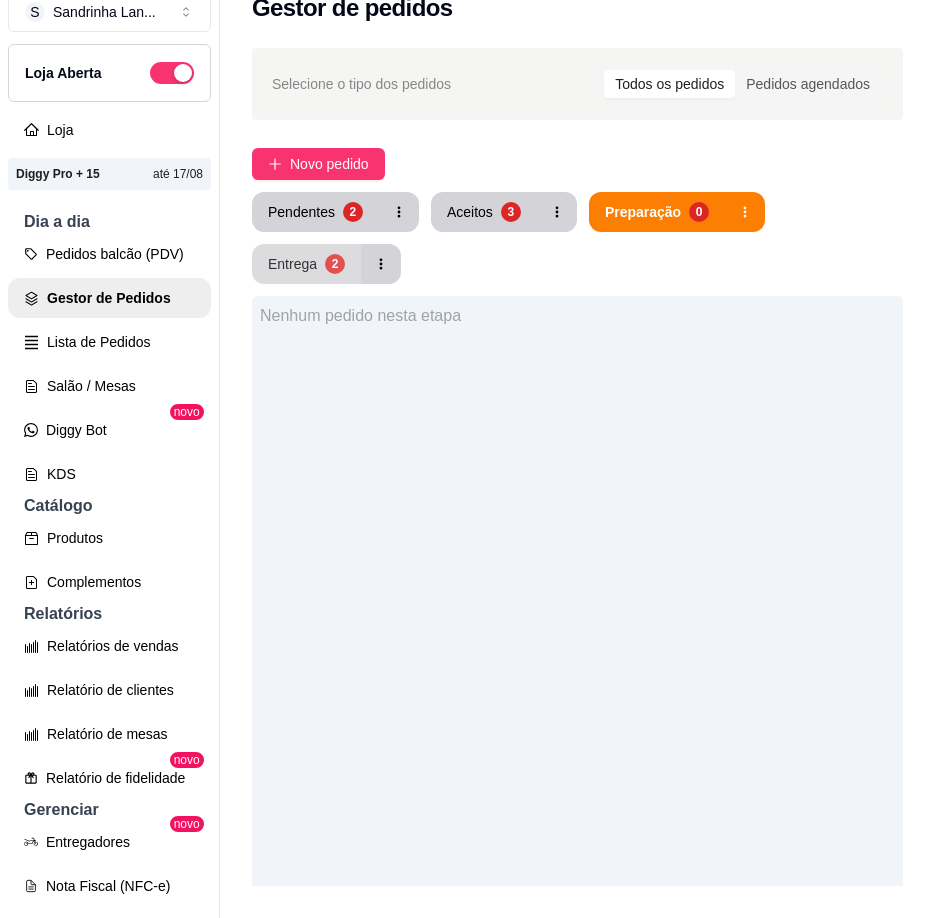 click on "Entrega 2" at bounding box center (306, 264) 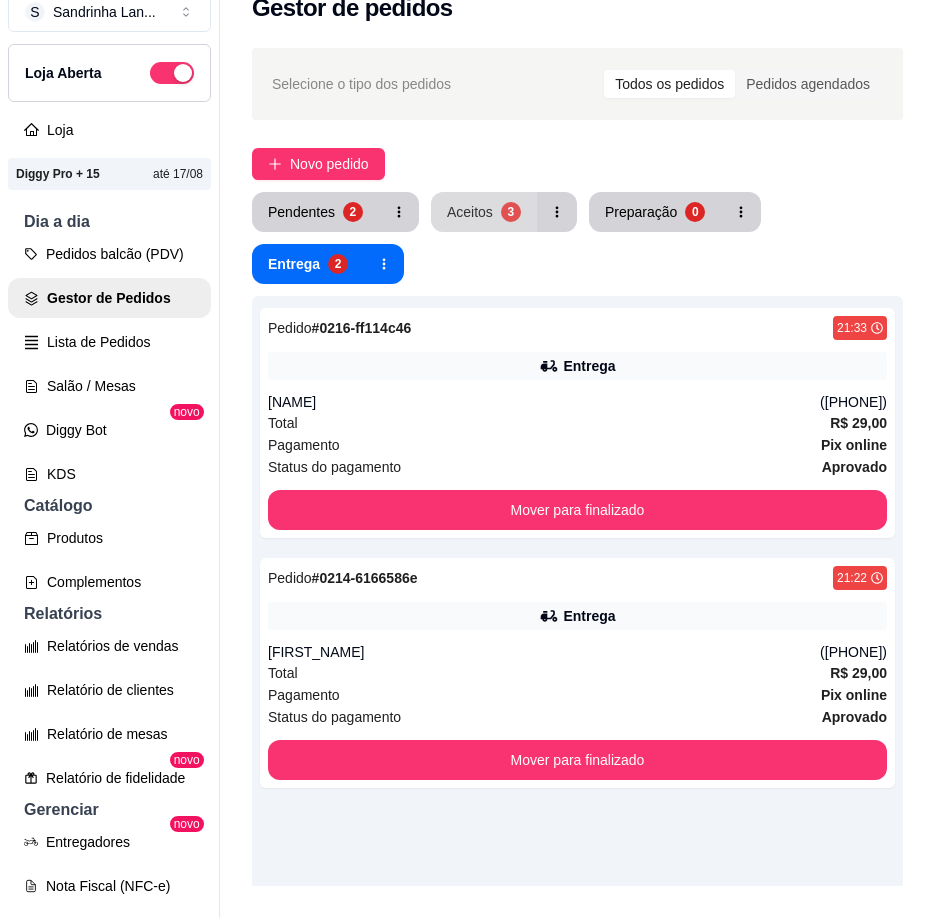 click on "Aceitos 3" at bounding box center [484, 212] 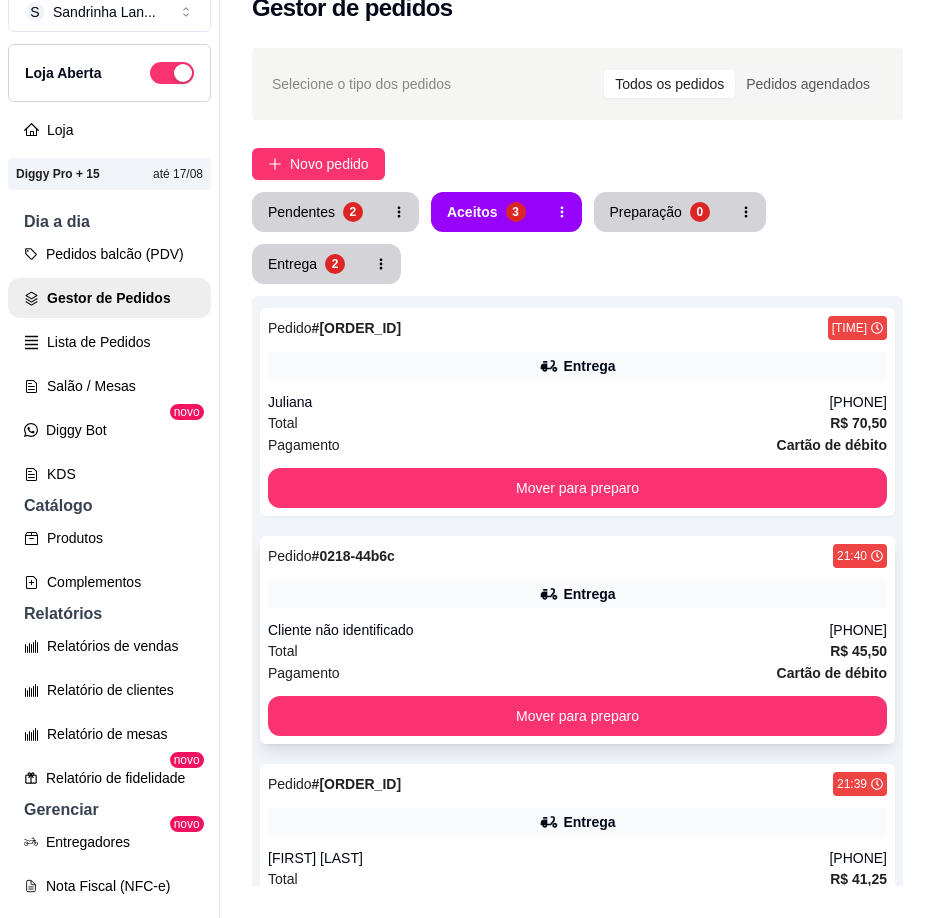 click on "Entrega" at bounding box center [577, 594] 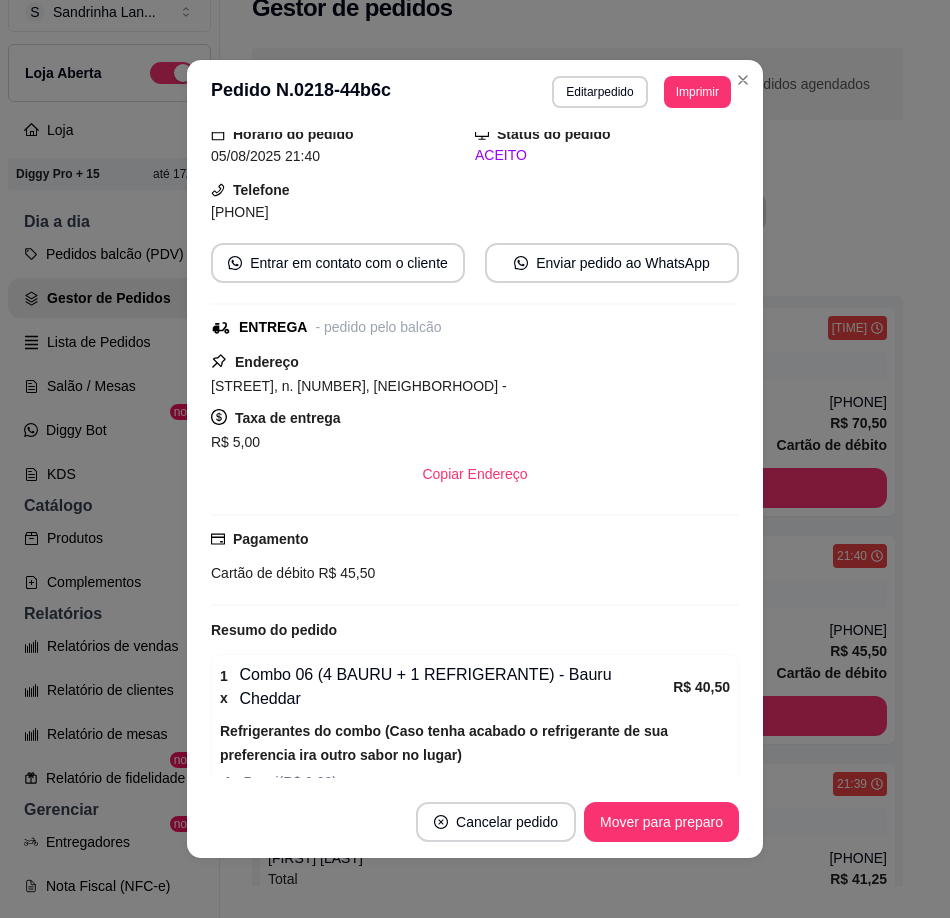 scroll, scrollTop: 153, scrollLeft: 0, axis: vertical 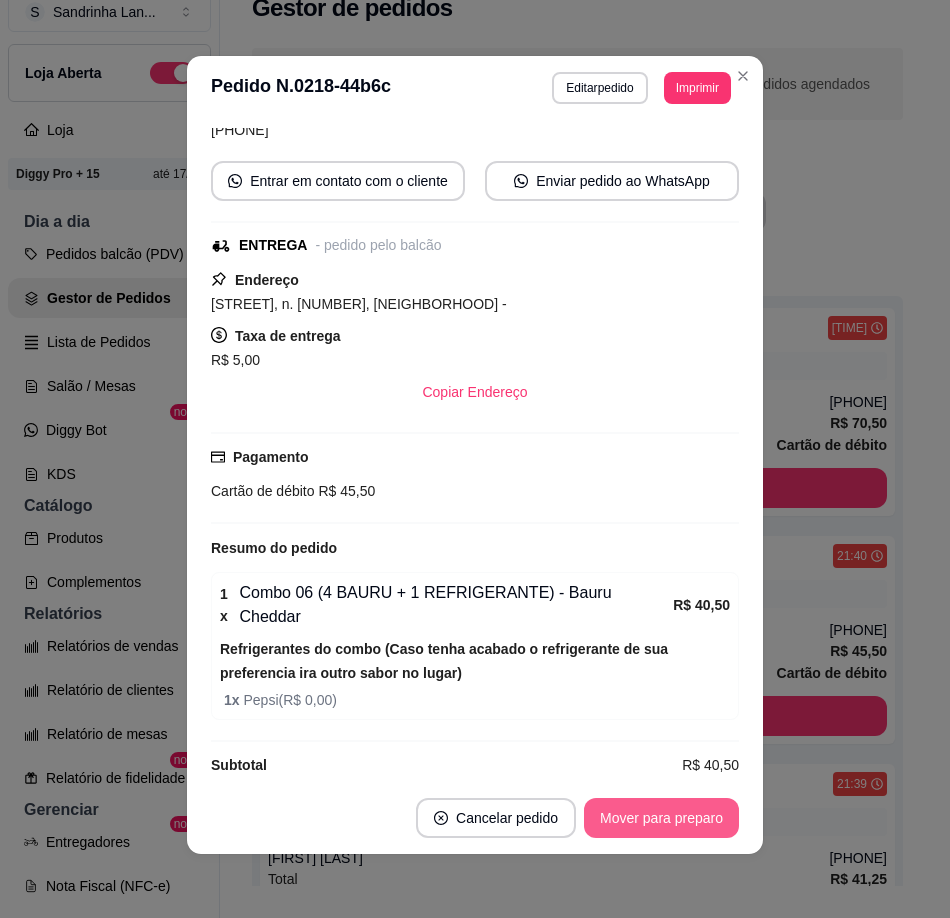 click on "Mover para preparo" at bounding box center (661, 818) 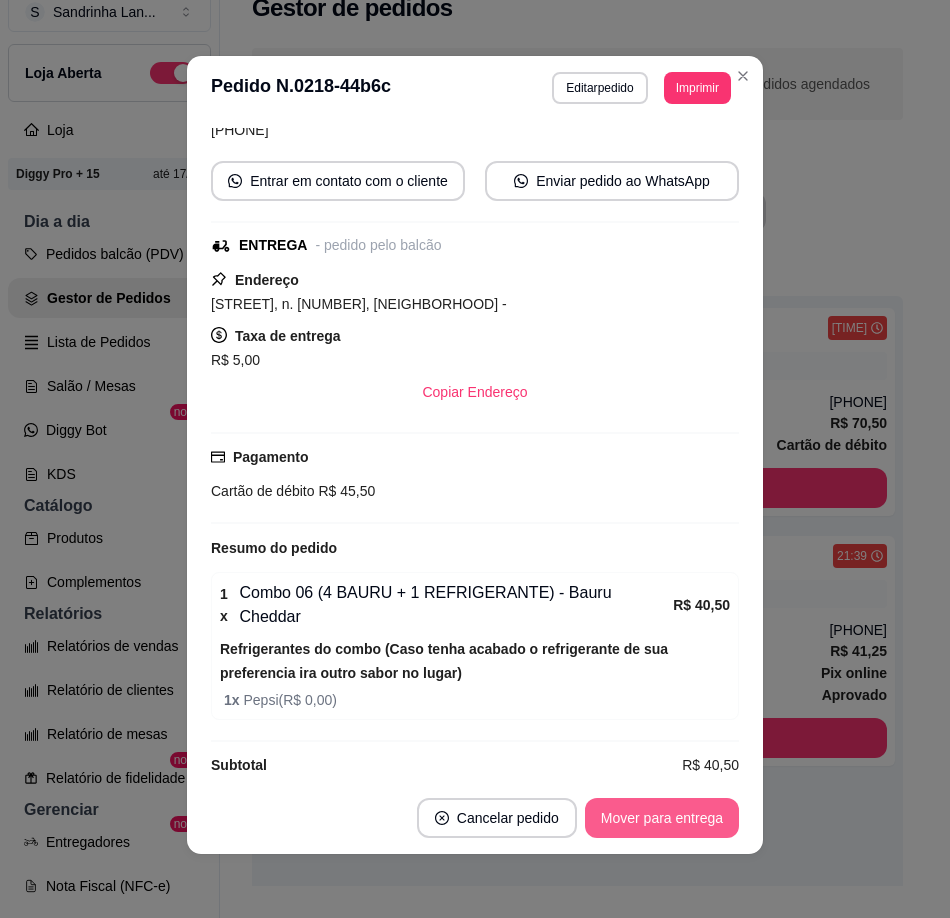 click on "Mover para entrega" at bounding box center [662, 818] 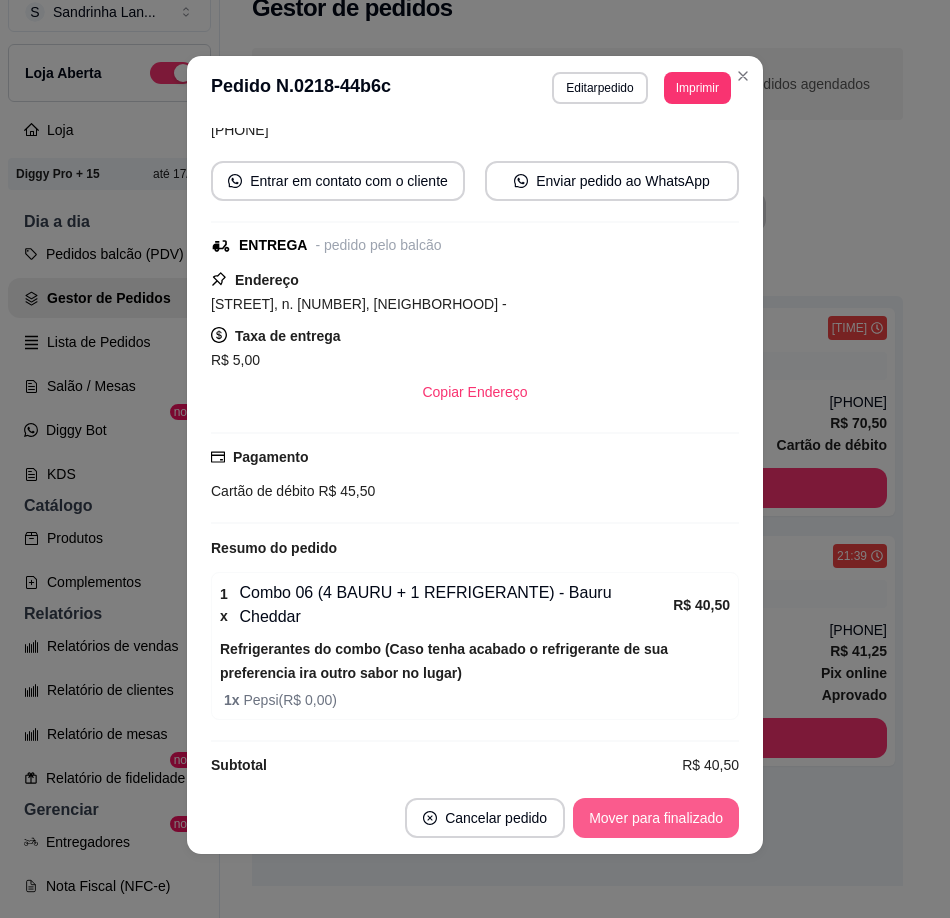click on "Mover para finalizado" at bounding box center [656, 818] 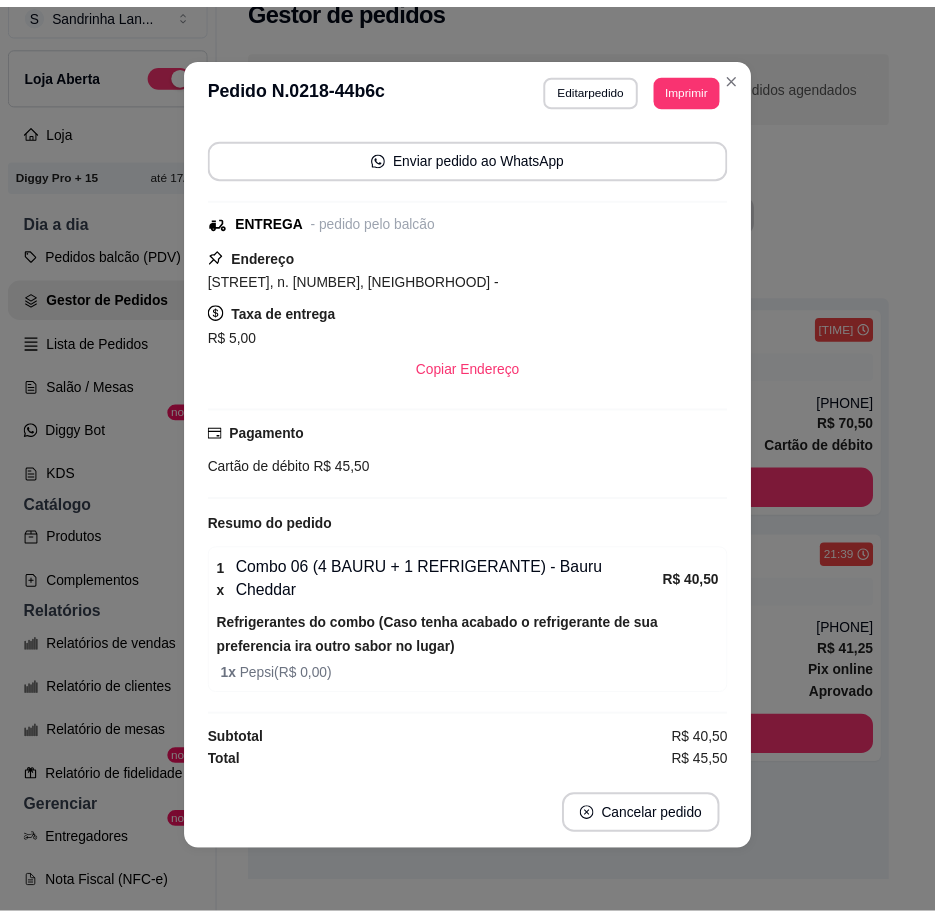 scroll, scrollTop: 107, scrollLeft: 0, axis: vertical 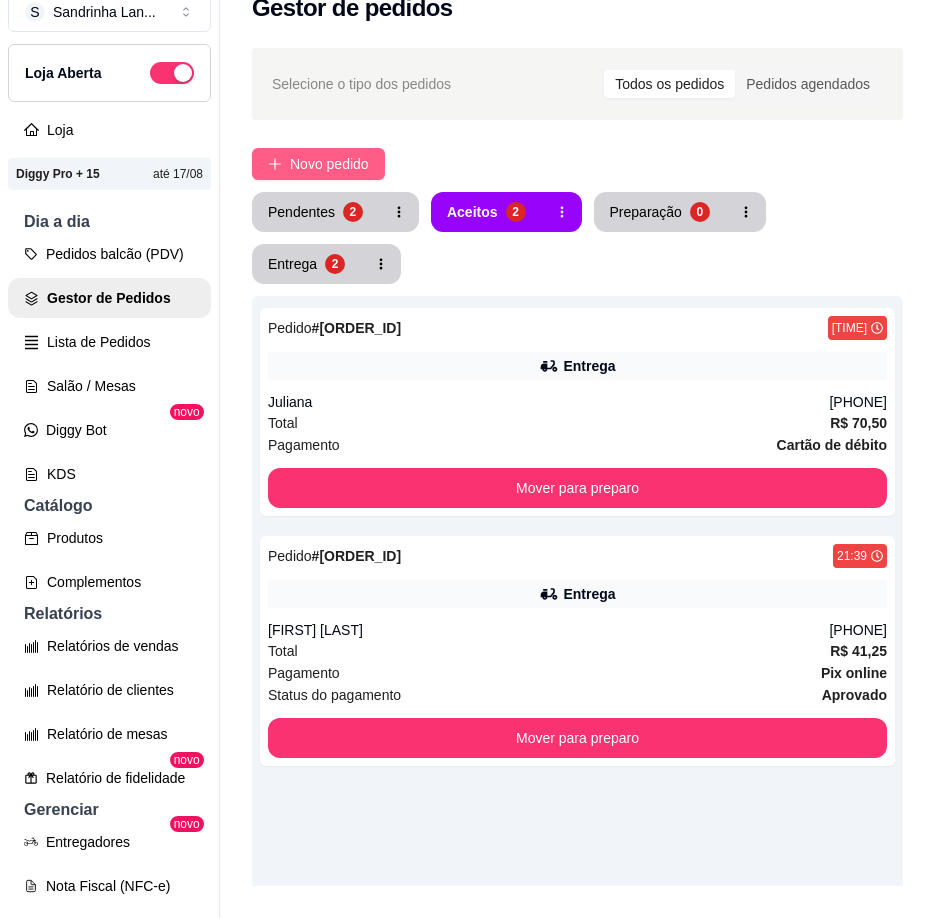 click on "Novo pedido" at bounding box center [329, 164] 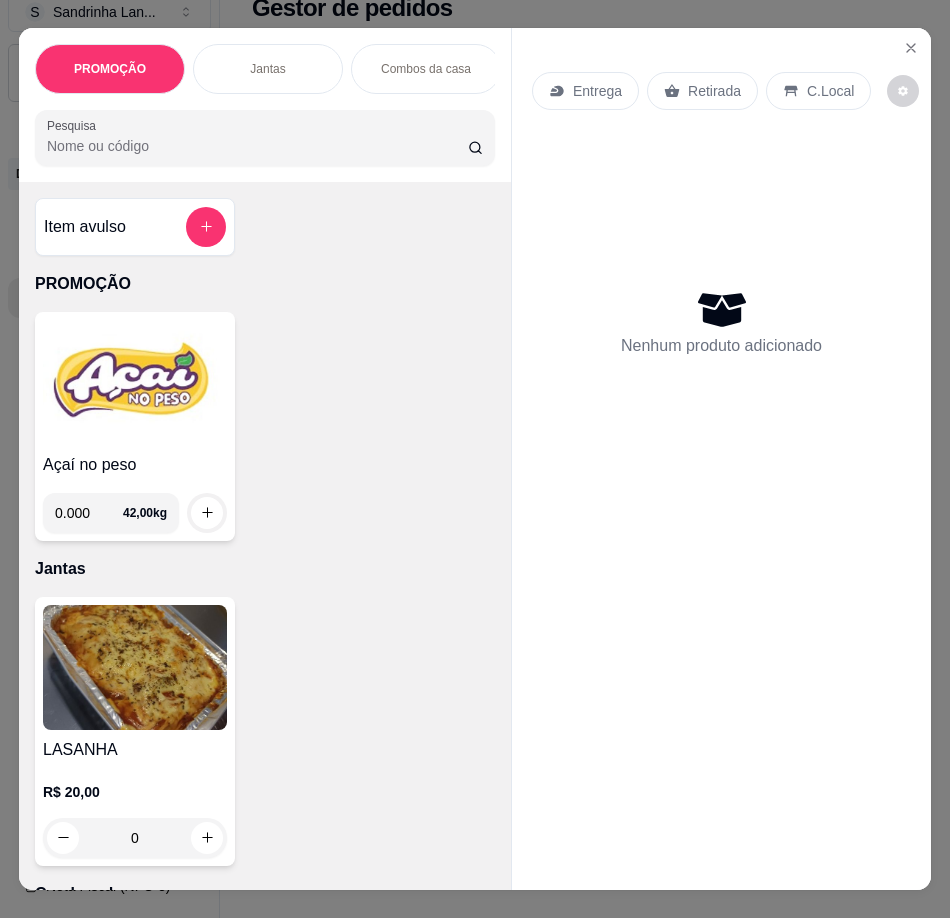 click at bounding box center [135, 382] 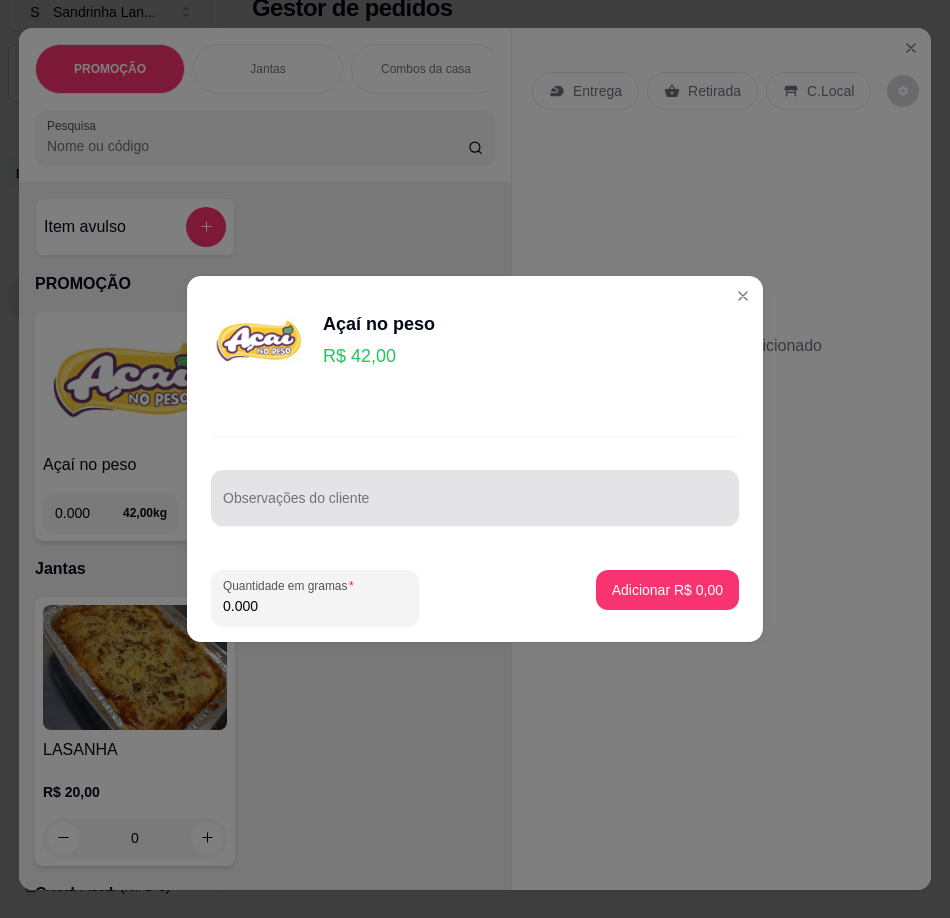 click on "Observações do cliente" at bounding box center [475, 506] 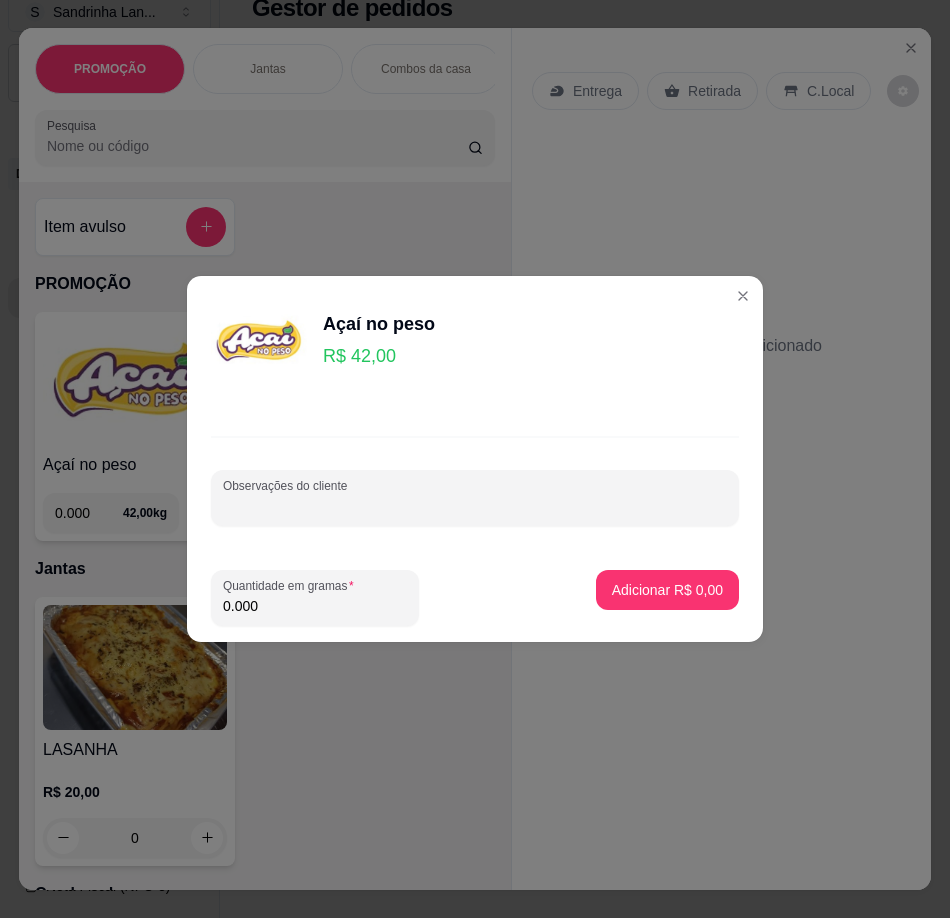 click on "Quantidade em gramas 0.000" at bounding box center [387, 598] 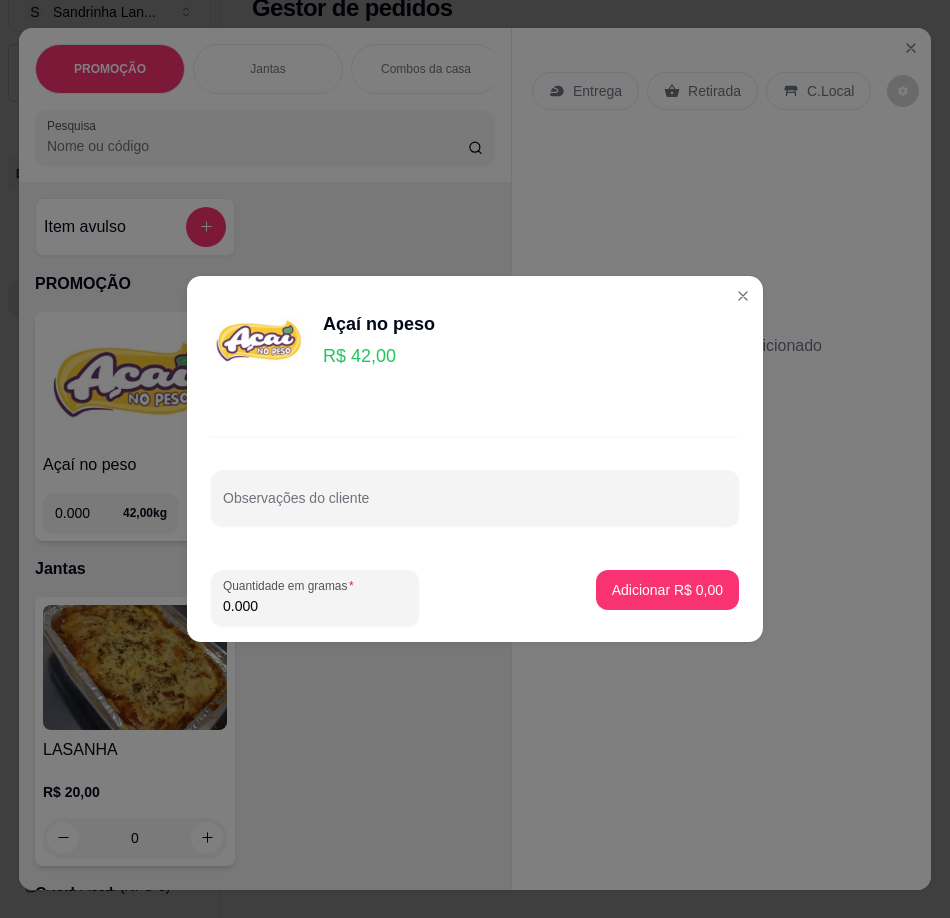 click on "Quantidade em gramas 0.000" at bounding box center (387, 598) 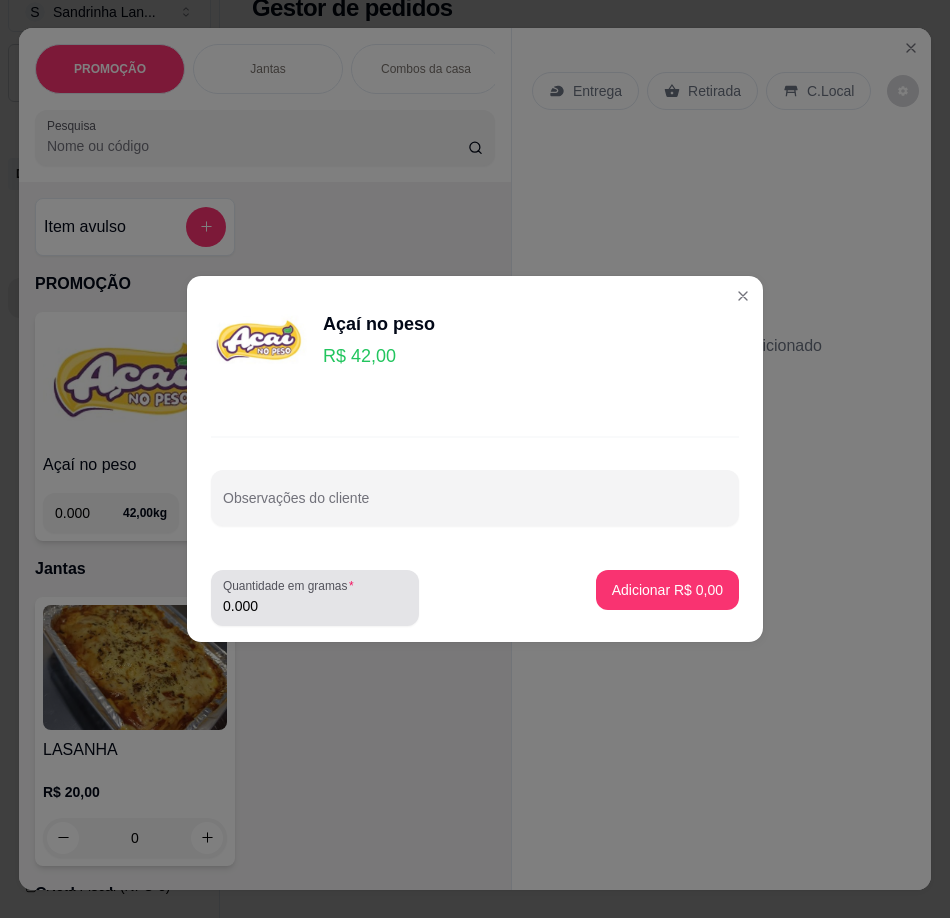 click on "0.000" at bounding box center (315, 606) 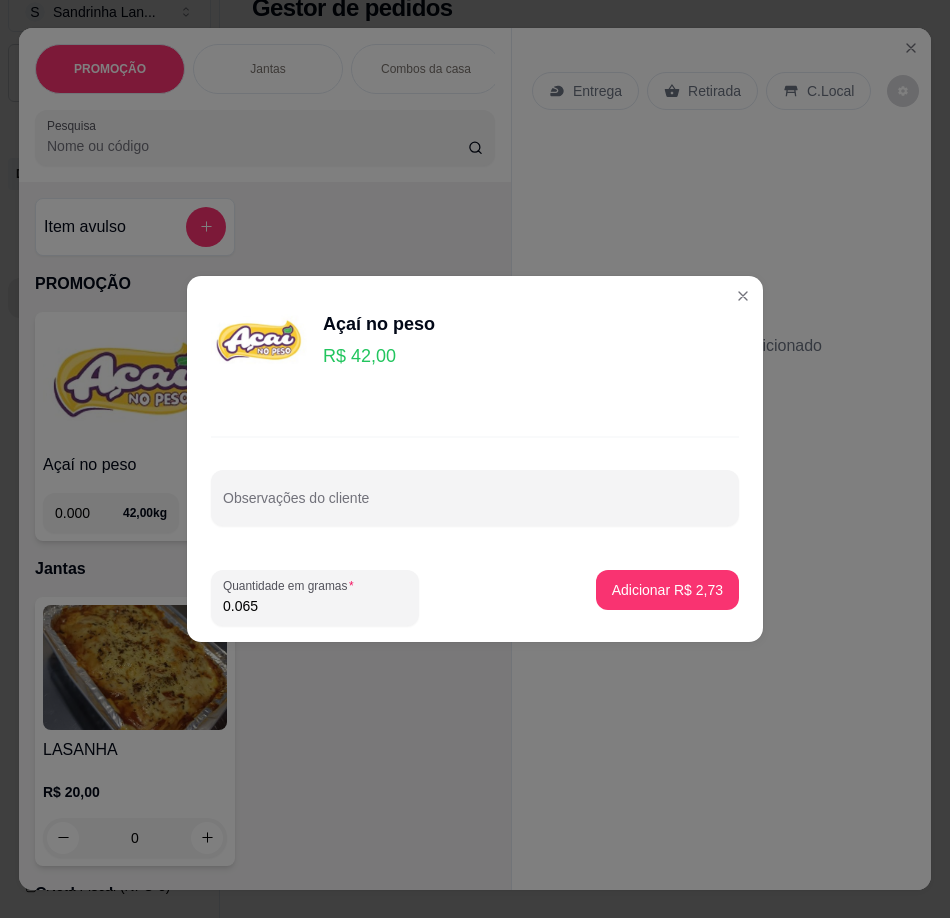 type on "0.656" 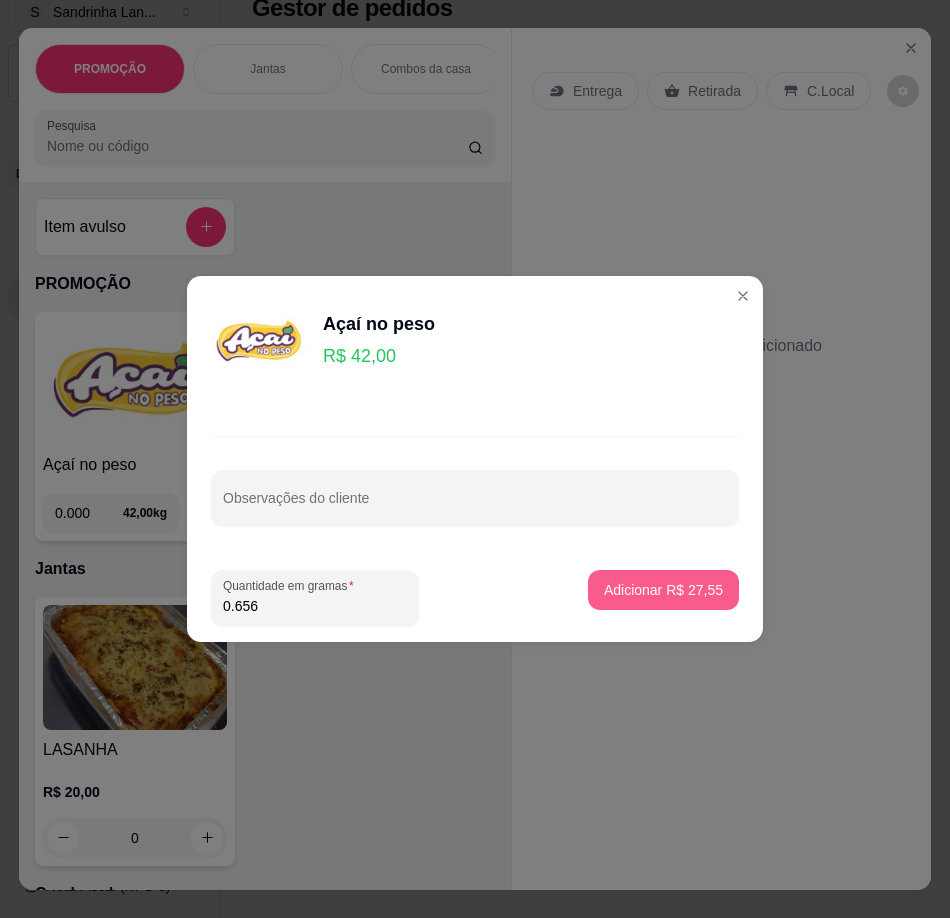 click on "Adicionar   [CURRENCY] [PRICE]" at bounding box center (663, 590) 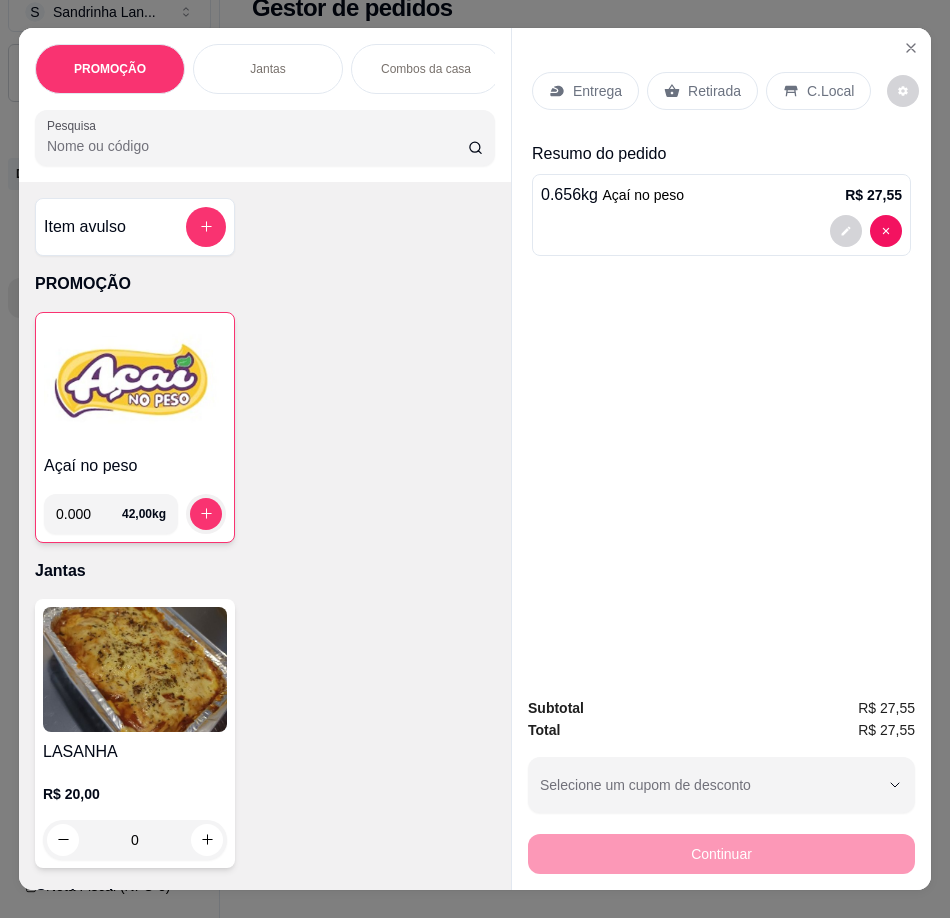 click at bounding box center [721, 231] 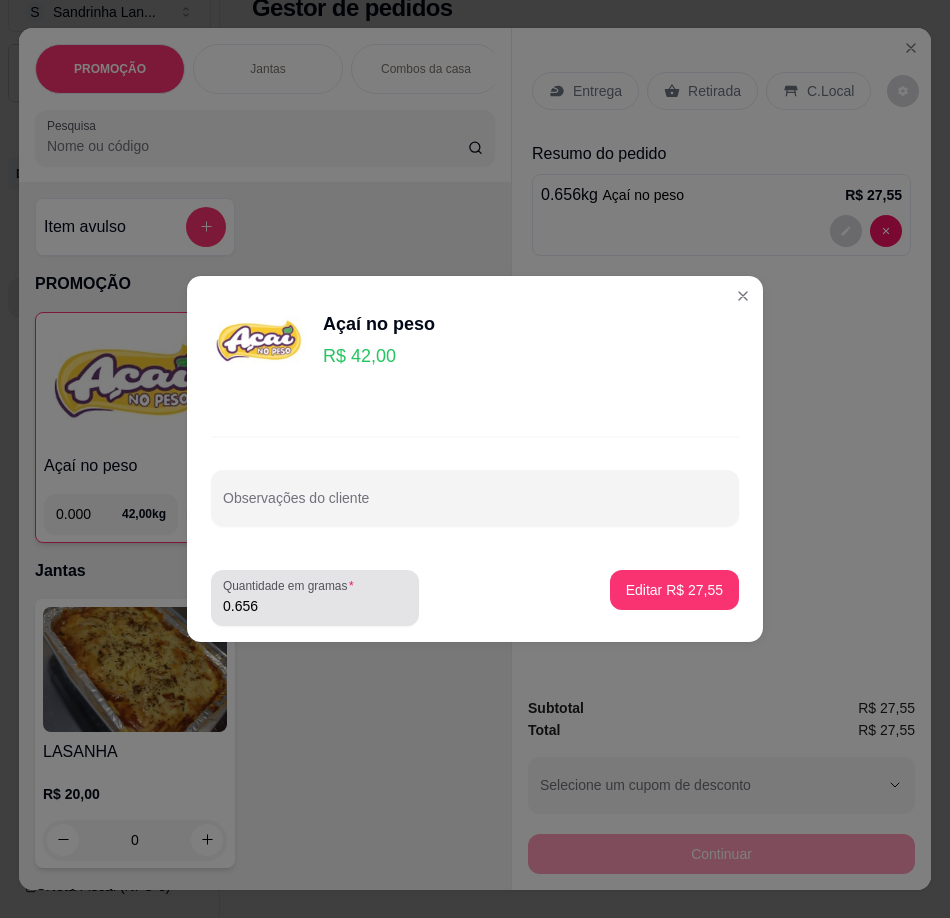 click on "0.656" at bounding box center [315, 598] 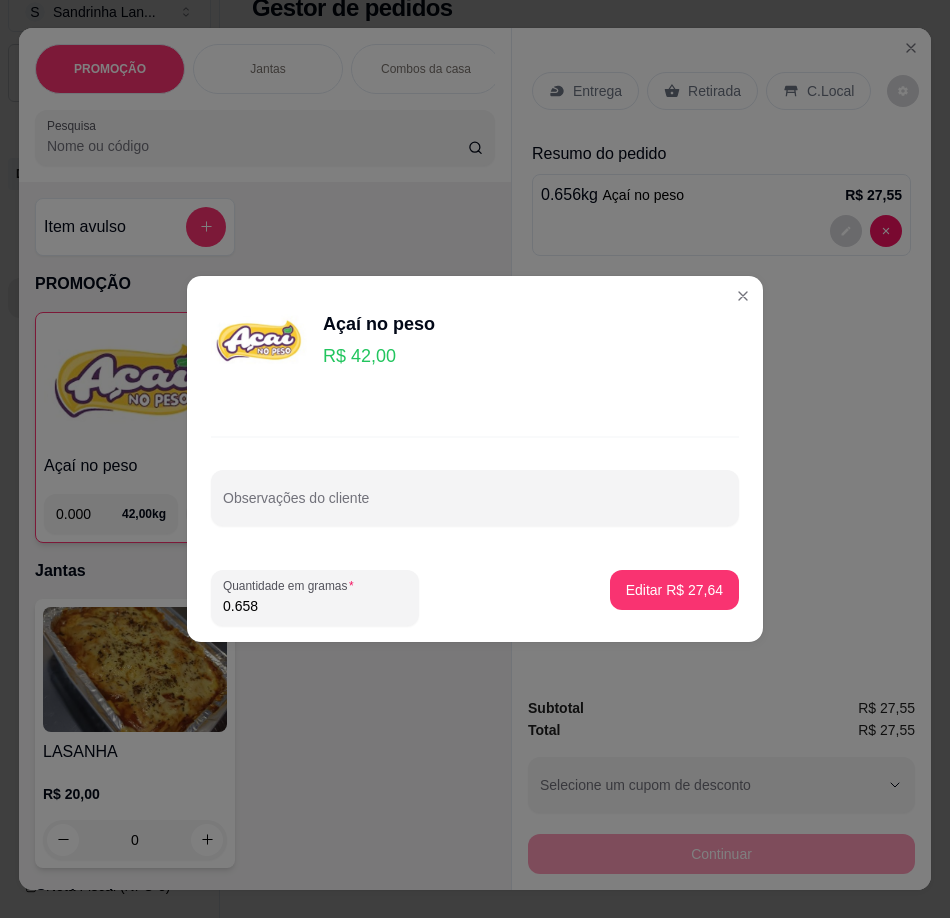 type on "0.658" 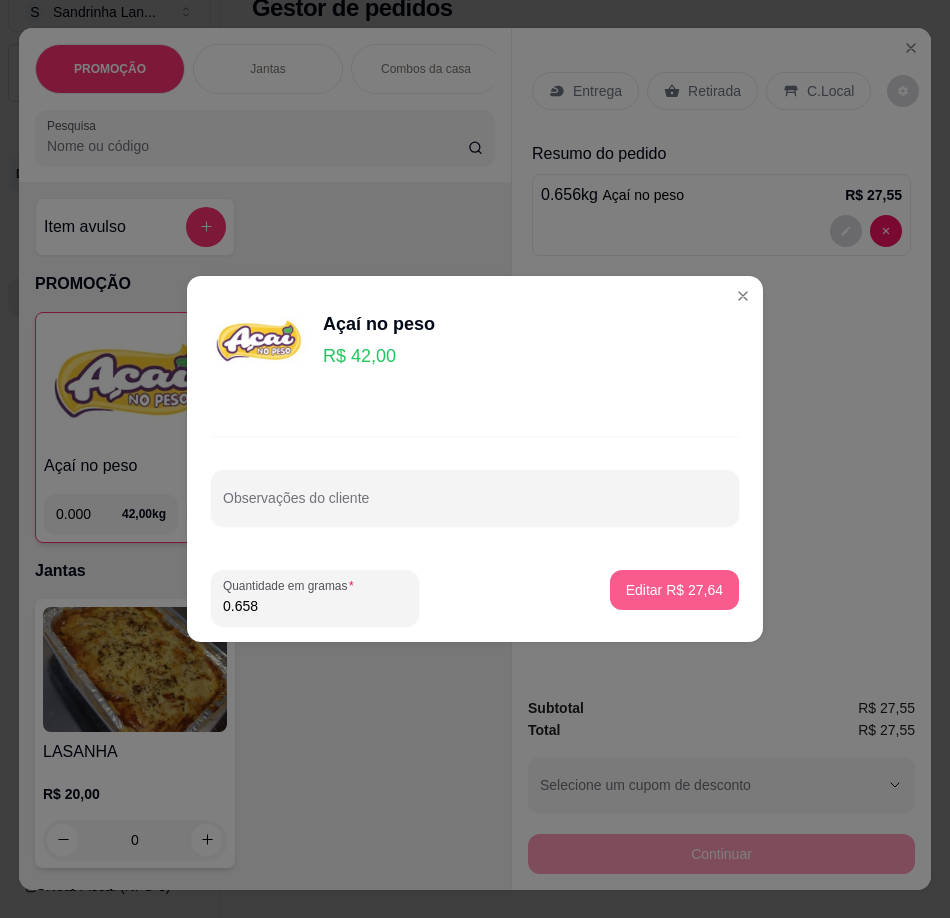 click on "Editar   [CURRENCY] [PRICE]" at bounding box center [674, 590] 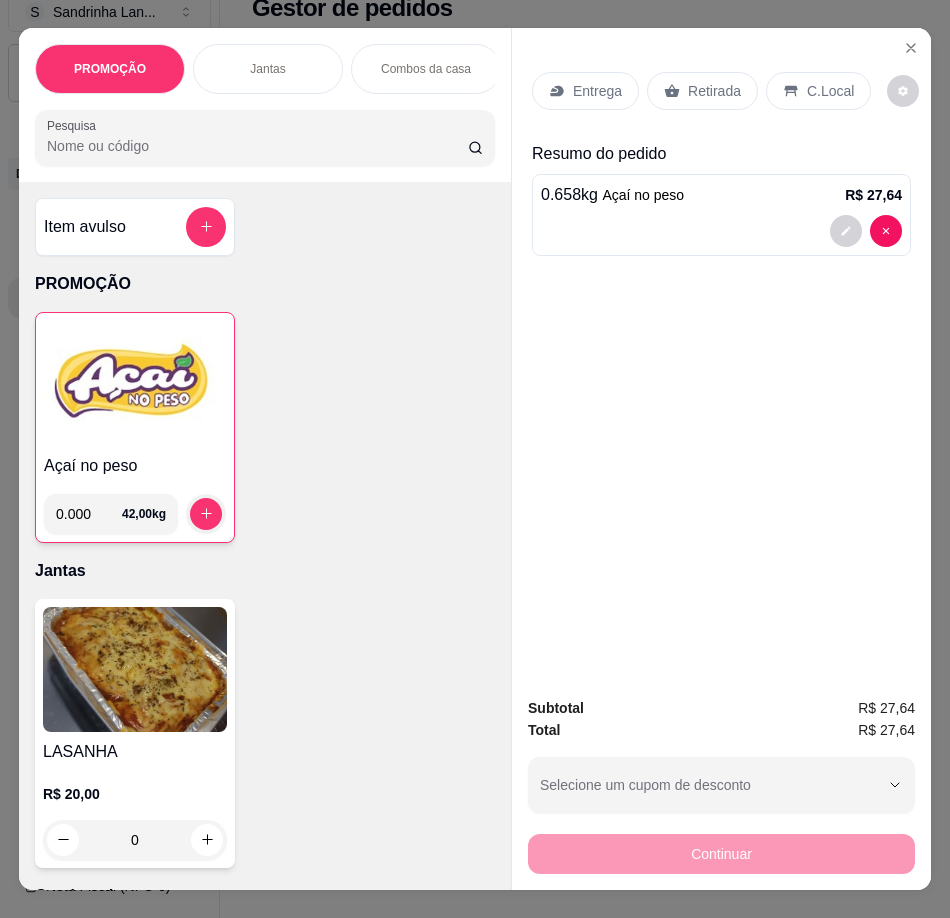 click on "Retirada" at bounding box center [702, 91] 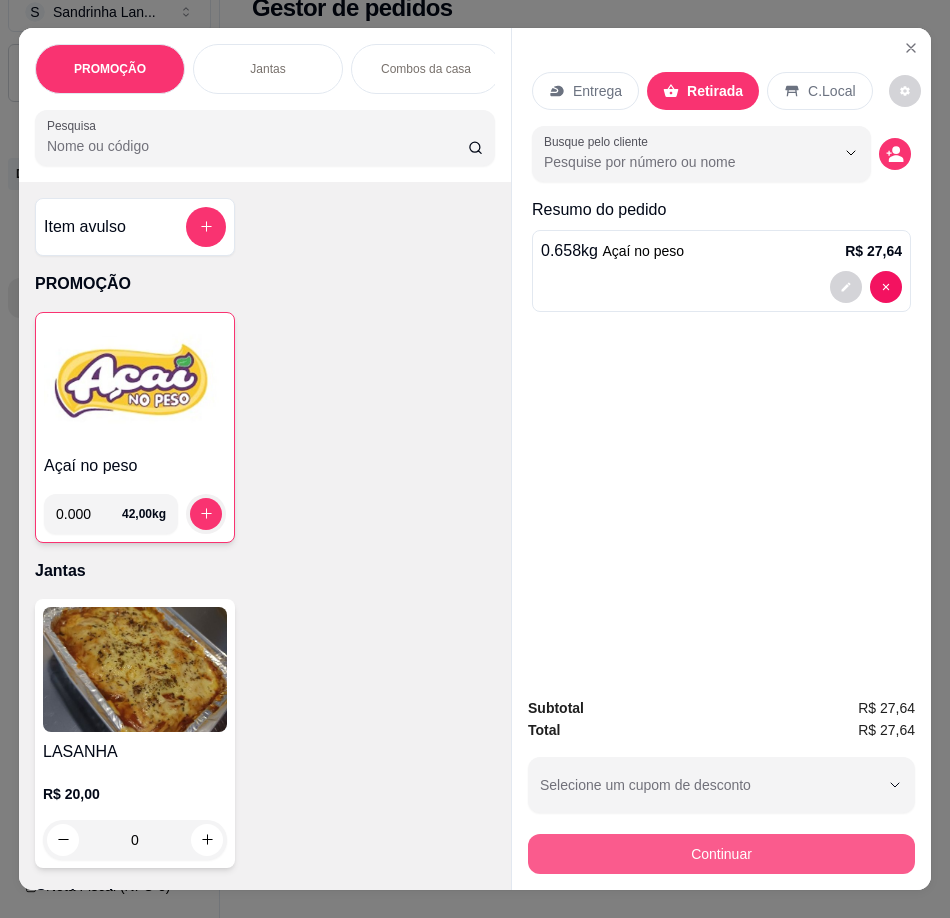 click on "Continuar" at bounding box center (721, 854) 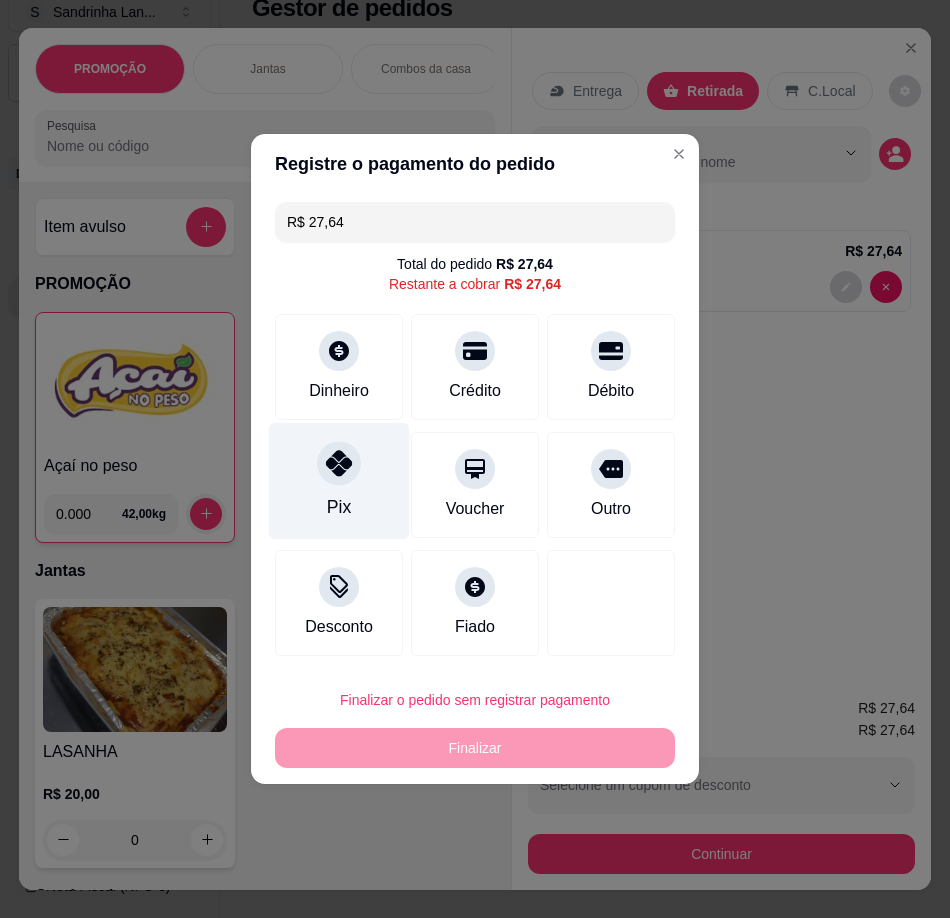 click on "Pix" at bounding box center (339, 507) 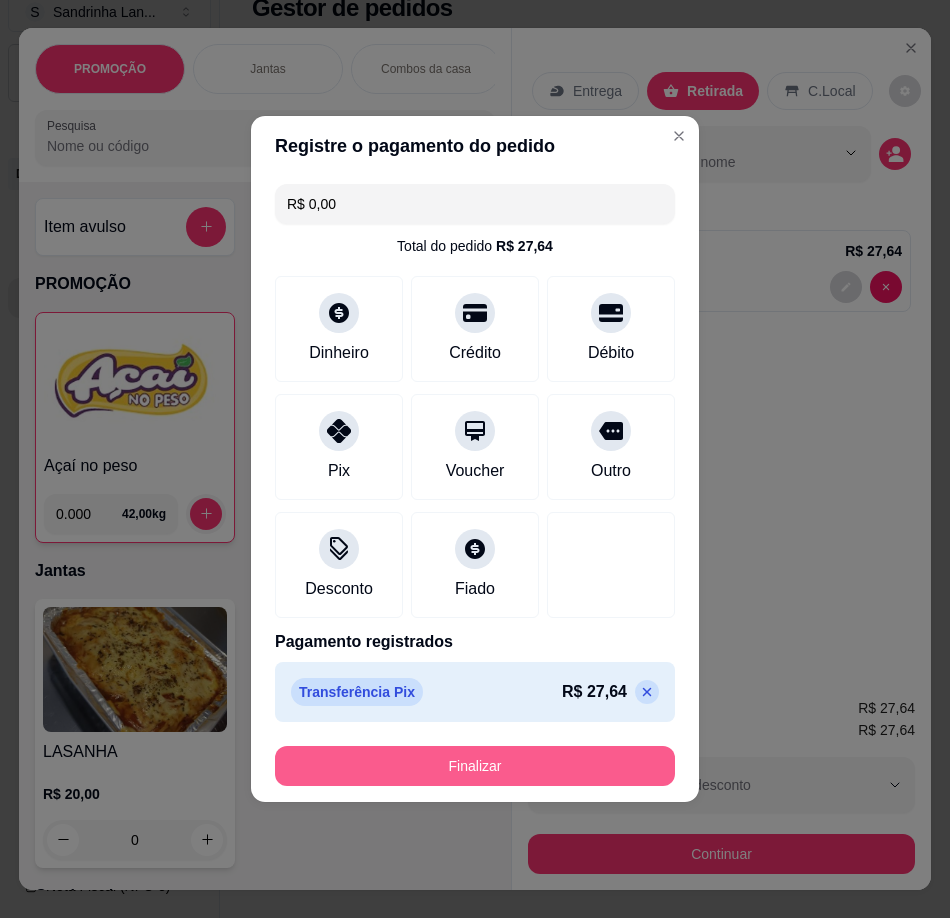 click on "Finalizar" at bounding box center [475, 766] 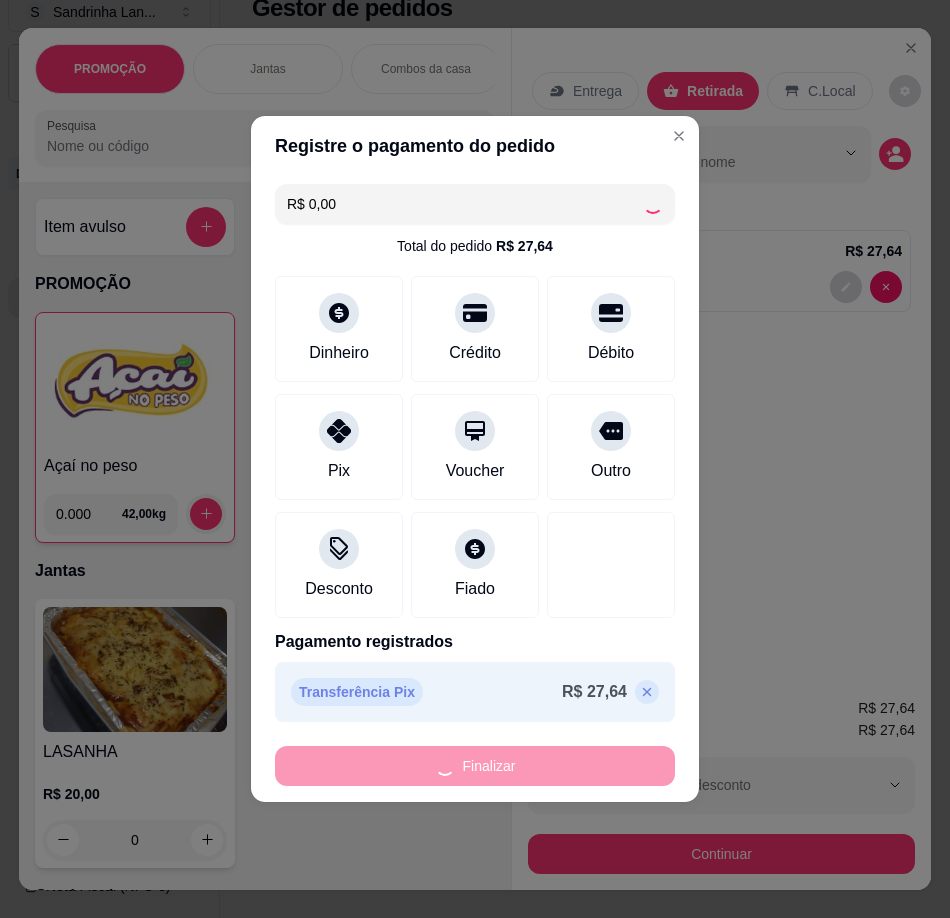 type on "-R$ 27,64" 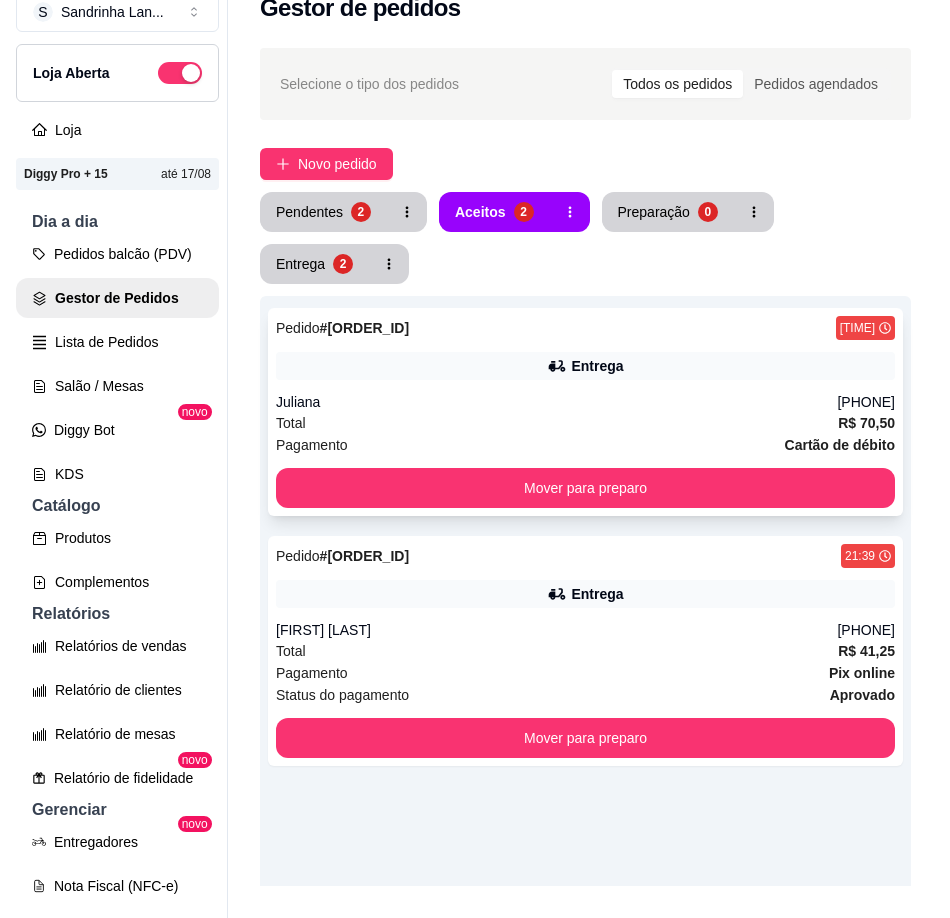 scroll, scrollTop: 0, scrollLeft: 0, axis: both 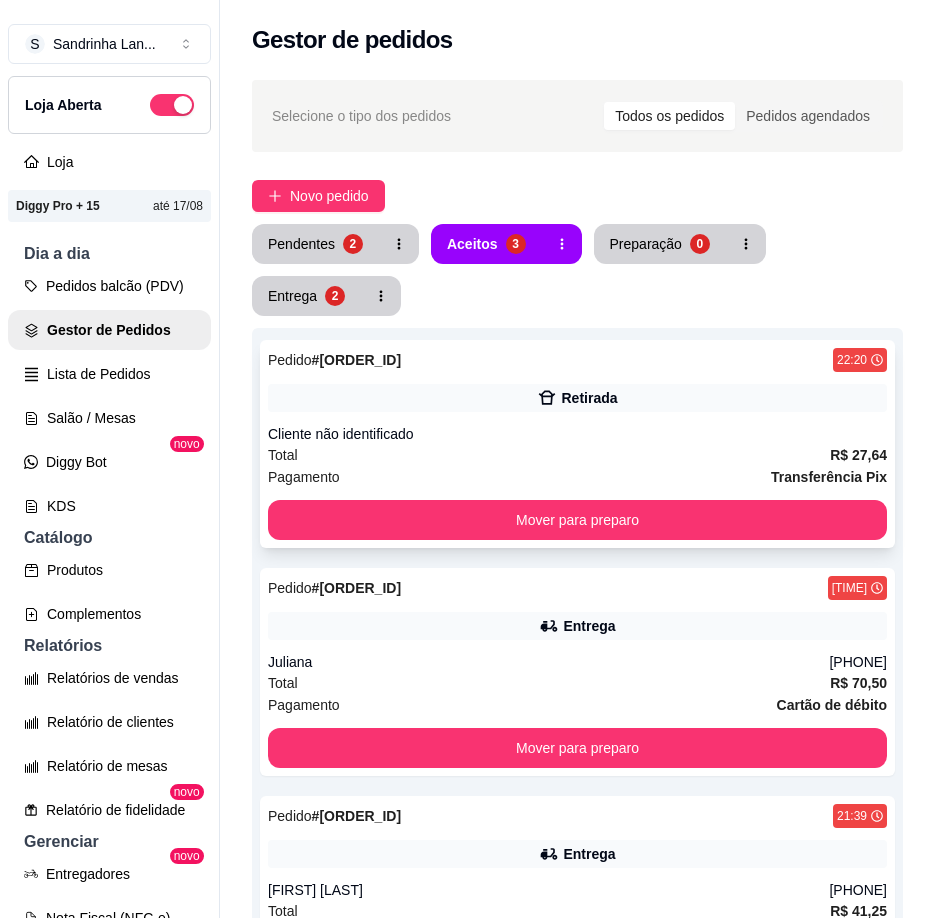 click on "Retirada" at bounding box center [577, 398] 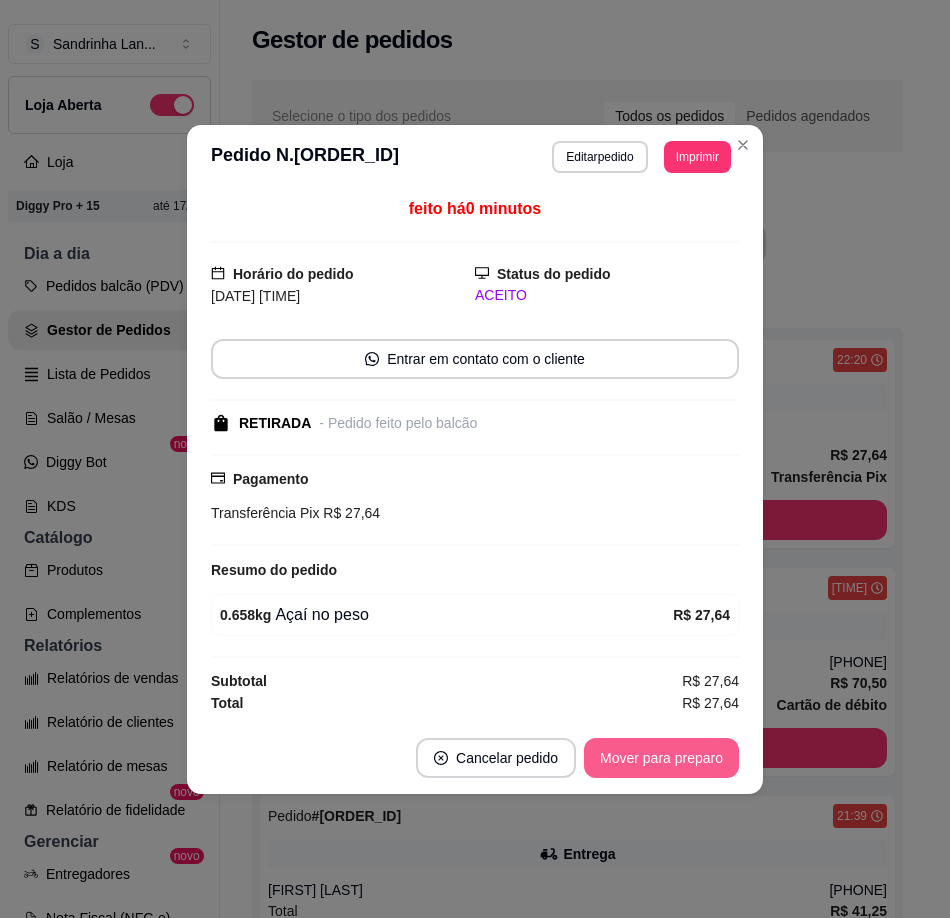 click on "Mover para preparo" at bounding box center [661, 758] 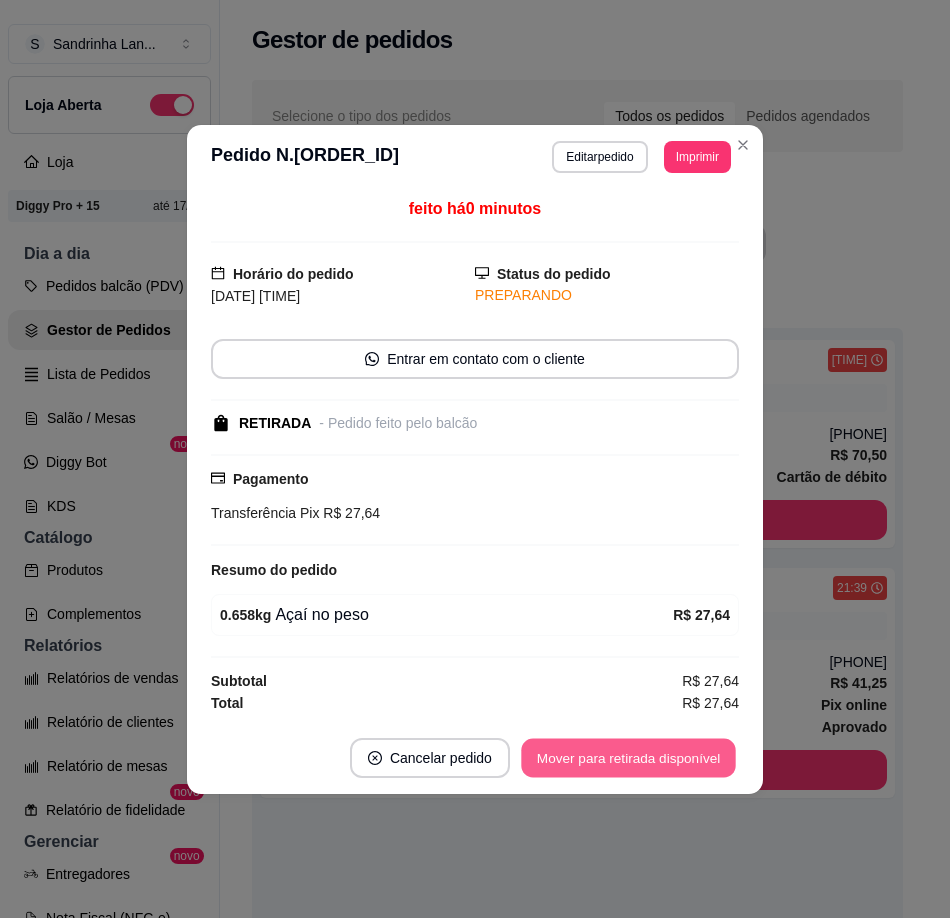 click on "Mover para retirada disponível" at bounding box center [628, 757] 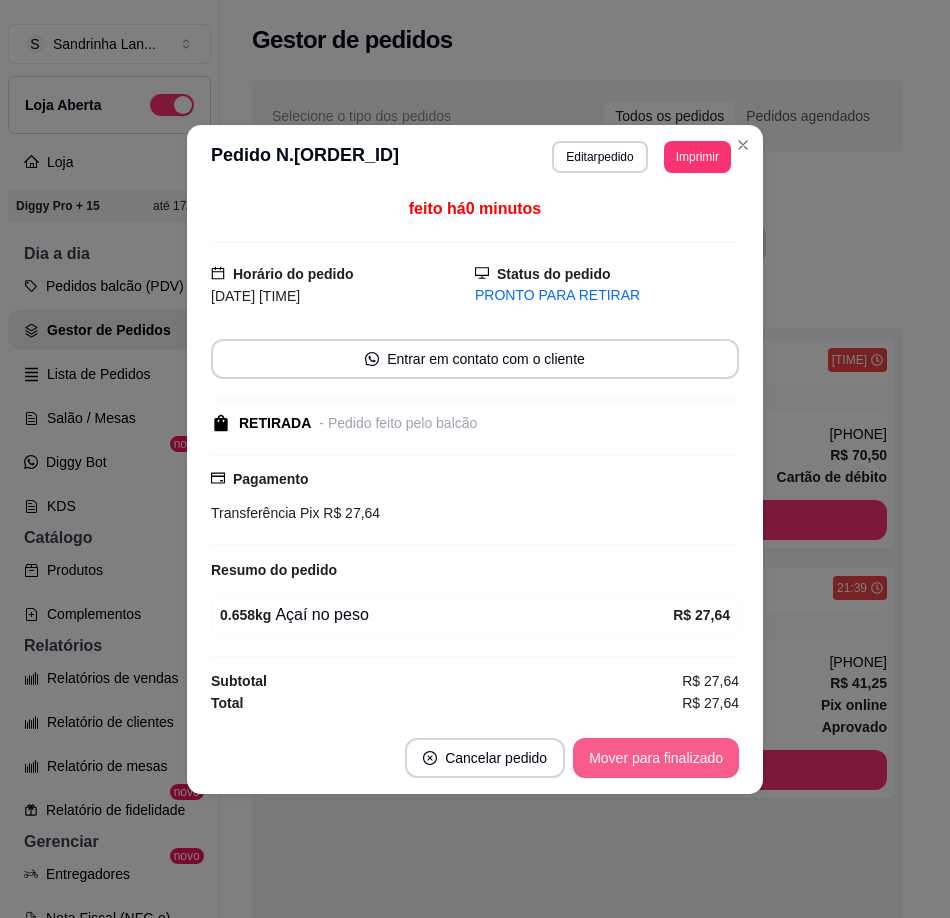 click on "Mover para finalizado" at bounding box center (656, 758) 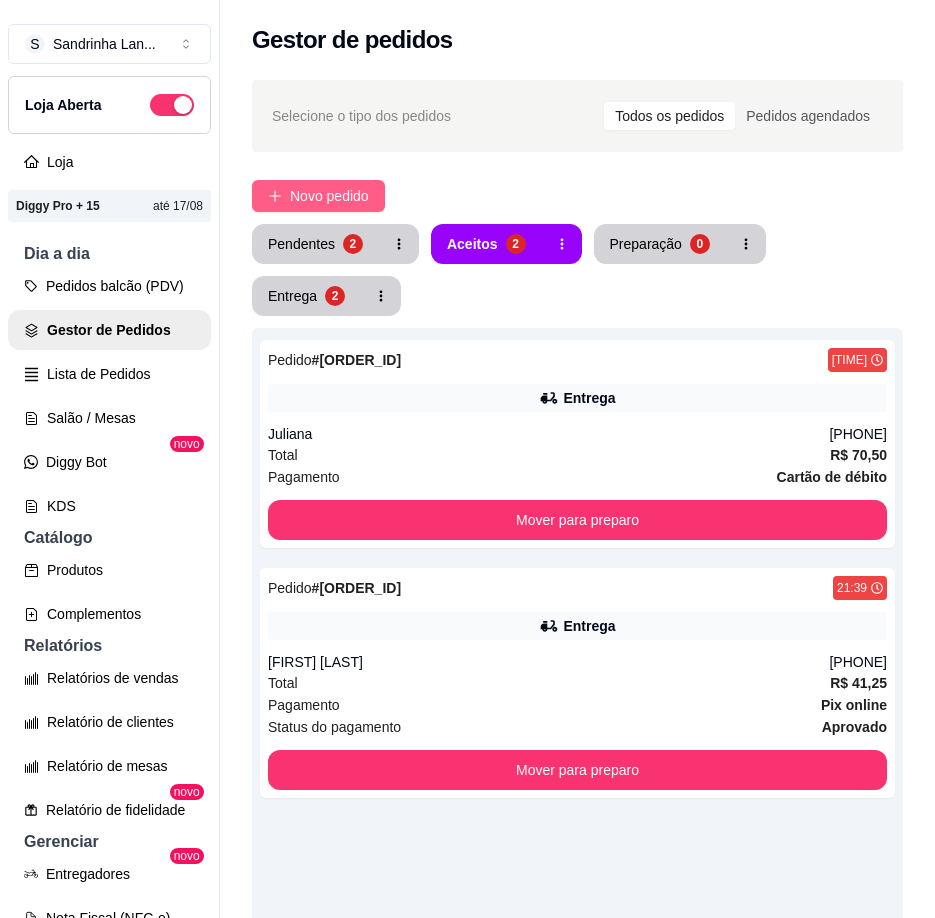 click on "Novo pedido" at bounding box center (329, 196) 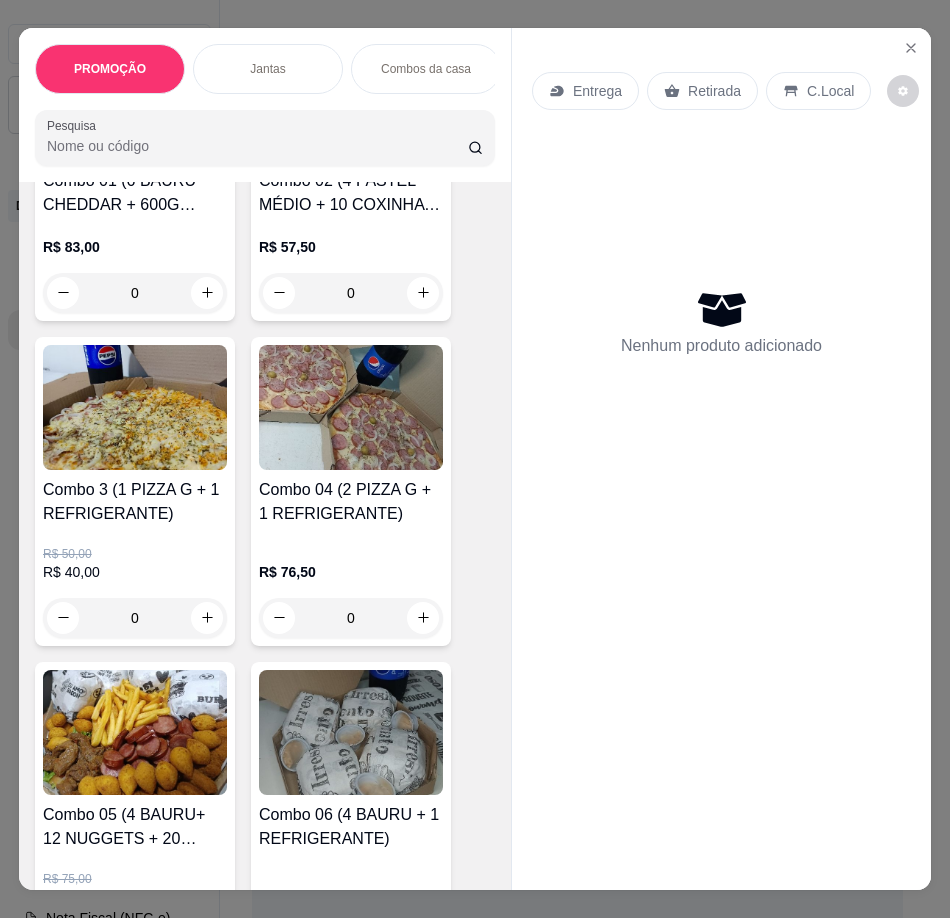 scroll, scrollTop: 900, scrollLeft: 0, axis: vertical 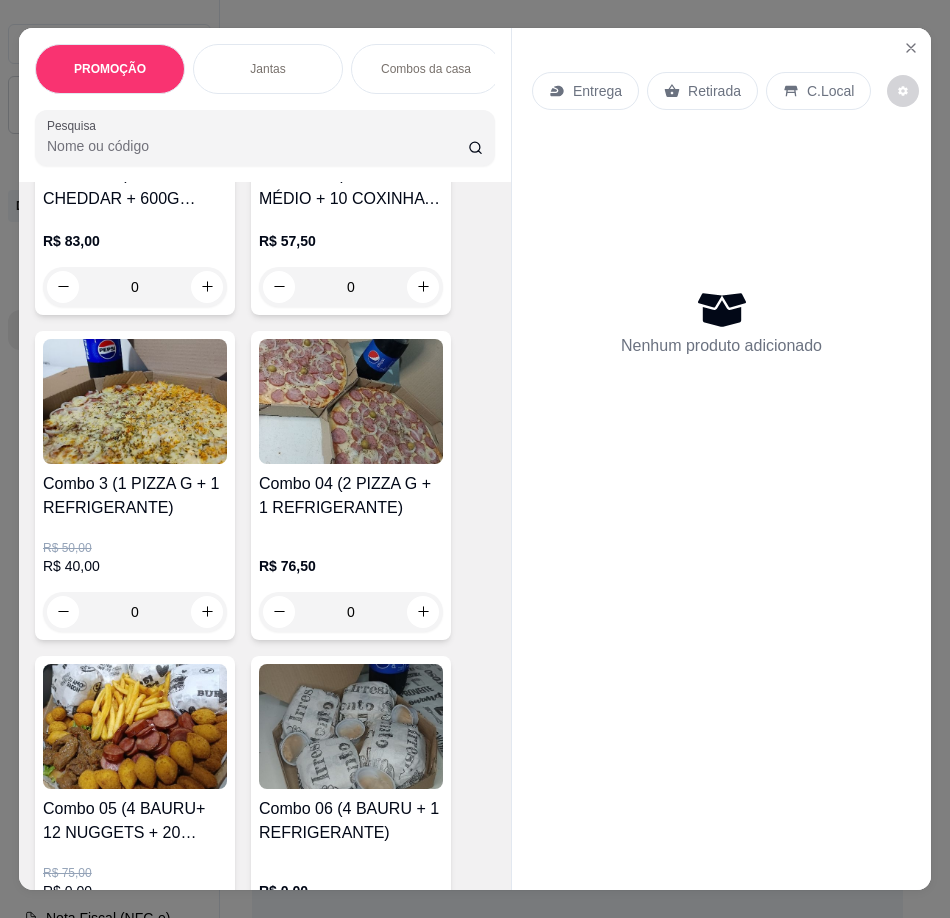 click at bounding box center (135, 401) 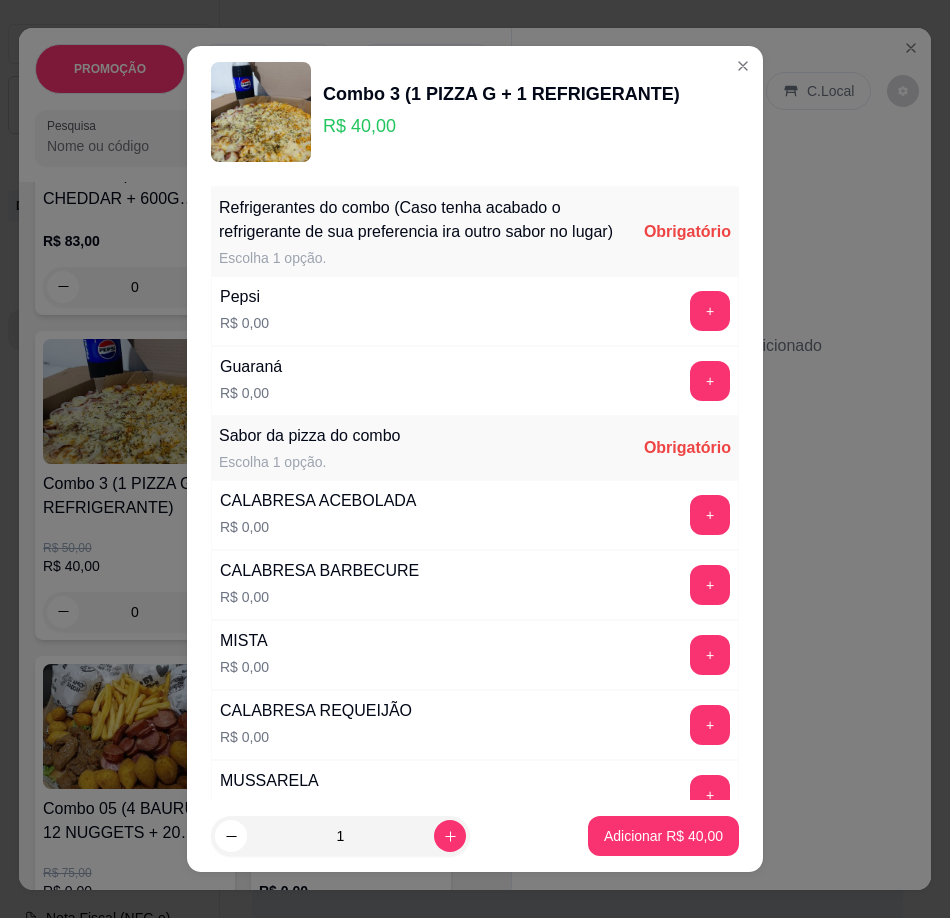 scroll, scrollTop: 100, scrollLeft: 0, axis: vertical 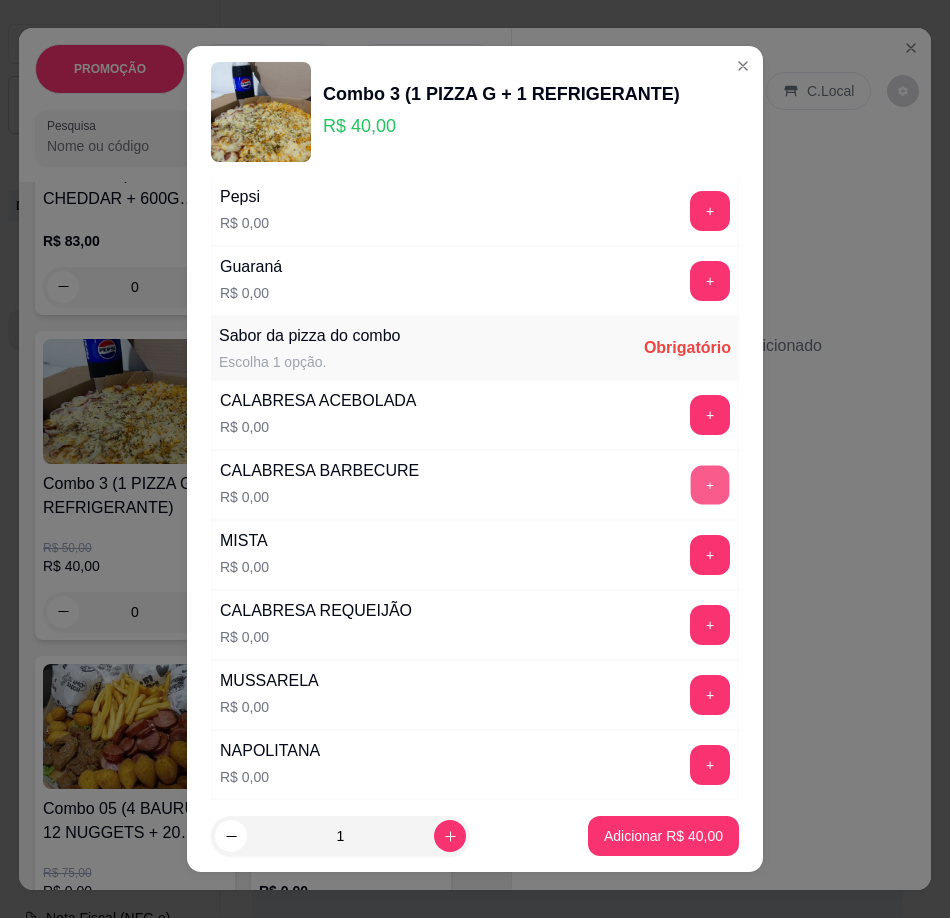 click on "+" at bounding box center [710, 485] 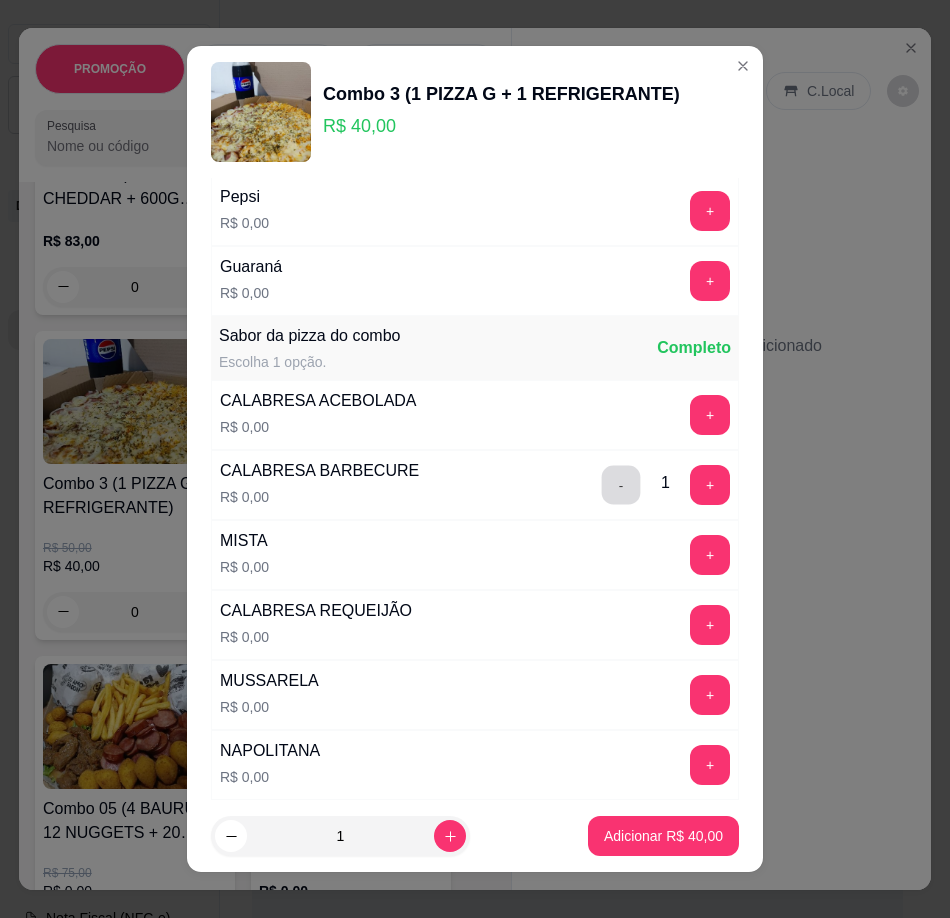 click on "-" at bounding box center [621, 485] 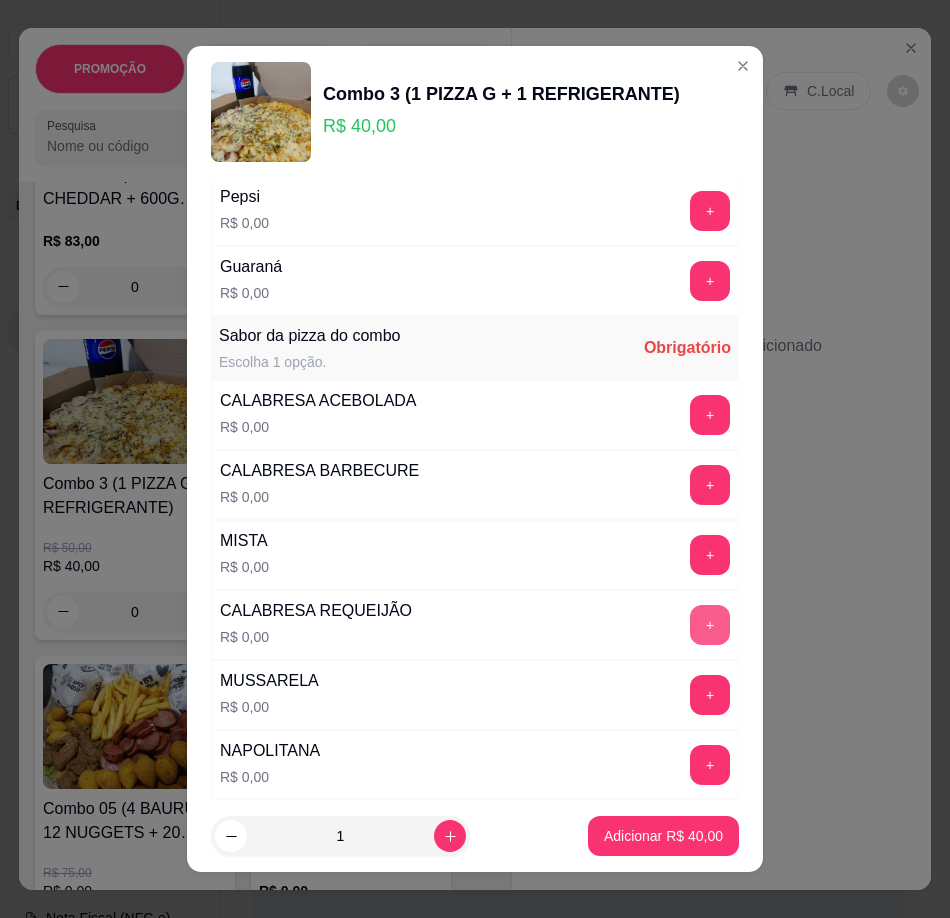 click on "+" at bounding box center [710, 625] 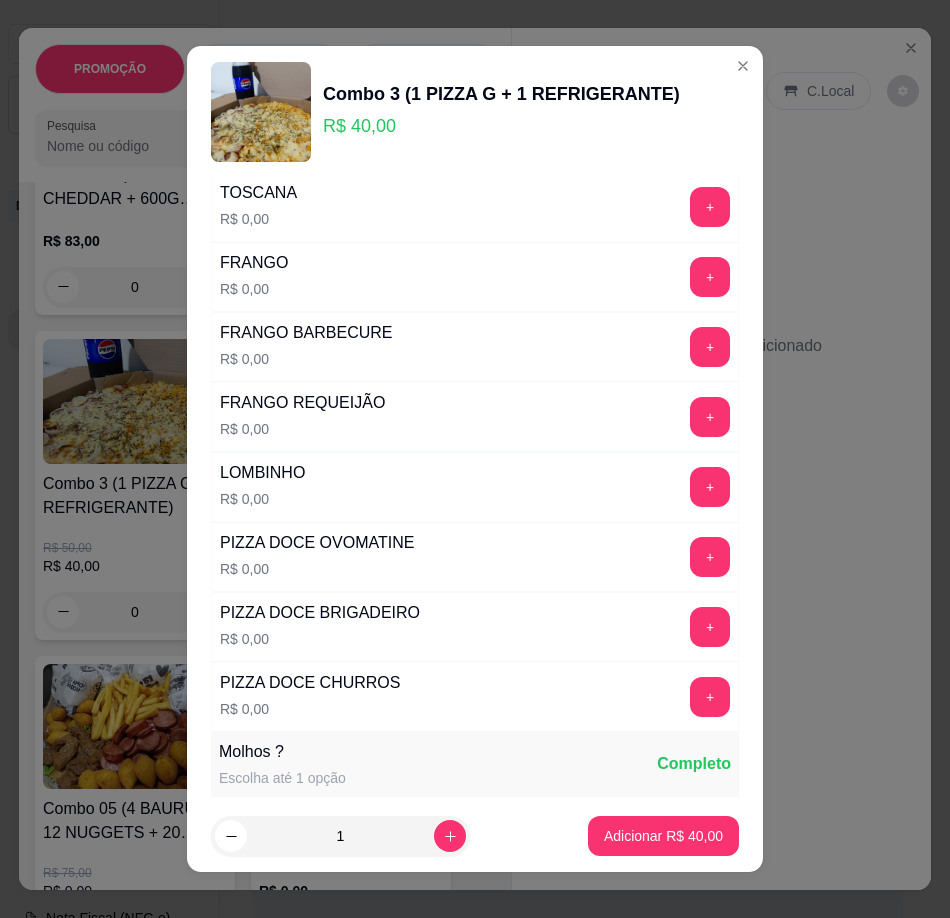scroll, scrollTop: 800, scrollLeft: 0, axis: vertical 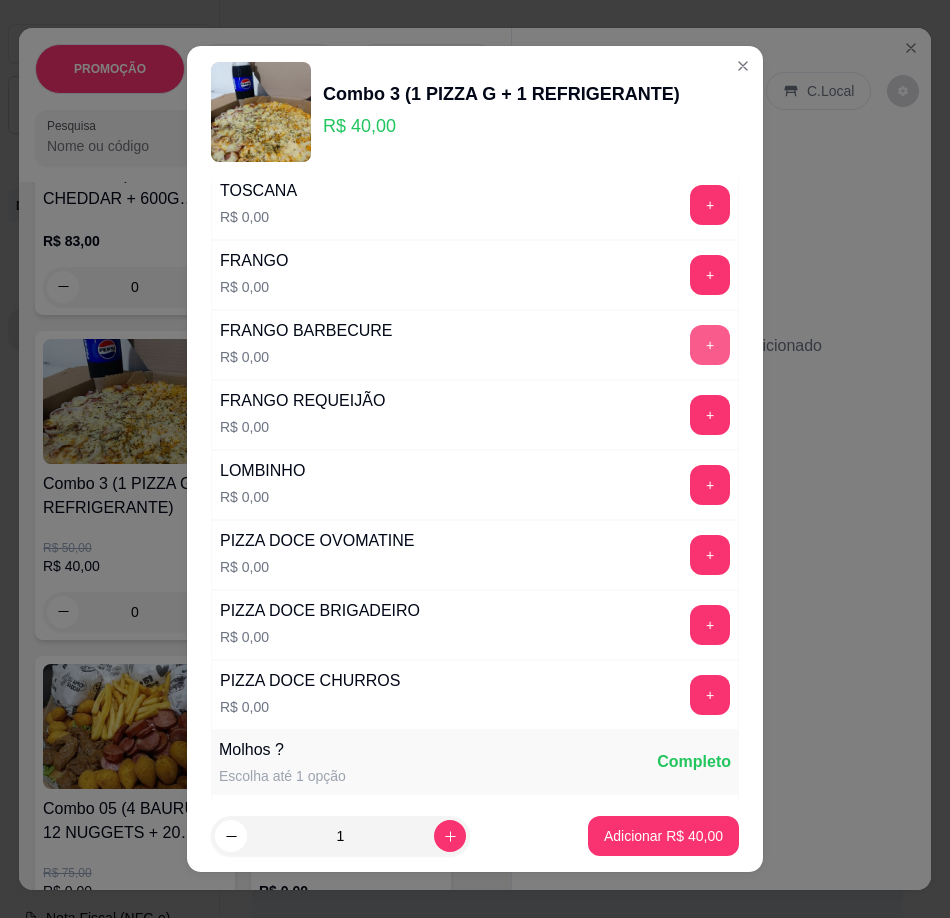 click on "+" at bounding box center [710, 345] 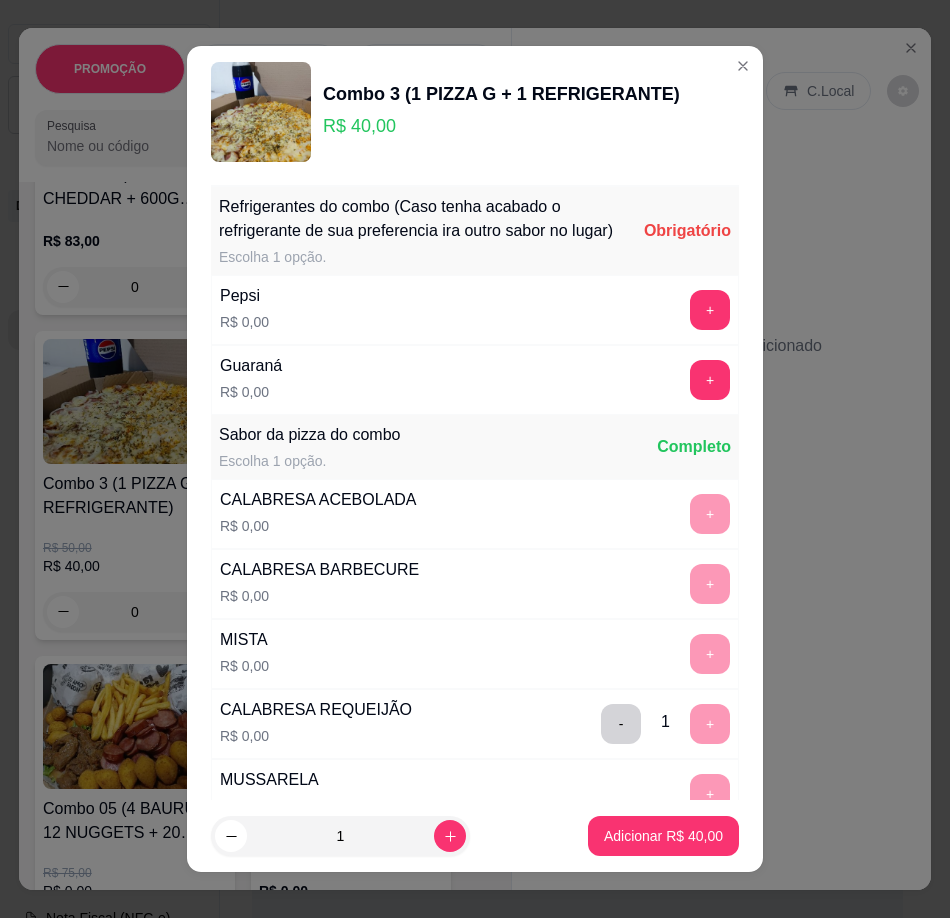 scroll, scrollTop: 0, scrollLeft: 0, axis: both 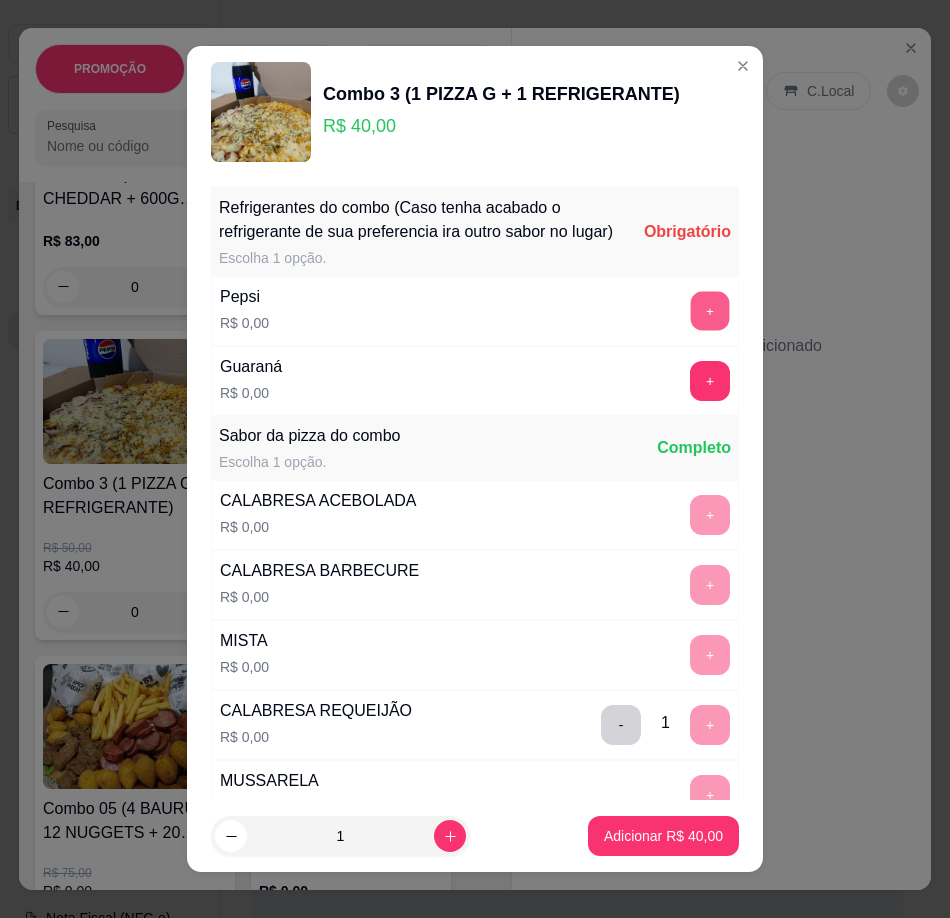 click on "+" at bounding box center (710, 311) 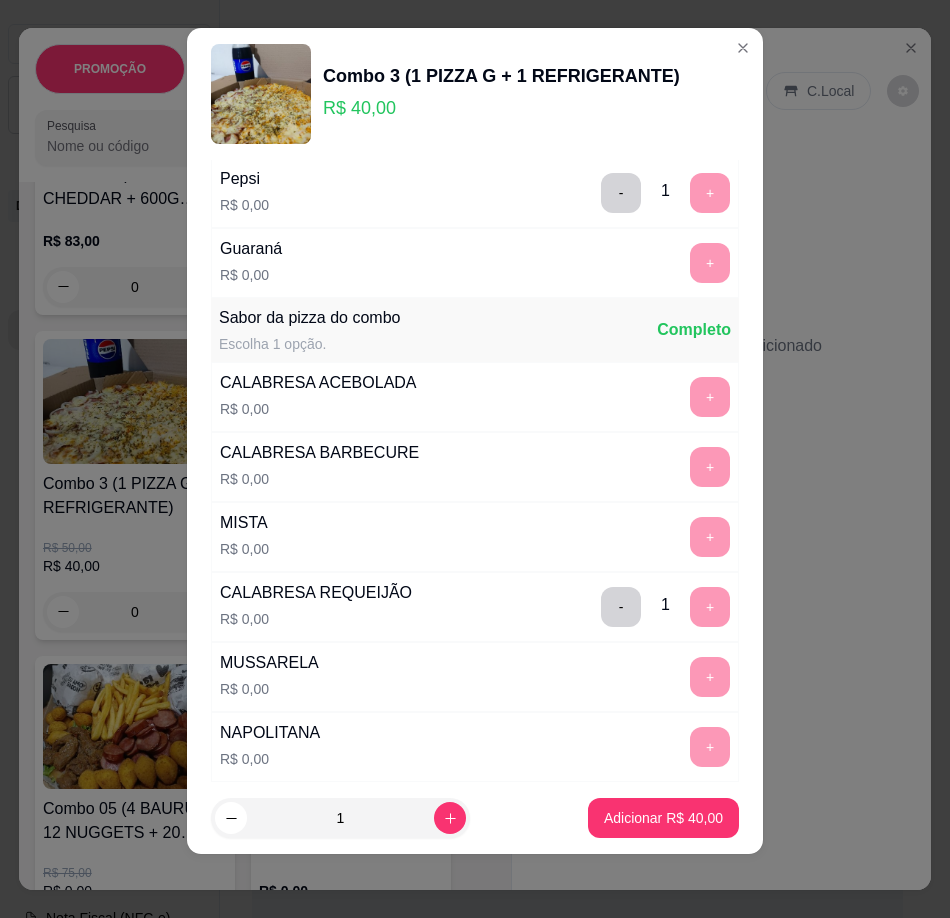scroll, scrollTop: 238, scrollLeft: 0, axis: vertical 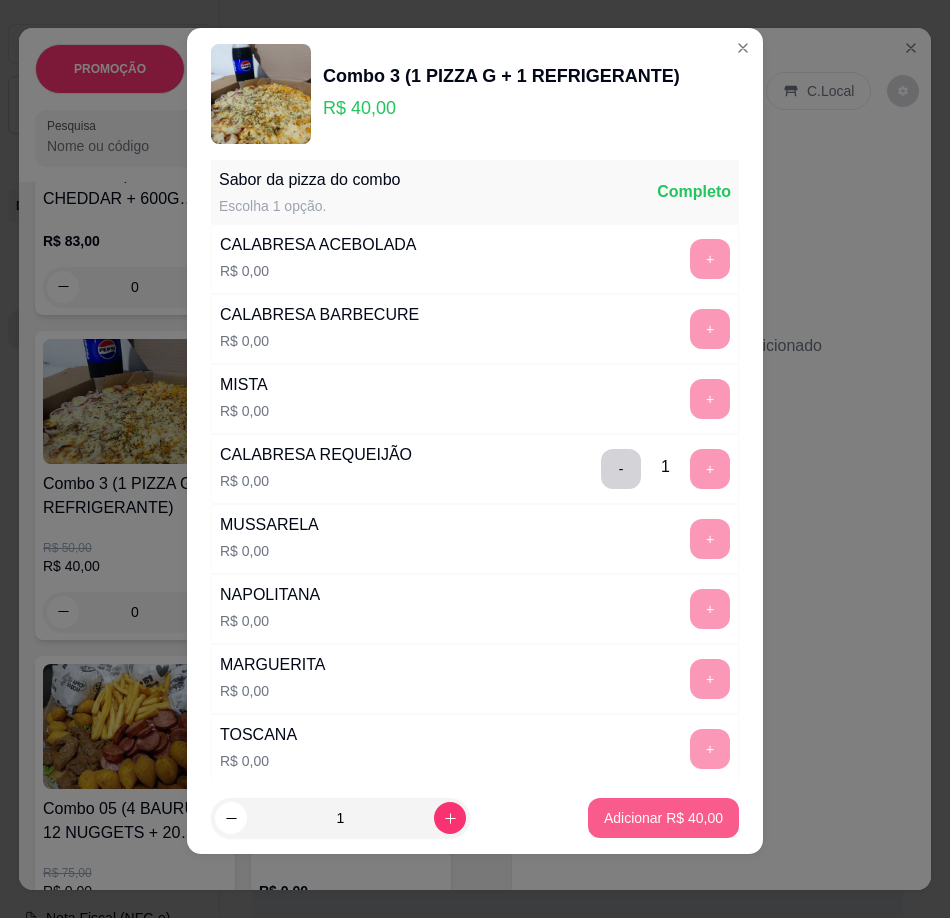 click on "Adicionar   R$ 40,00" at bounding box center (663, 818) 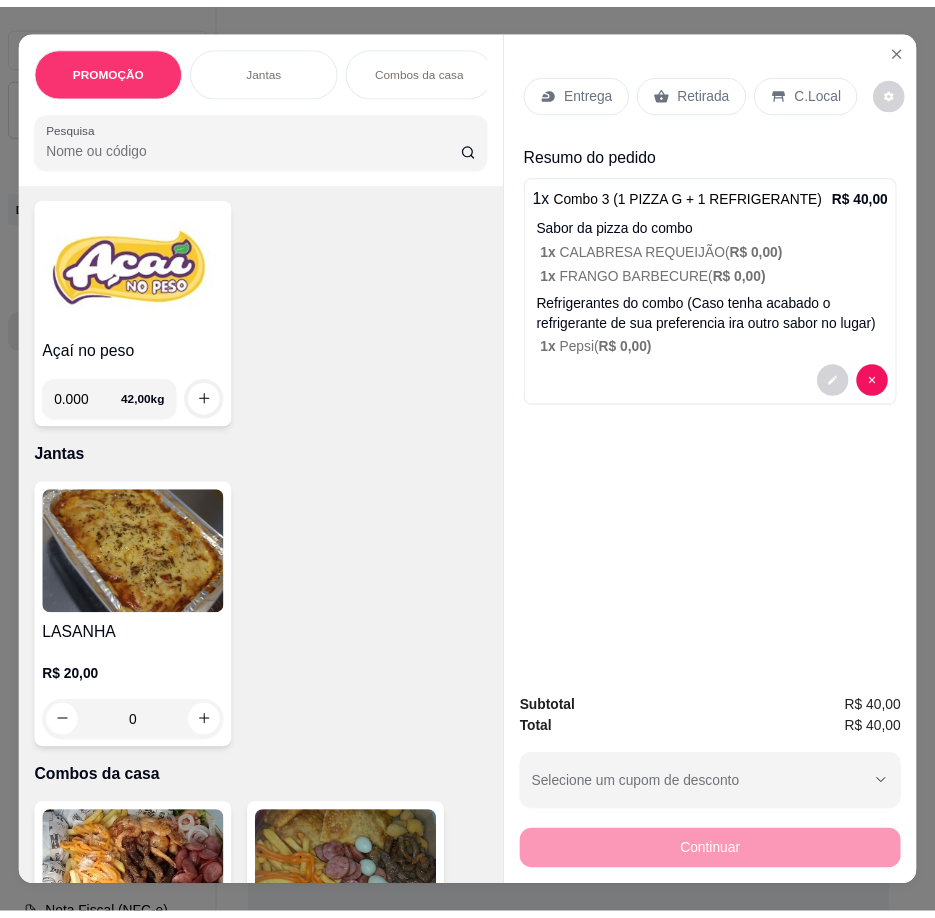 scroll, scrollTop: 0, scrollLeft: 0, axis: both 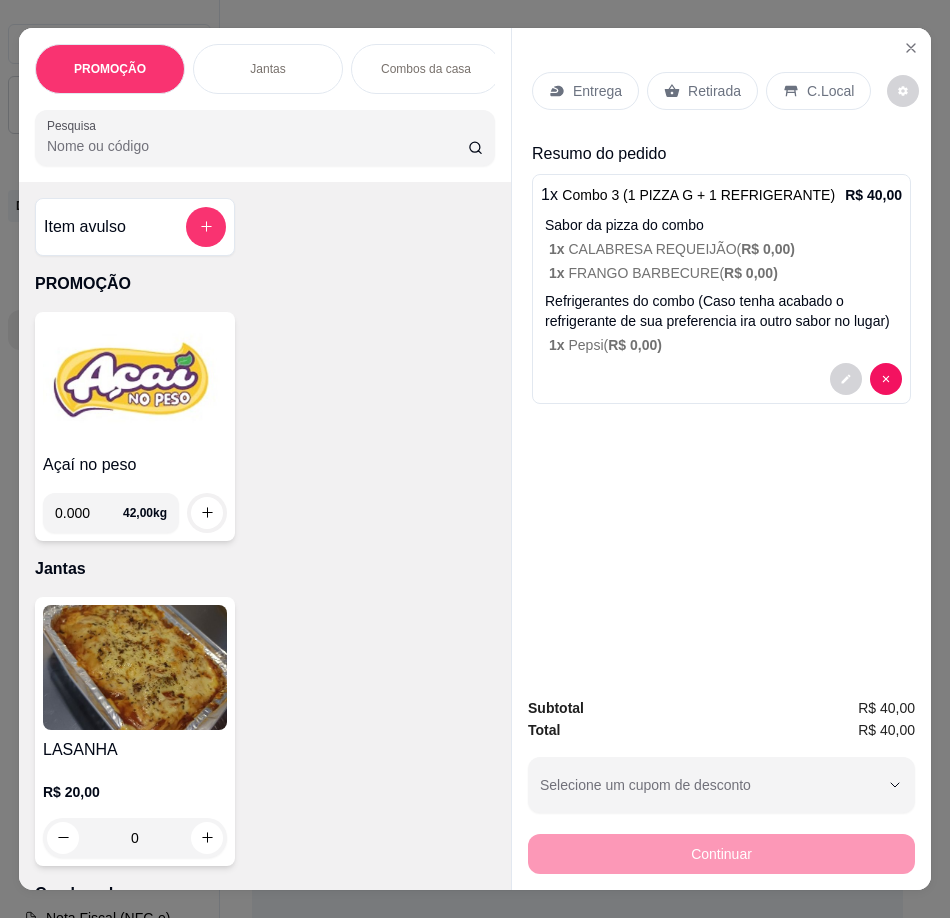 click on "Item avulso" at bounding box center [85, 227] 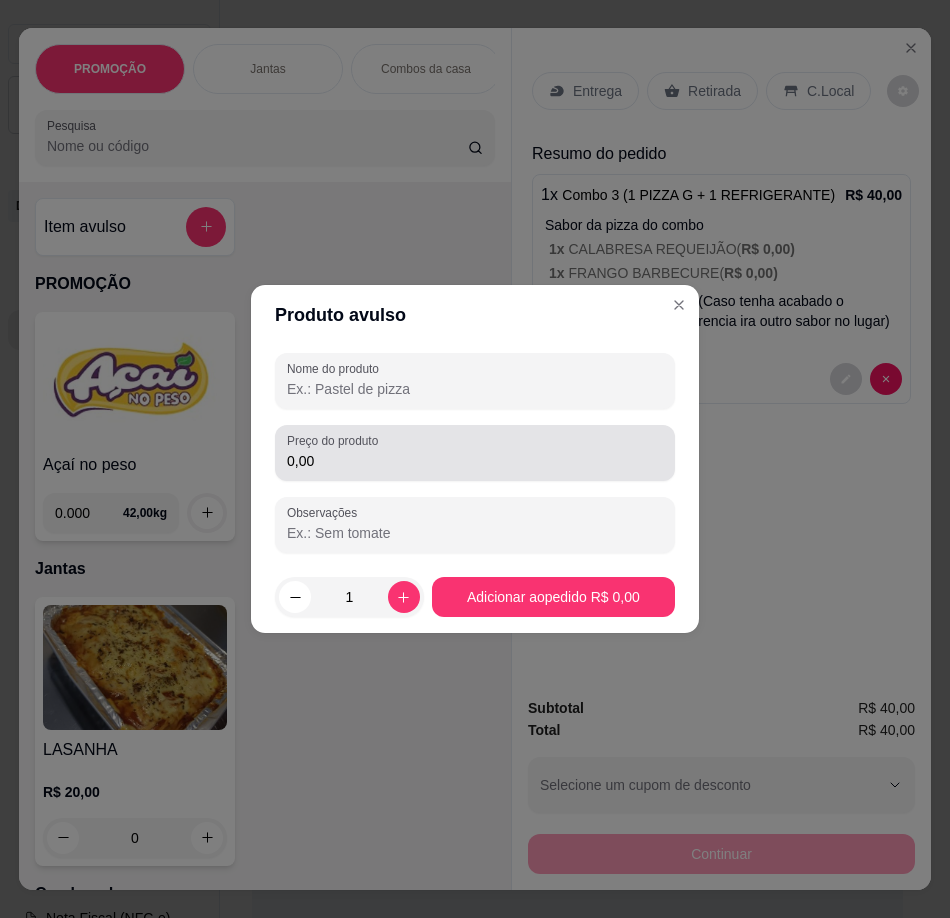 click on "0,00" at bounding box center [475, 461] 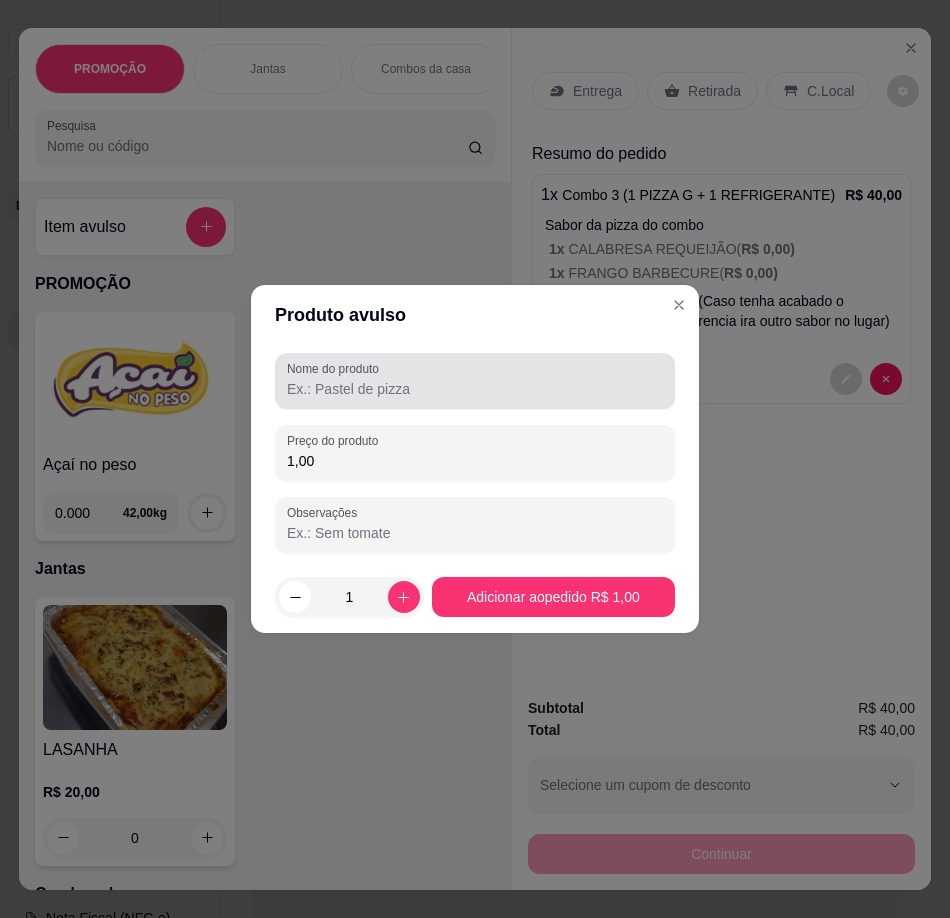 type on "1,00" 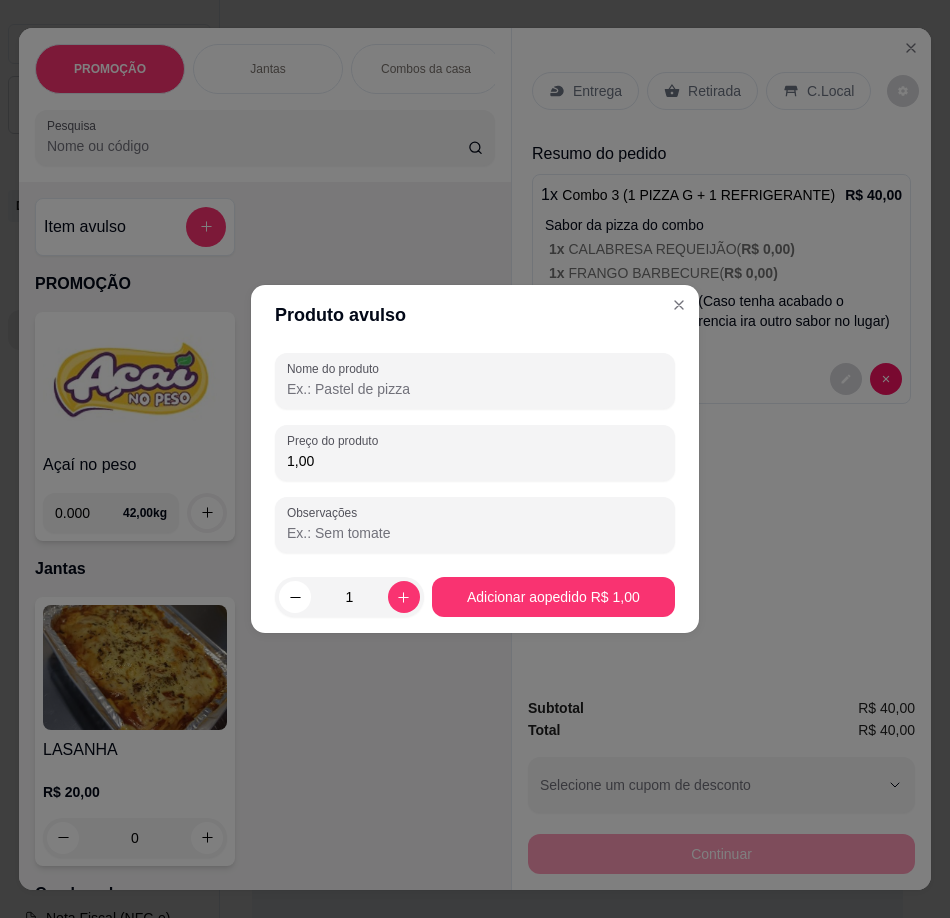 click on "Nome do produto" at bounding box center [475, 389] 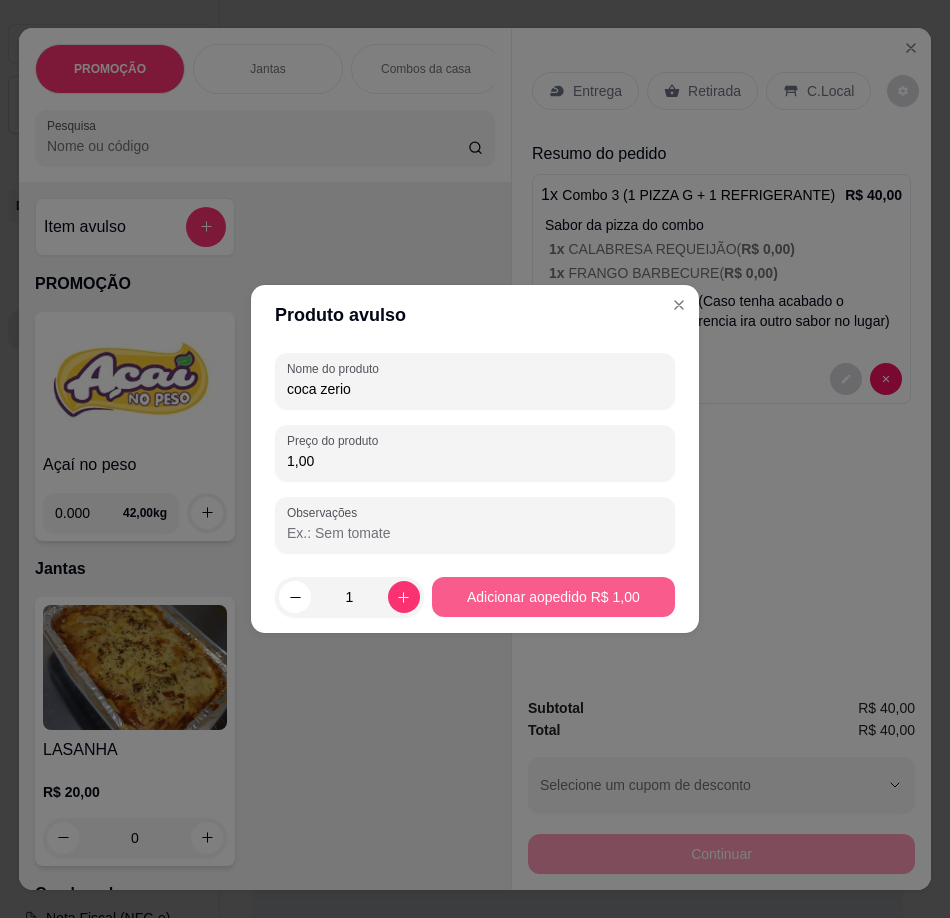 type on "coca zerio" 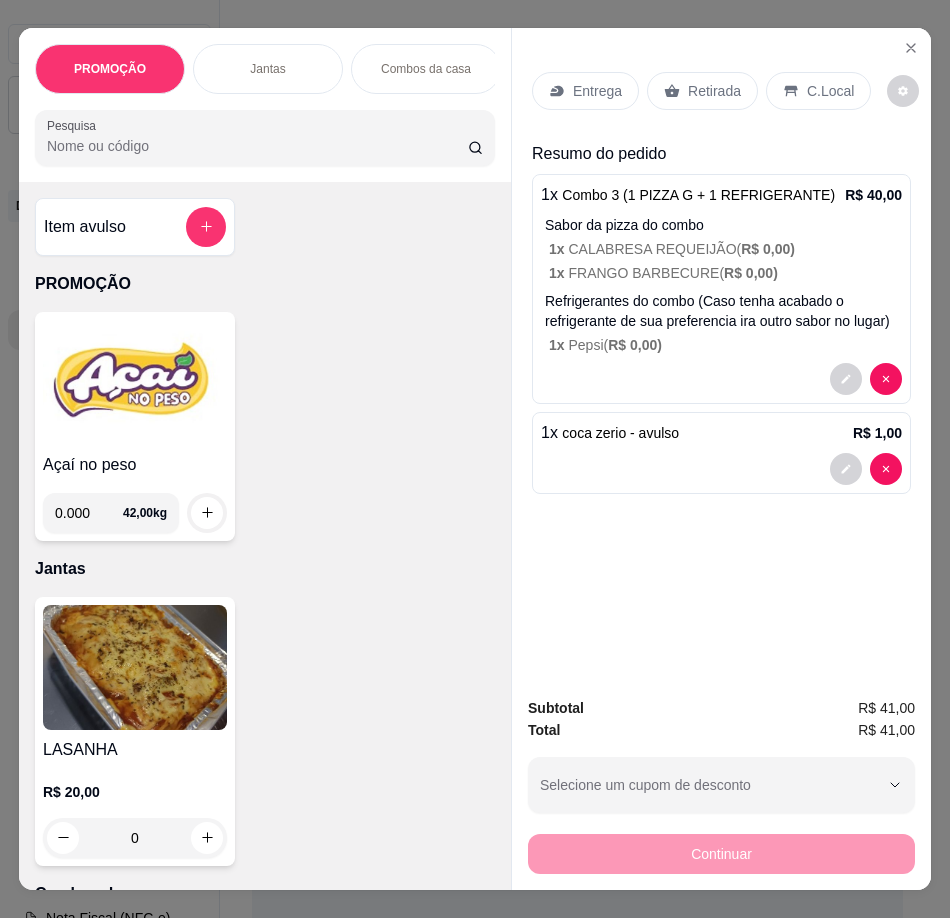 click on "Retirada" at bounding box center [714, 91] 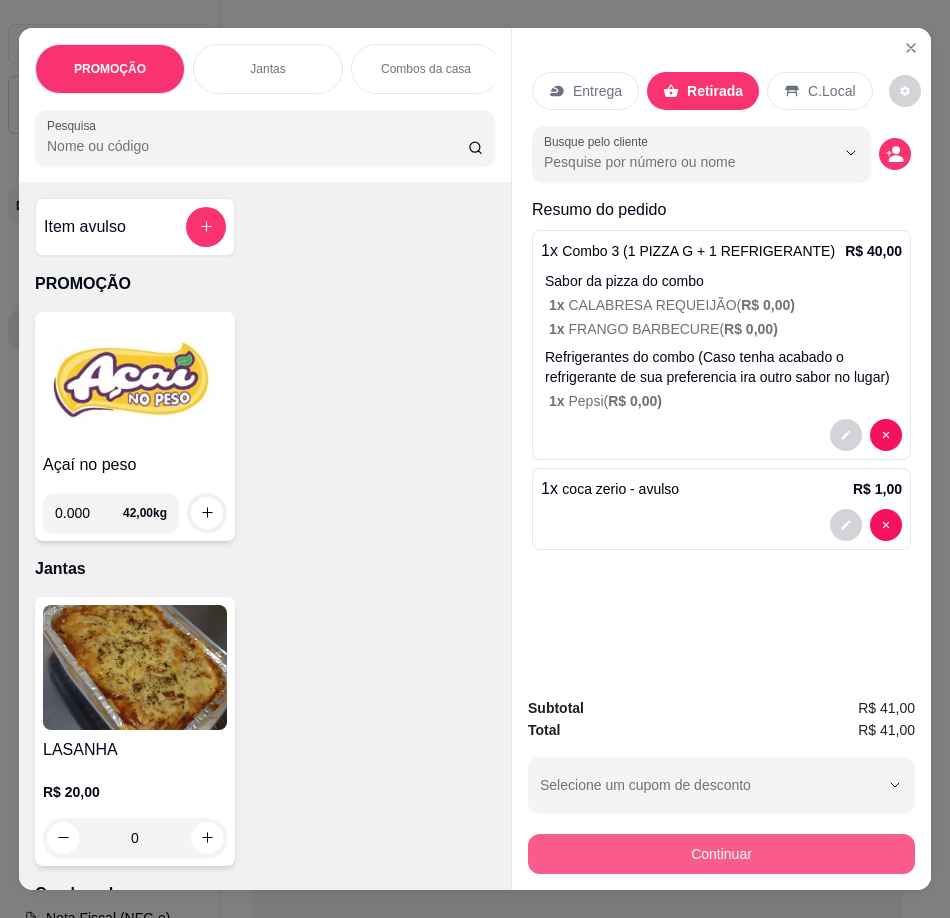 click on "Continuar" at bounding box center (721, 854) 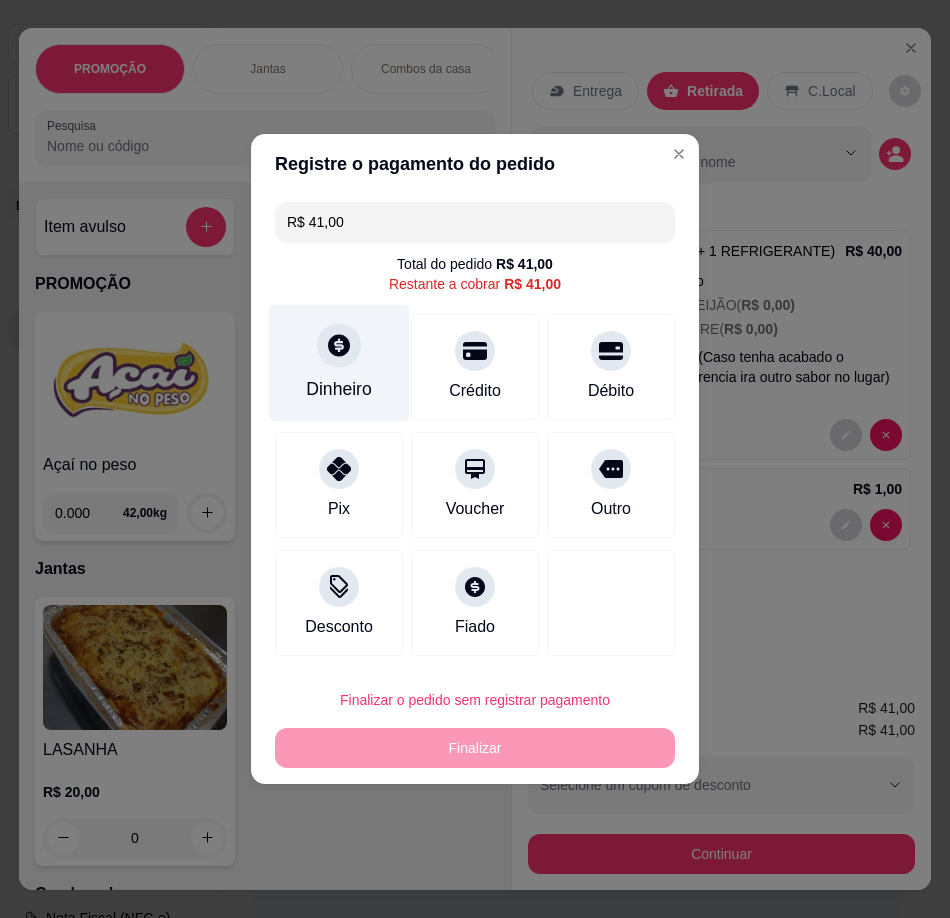 click on "Dinheiro" at bounding box center (339, 363) 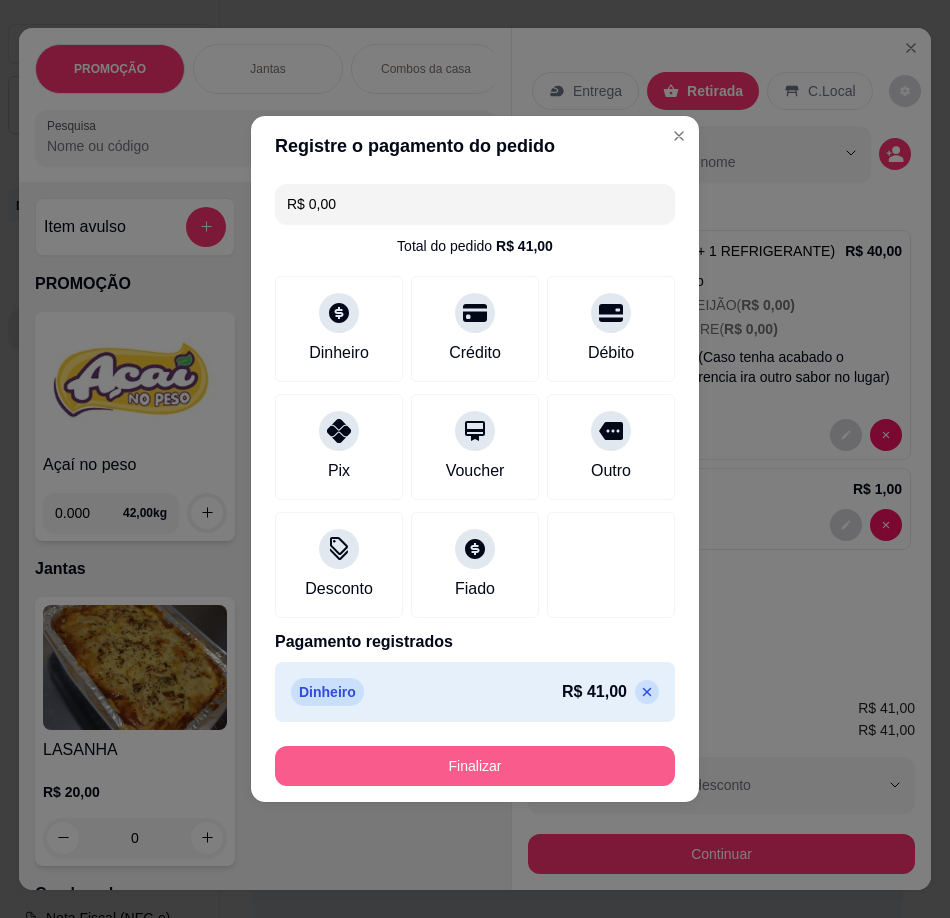 click on "Finalizar" at bounding box center (475, 766) 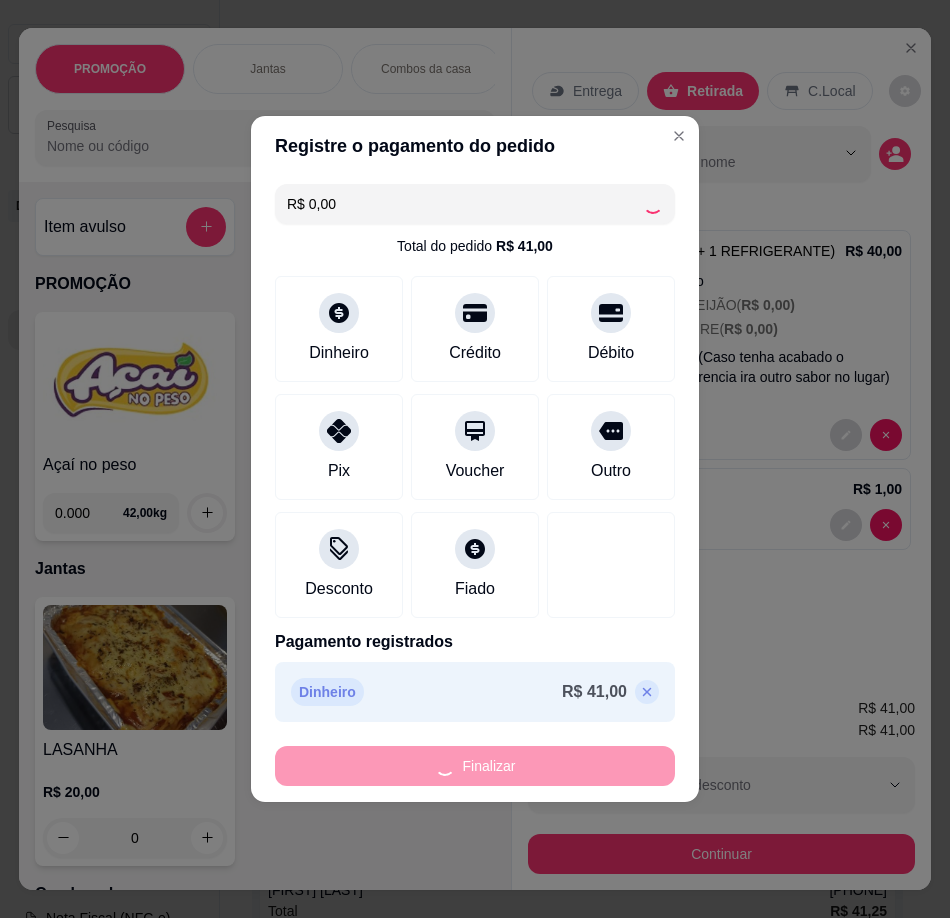 type on "-R$ 41,00" 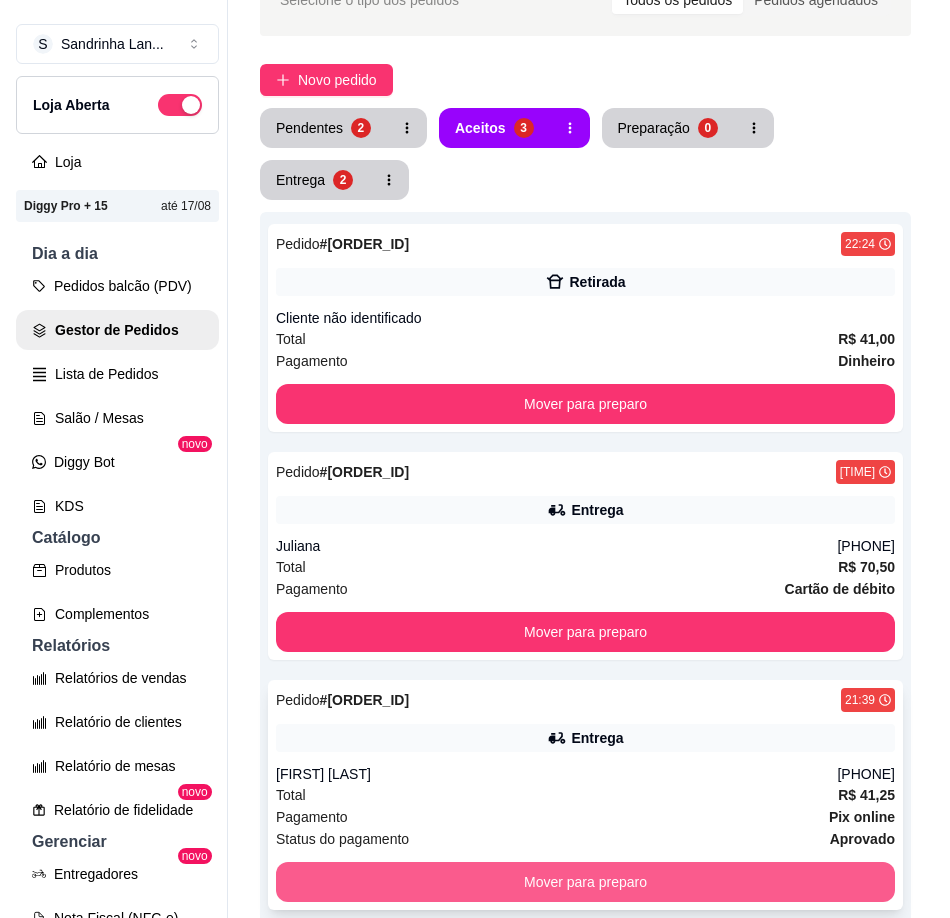 scroll, scrollTop: 300, scrollLeft: 0, axis: vertical 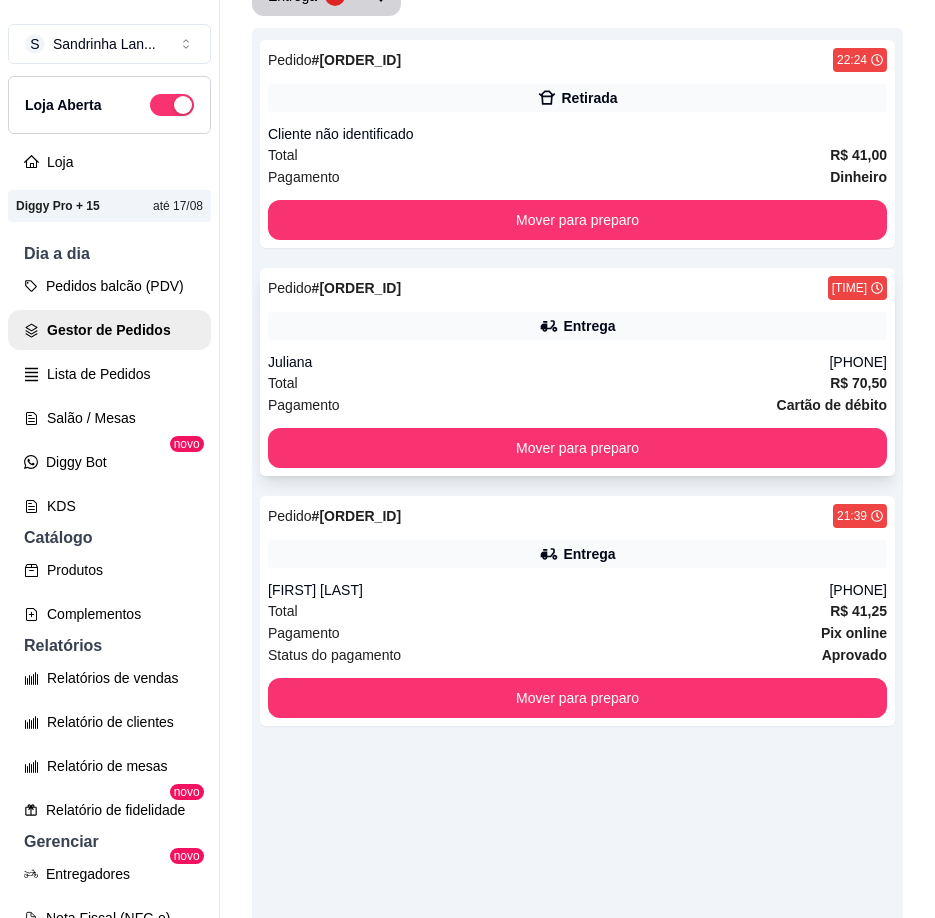 click on "Pagamento Cartão de débito" at bounding box center [577, 405] 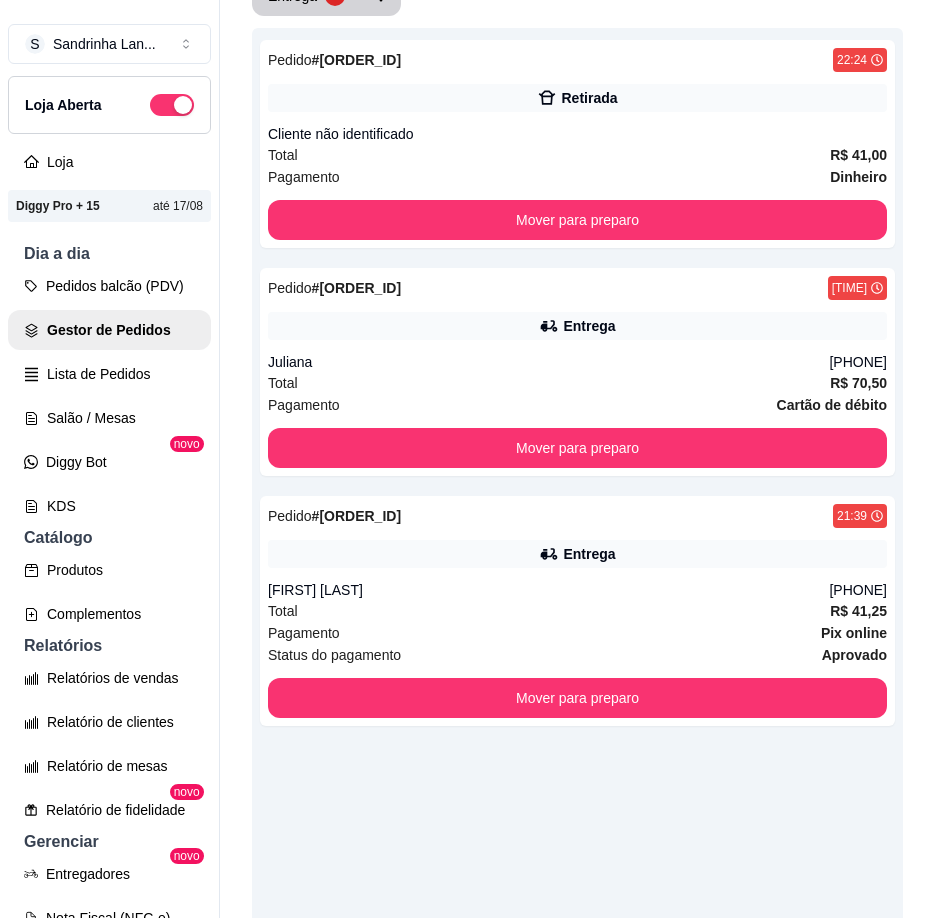 scroll, scrollTop: 271, scrollLeft: 0, axis: vertical 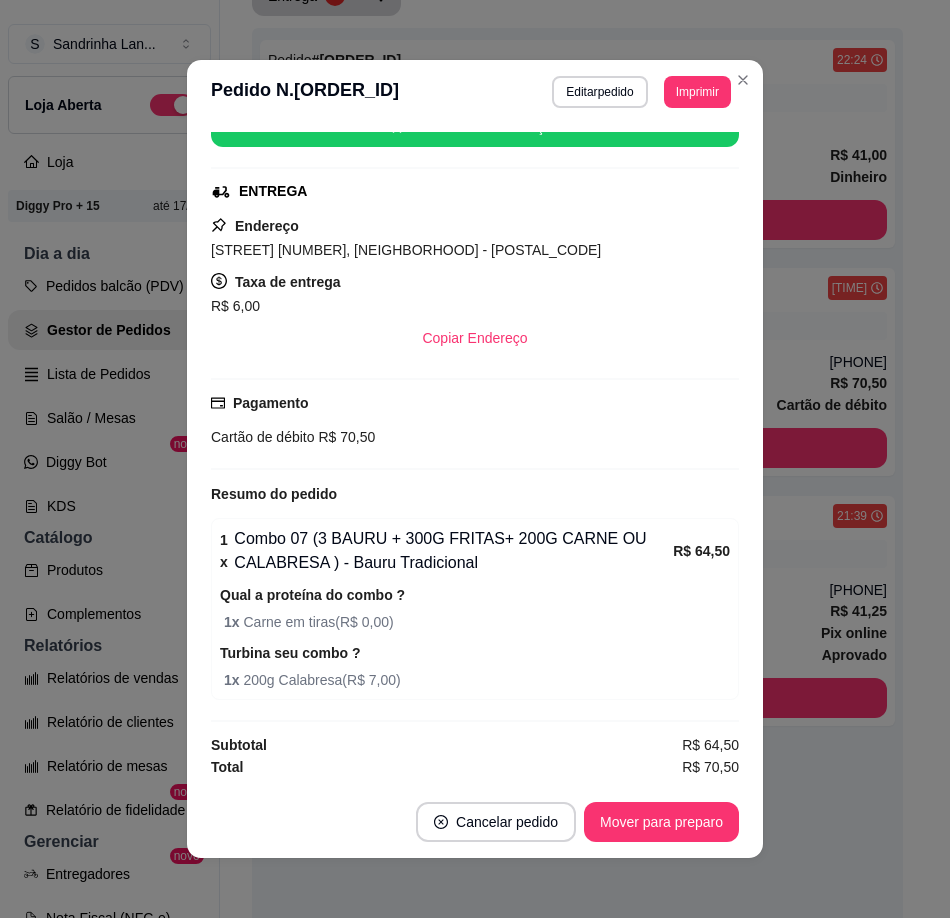 click on "Mover para preparo" at bounding box center (661, 822) 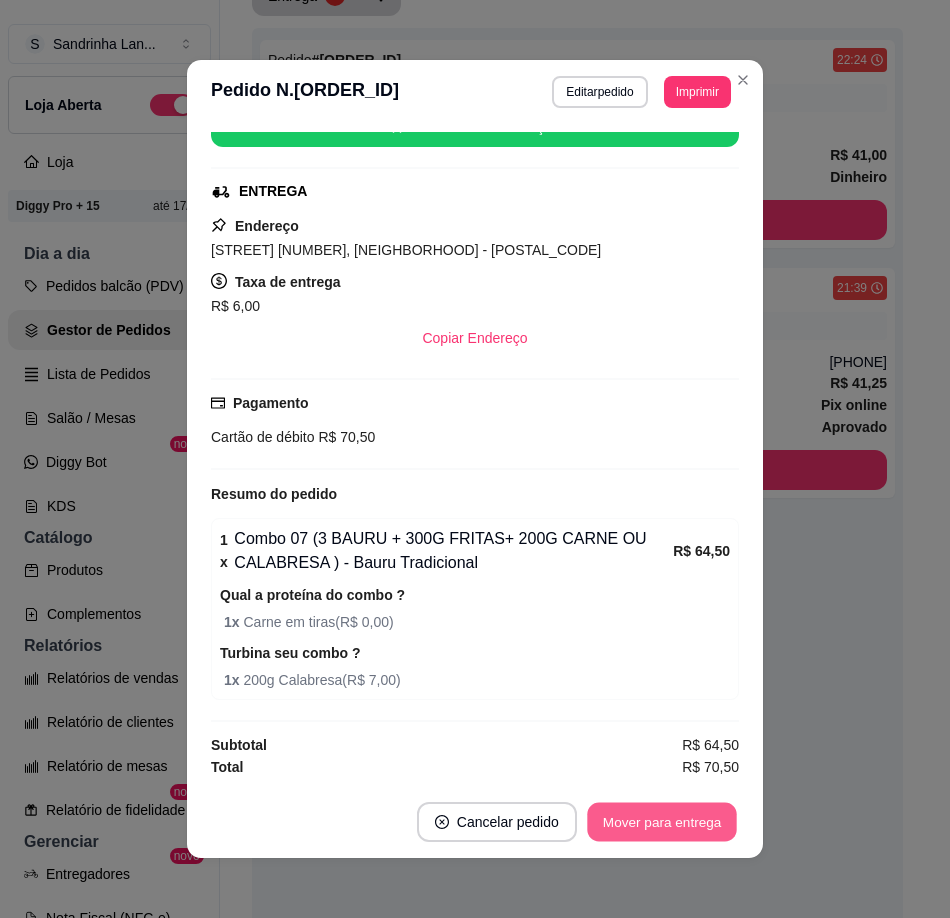 click on "Mover para entrega" at bounding box center (662, 822) 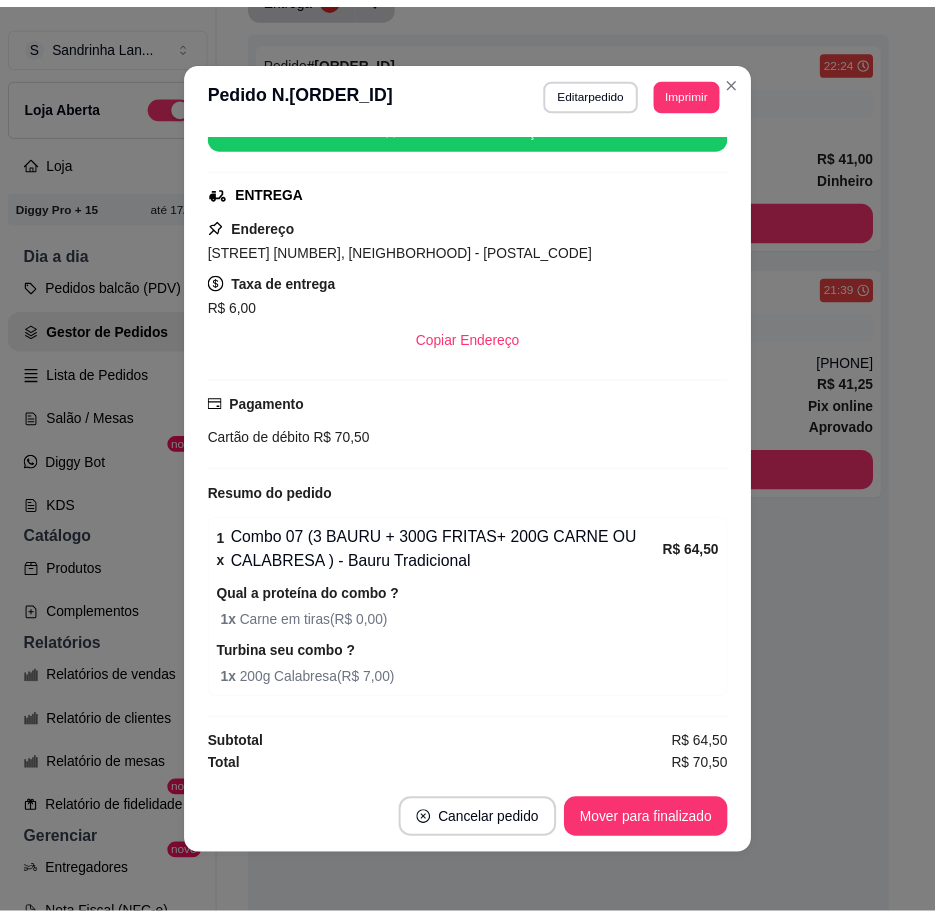 scroll, scrollTop: 4, scrollLeft: 0, axis: vertical 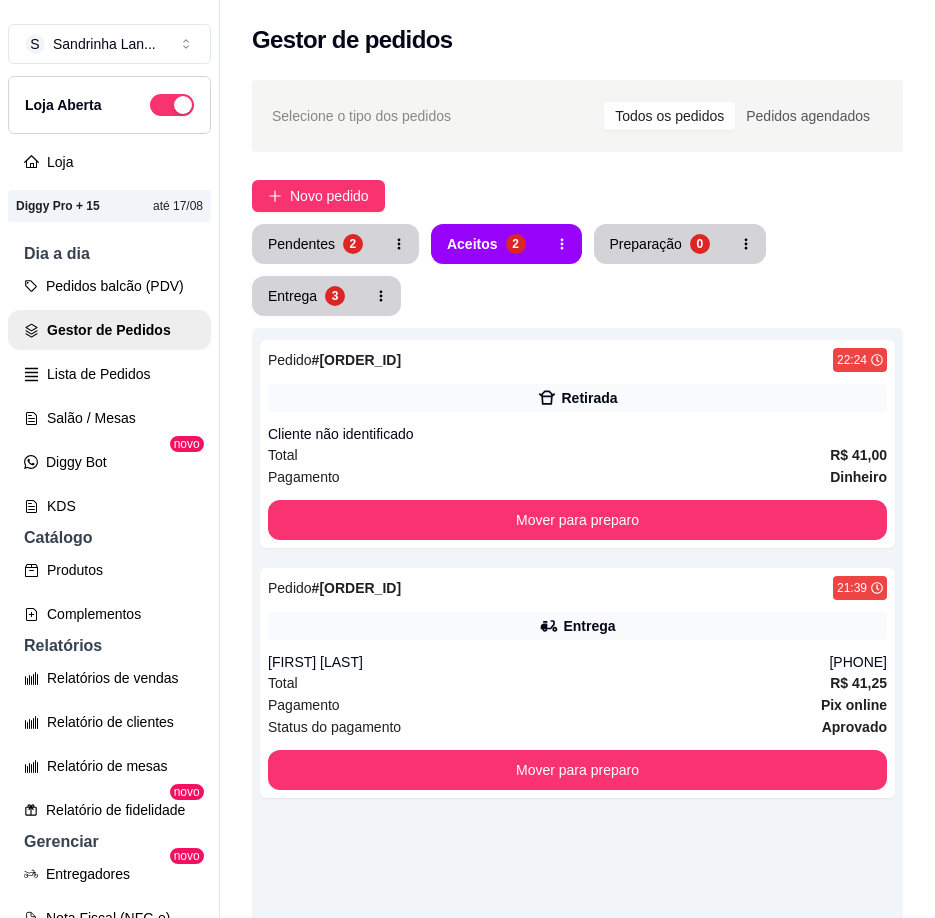 click on "Entrega 3" at bounding box center [306, 296] 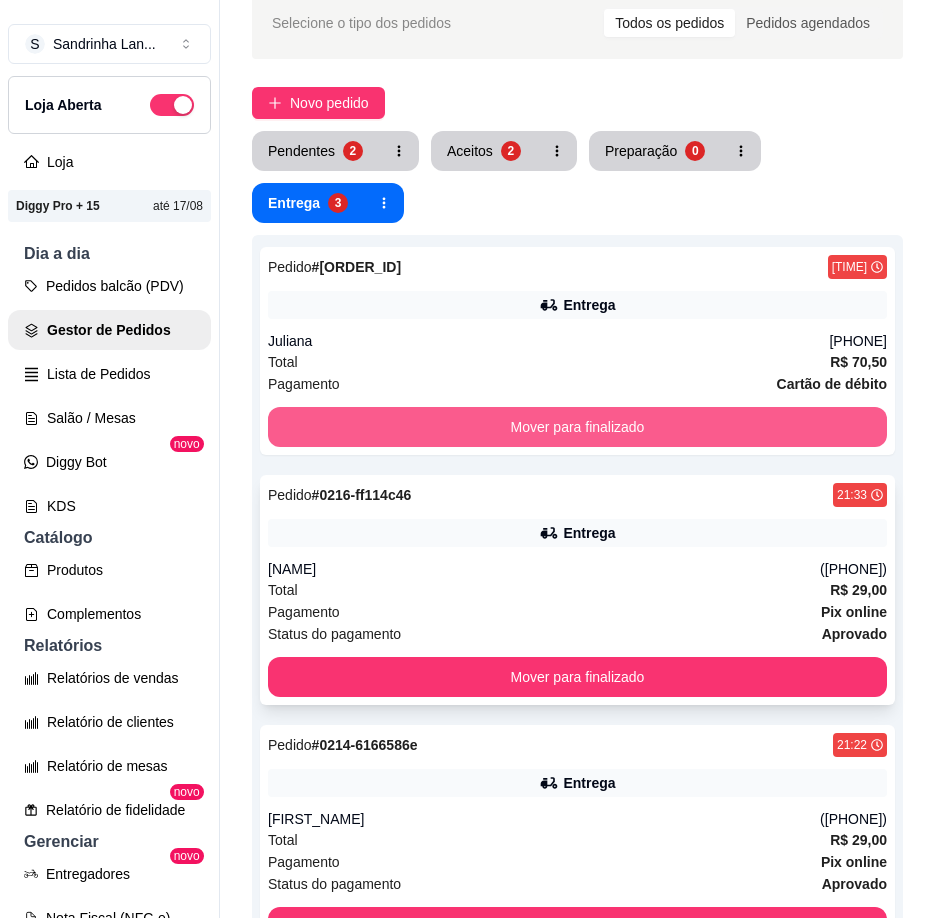 scroll, scrollTop: 200, scrollLeft: 0, axis: vertical 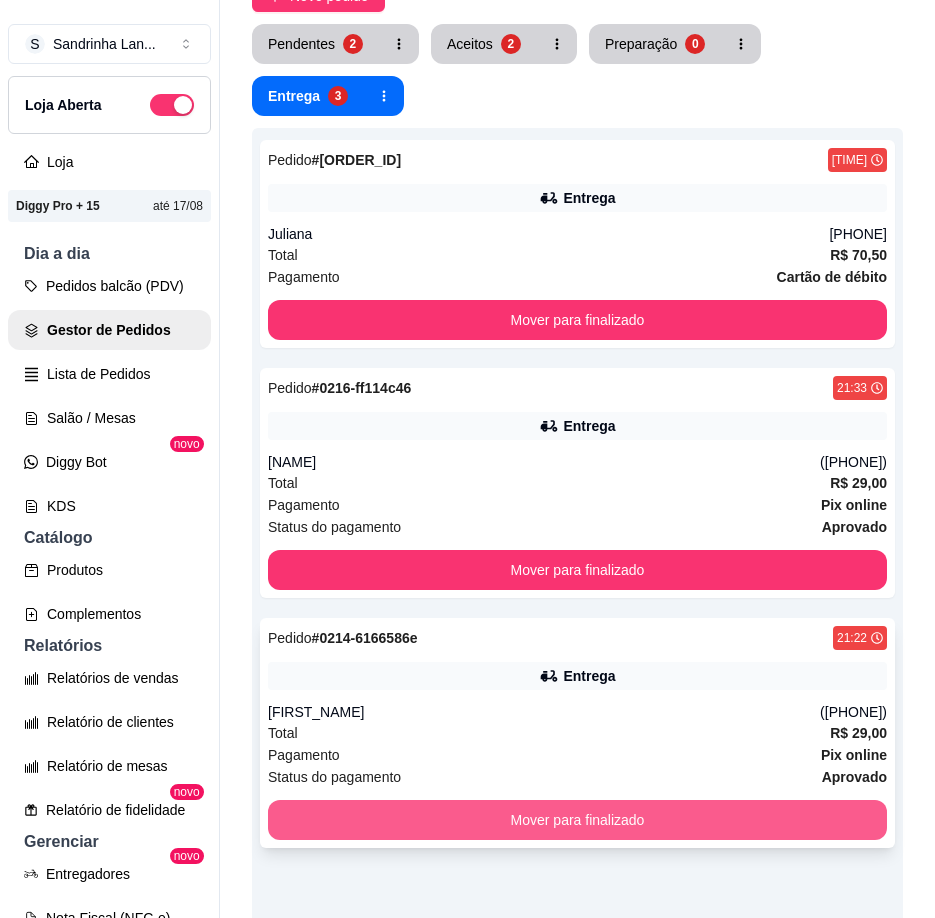 click on "Mover para finalizado" at bounding box center (577, 820) 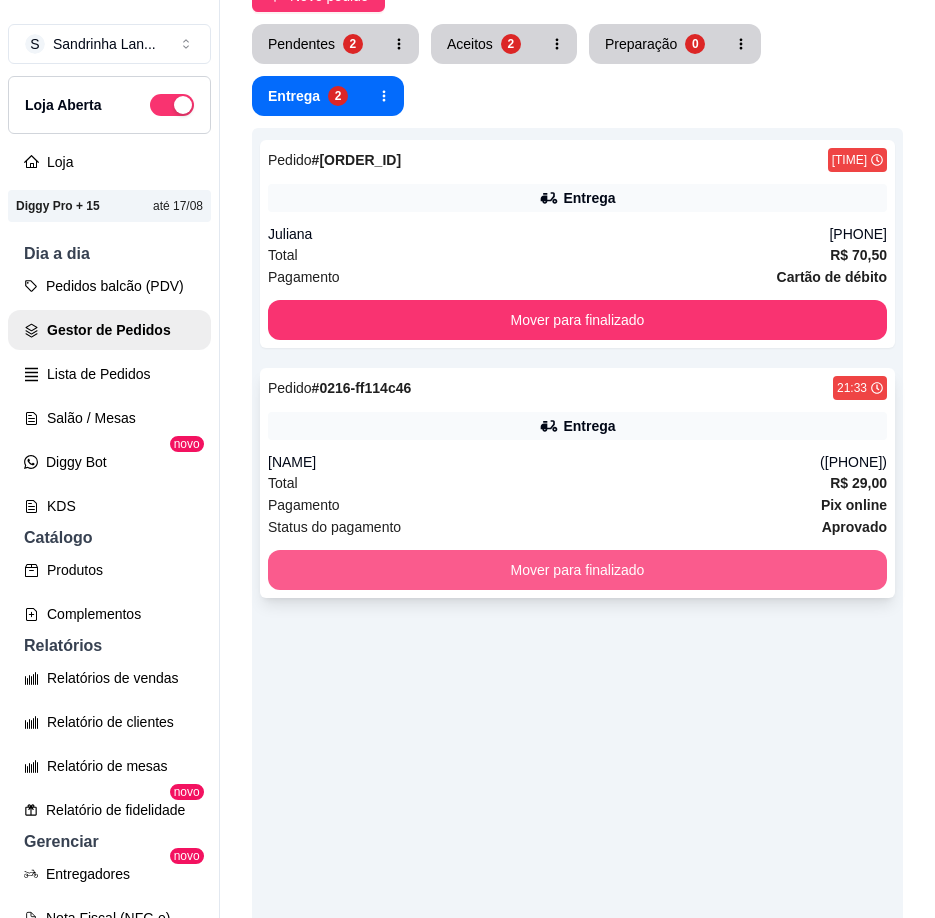 click on "Mover para finalizado" at bounding box center (577, 570) 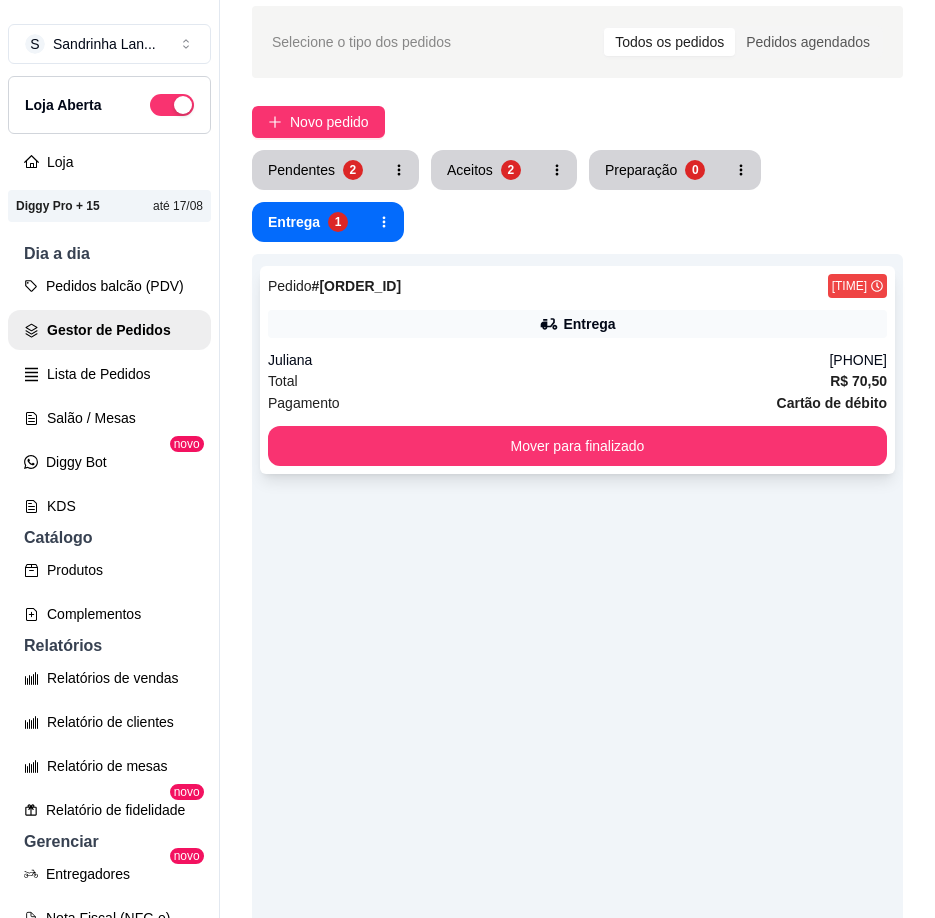 scroll, scrollTop: 0, scrollLeft: 0, axis: both 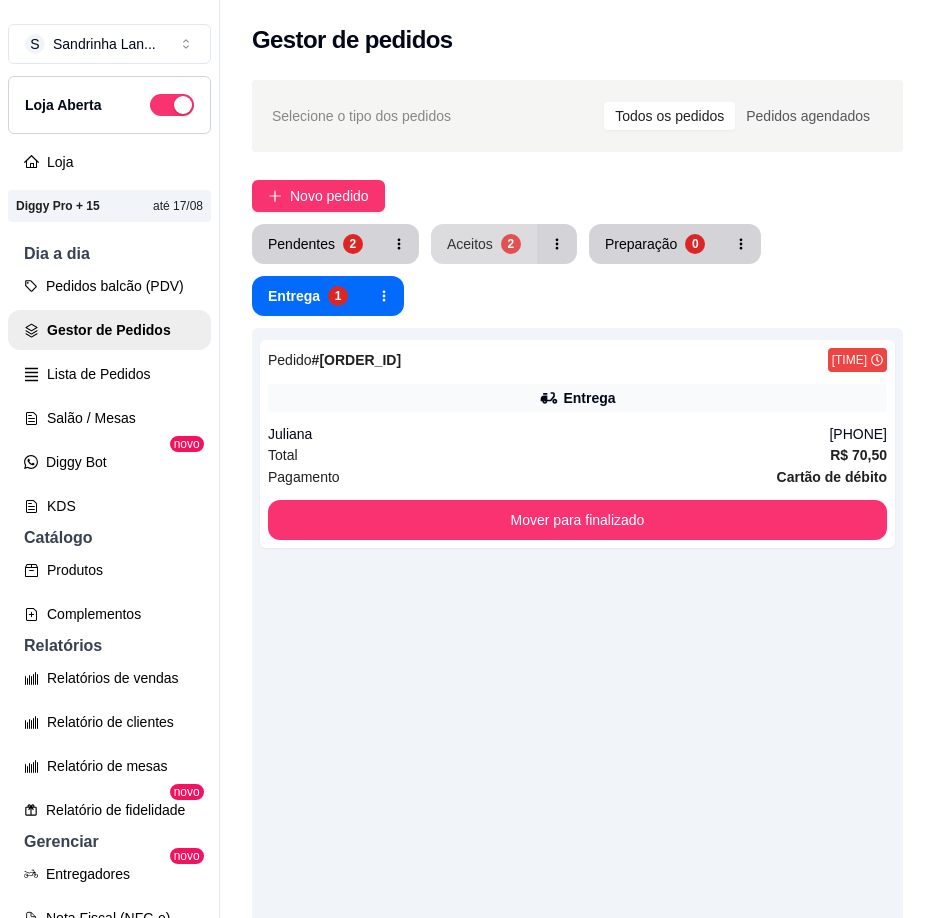 click on "Aceitos 2" at bounding box center (484, 244) 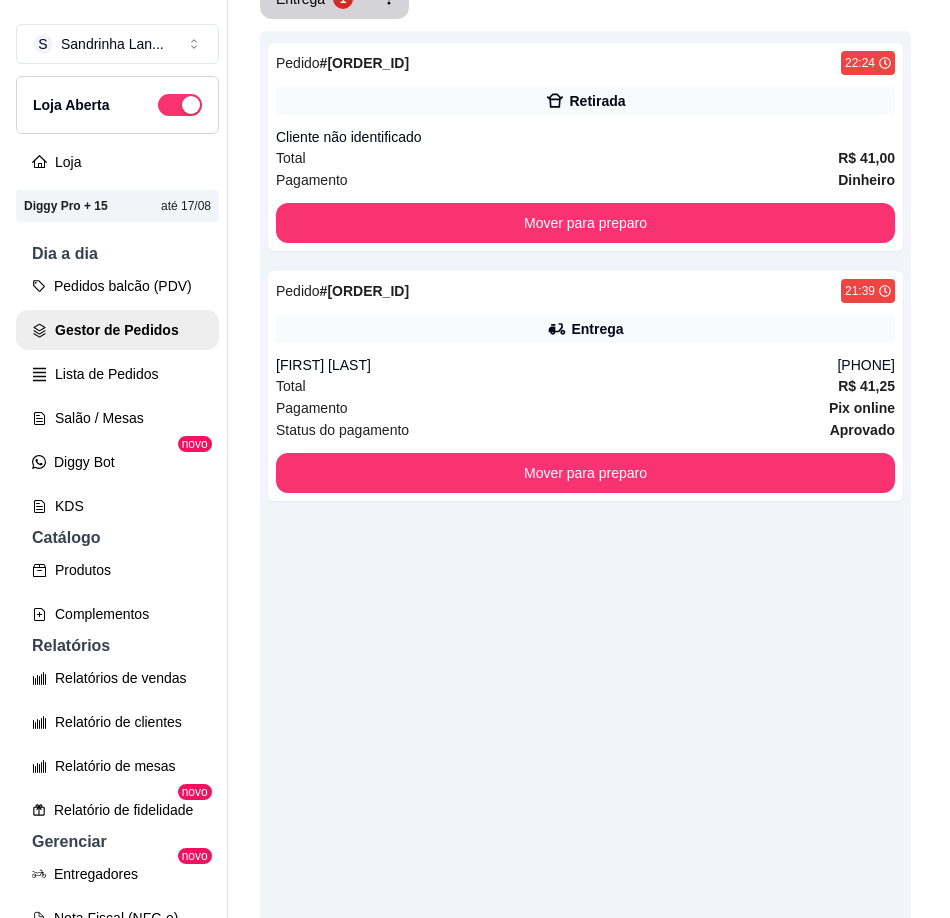 scroll, scrollTop: 300, scrollLeft: 0, axis: vertical 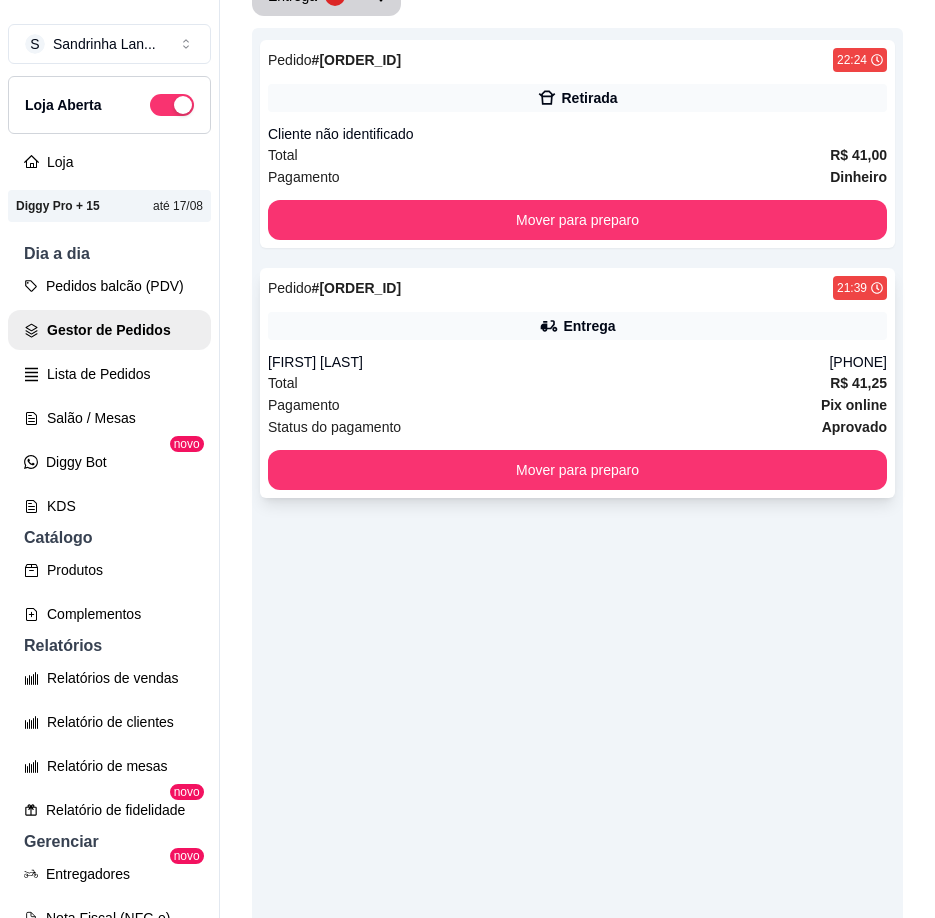 click on "Total R$ 41,25" at bounding box center [577, 383] 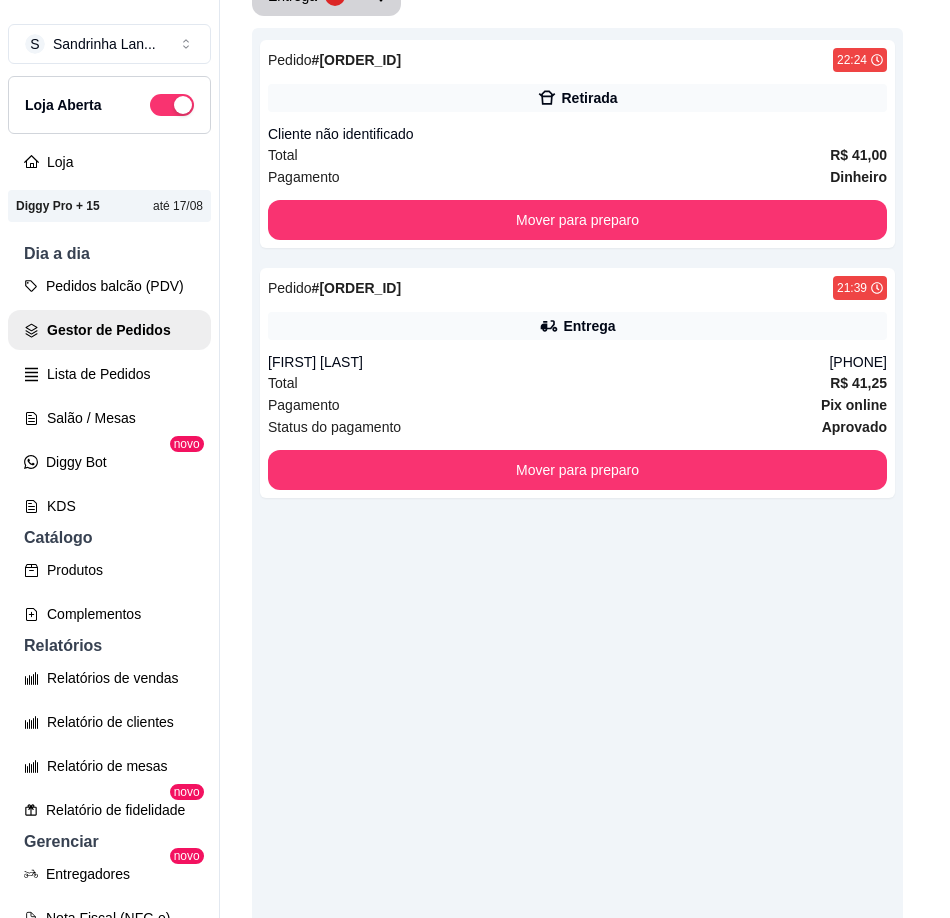 scroll, scrollTop: 307, scrollLeft: 0, axis: vertical 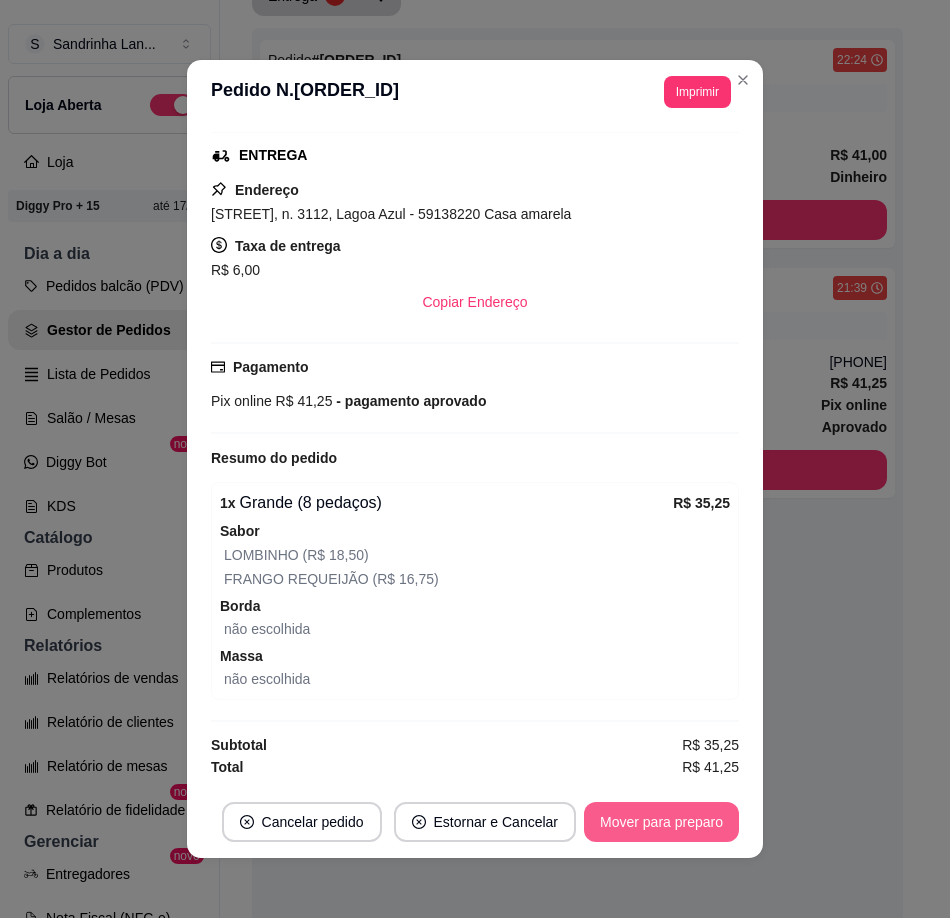 click on "Mover para preparo" at bounding box center [661, 822] 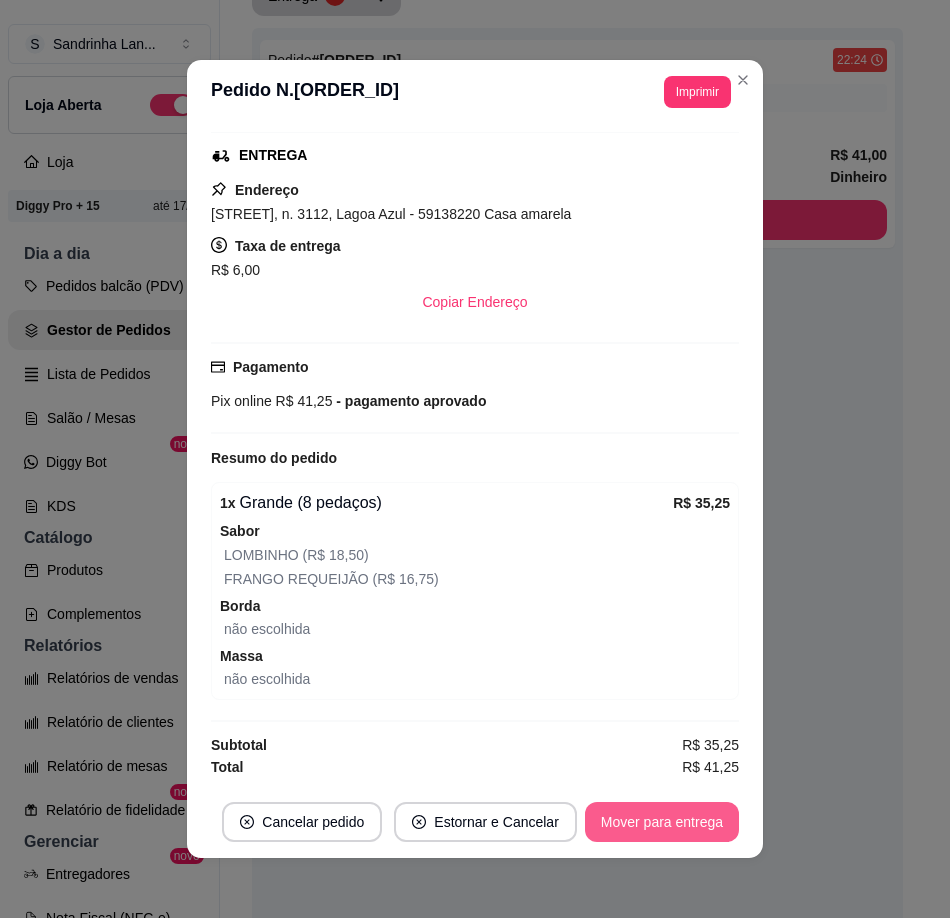 click on "Mover para entrega" at bounding box center (662, 822) 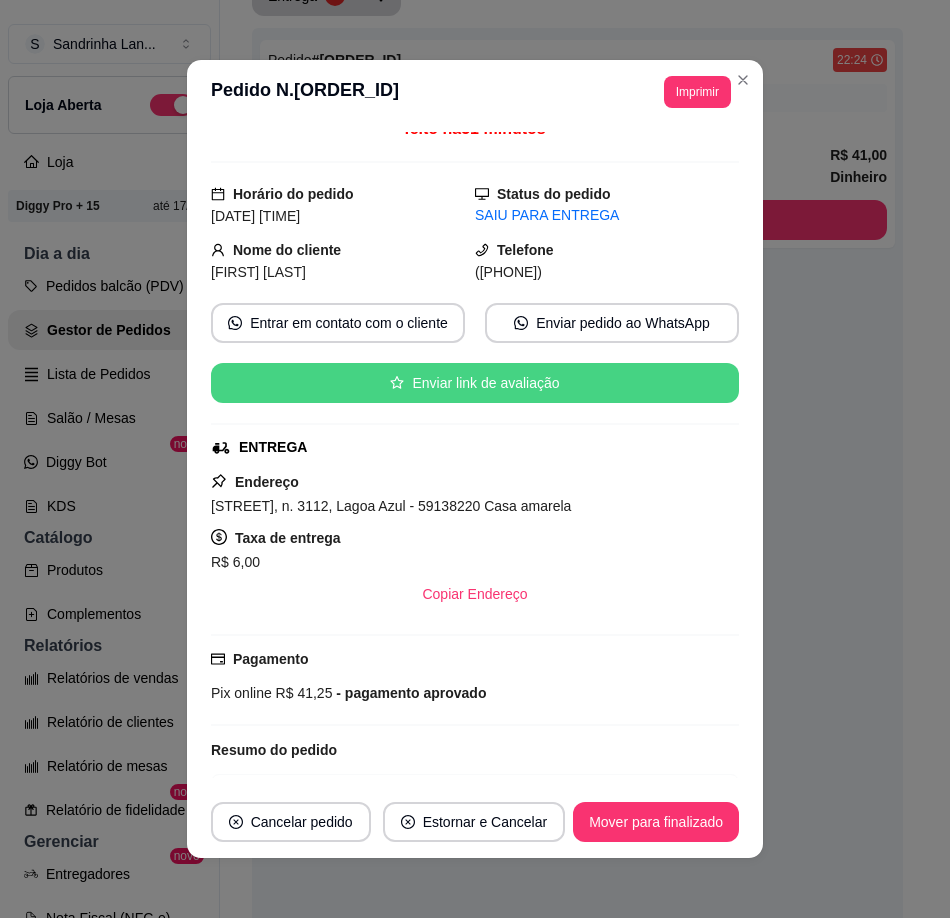 scroll, scrollTop: 0, scrollLeft: 0, axis: both 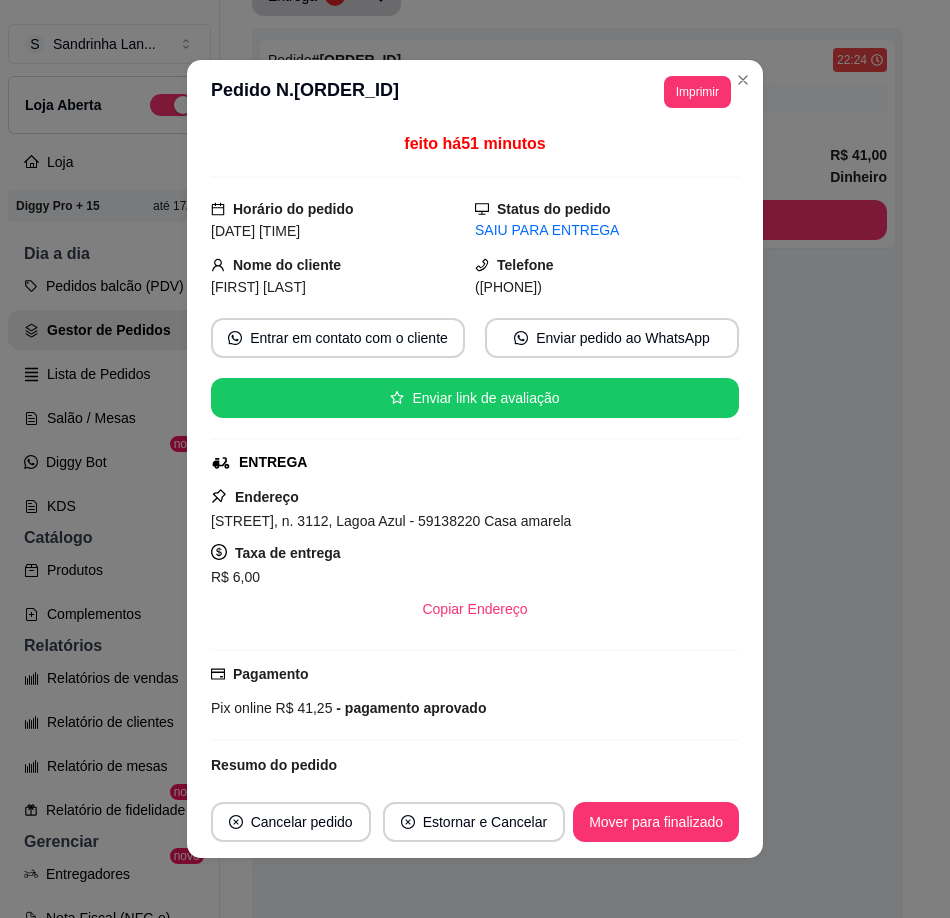 drag, startPoint x: 499, startPoint y: 287, endPoint x: 565, endPoint y: 294, distance: 66.37017 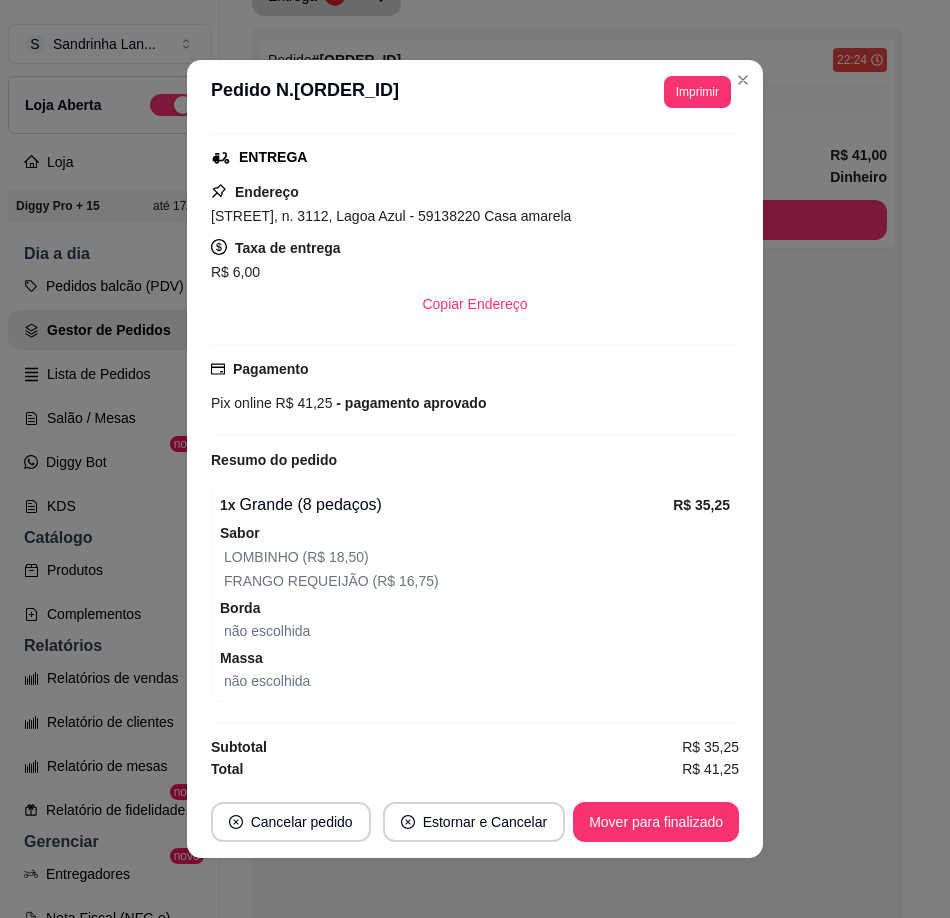 scroll, scrollTop: 307, scrollLeft: 0, axis: vertical 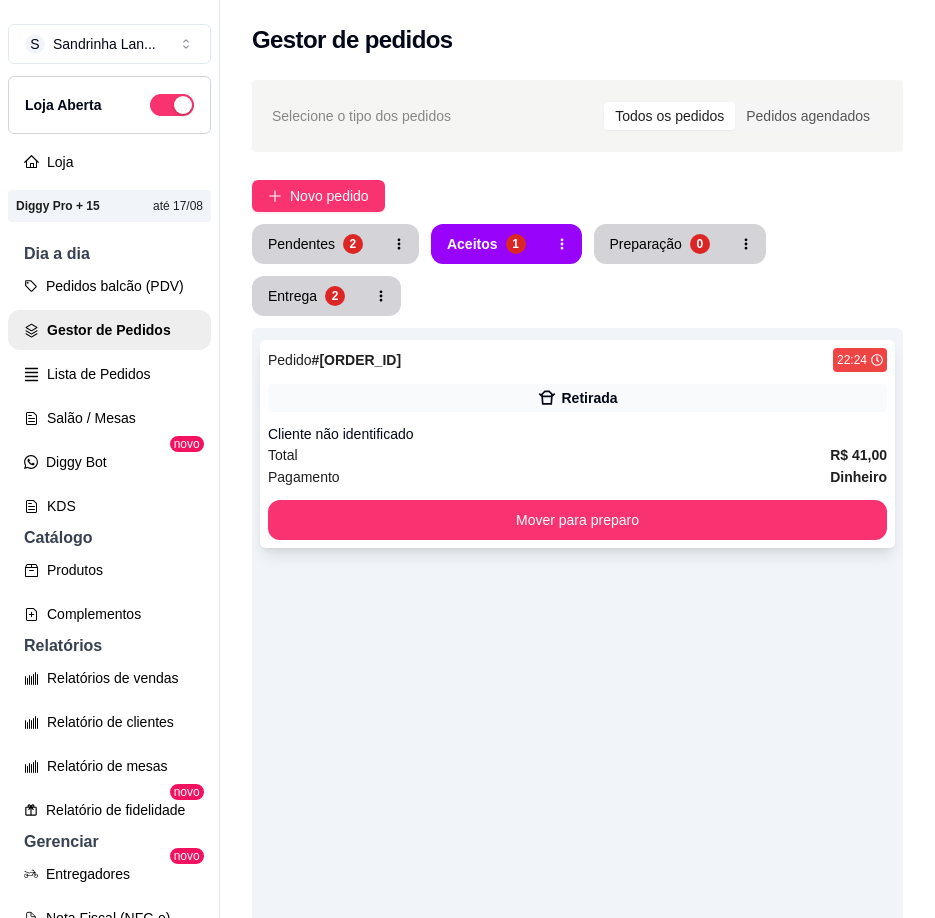 click on "Retirada" at bounding box center (577, 398) 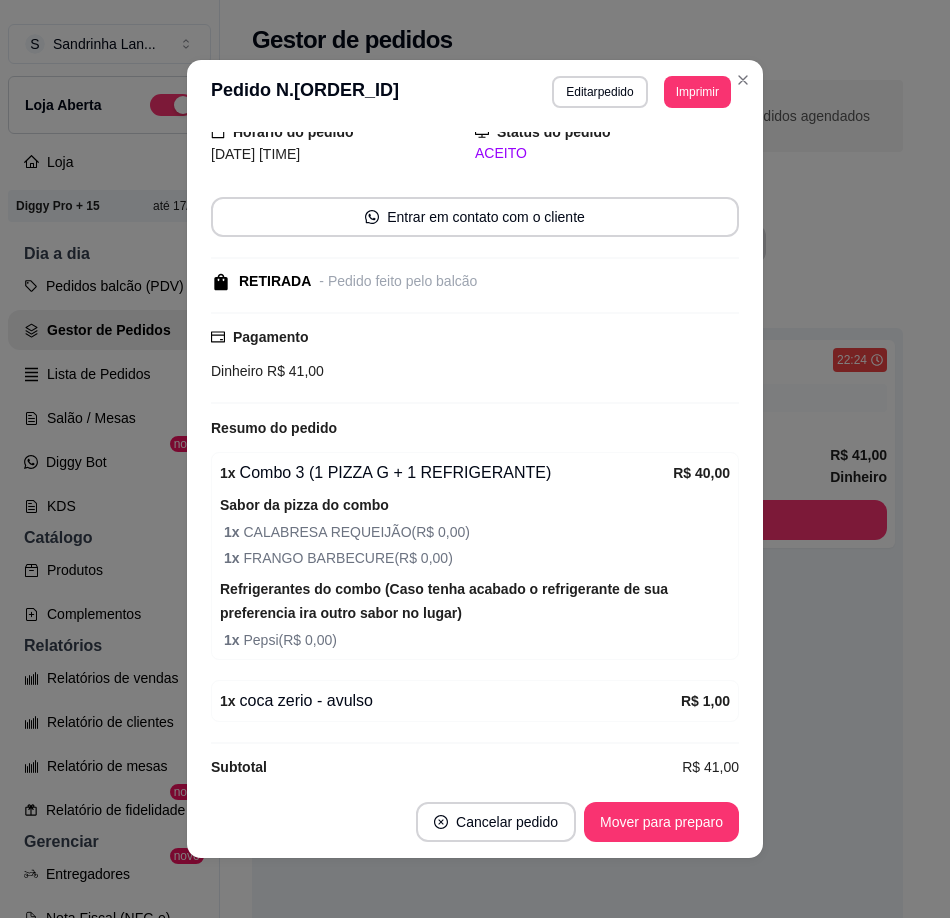 scroll, scrollTop: 99, scrollLeft: 0, axis: vertical 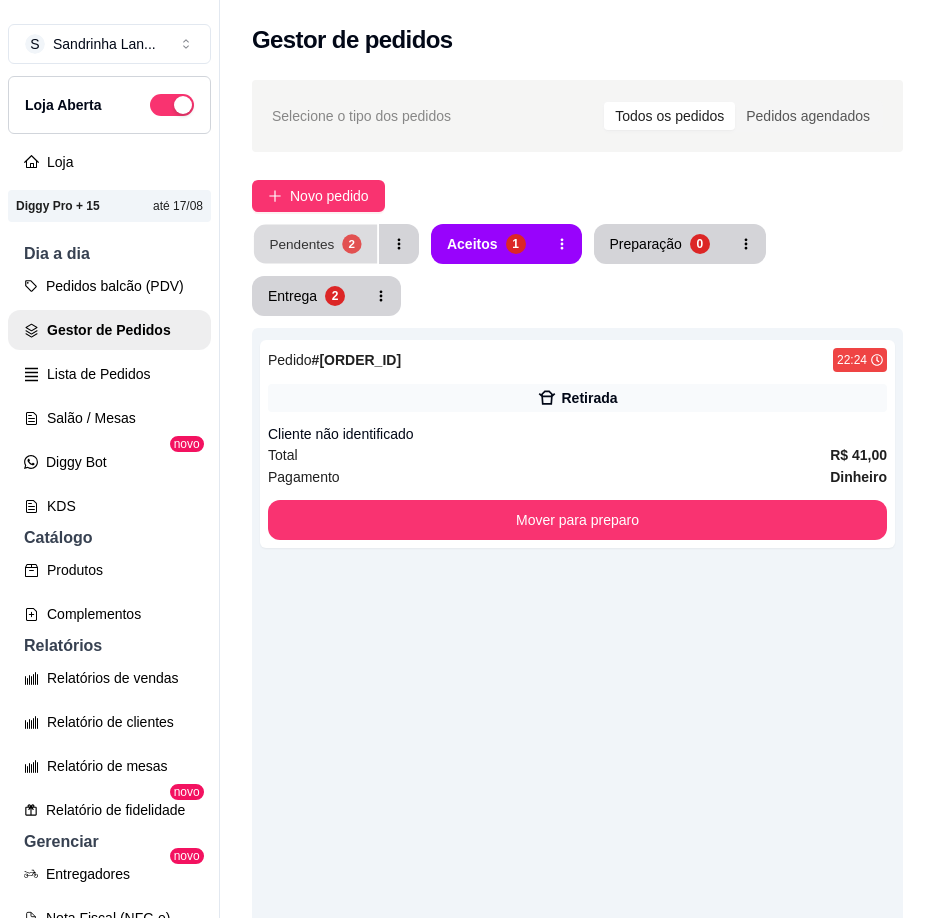 click on "Pendentes" at bounding box center (301, 243) 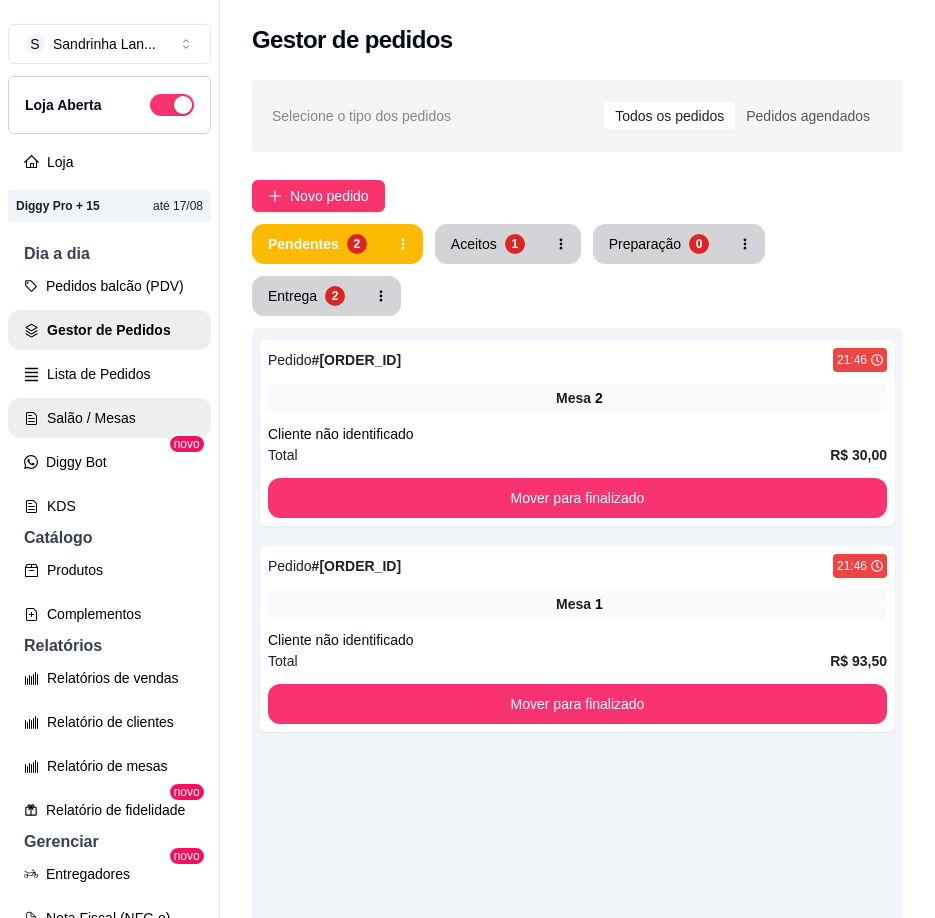 click on "Salão / Mesas" at bounding box center (109, 418) 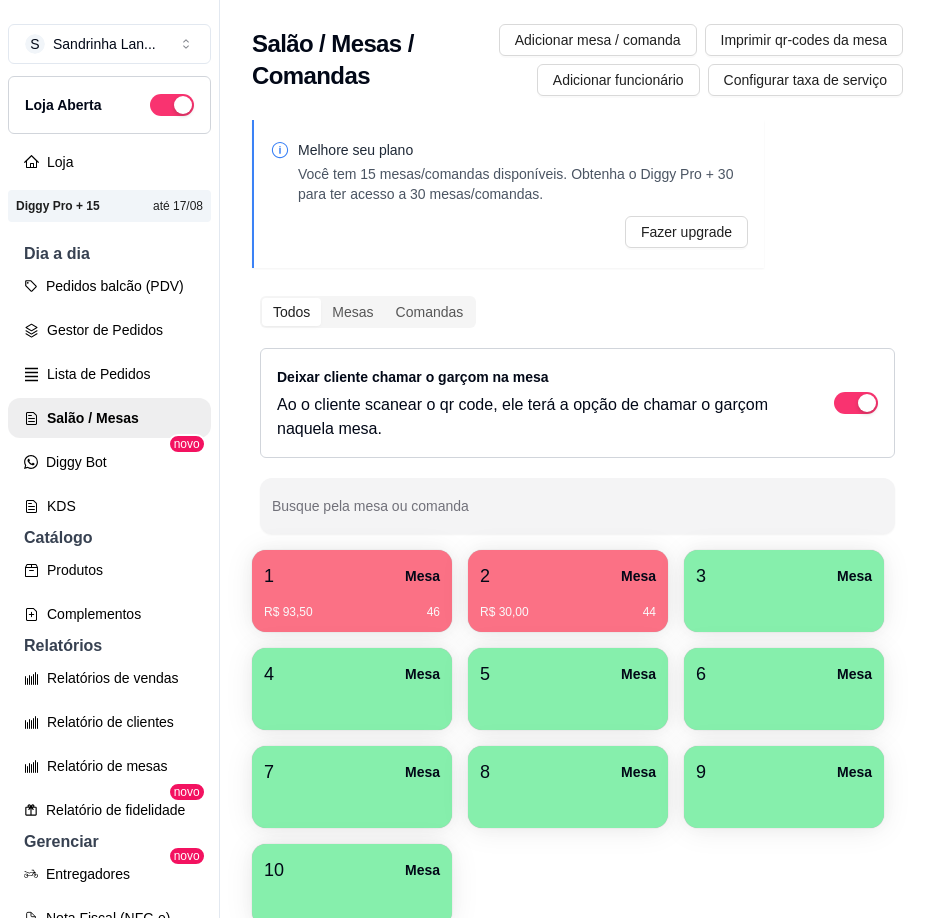 click on "[CURRENCY] [PRICE] [NUMBER]" at bounding box center [568, 605] 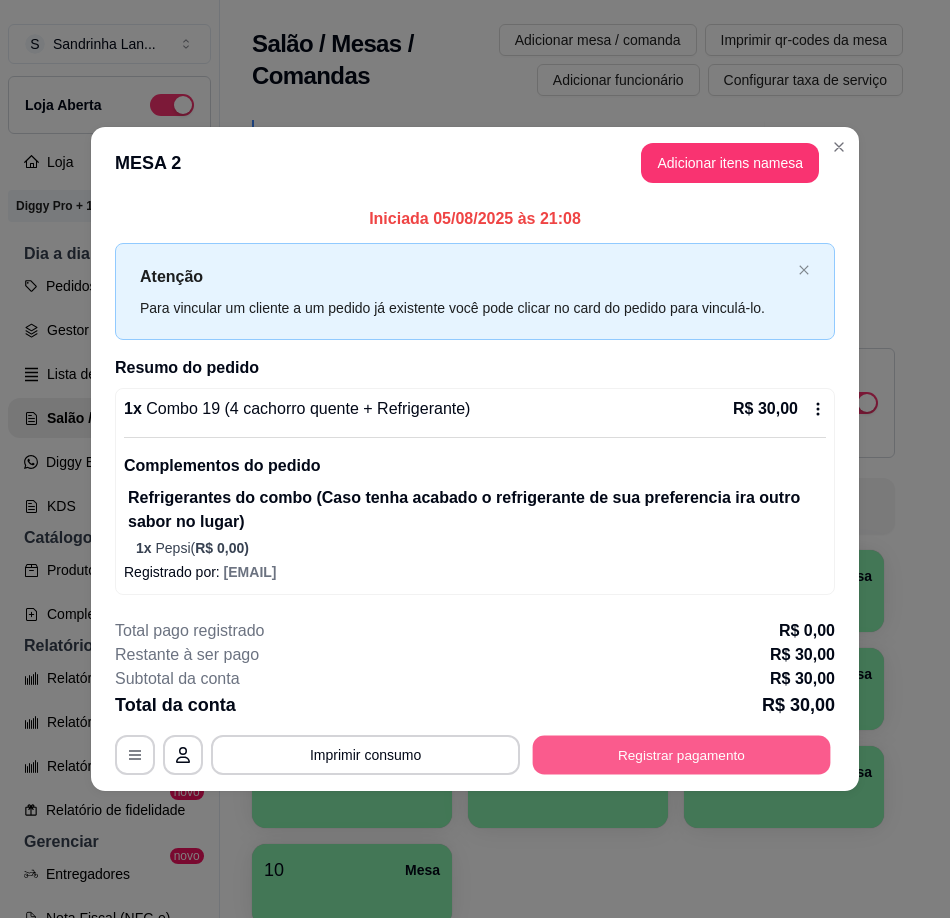 click on "Registrar pagamento" at bounding box center [682, 755] 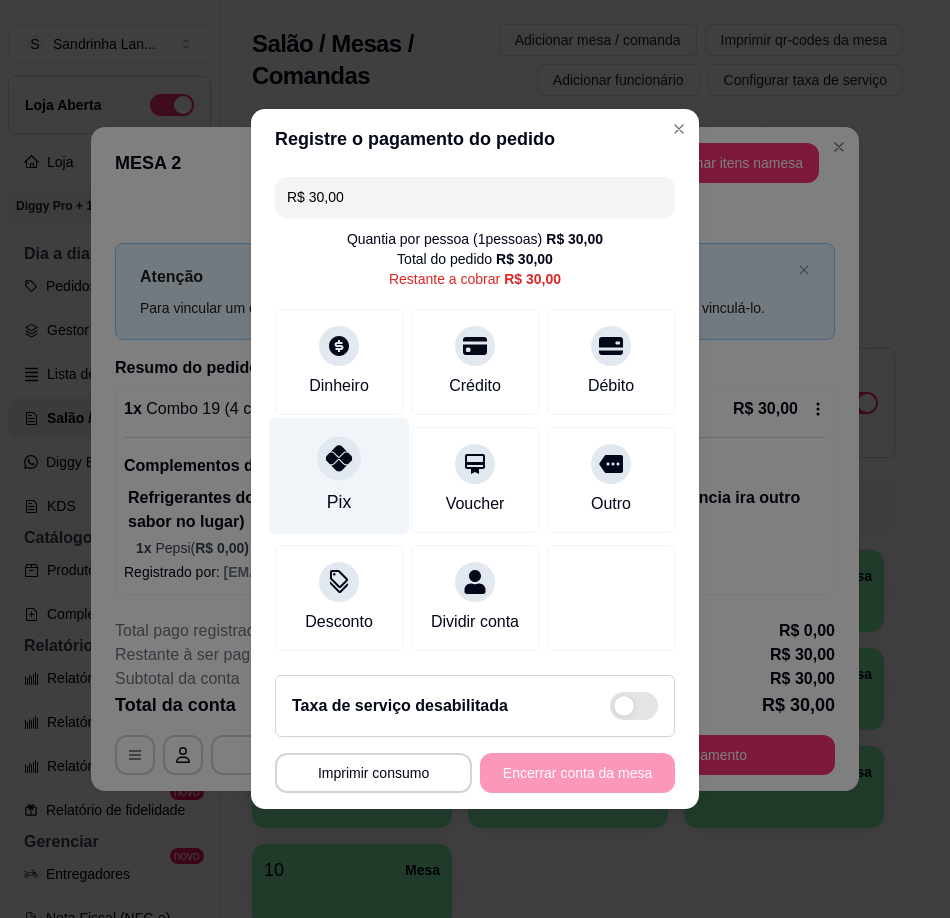 click on "Pix" at bounding box center (339, 476) 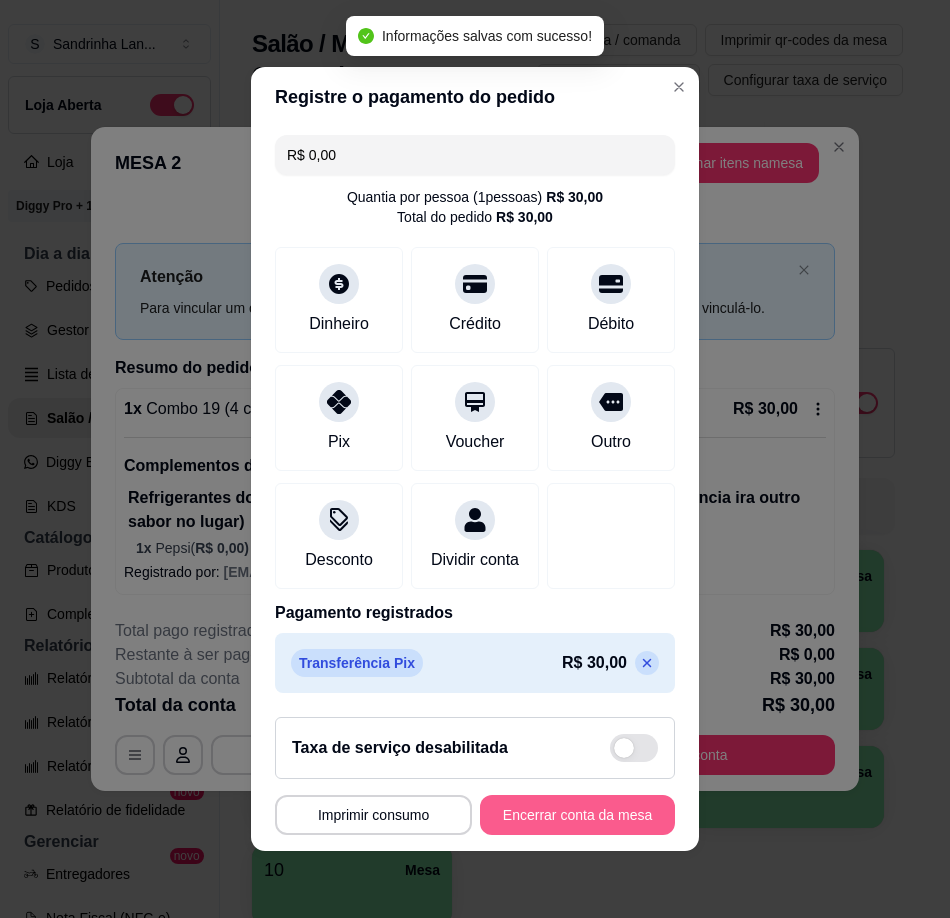 type on "R$ 0,00" 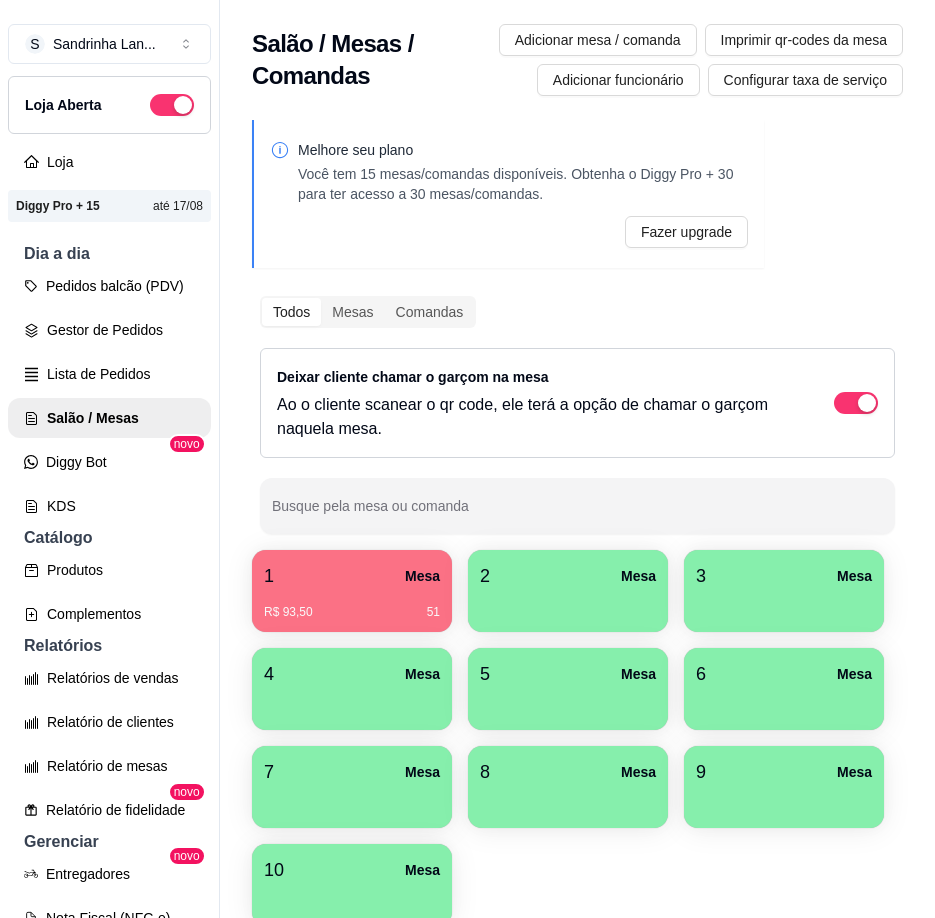 click on "[CURRENCY] [PRICE] [NUMBER]" at bounding box center [352, 605] 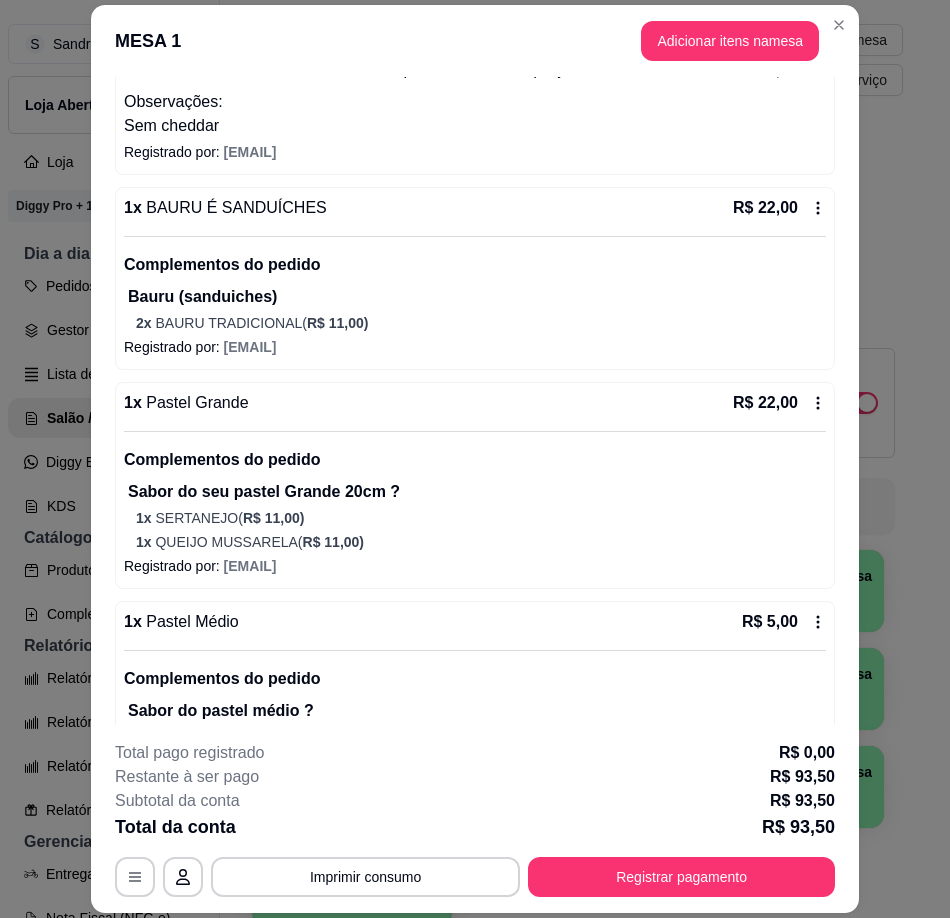 scroll, scrollTop: 560, scrollLeft: 0, axis: vertical 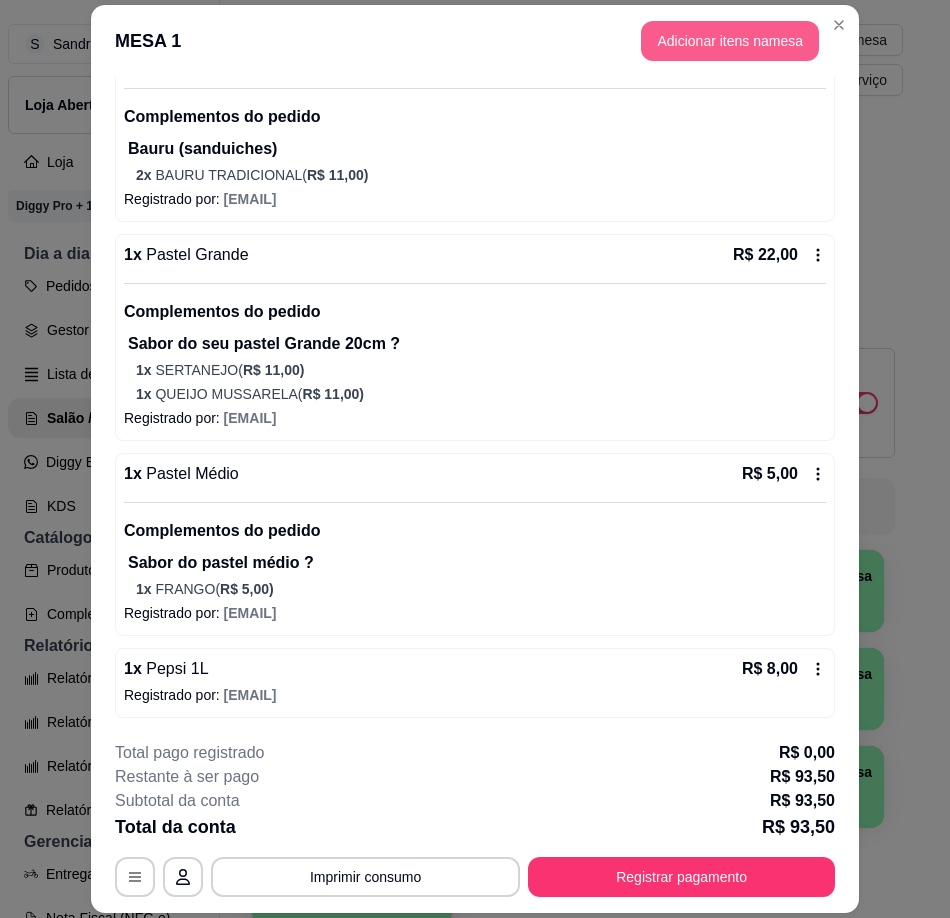 click on "Adicionar itens na  mesa" at bounding box center [730, 41] 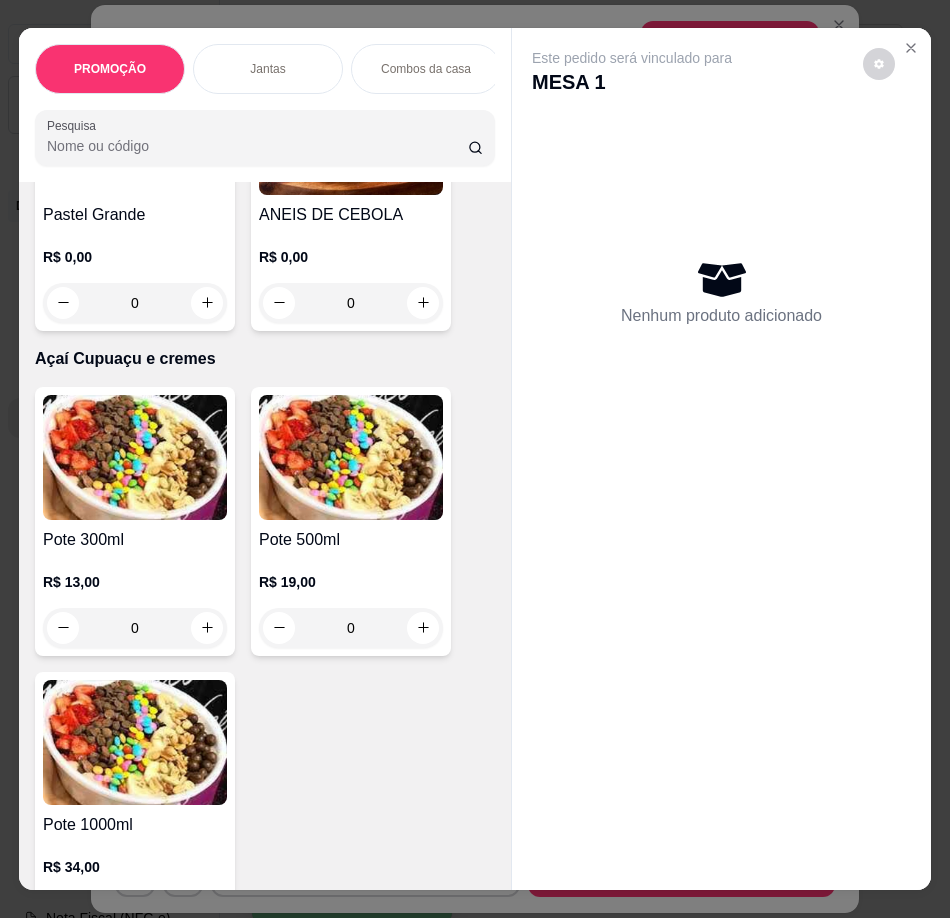 scroll, scrollTop: 5600, scrollLeft: 0, axis: vertical 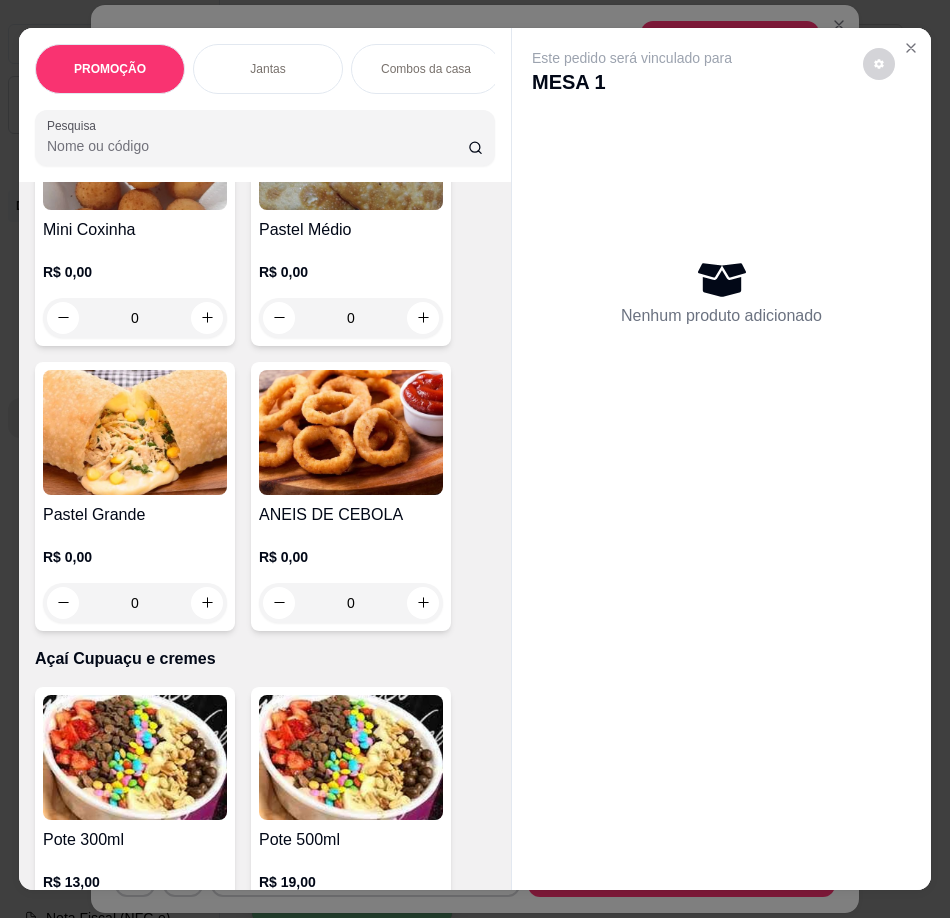 click on "R$ 0,00 0" at bounding box center (351, 290) 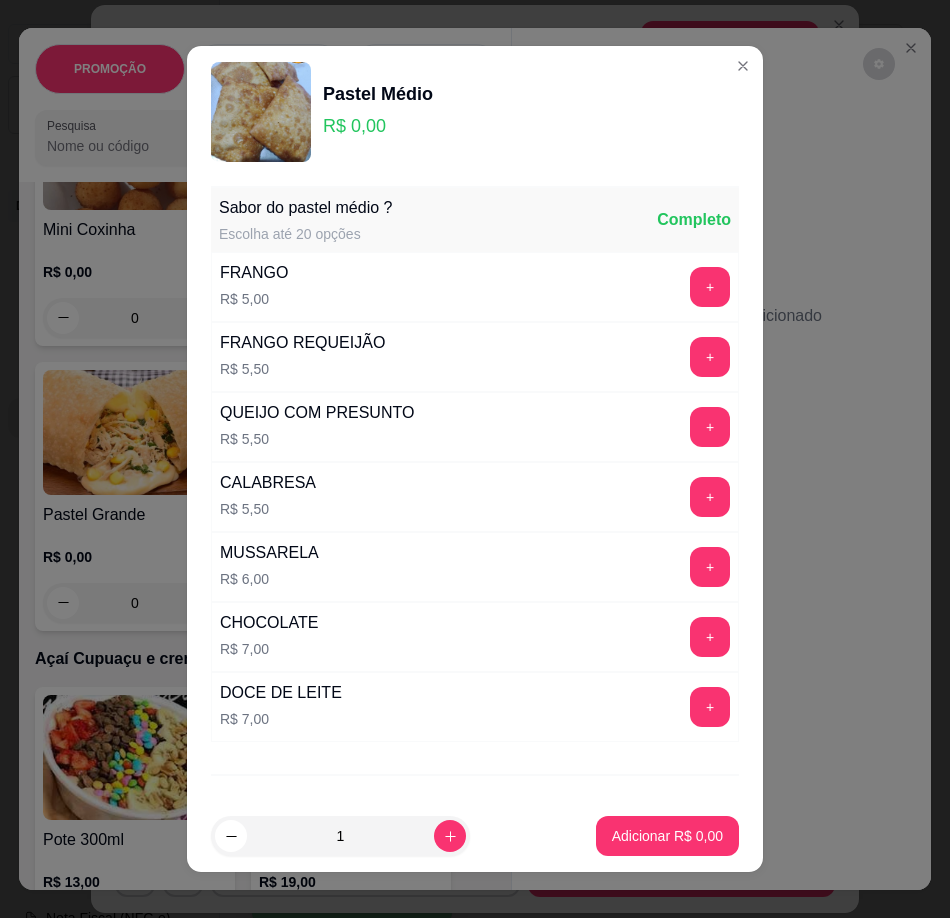 click on "+" at bounding box center (710, 287) 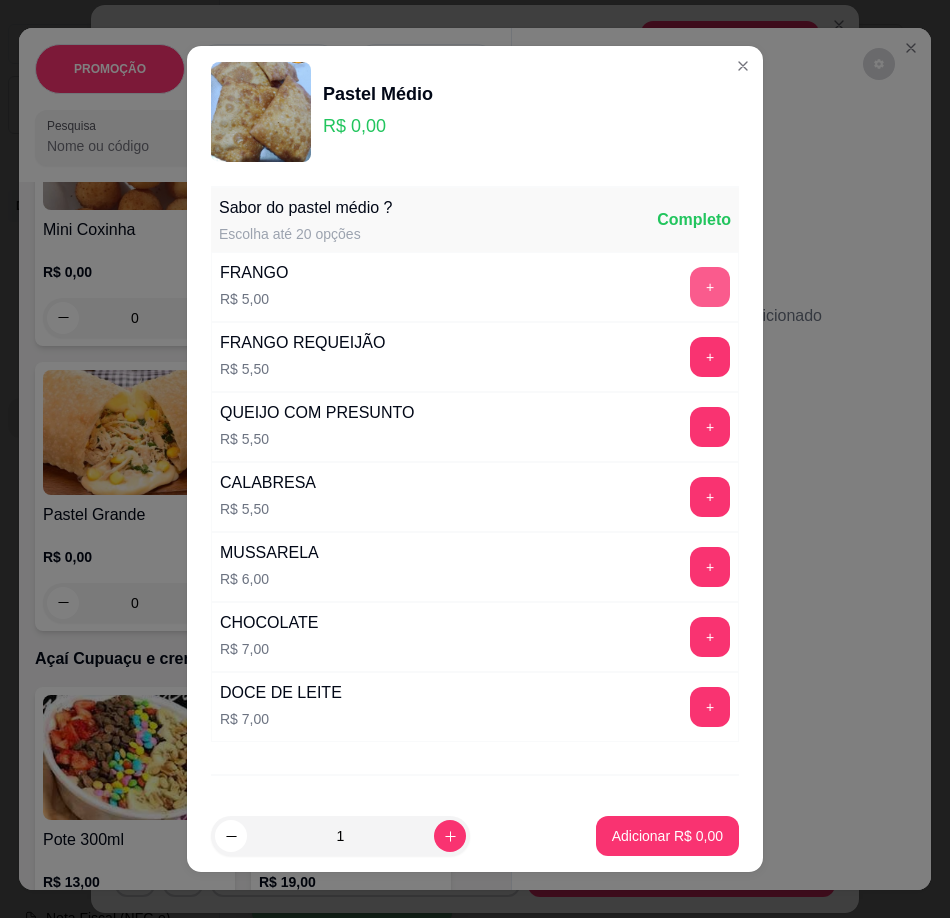 click on "+" at bounding box center (710, 287) 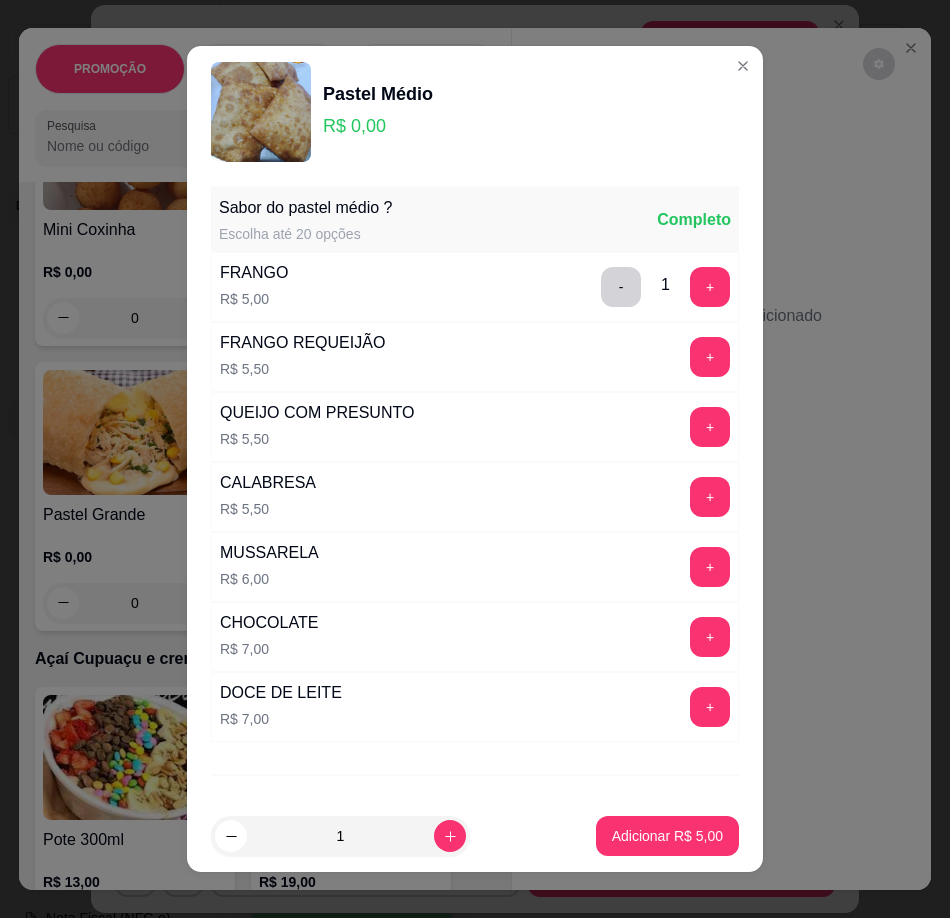 drag, startPoint x: 691, startPoint y: 858, endPoint x: 687, endPoint y: 845, distance: 13.601471 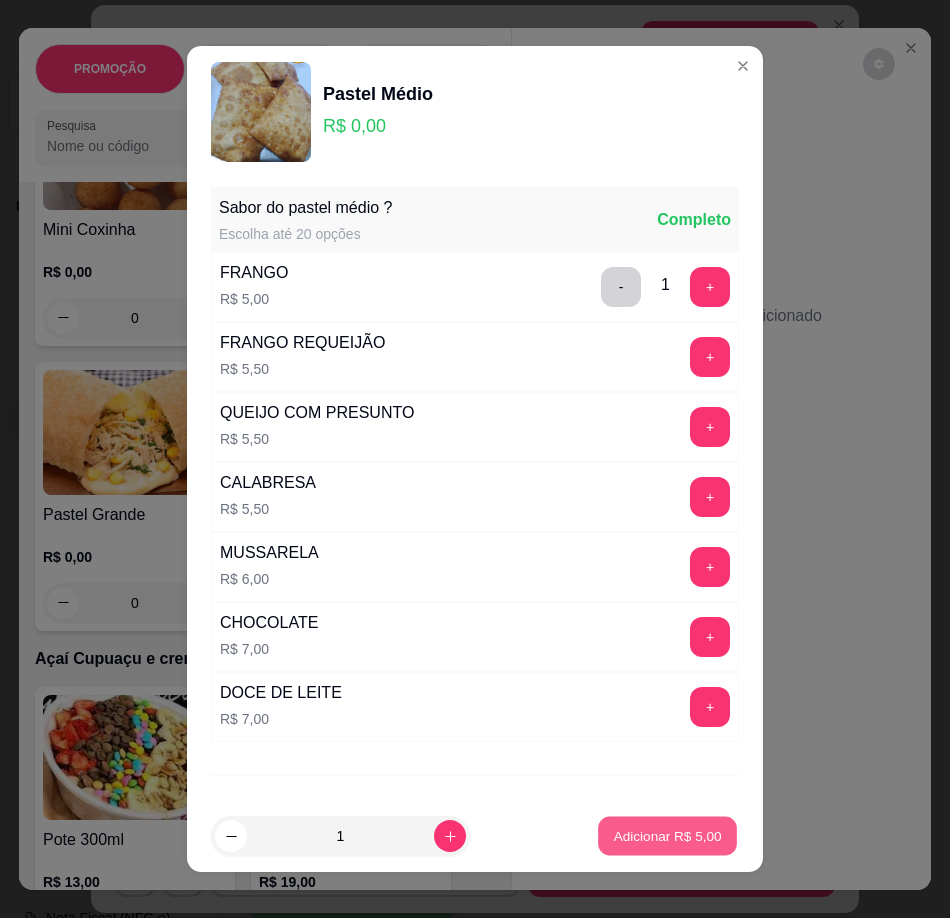 click on "Adicionar   R$ 5,00" at bounding box center (667, 835) 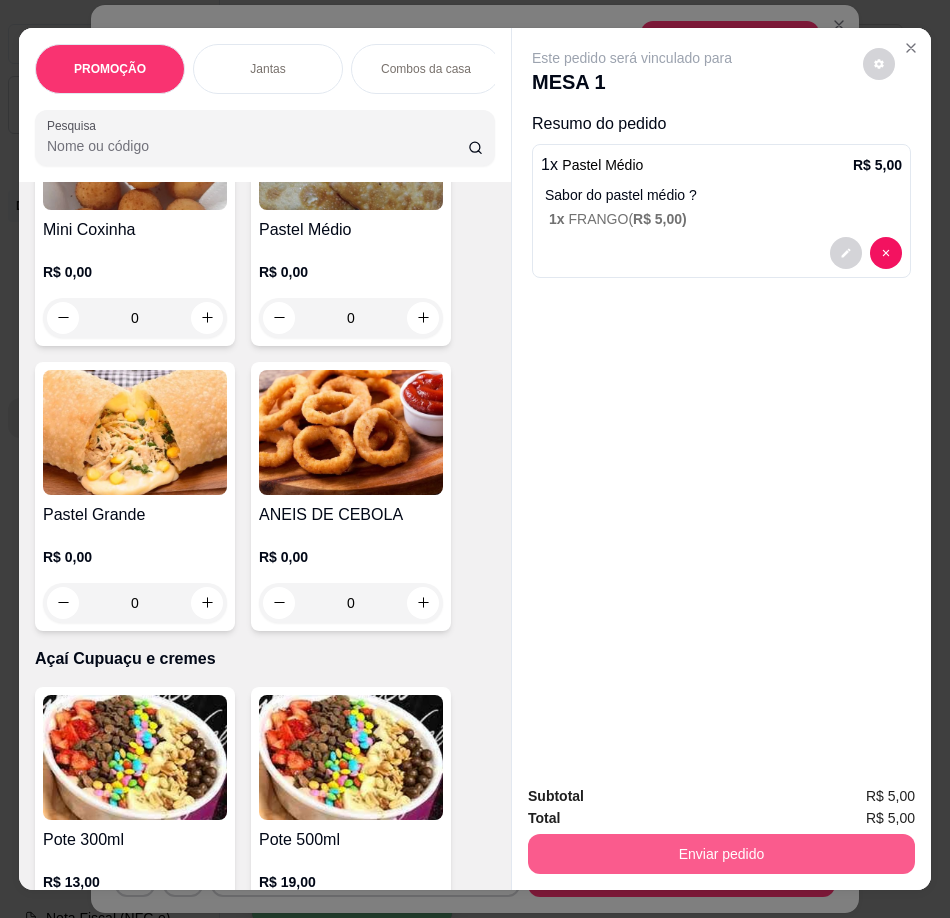 click on "Enviar pedido" at bounding box center [721, 854] 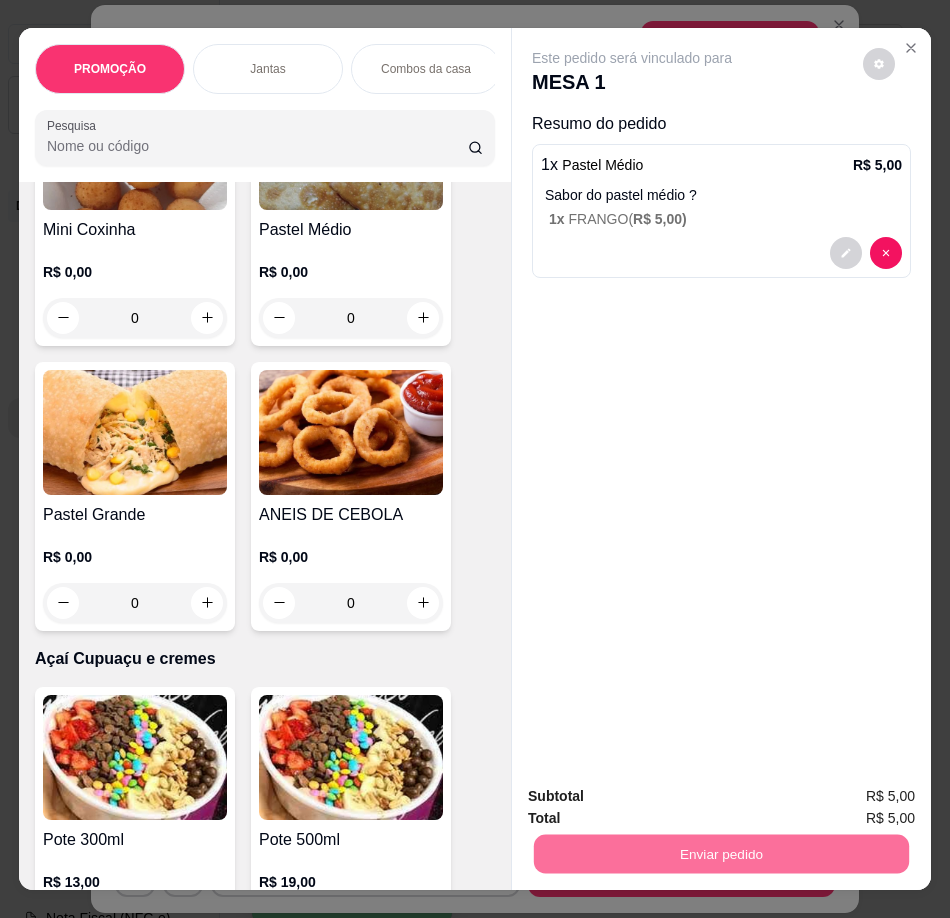 click on "Não registrar e enviar pedido" at bounding box center [655, 797] 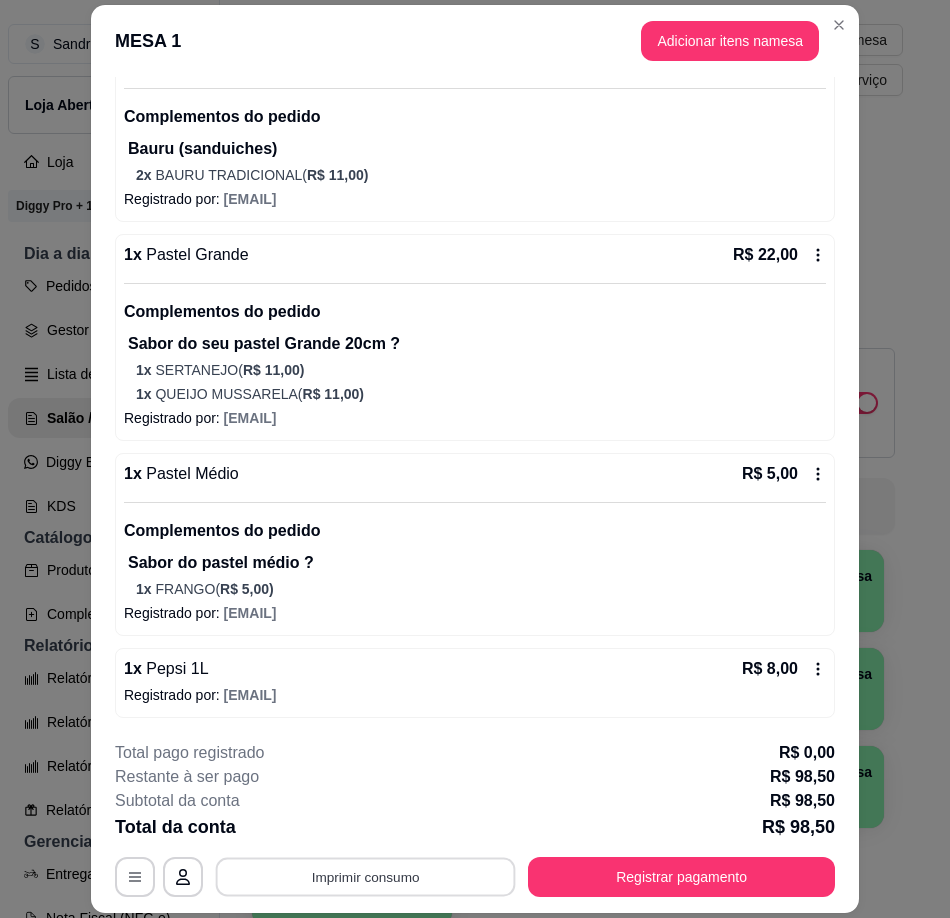 click on "Imprimir consumo" at bounding box center (366, 877) 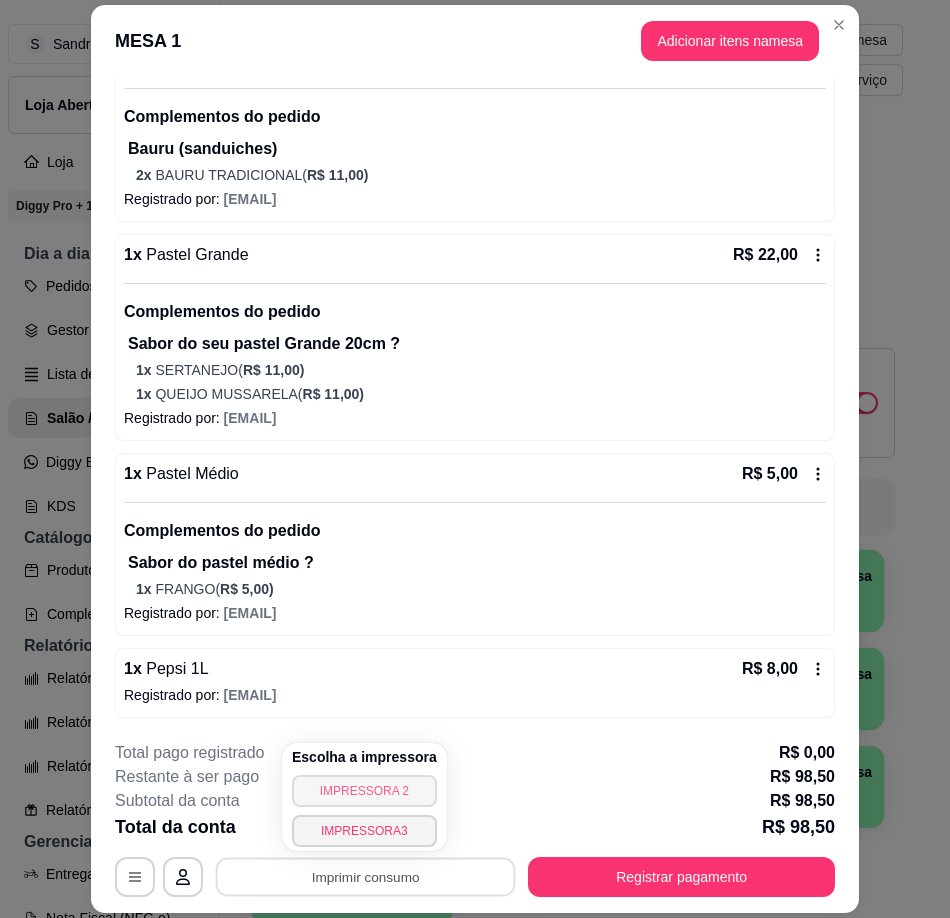 click on "IMPRESSORA 2" at bounding box center [364, 791] 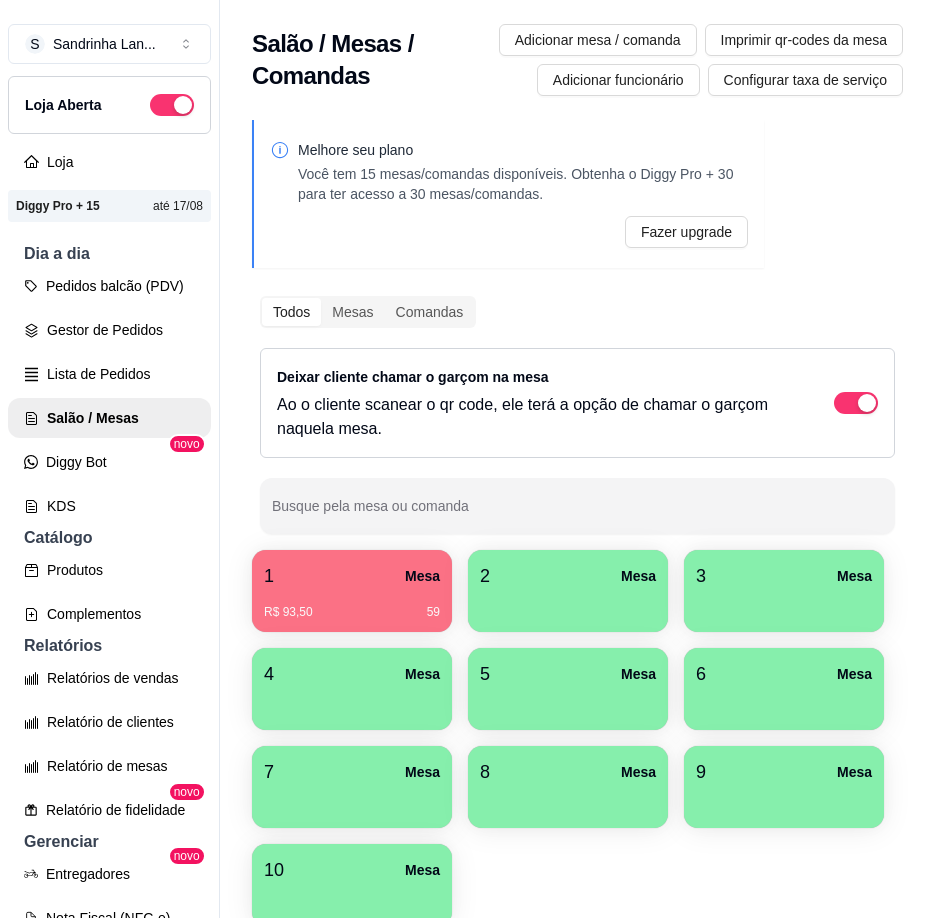 click on "2 Mesa" at bounding box center (568, 576) 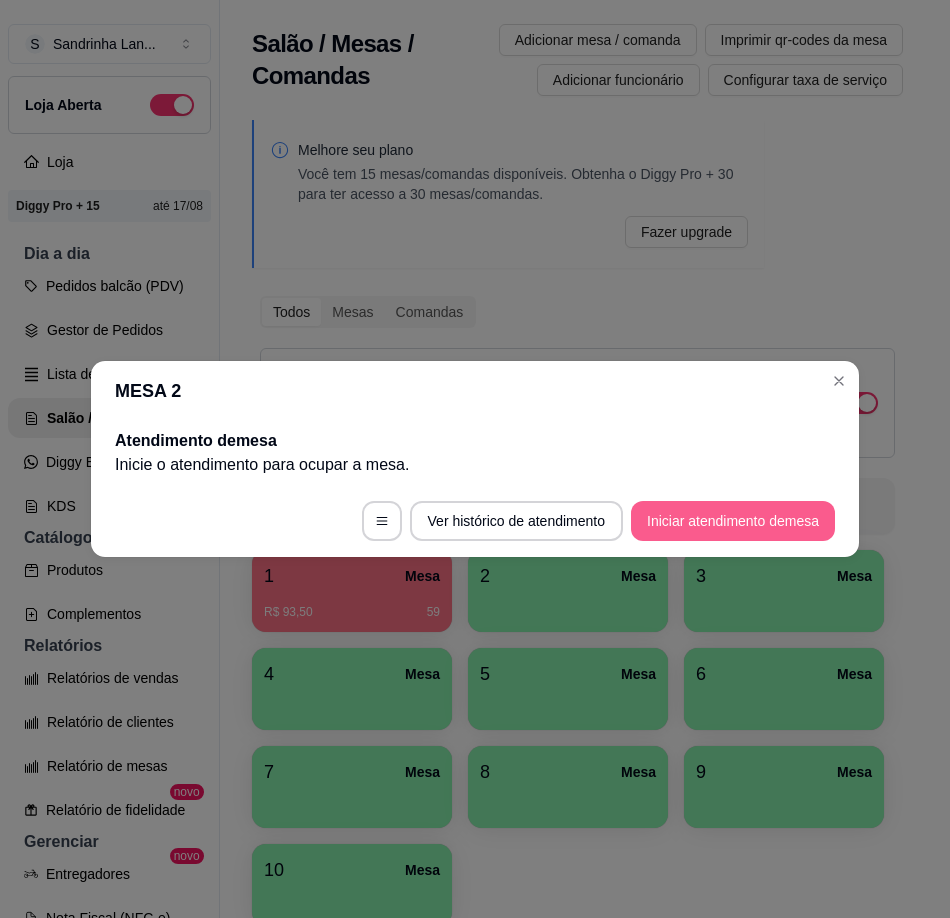 click on "Iniciar atendimento de  mesa" at bounding box center [733, 521] 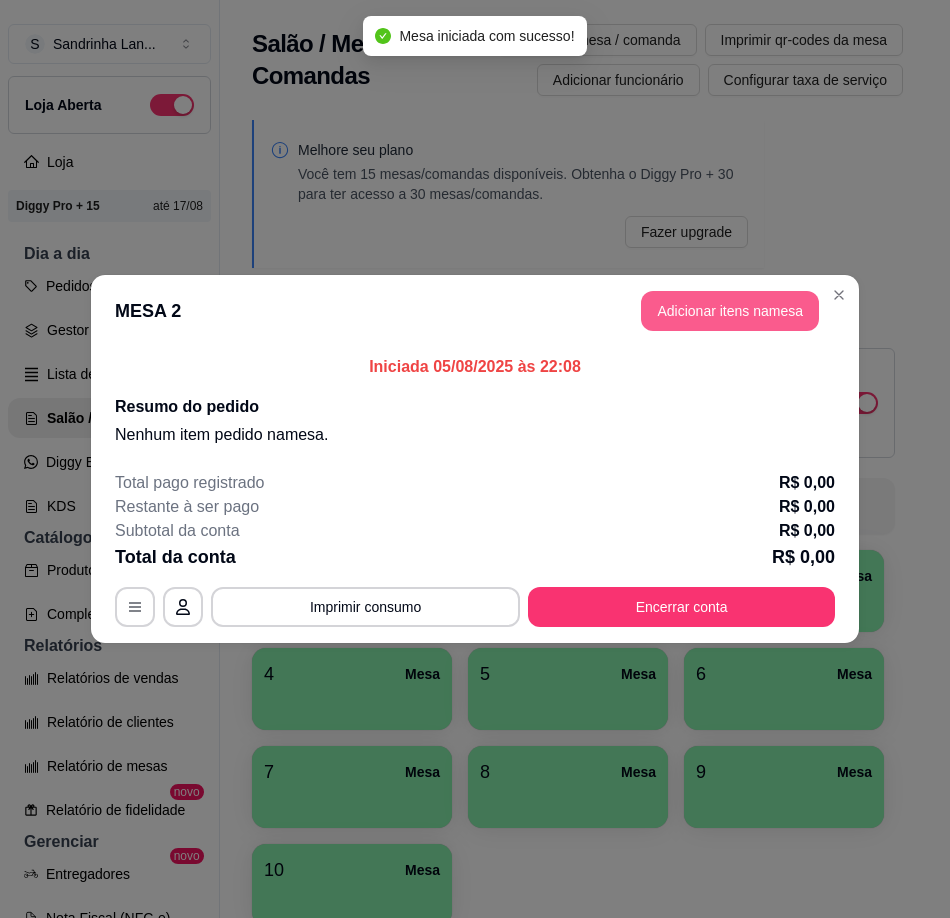click on "Adicionar itens na  mesa" at bounding box center [730, 311] 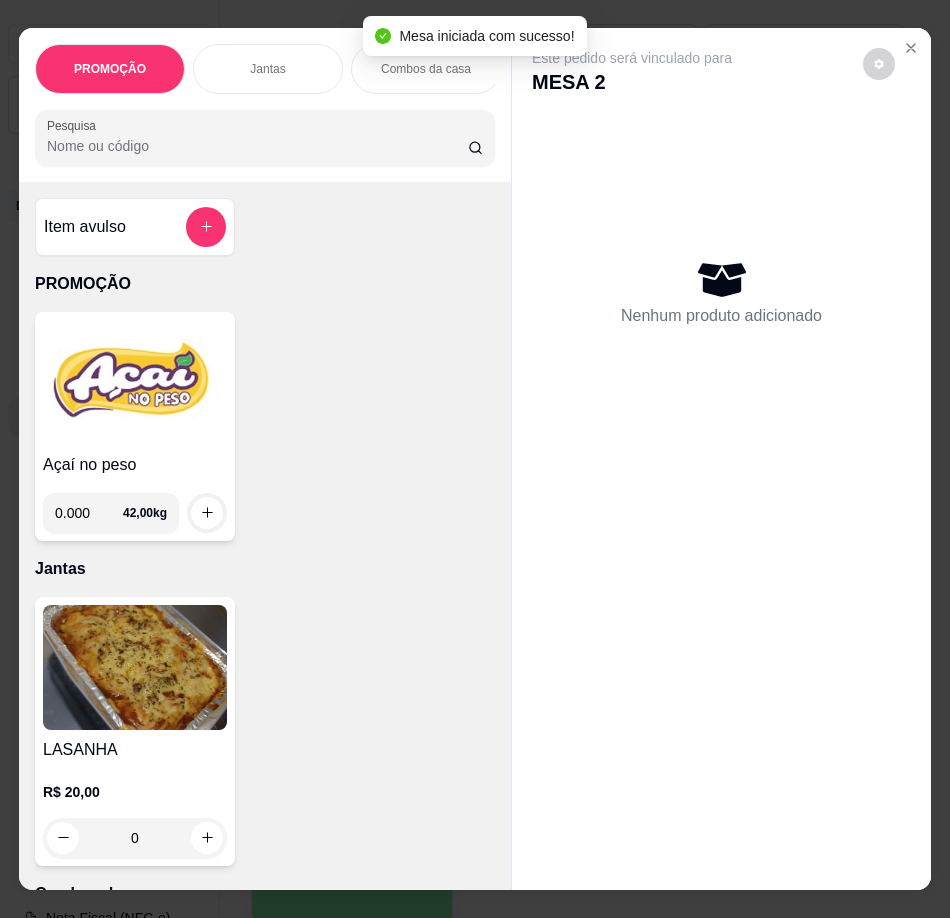click at bounding box center (135, 382) 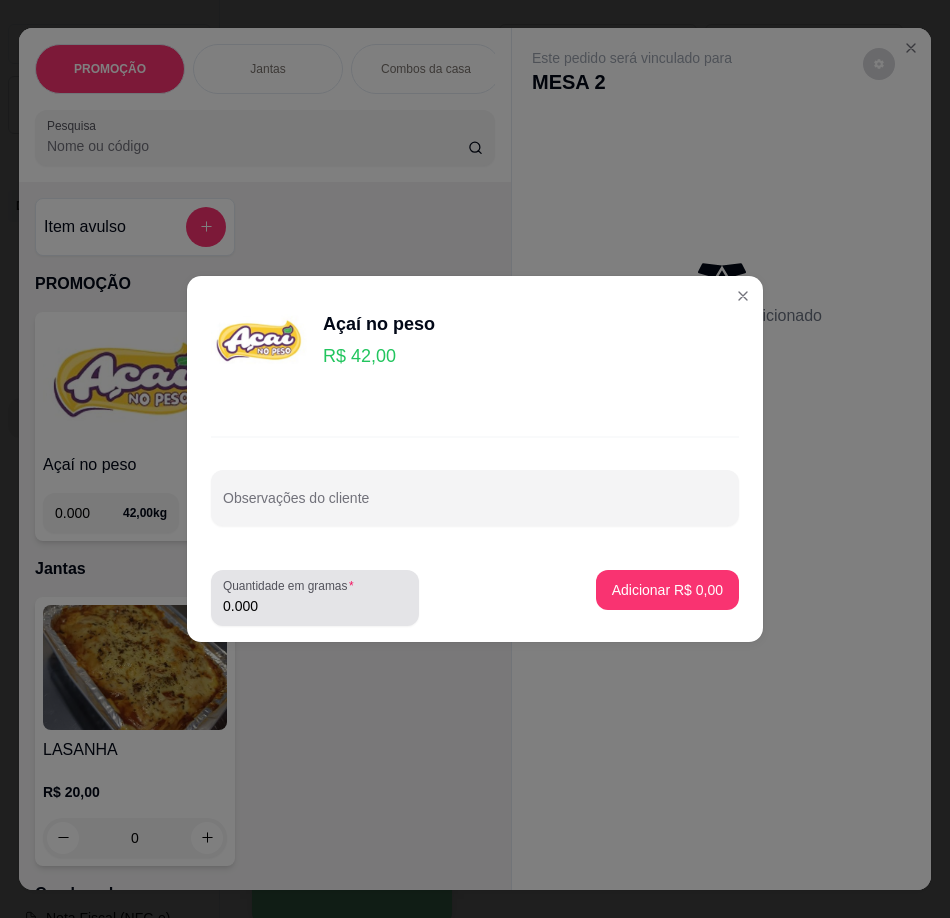 click on "0.000" at bounding box center (315, 598) 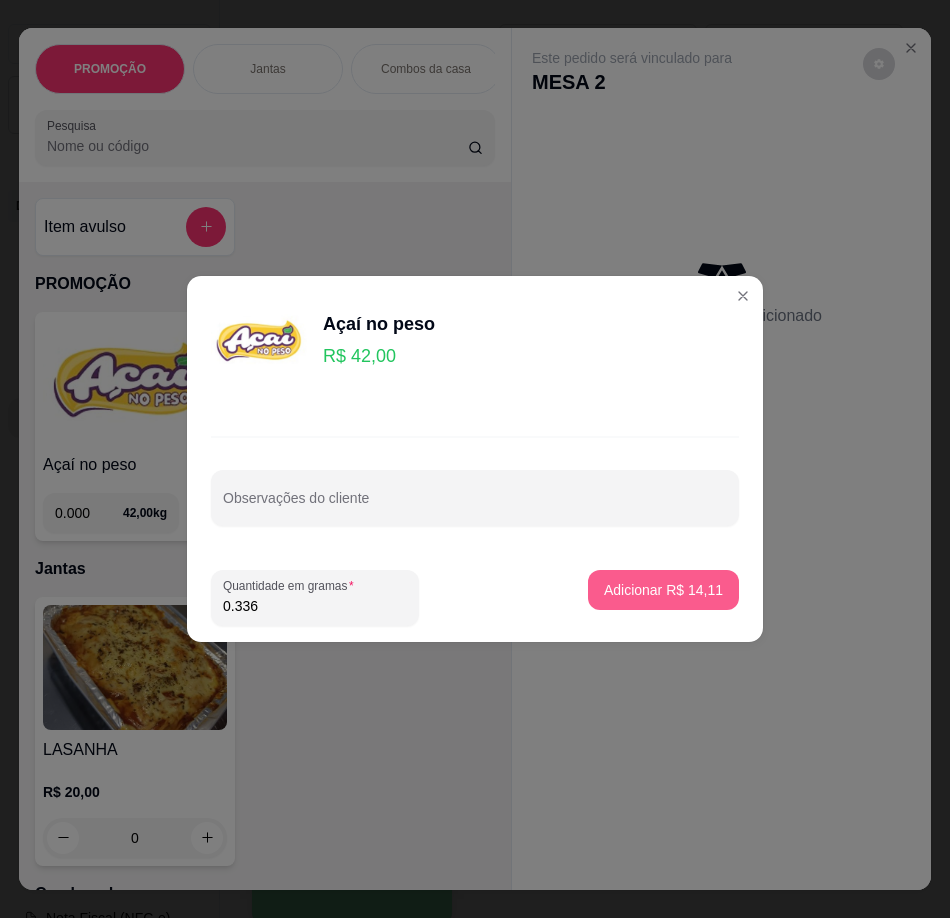 type on "0.336" 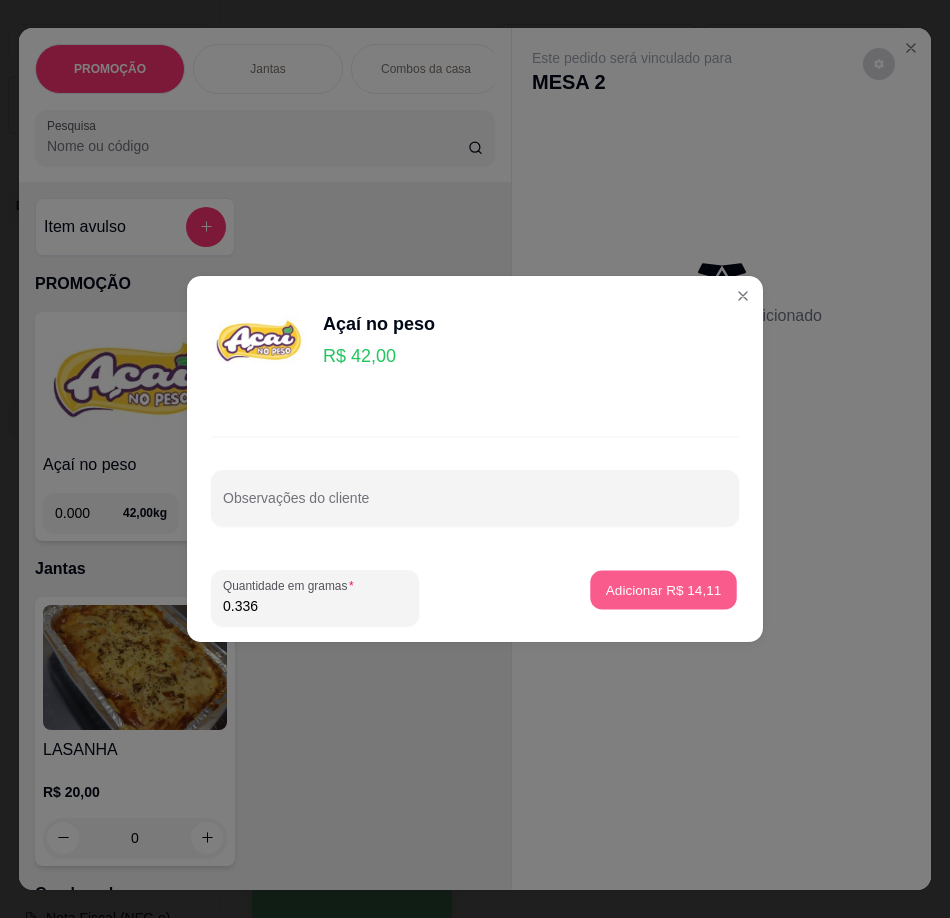 click on "Adicionar   R$ 14,11" at bounding box center (663, 590) 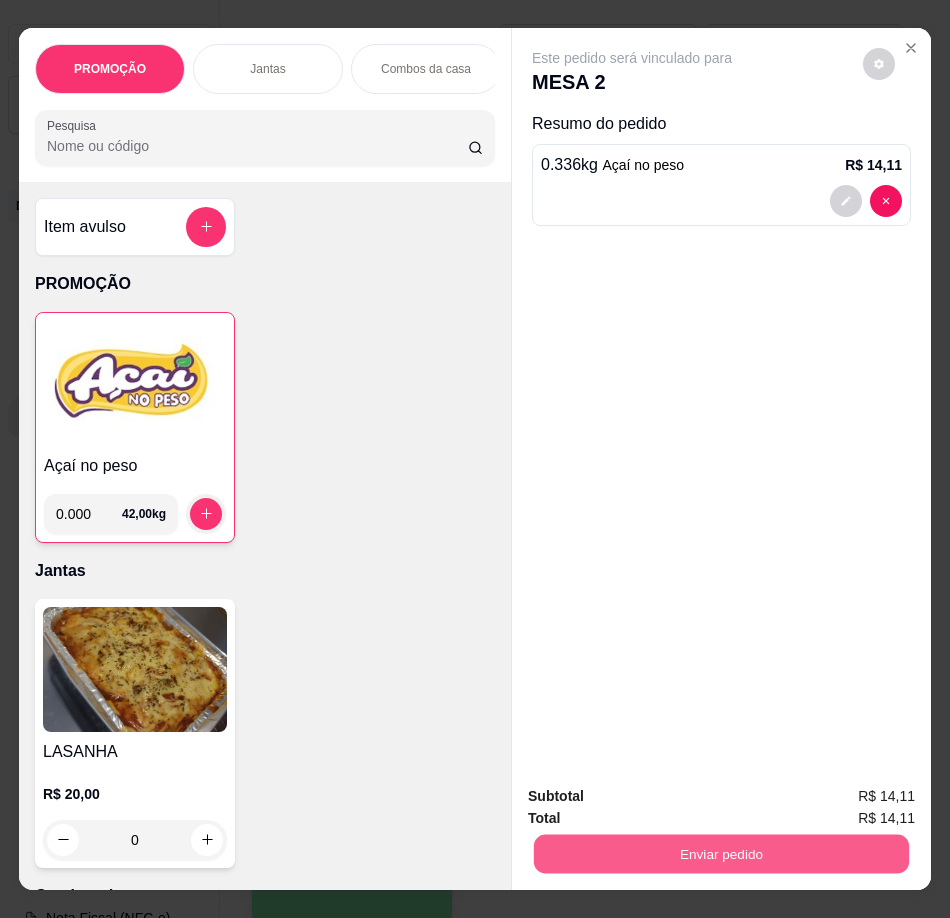 click on "Enviar pedido" at bounding box center (721, 854) 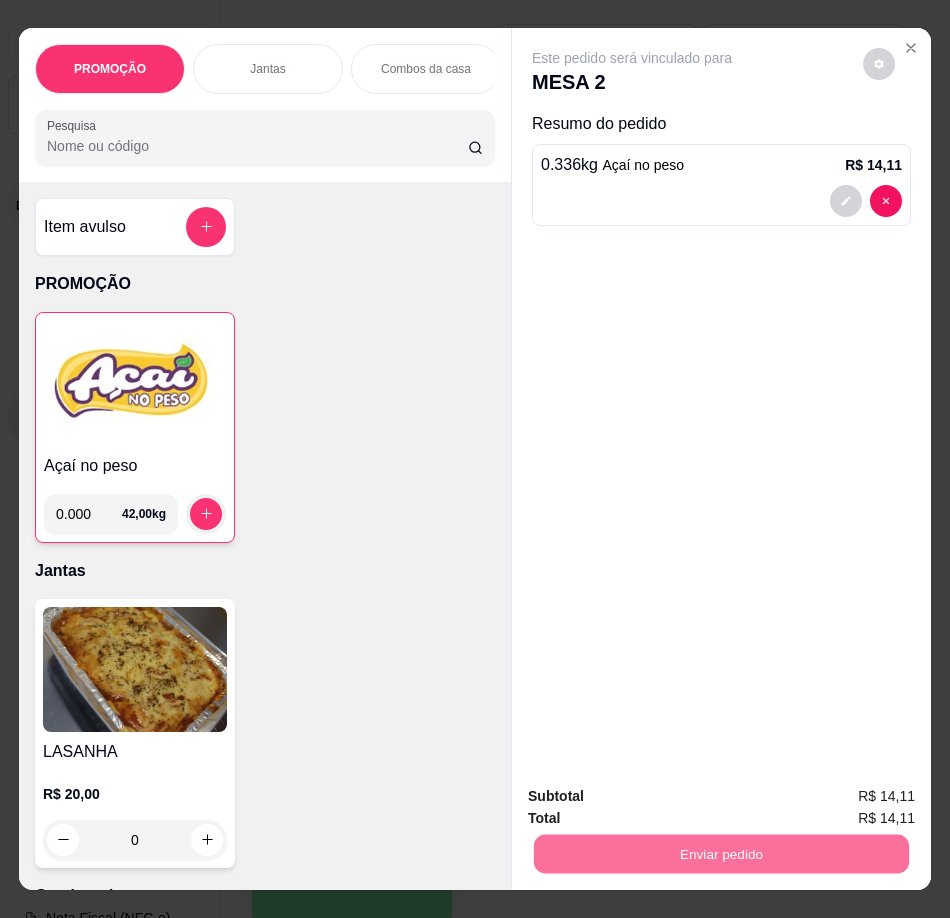 click on "Não registrar e enviar pedido" at bounding box center (655, 798) 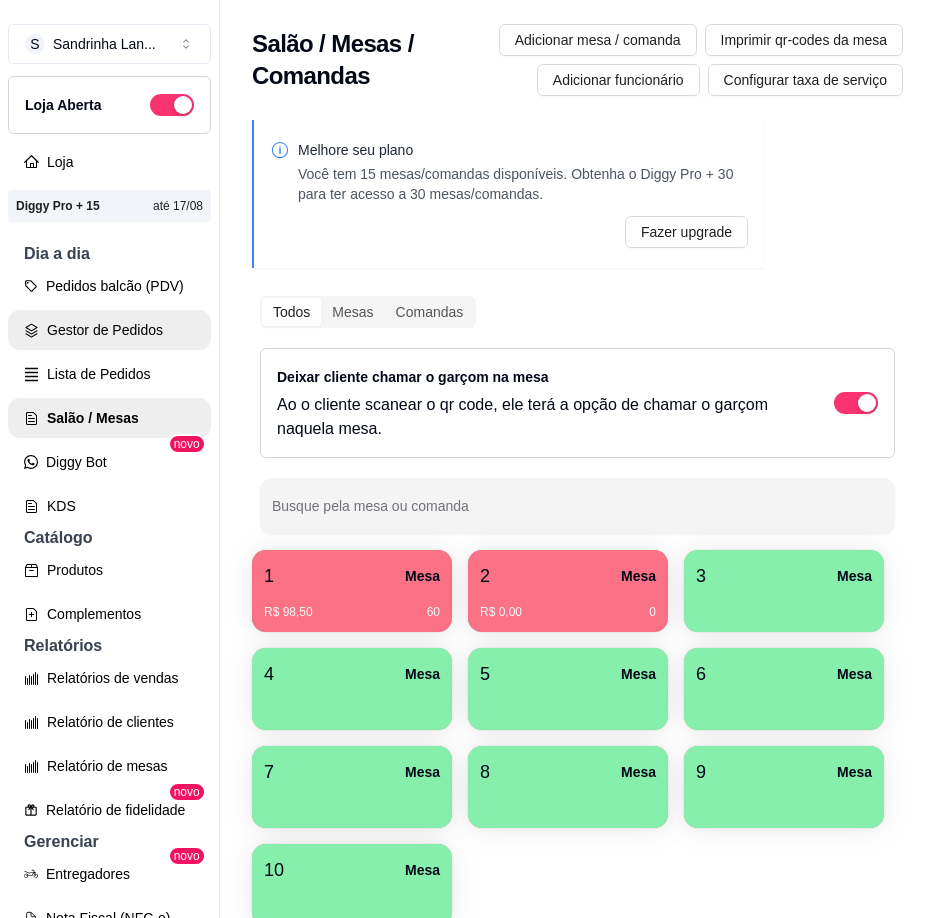 click on "Gestor de Pedidos" at bounding box center [109, 330] 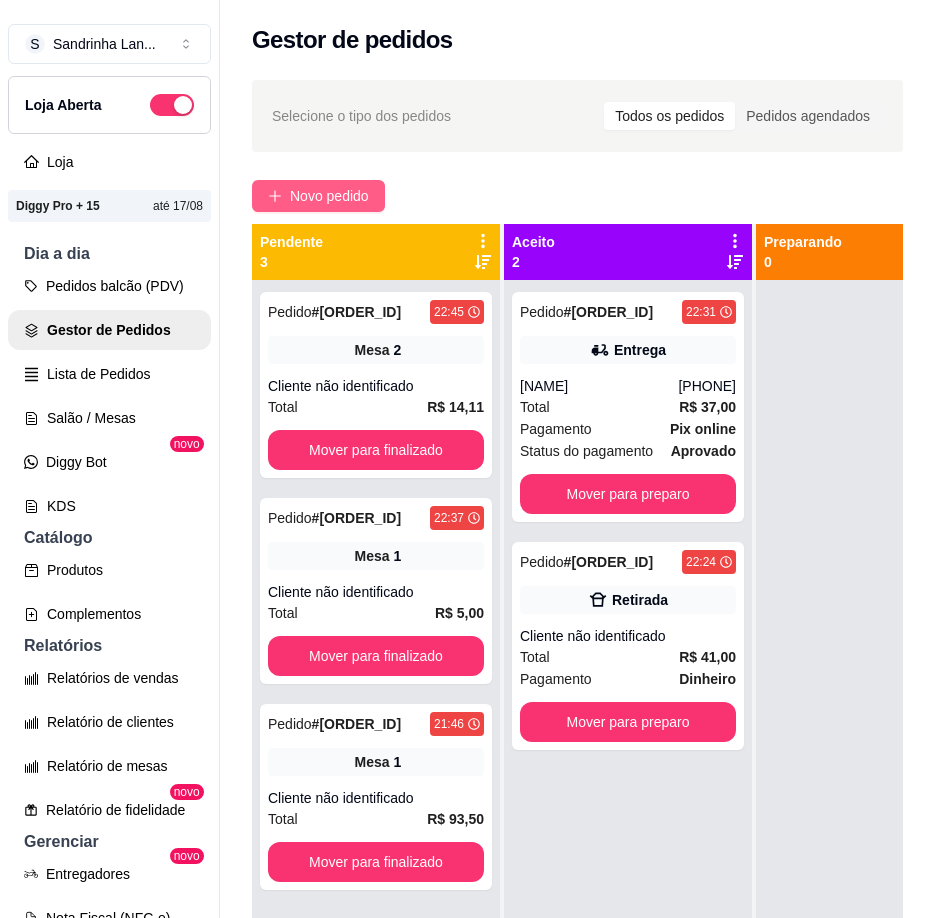 click on "Novo pedido" at bounding box center [318, 196] 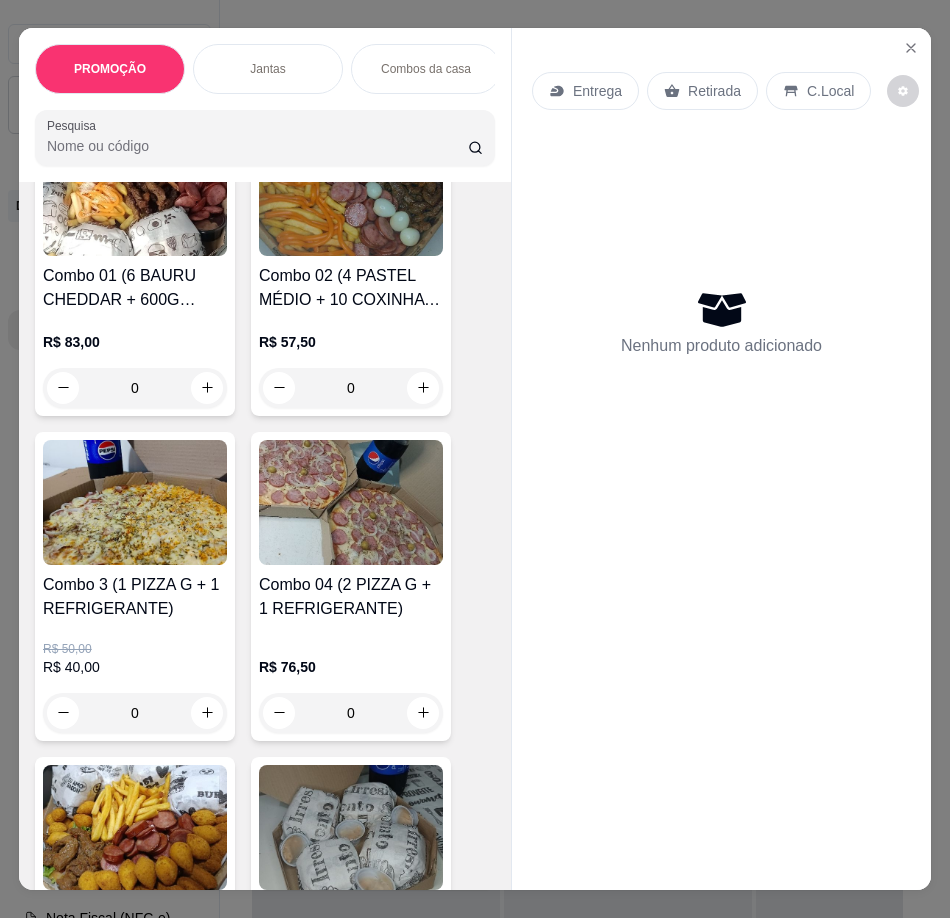 scroll, scrollTop: 800, scrollLeft: 0, axis: vertical 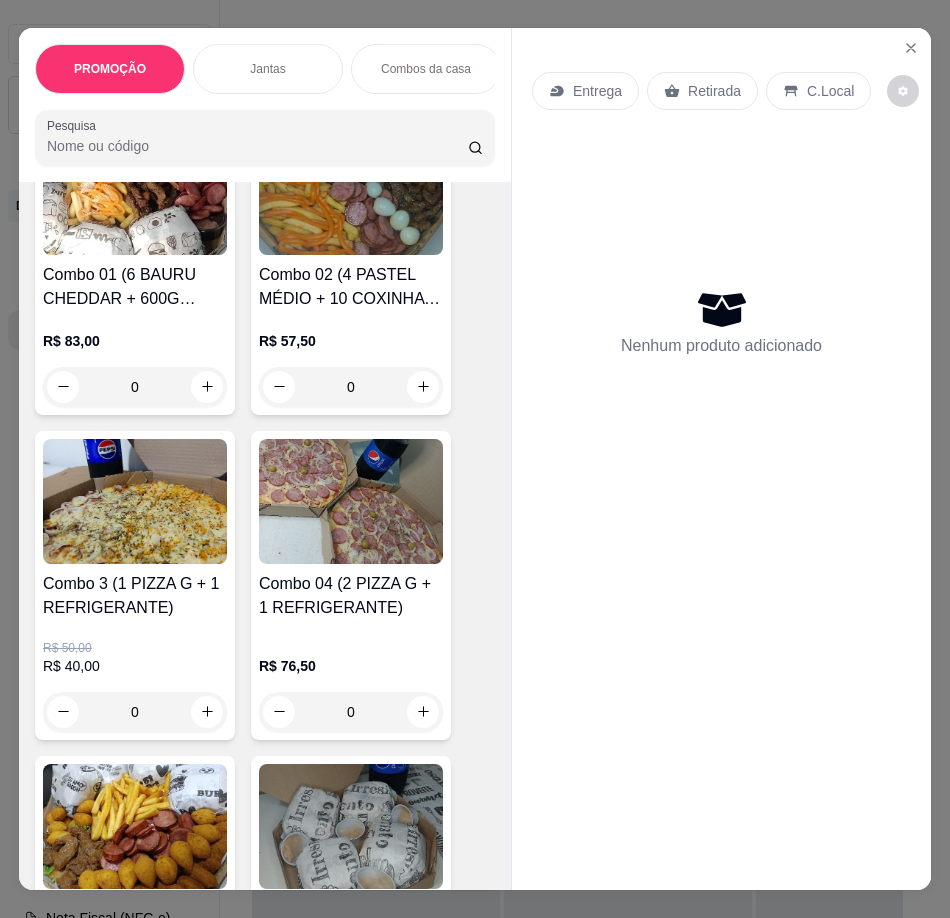 click at bounding box center [135, 501] 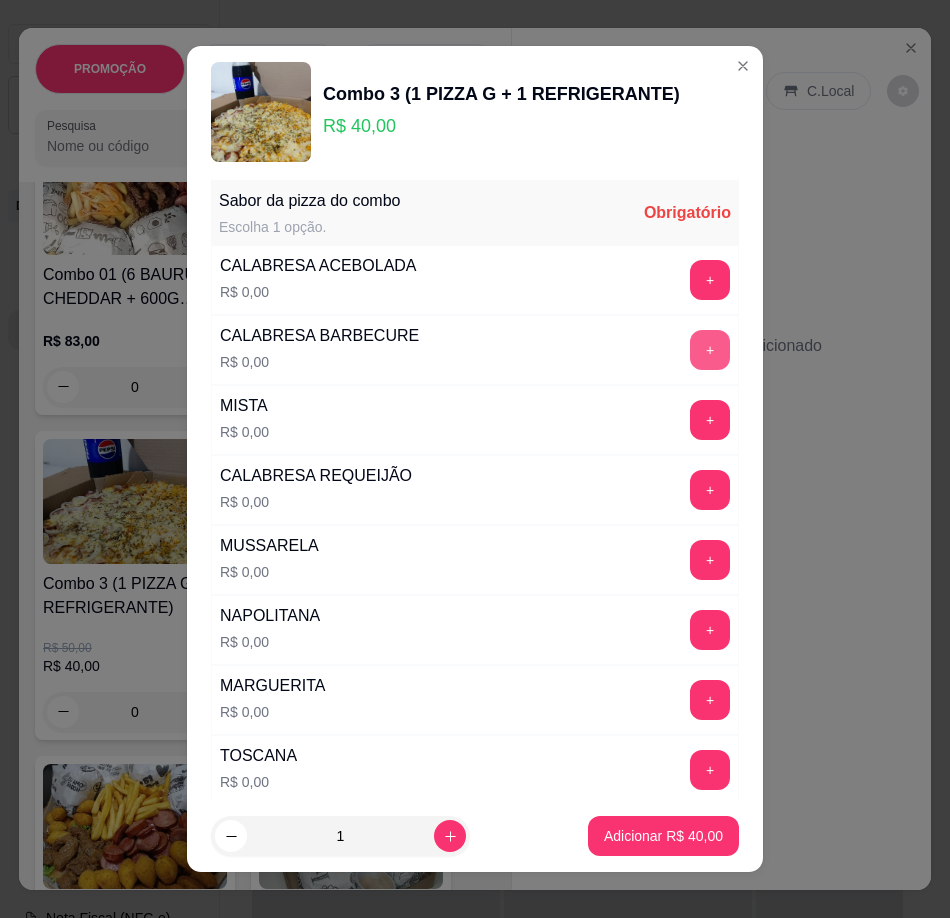 scroll, scrollTop: 300, scrollLeft: 0, axis: vertical 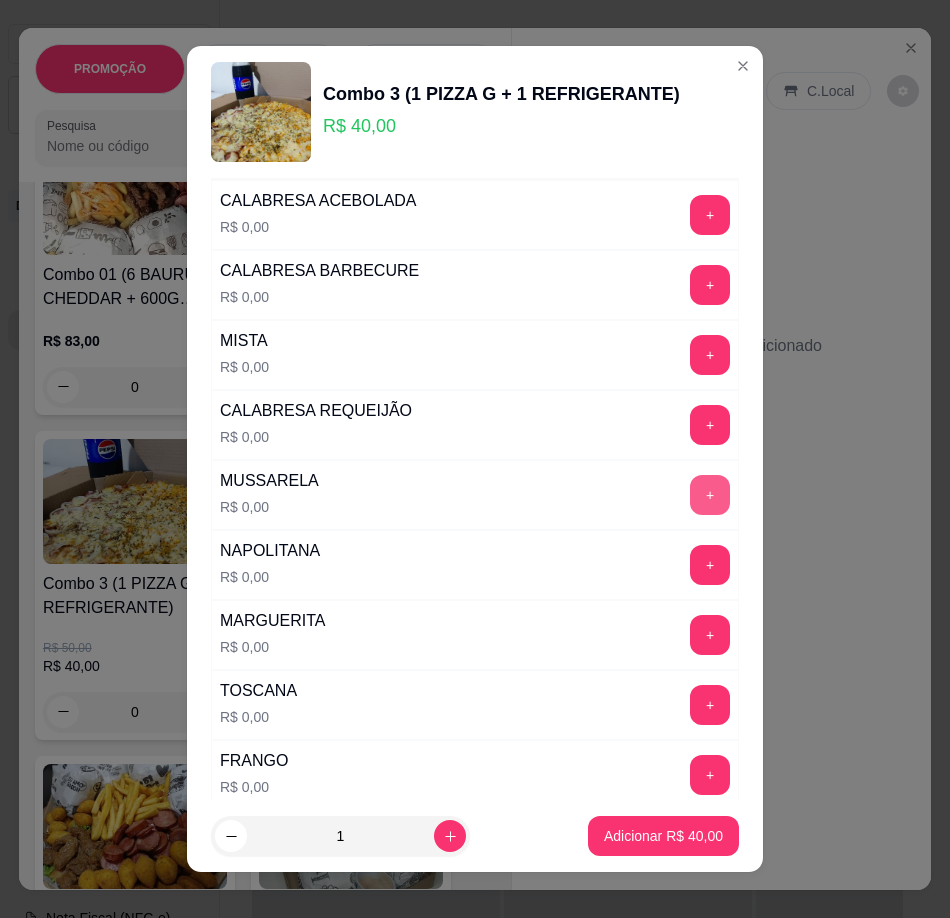 click on "+" at bounding box center (710, 495) 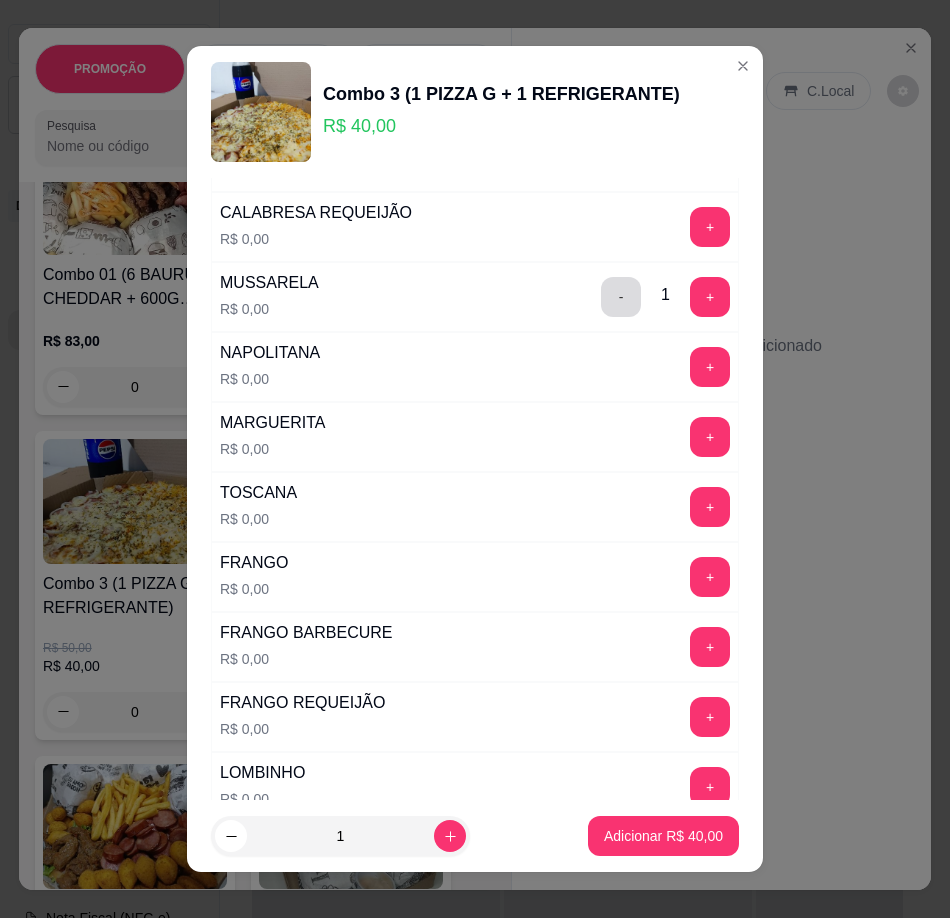 scroll, scrollTop: 500, scrollLeft: 0, axis: vertical 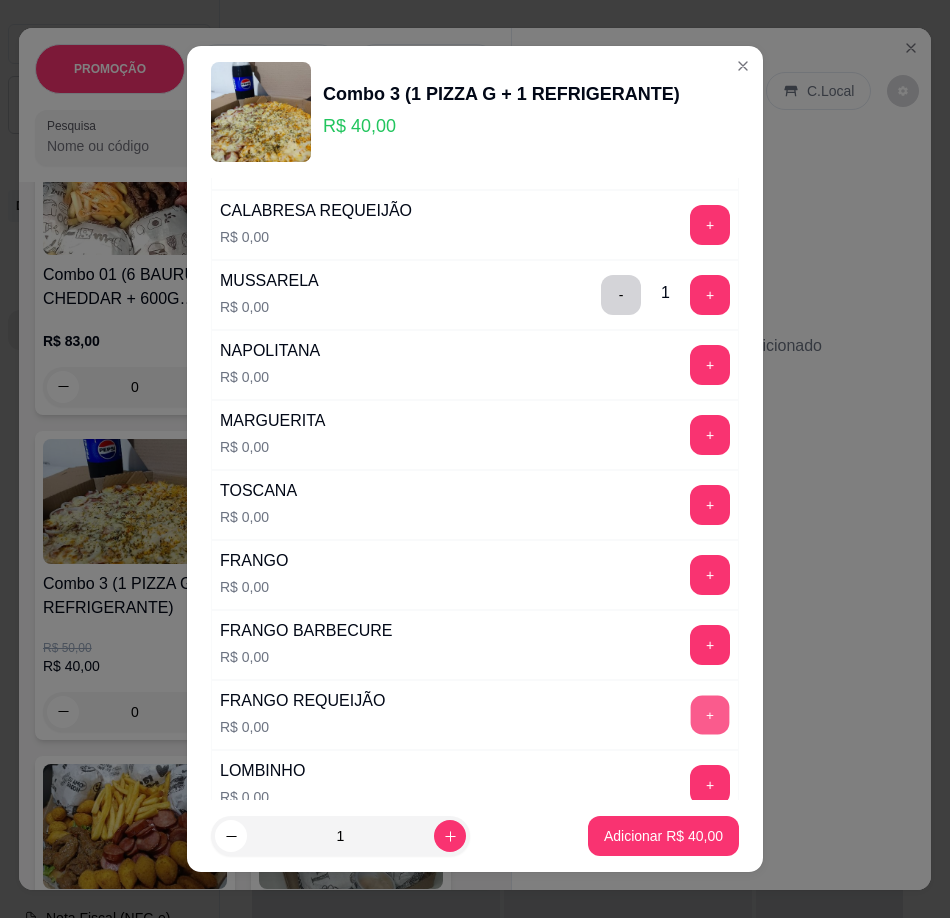 click on "+" at bounding box center [710, 715] 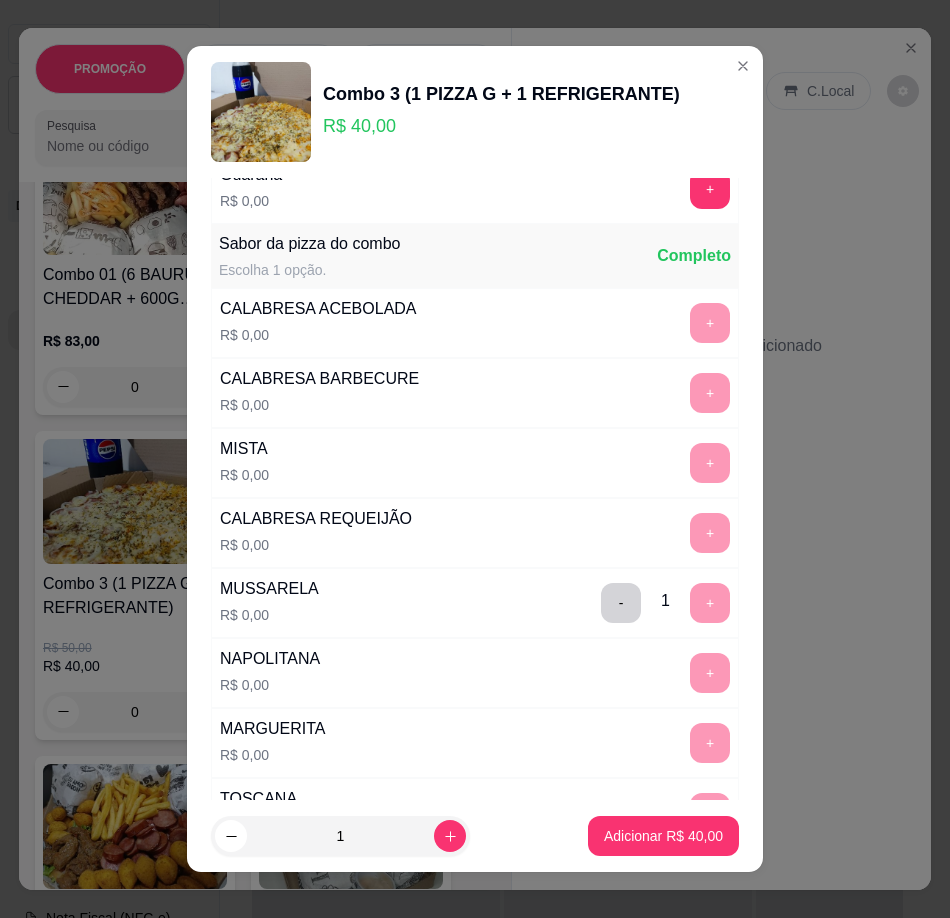 scroll, scrollTop: 0, scrollLeft: 0, axis: both 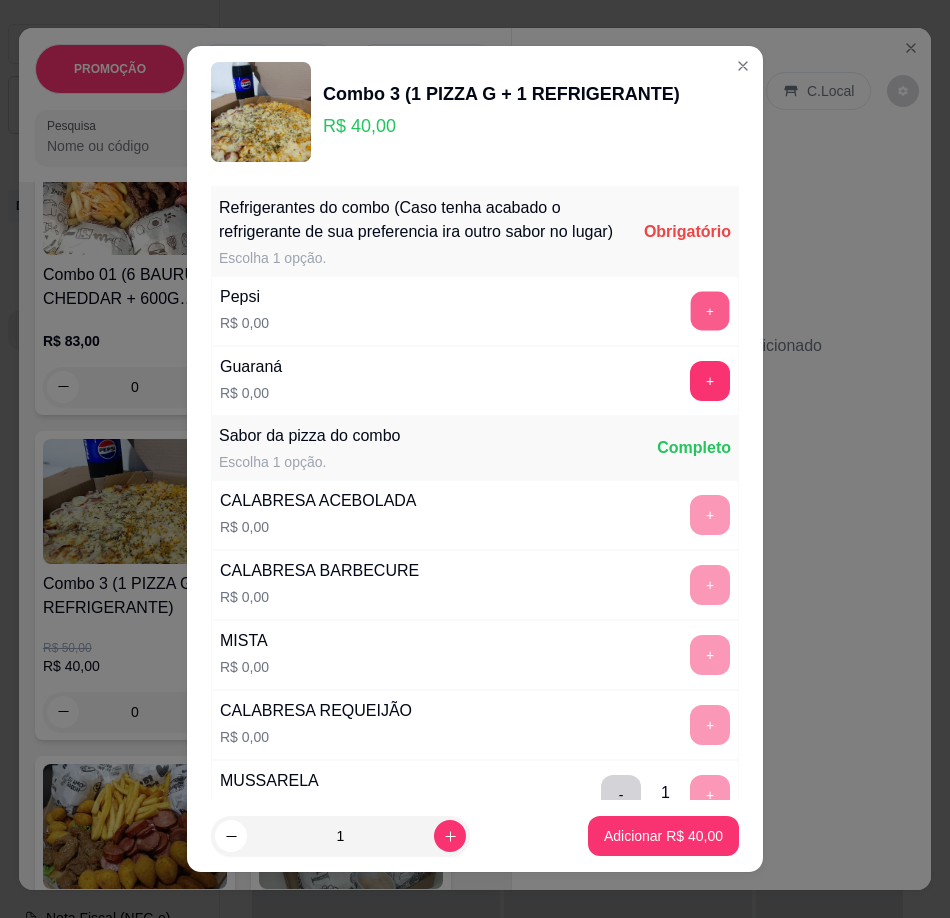 click on "+" at bounding box center (710, 311) 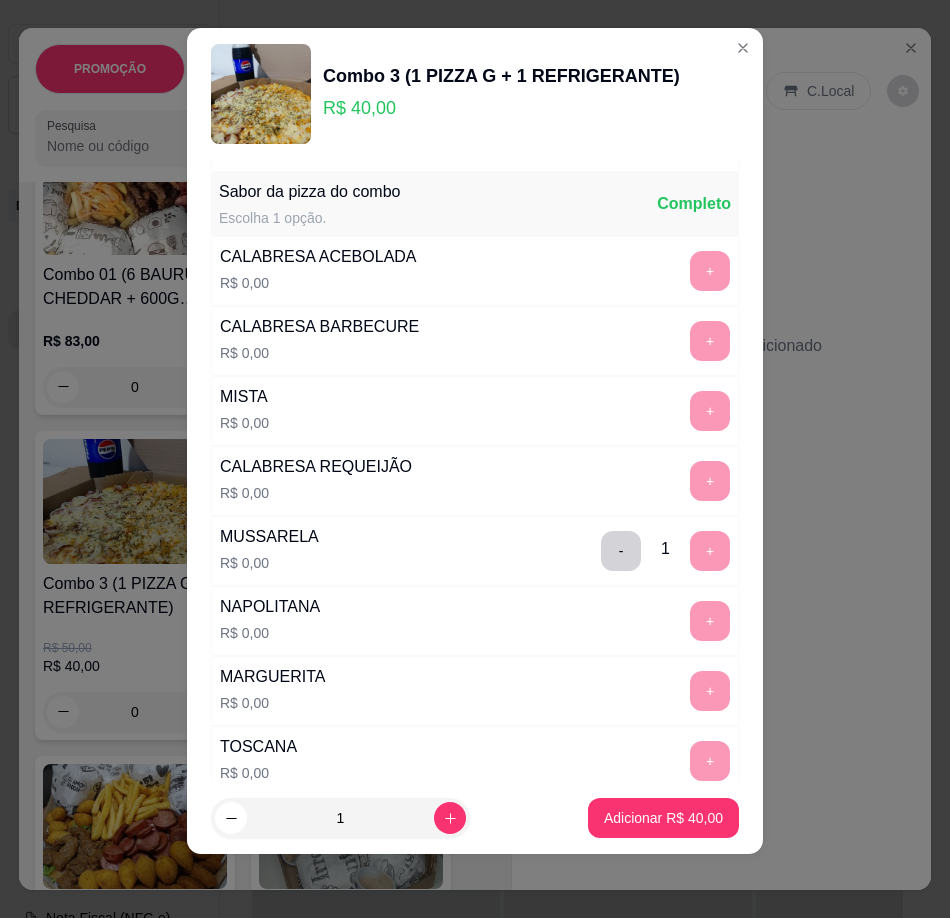 scroll, scrollTop: 238, scrollLeft: 0, axis: vertical 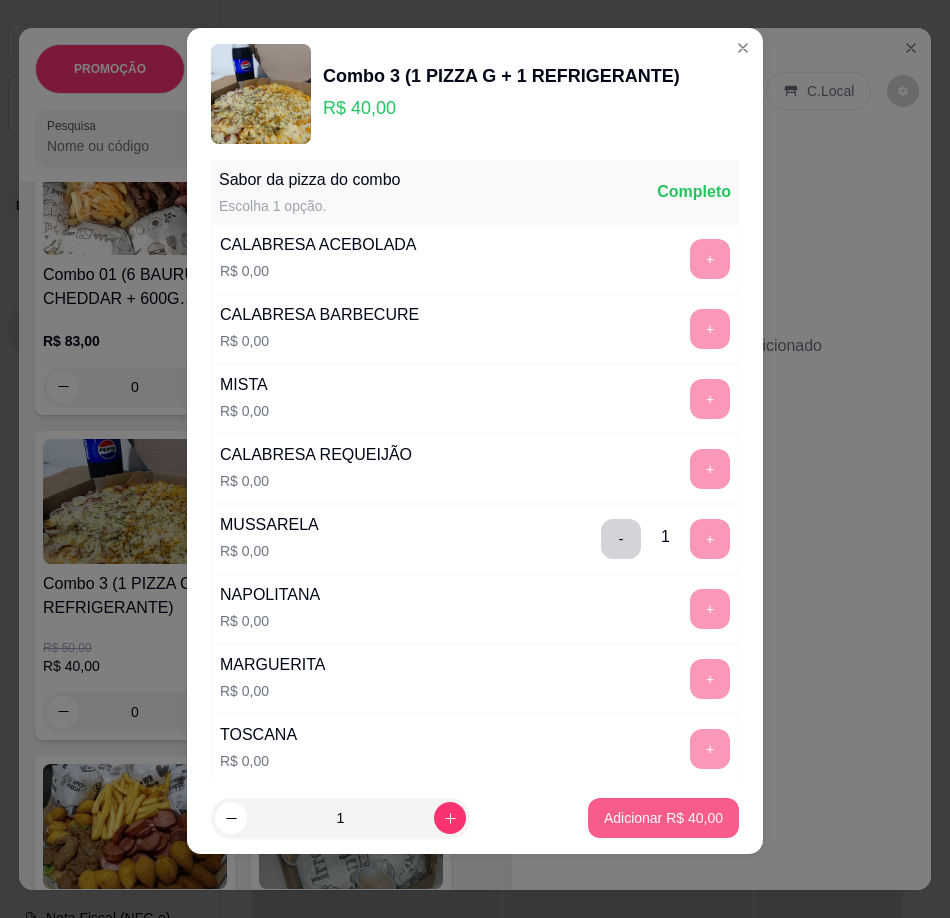 click on "Adicionar   R$ 40,00" at bounding box center [663, 818] 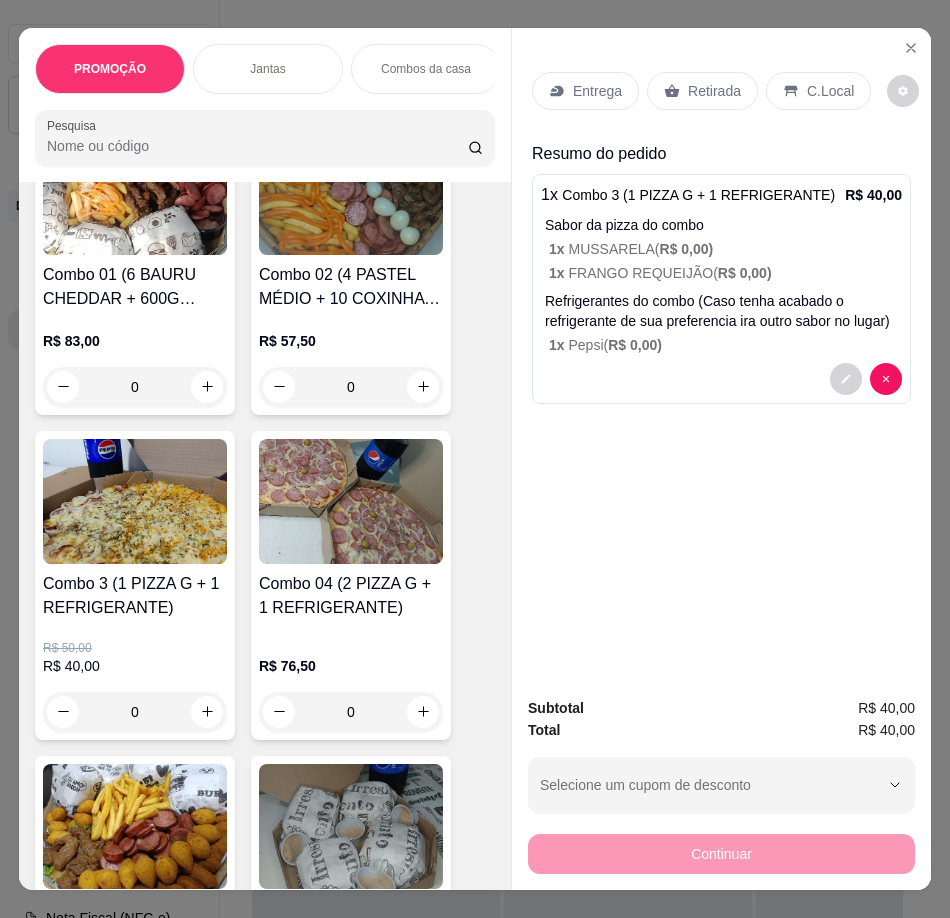 click on "Entrega" at bounding box center (597, 91) 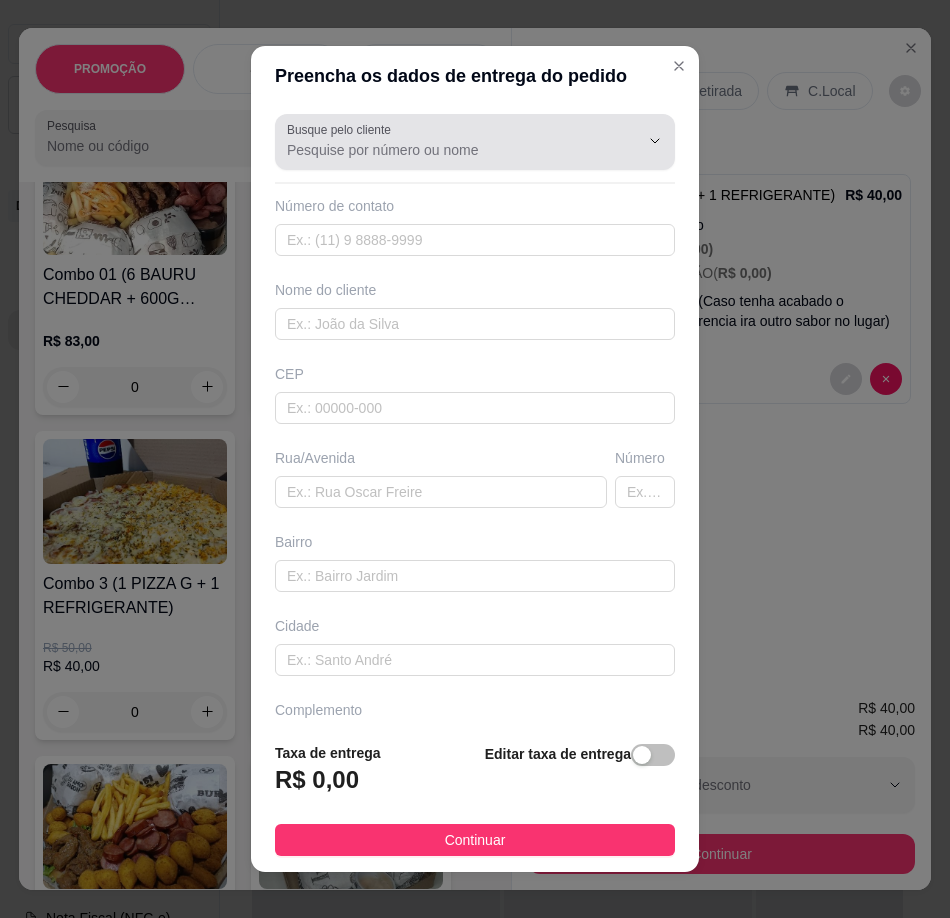 click on "Busque pelo cliente" at bounding box center [342, 129] 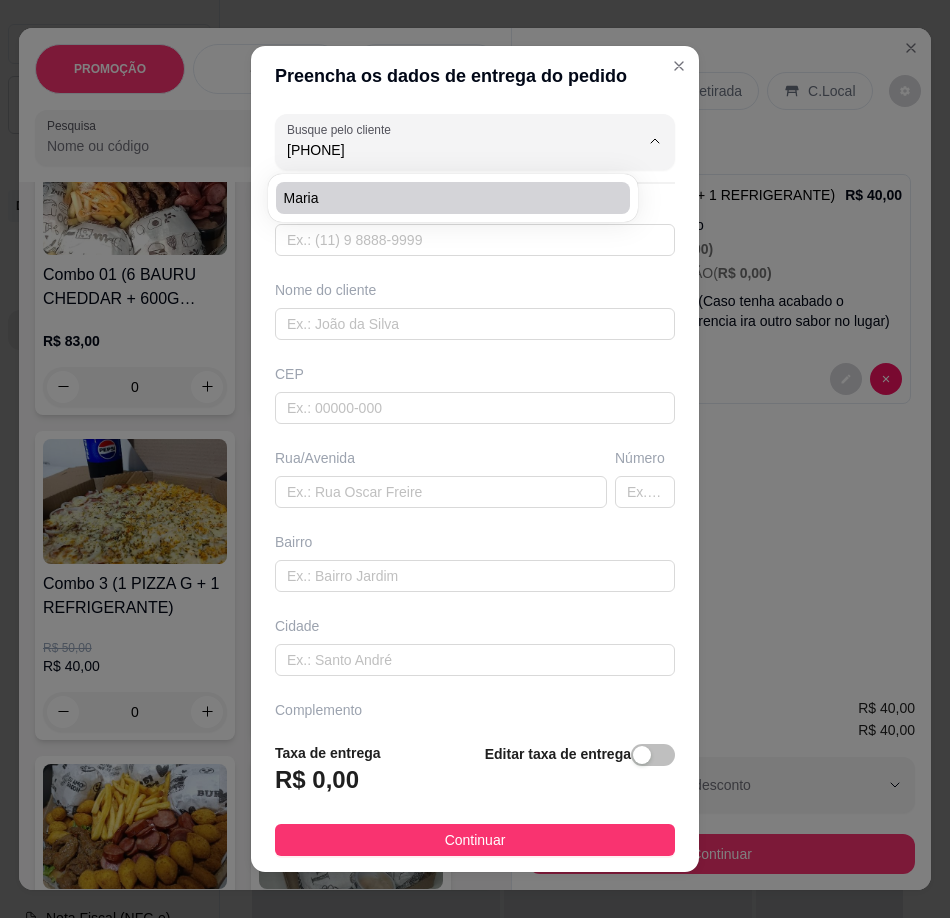 click on "Maria" at bounding box center (443, 198) 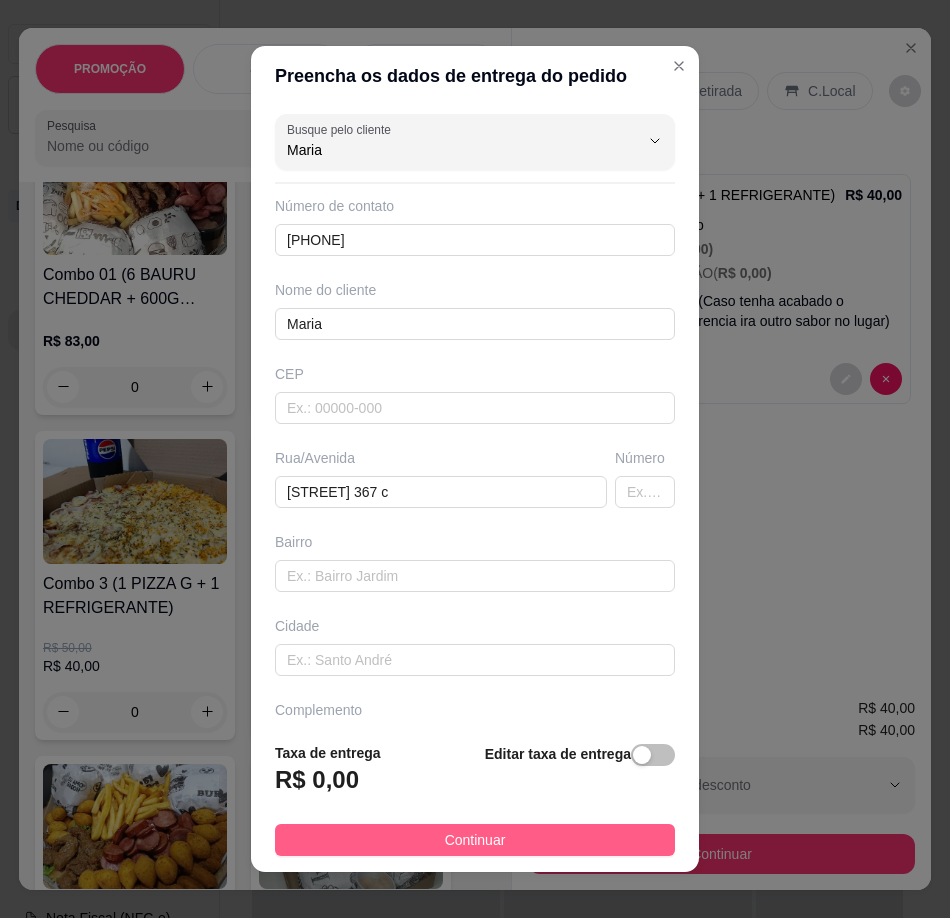 type on "Maria" 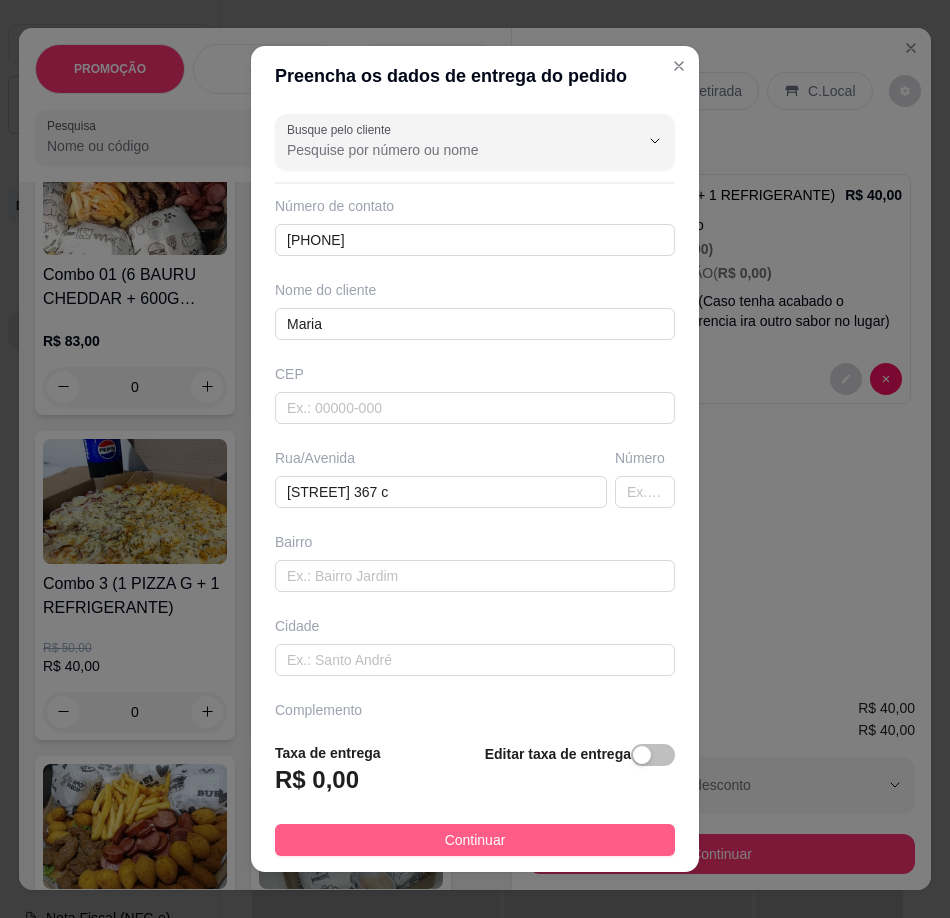 drag, startPoint x: 517, startPoint y: 835, endPoint x: 525, endPoint y: 769, distance: 66.48308 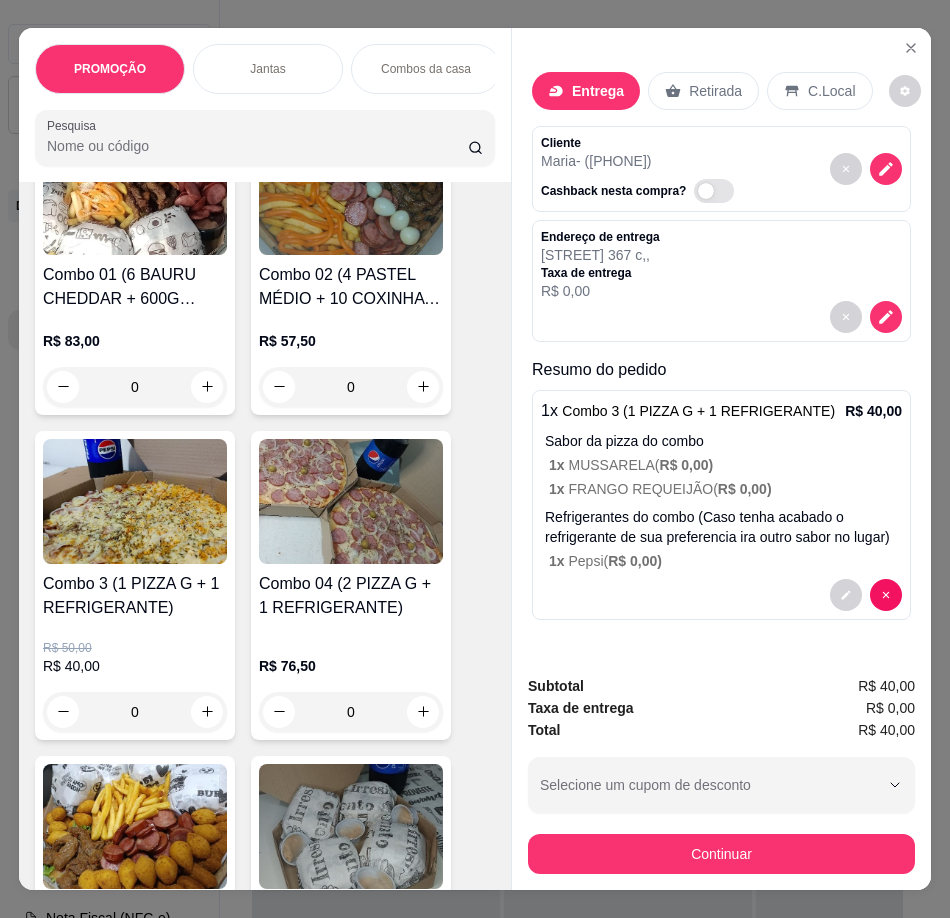 click 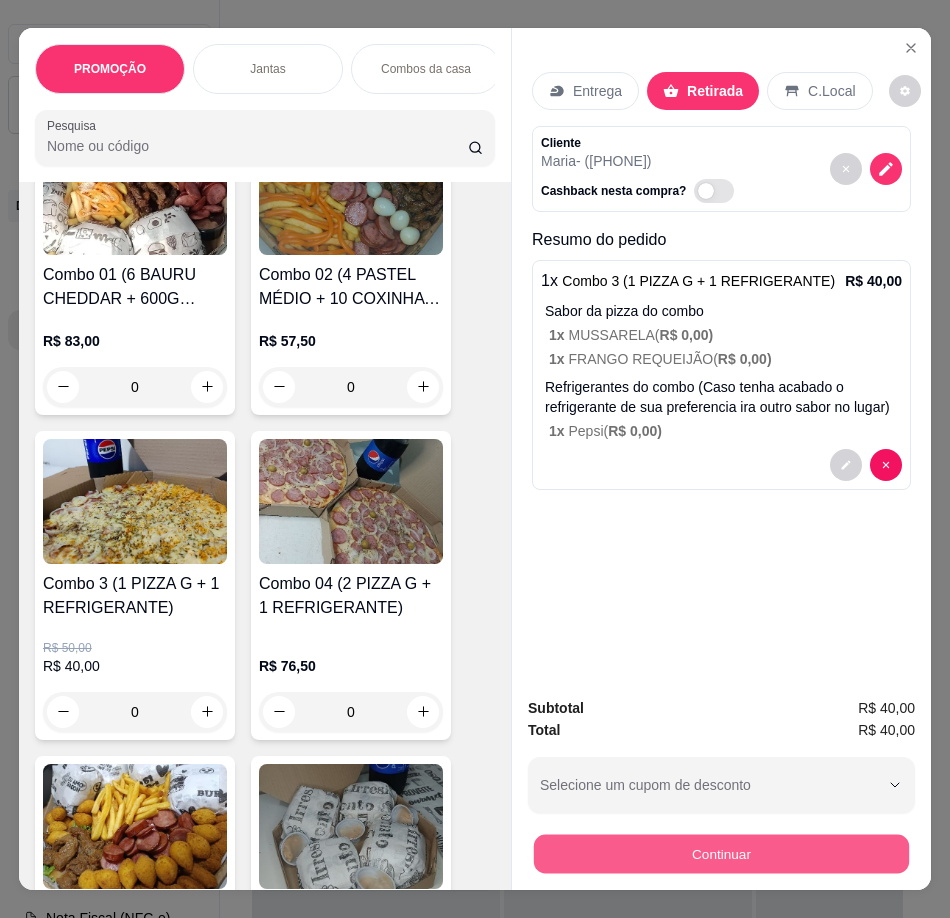 click on "Continuar" at bounding box center [721, 854] 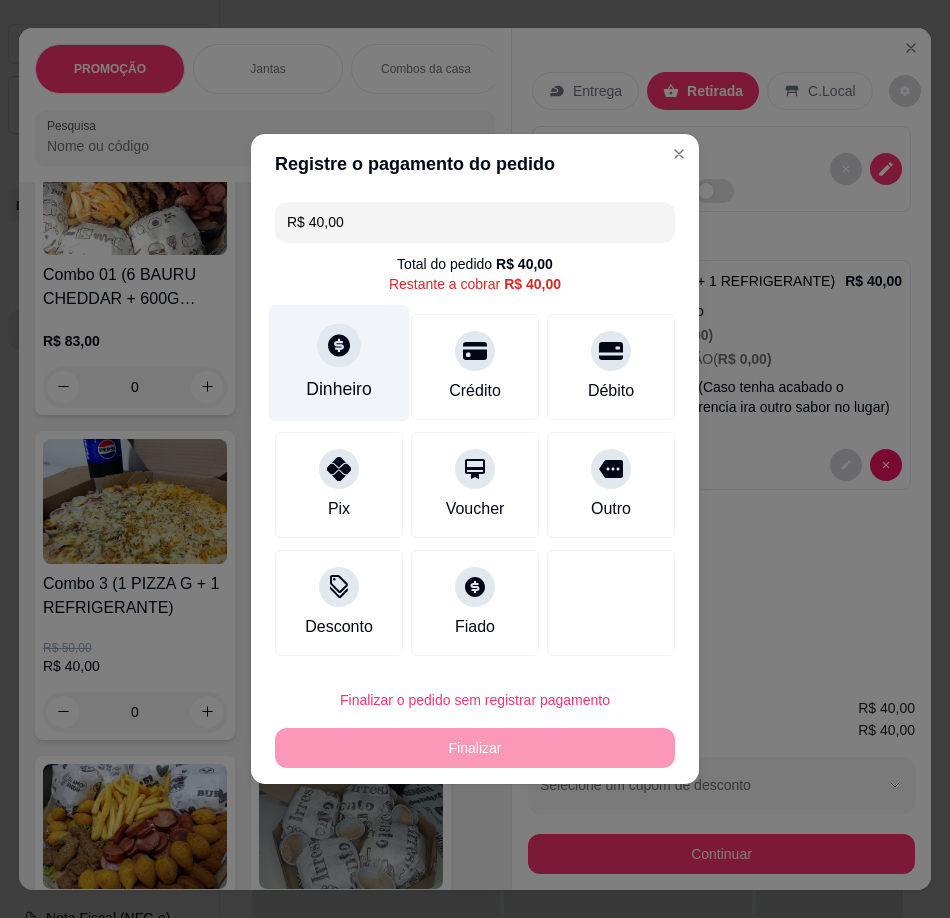 click on "Dinheiro" at bounding box center [339, 389] 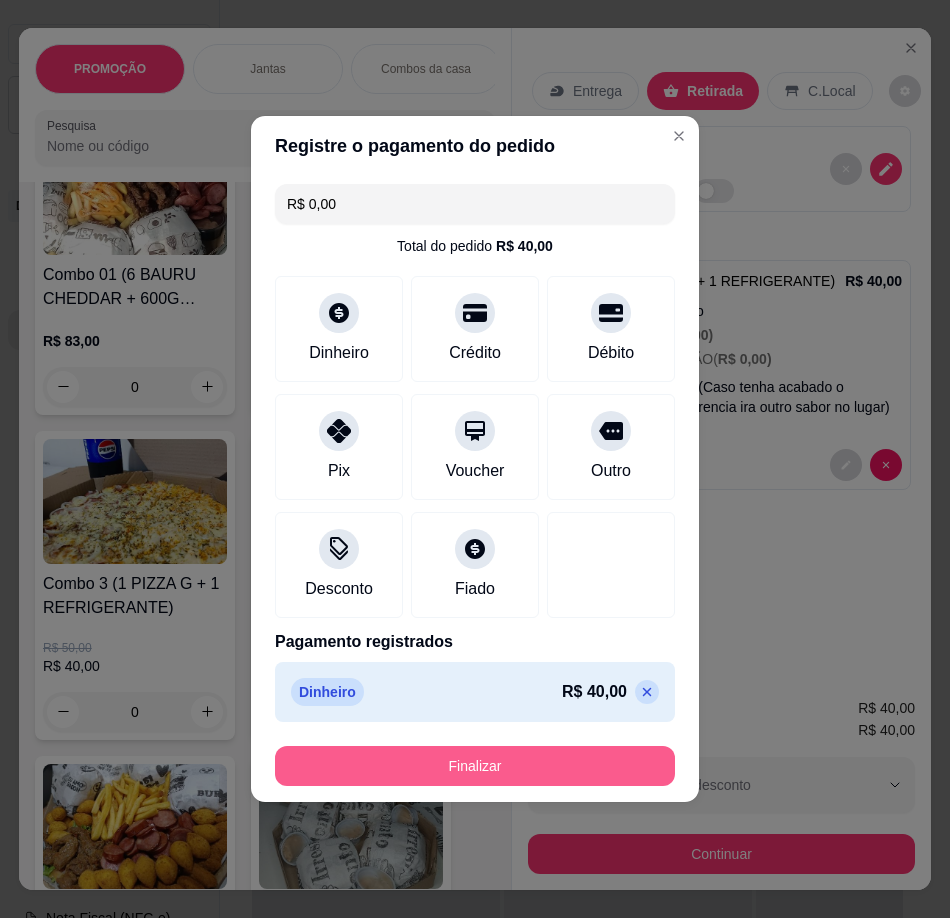 click on "Finalizar" at bounding box center [475, 766] 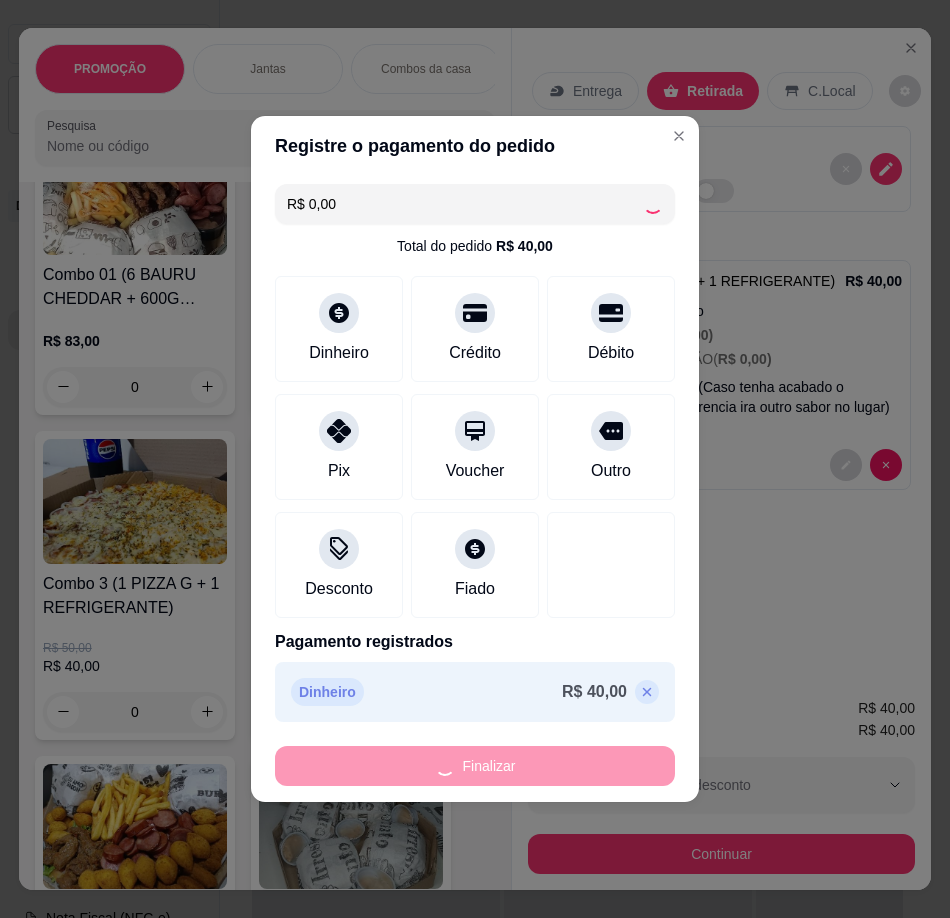 type on "-R$ 40,00" 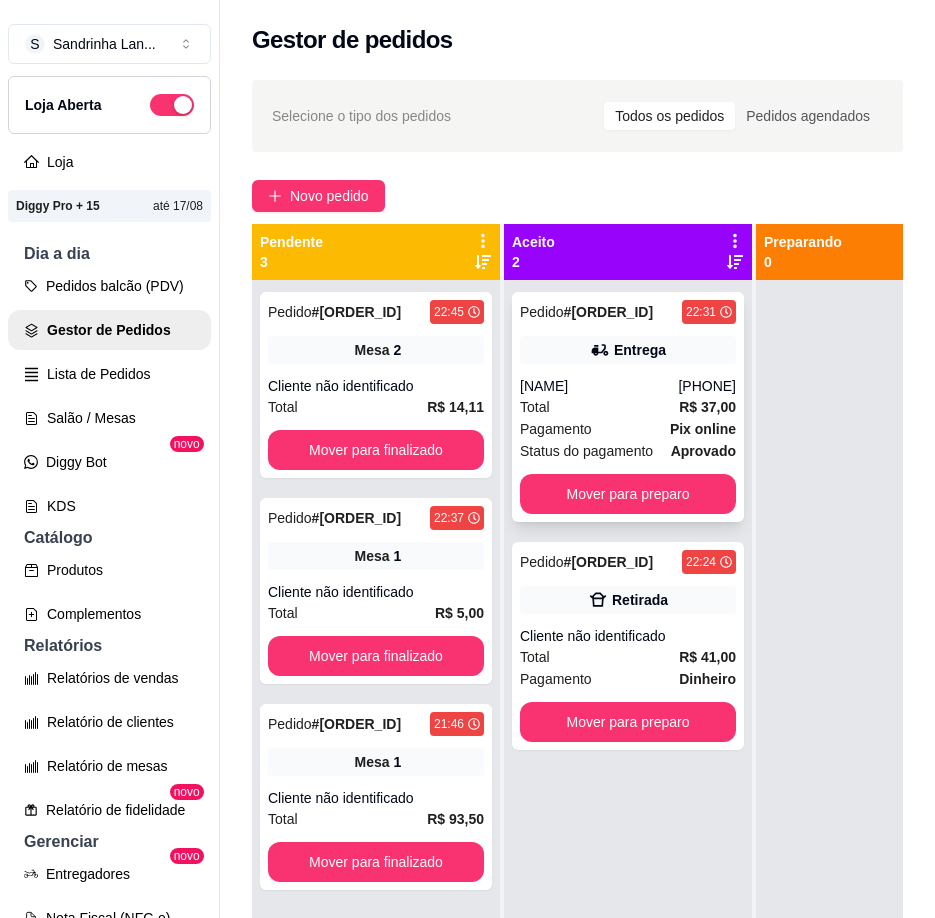 click on "Pedido  # [ORDER_ID] [TIME] Entrega [NAME] ([PHONE]) Total R$ 37,00 Pagamento Pix online Status do pagamento aprovado Mover para preparo" at bounding box center [628, 407] 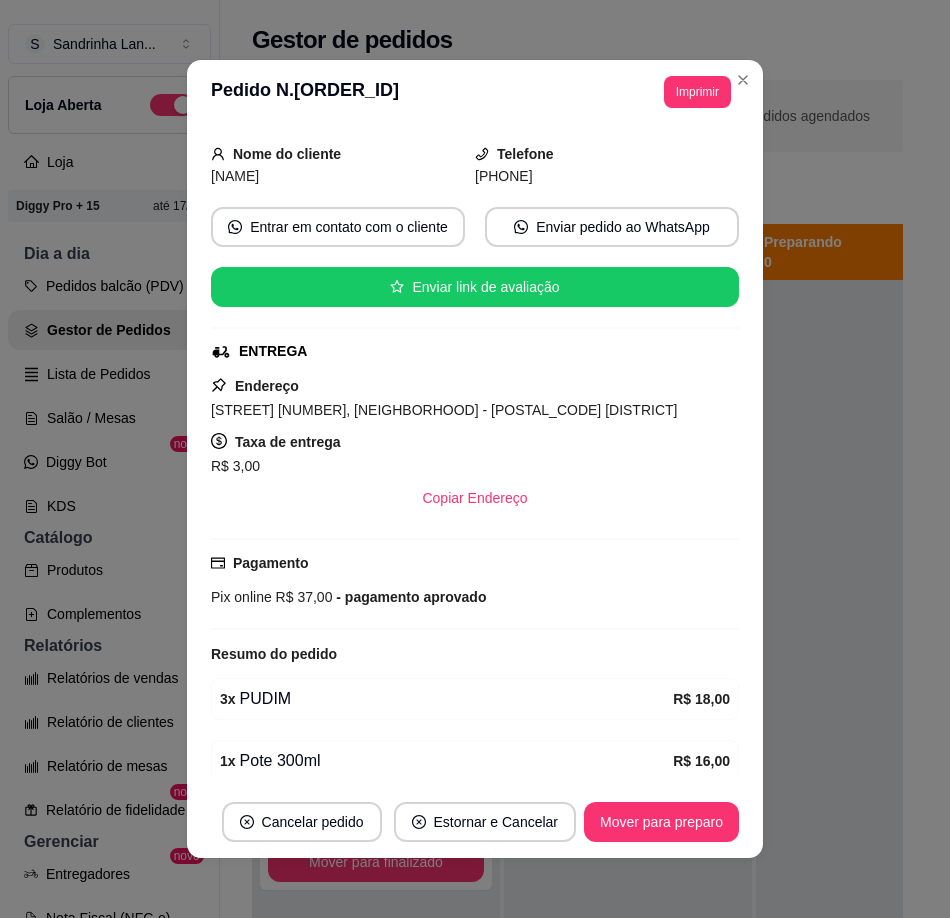 scroll, scrollTop: 300, scrollLeft: 0, axis: vertical 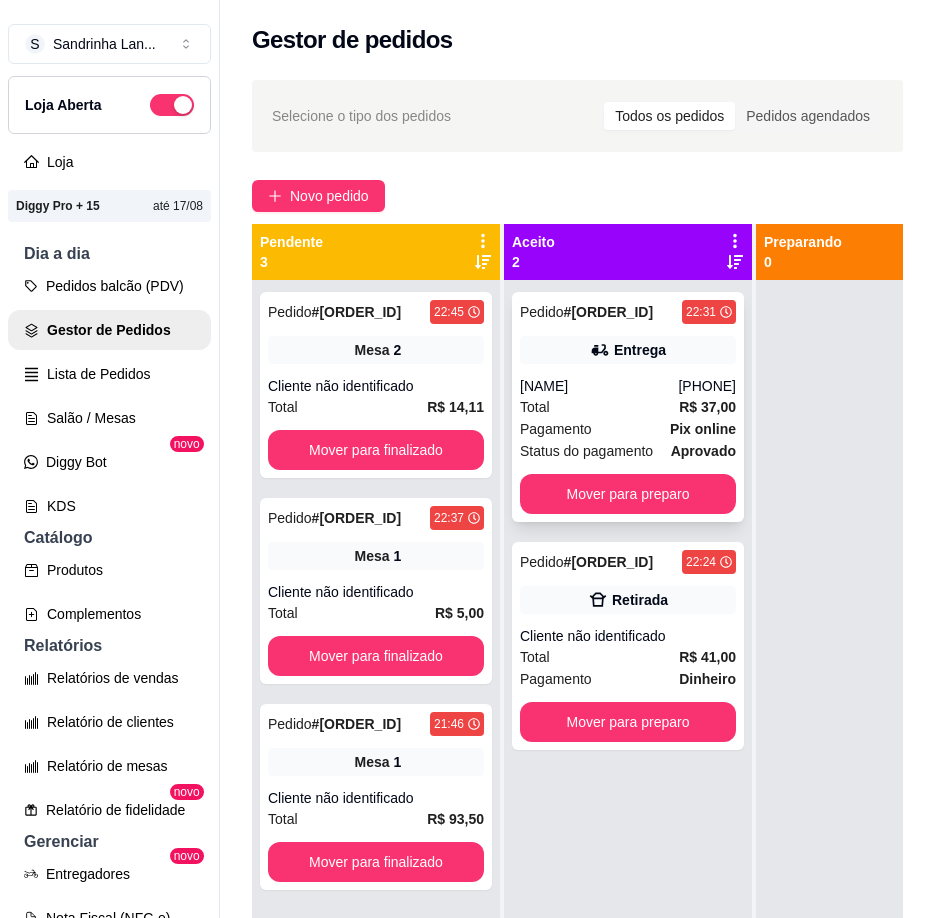 click on "Total R$ 37,00" at bounding box center [628, 407] 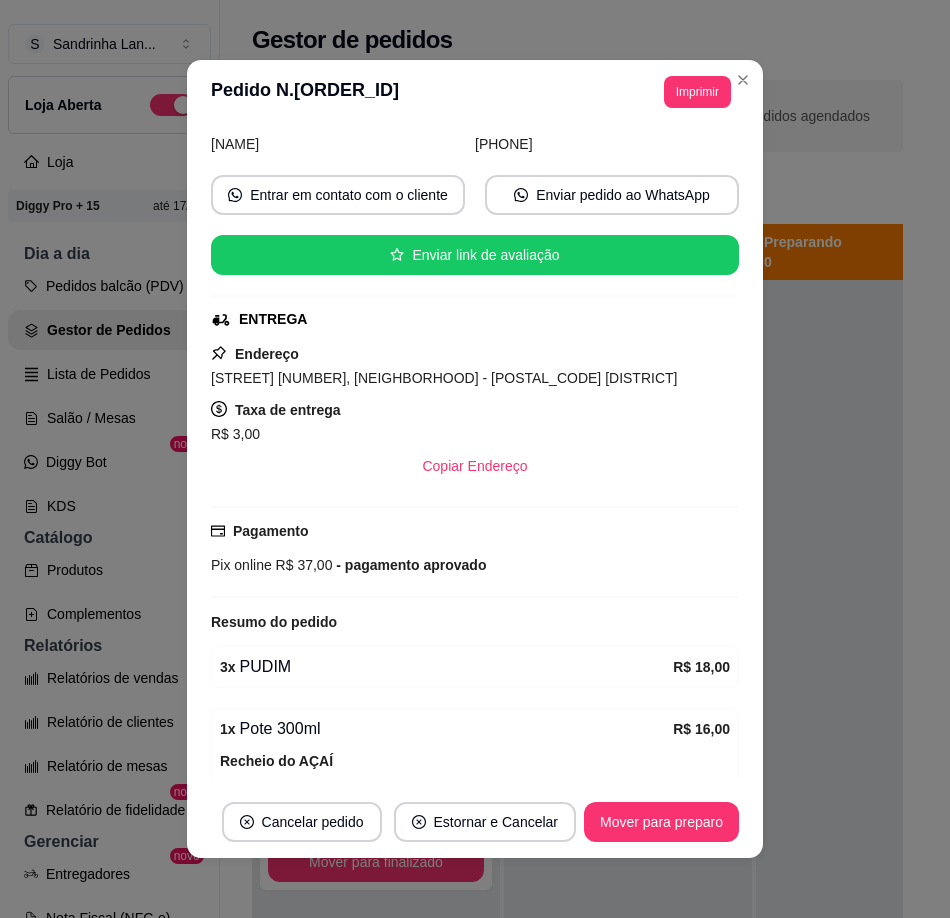 scroll, scrollTop: 400, scrollLeft: 0, axis: vertical 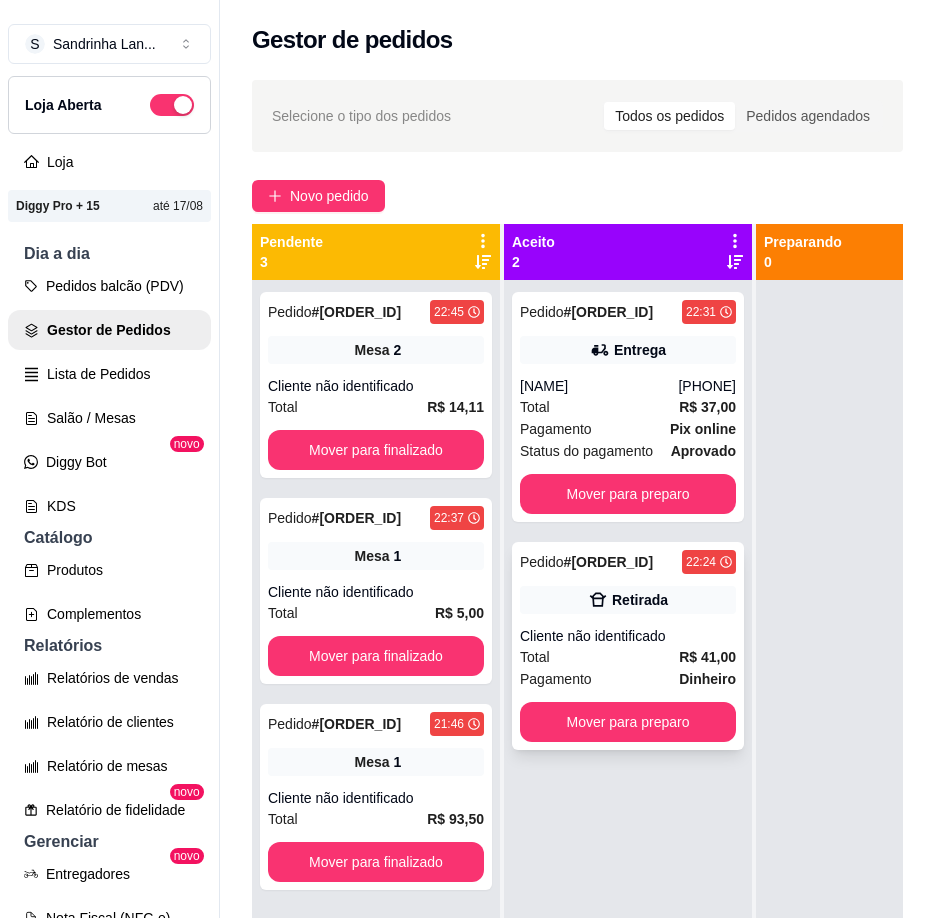 click on "Pedido  # [ORDER_ID] [TIME] Retirada Cliente não identificado Total R$ 41,00 Pagamento Dinheiro Mover para preparo" at bounding box center (628, 646) 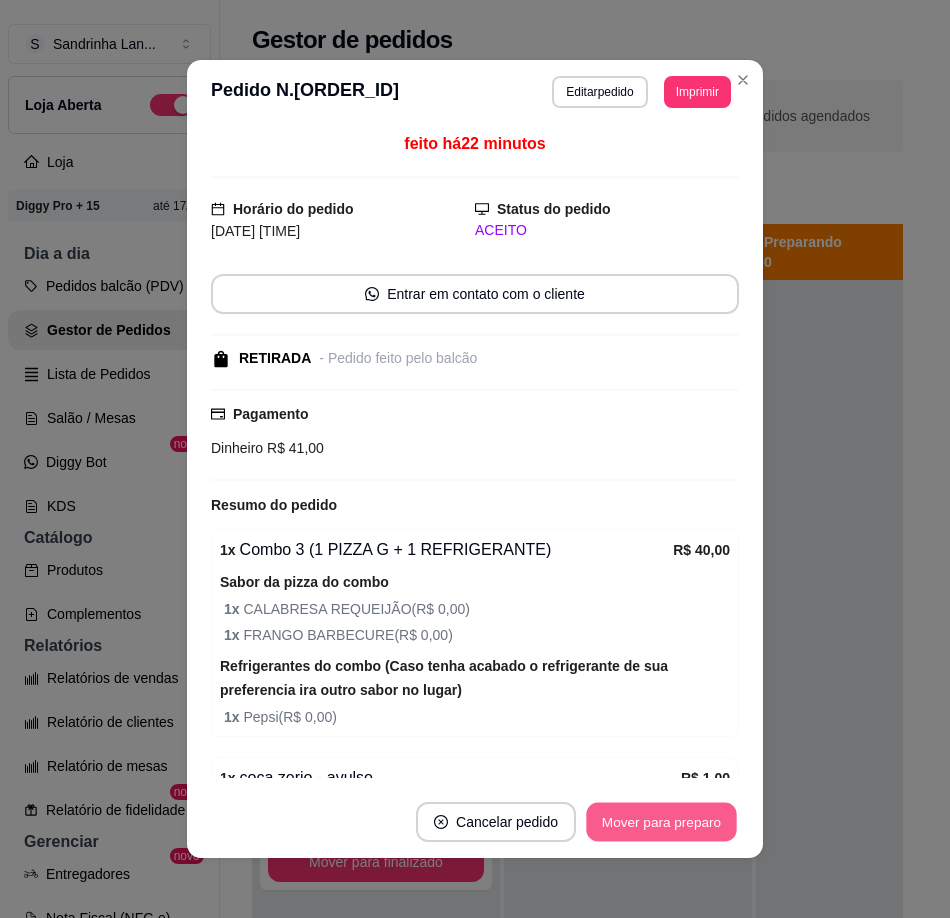 click on "Mover para preparo" at bounding box center [661, 822] 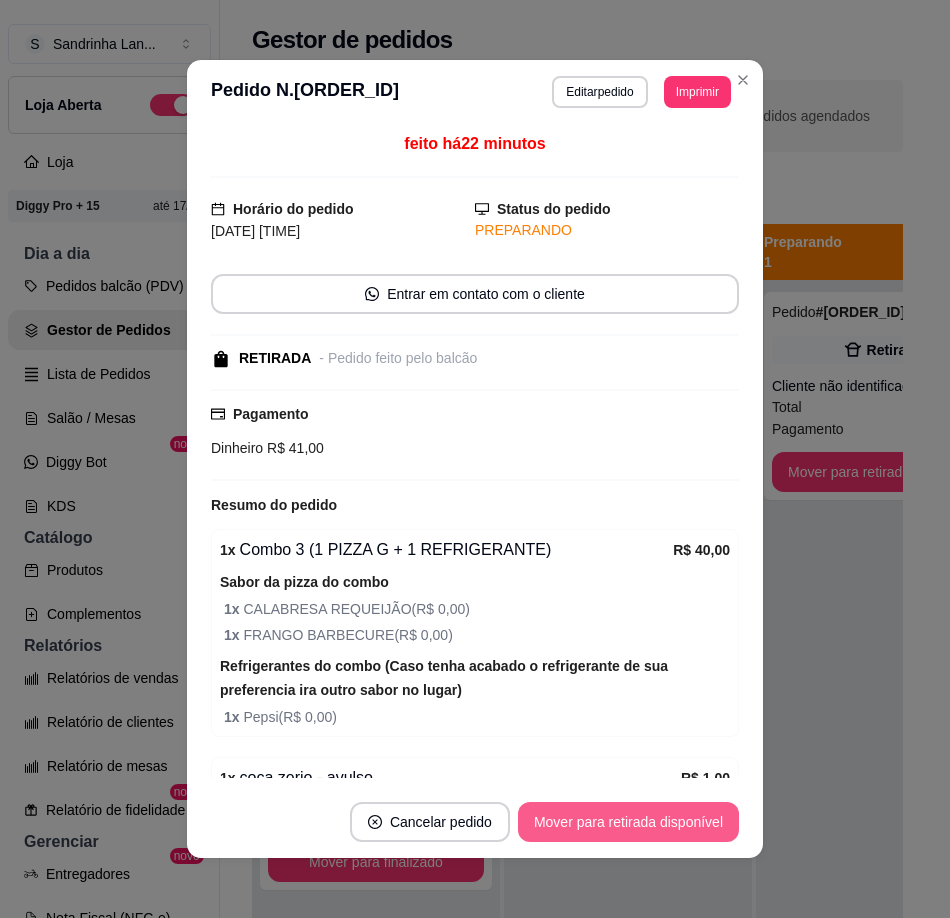 click on "Mover para retirada disponível" at bounding box center (628, 822) 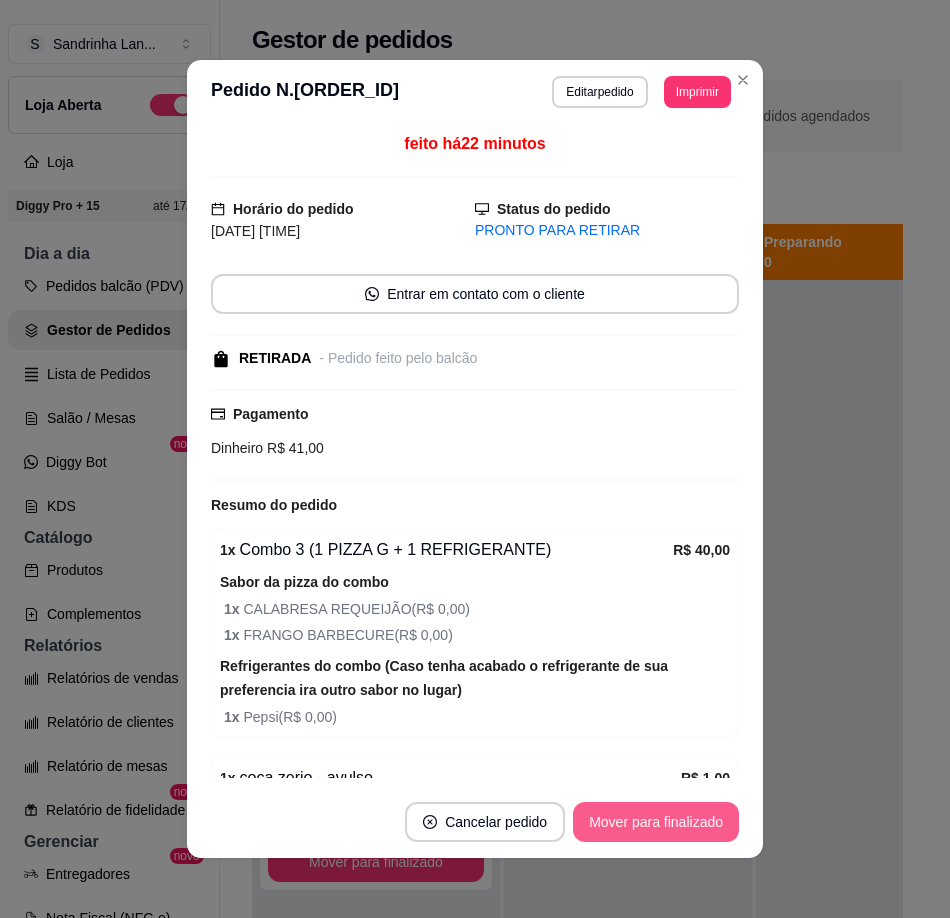 click on "Mover para finalizado" at bounding box center (656, 822) 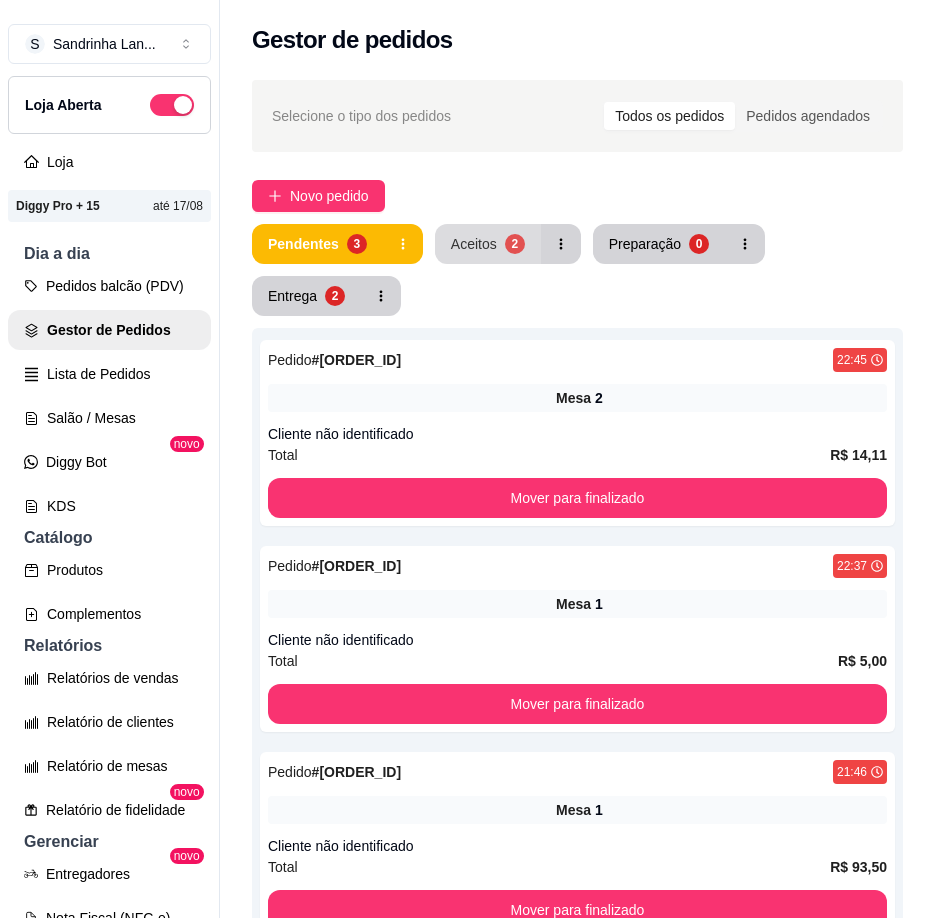 click on "2" at bounding box center [515, 244] 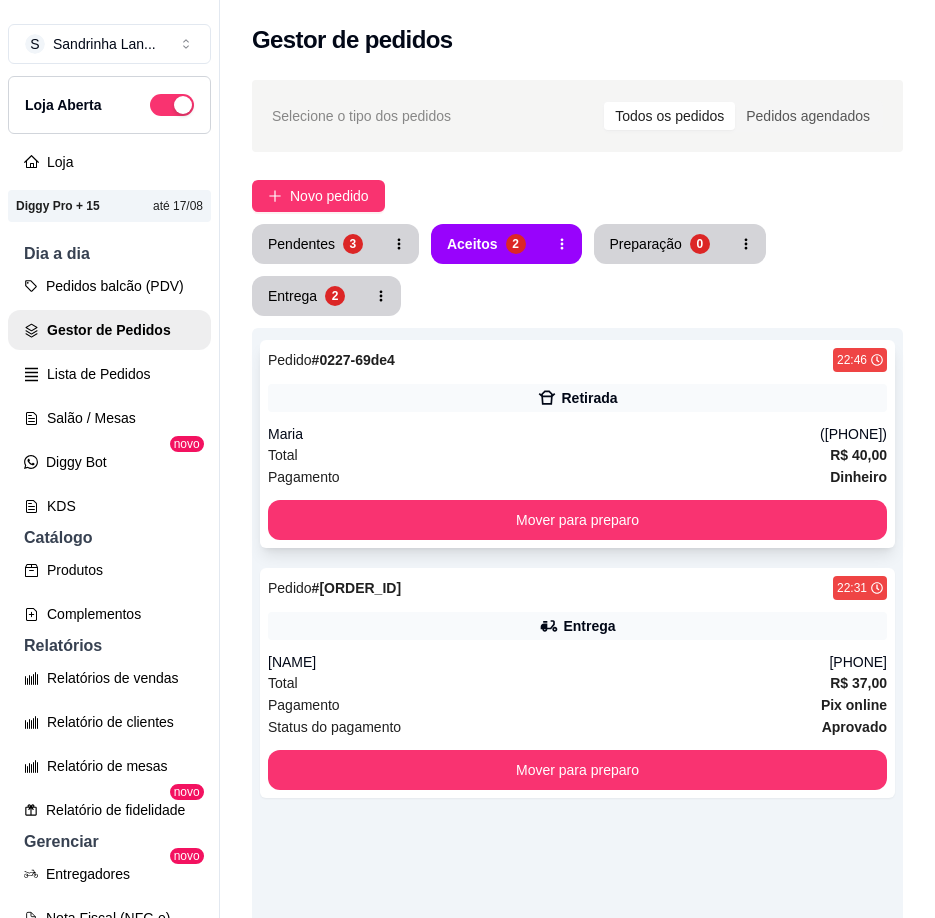 click on "Total R$ 40,00" at bounding box center [577, 455] 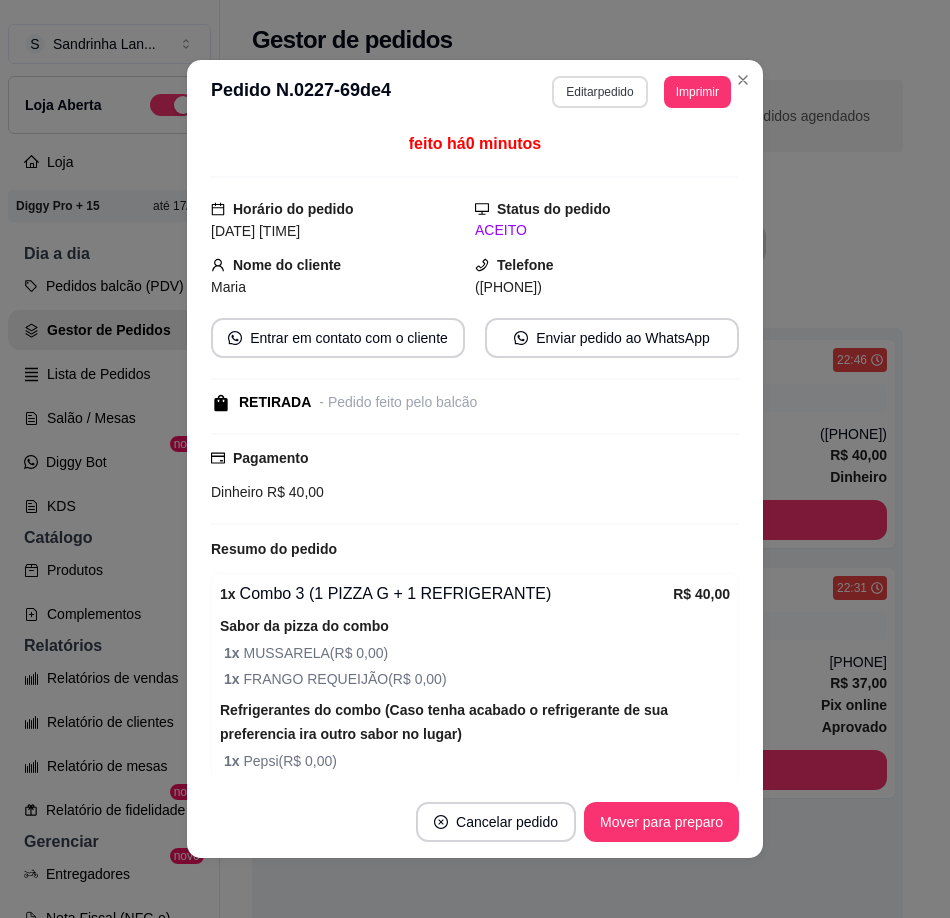 click on "Editar  pedido" at bounding box center (599, 92) 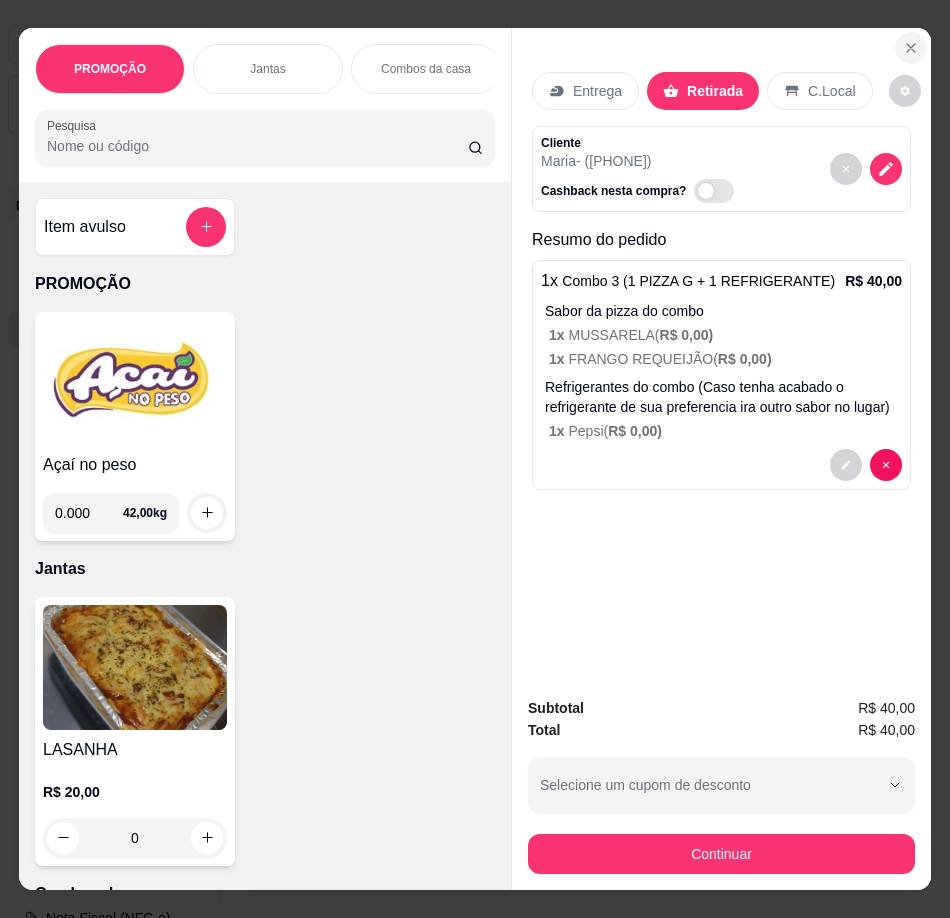 click at bounding box center (911, 48) 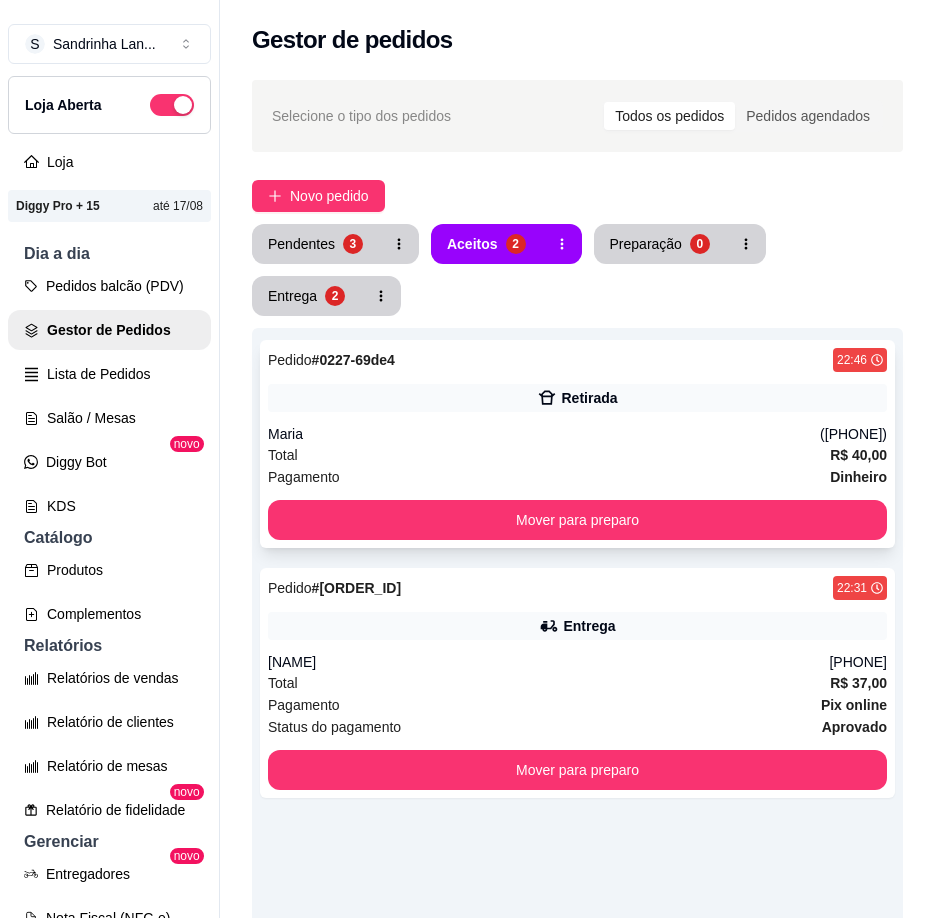 click on "Pedido  # 0227-69de4 22:46 Retirada [NAME] ([PHONE]) Total R$ 40,00 Pagamento Dinheiro Mover para preparo" at bounding box center [577, 444] 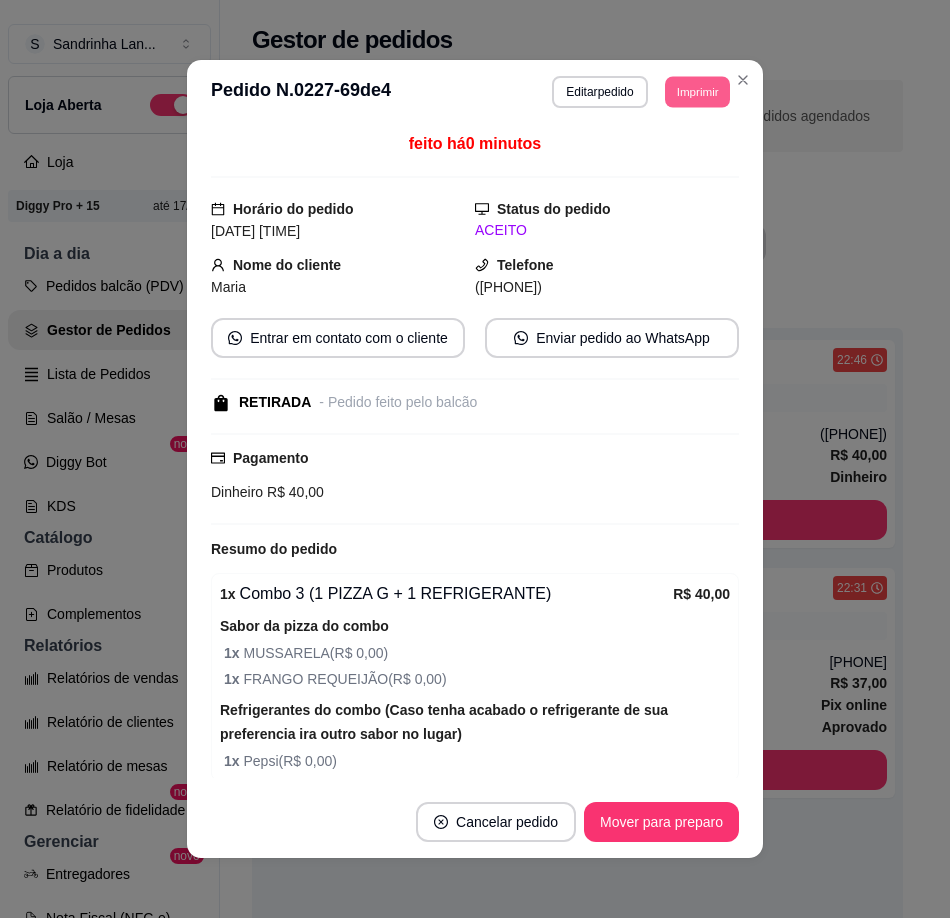 click on "Imprimir" at bounding box center [697, 91] 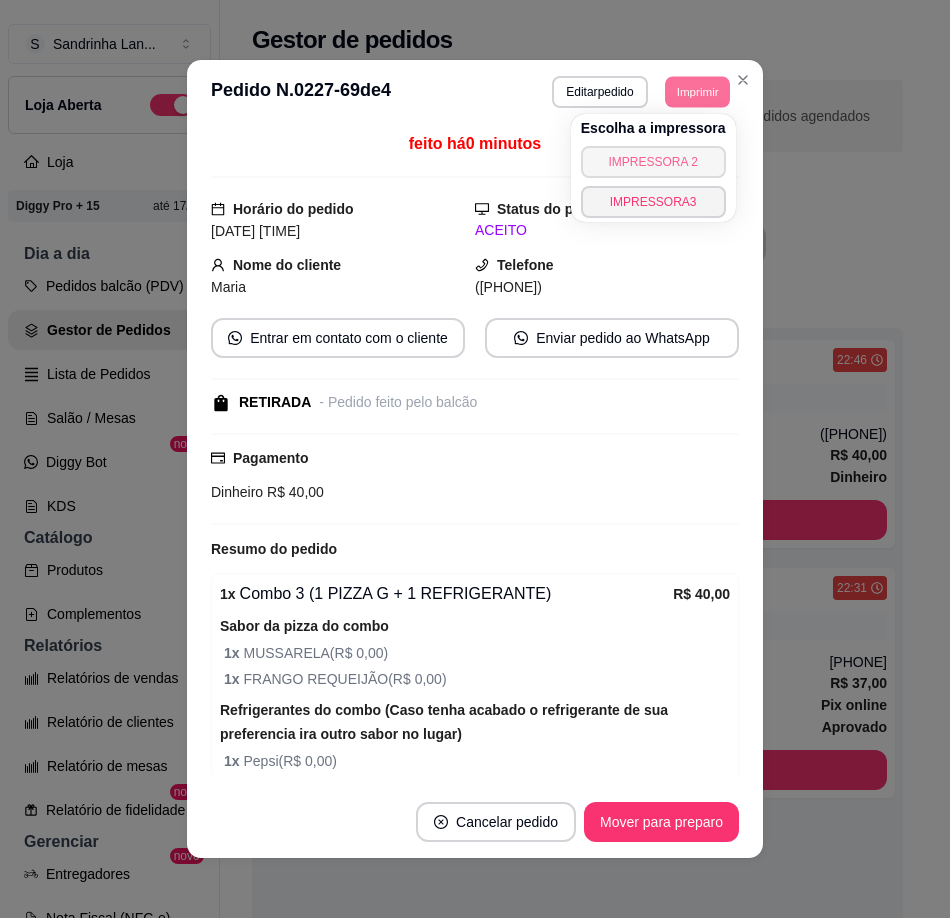 click on "IMPRESSORA 2" at bounding box center (653, 162) 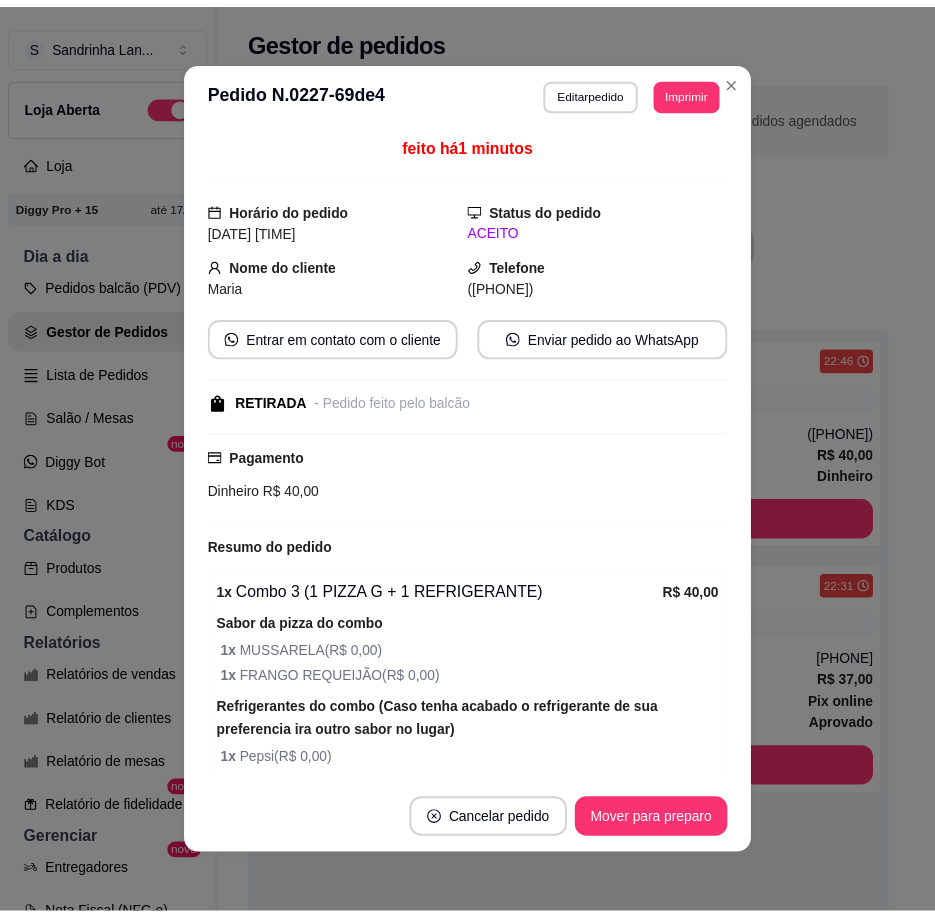 scroll, scrollTop: 4, scrollLeft: 0, axis: vertical 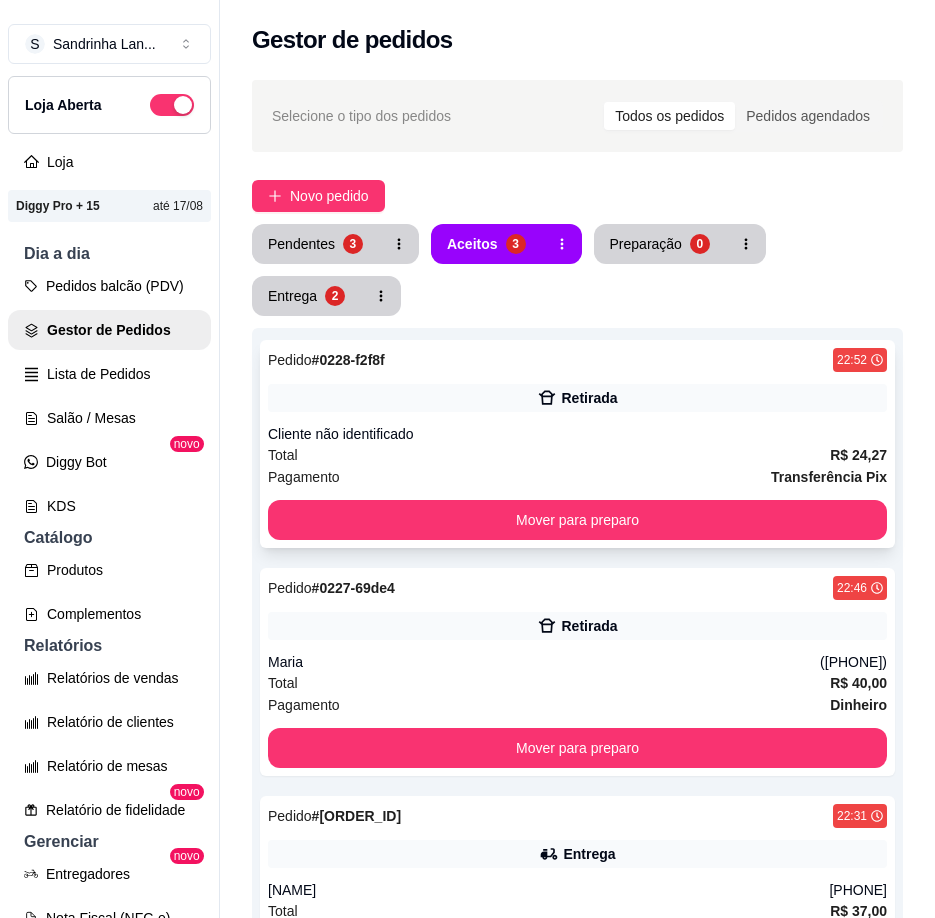 click on "Pedido  # 0228-f2f8f 22:52 Retirada Cliente não identificado Total R$ 24,27 Pagamento Transferência Pix Mover para preparo" at bounding box center (577, 444) 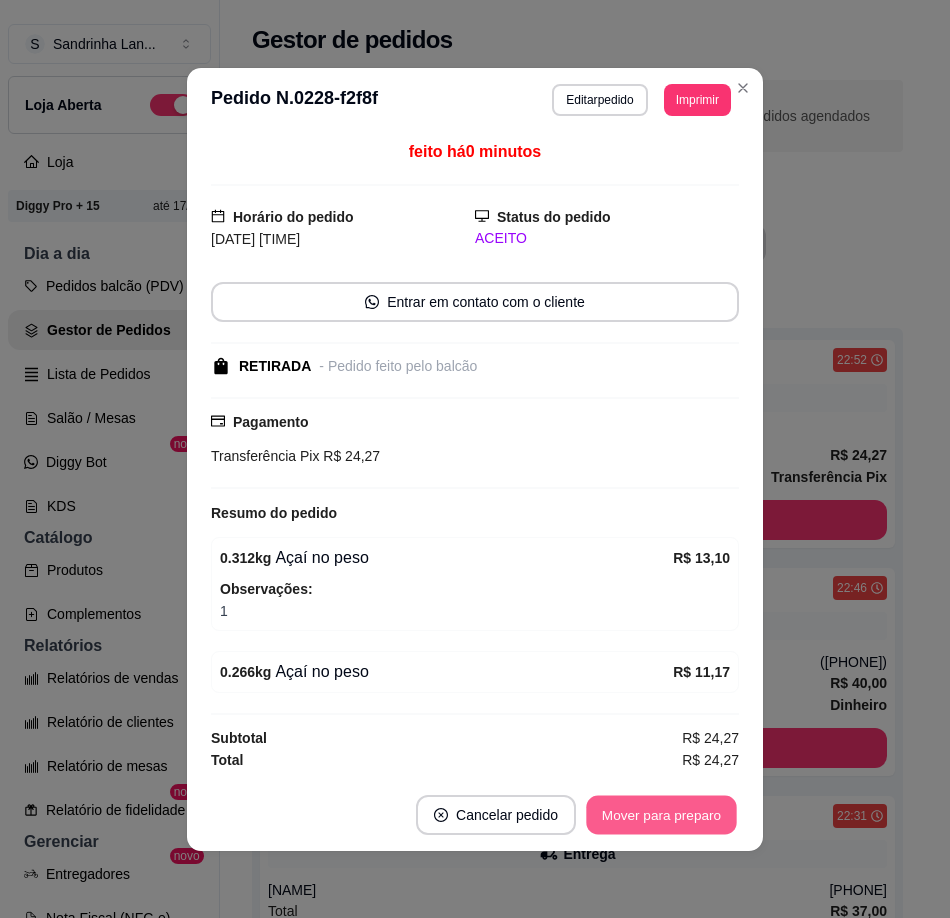 click on "Mover para preparo" at bounding box center [661, 814] 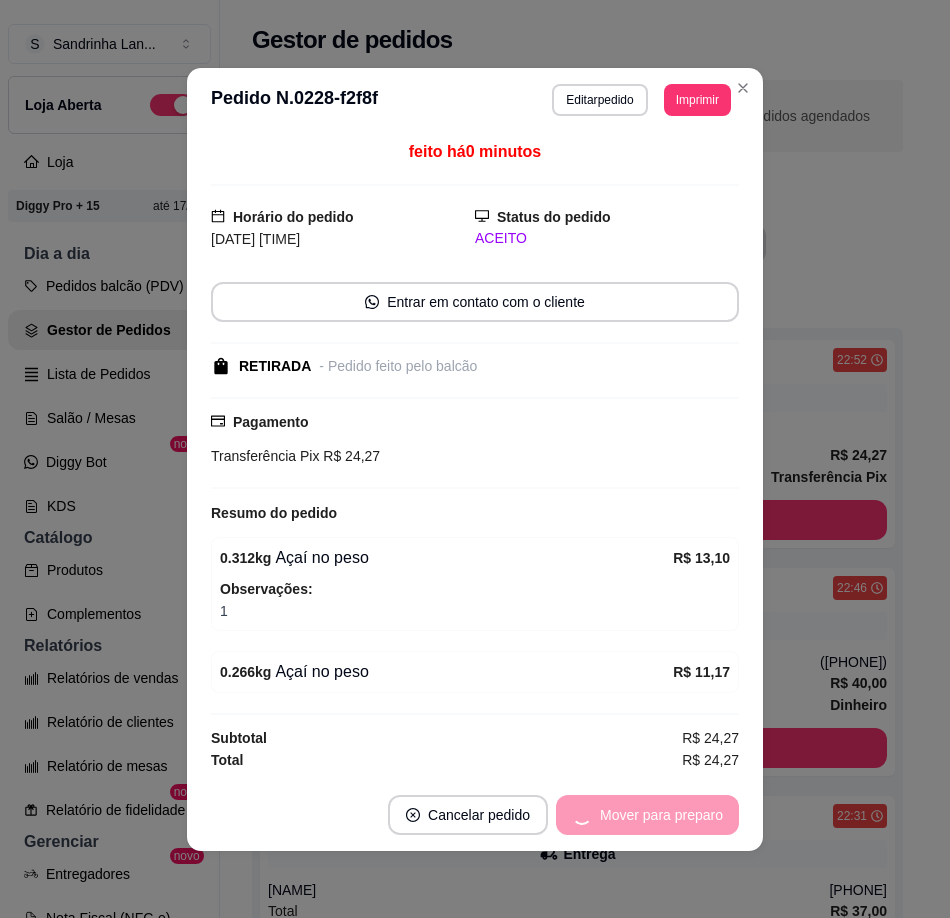 click on "Mover para preparo" at bounding box center (647, 815) 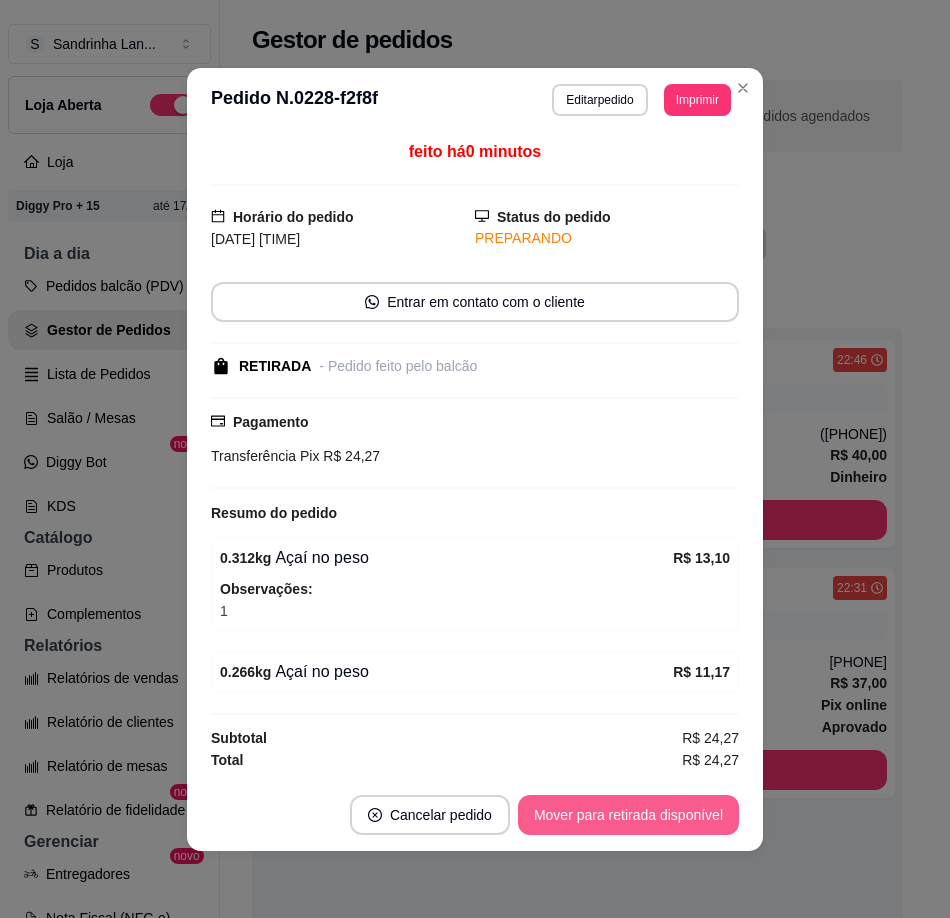 click on "Mover para retirada disponível" at bounding box center [628, 815] 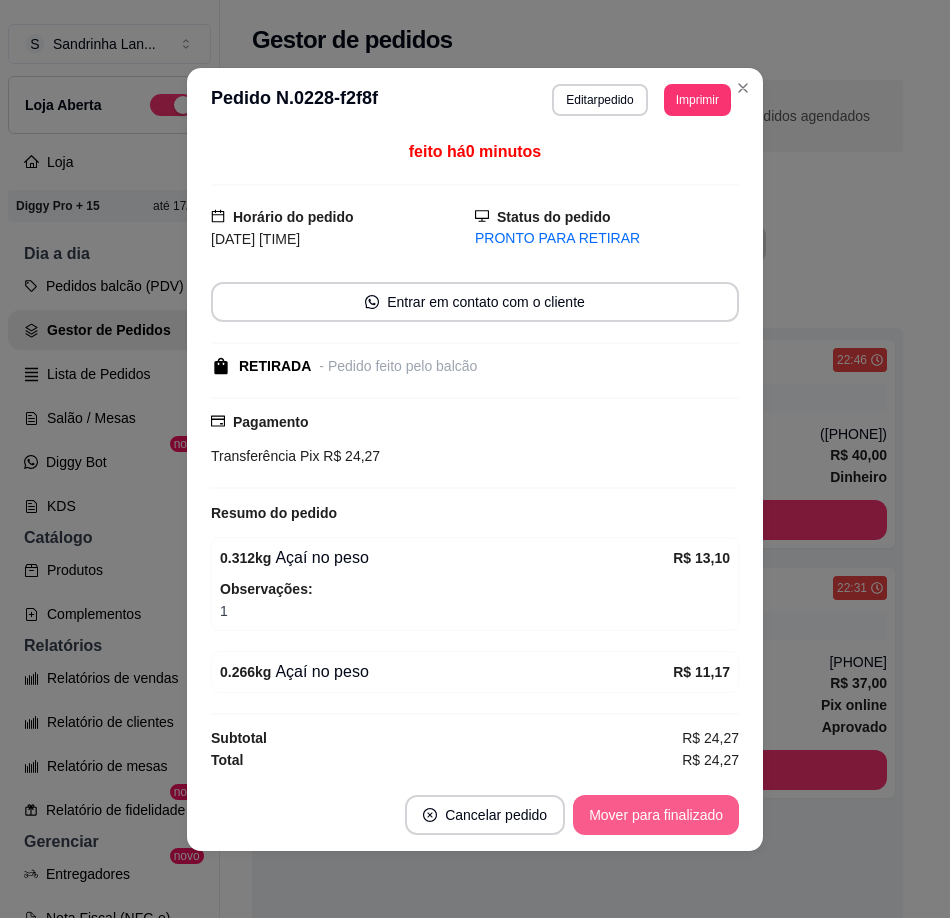 click on "Mover para finalizado" at bounding box center [656, 815] 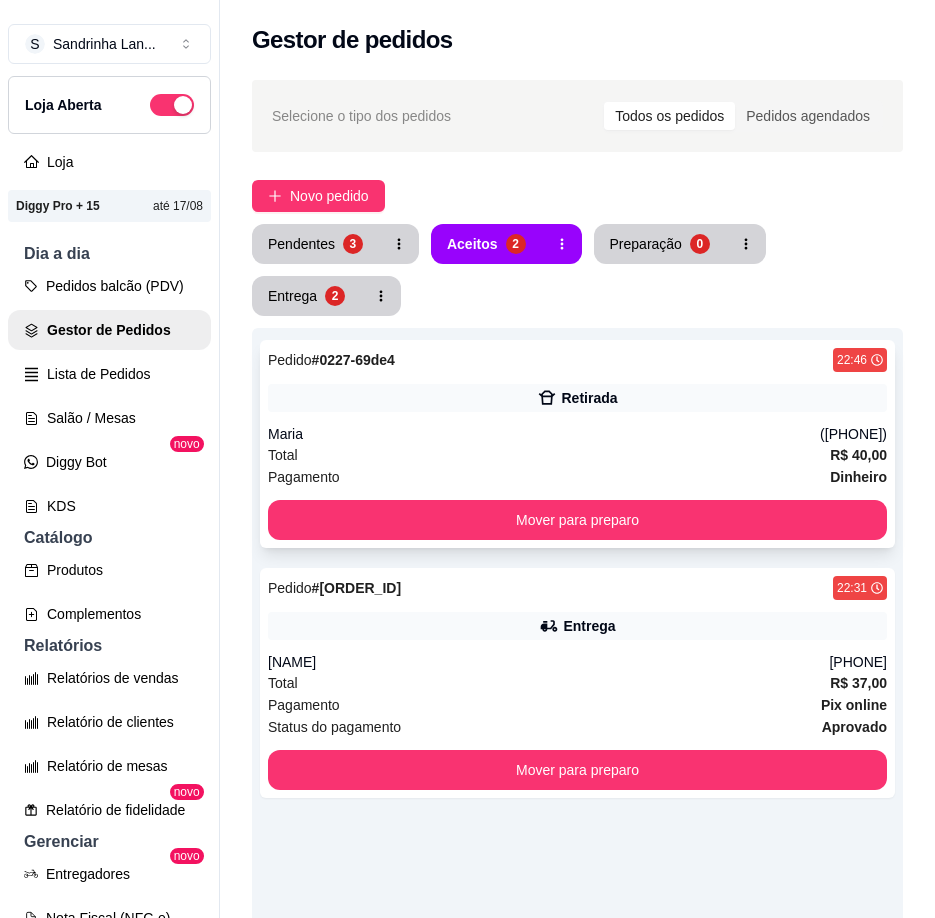 click on "Retirada" at bounding box center [577, 398] 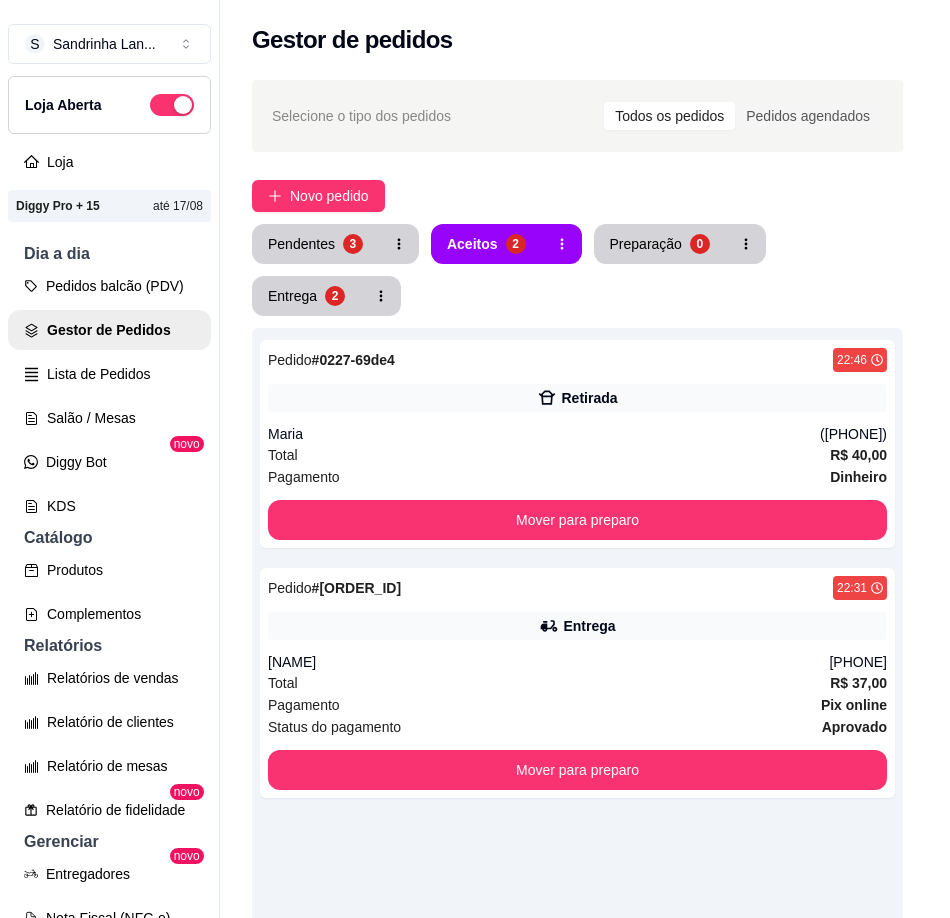 scroll, scrollTop: 4, scrollLeft: 0, axis: vertical 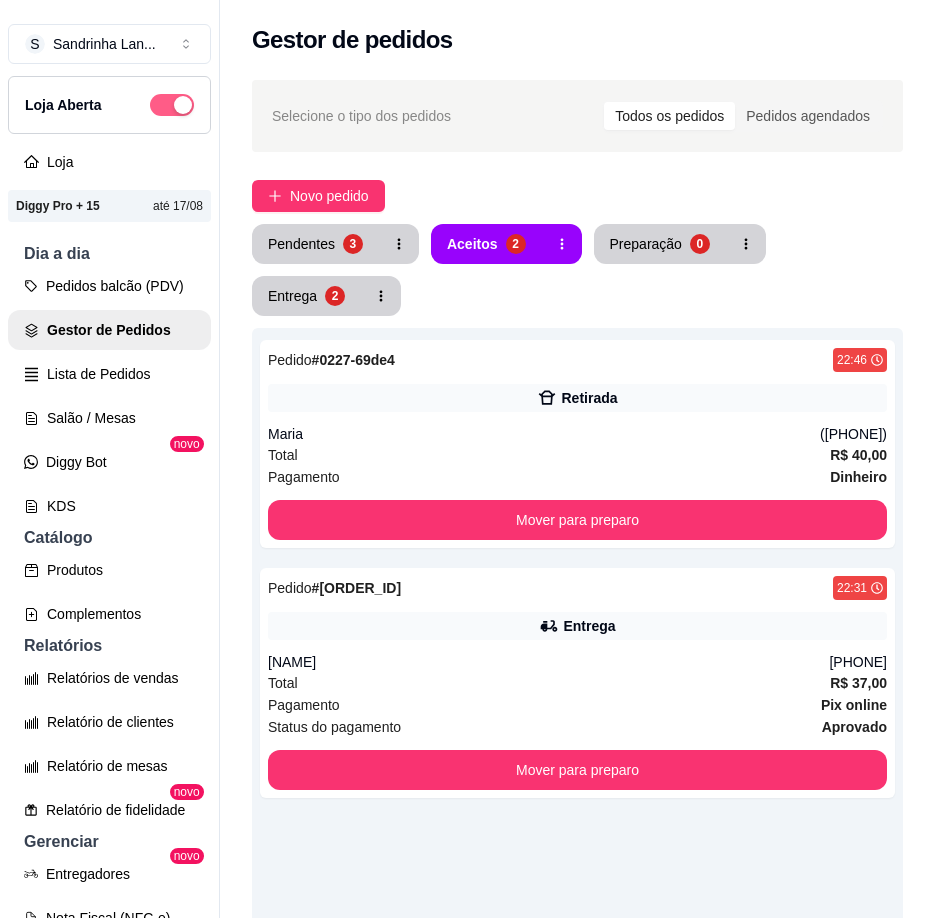 click at bounding box center (183, 105) 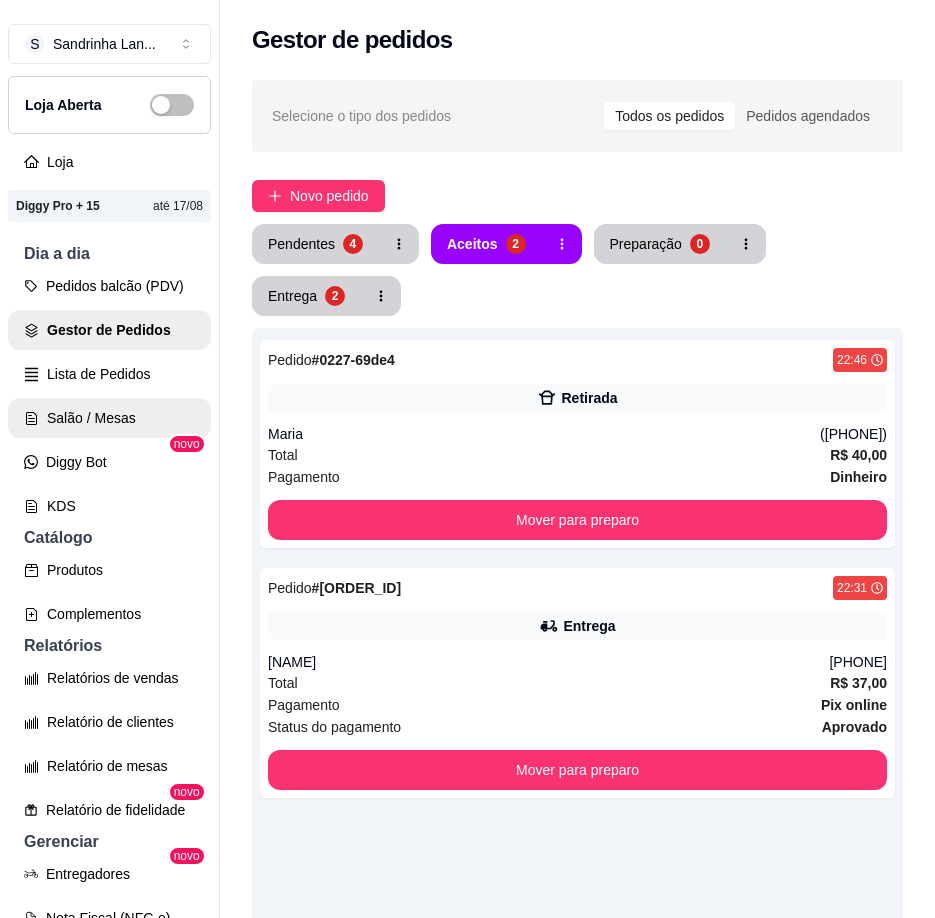 click on "Salão / Mesas" at bounding box center [109, 418] 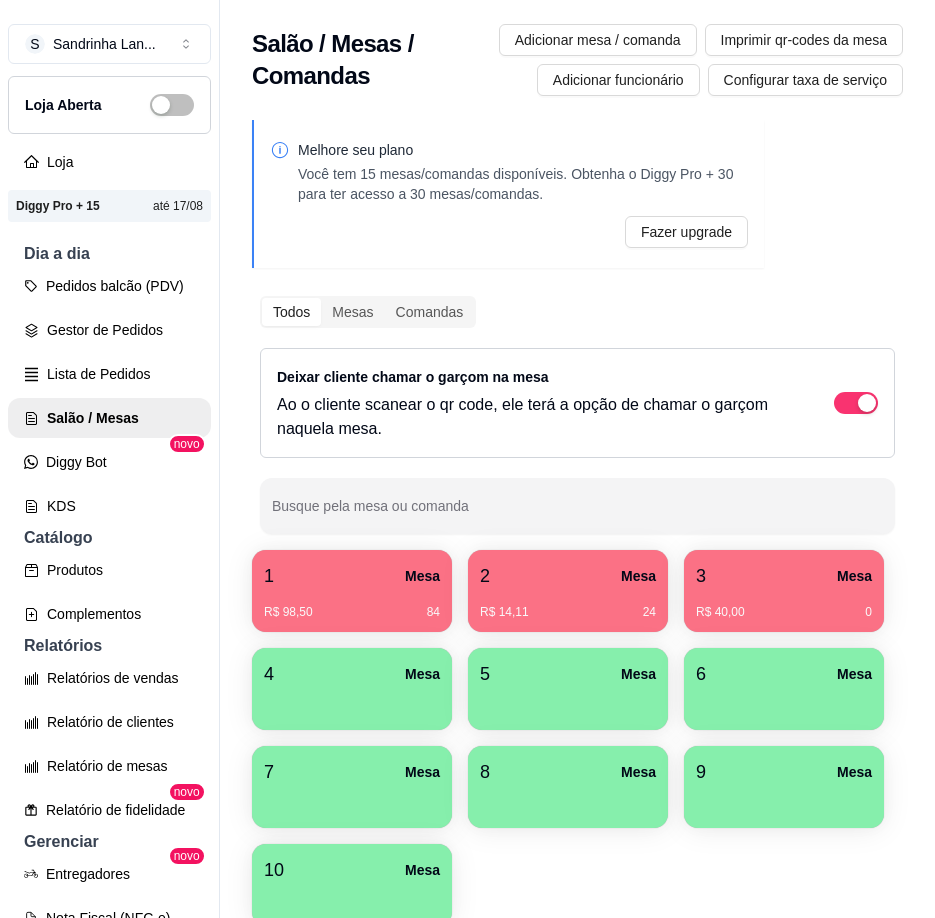 click on "2 Mesa" at bounding box center [568, 576] 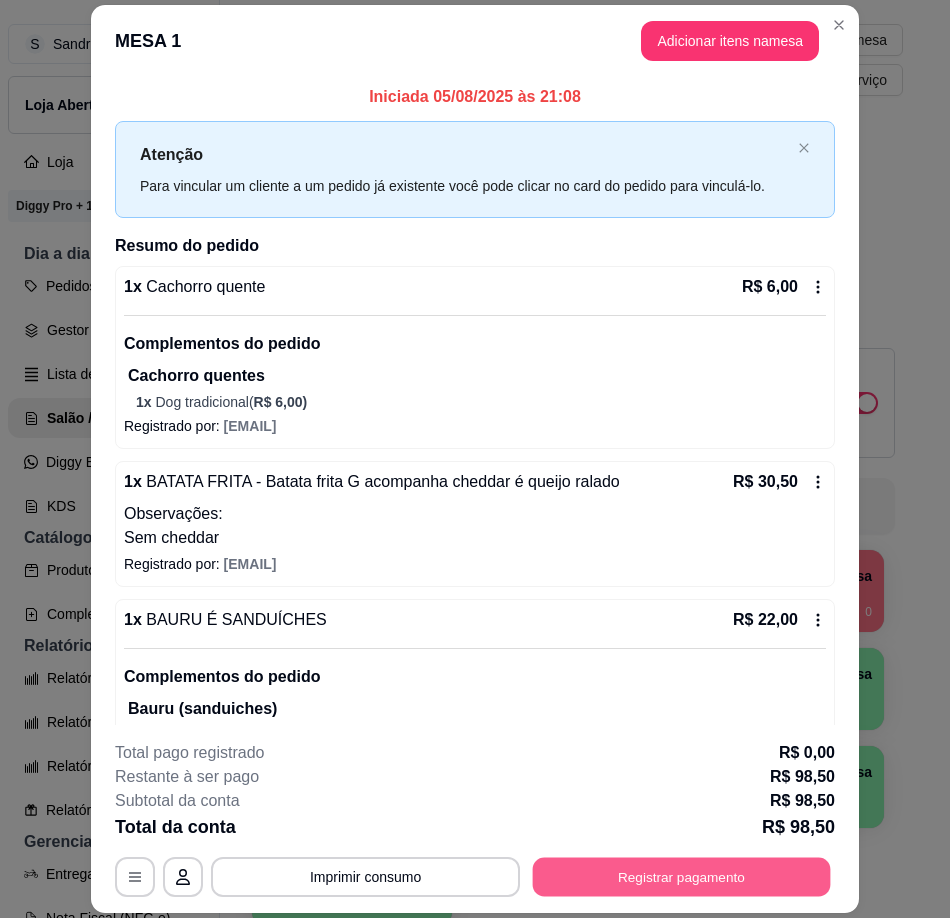 click on "Registrar pagamento" at bounding box center [682, 877] 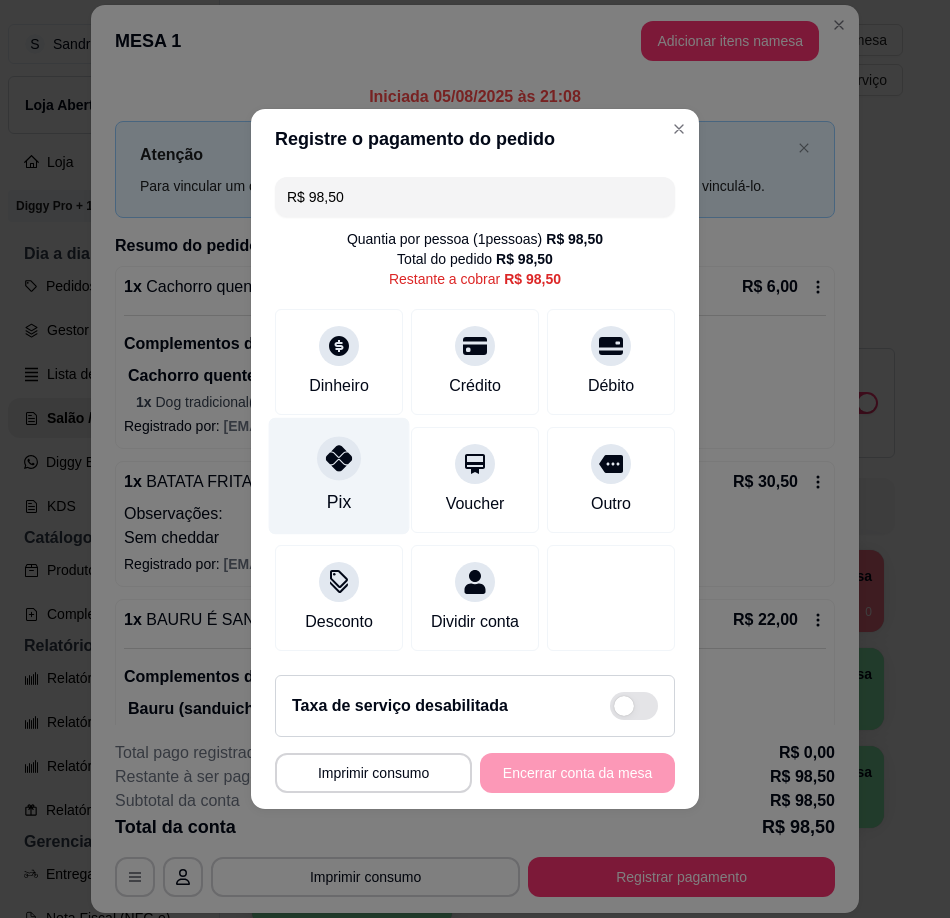 drag, startPoint x: 330, startPoint y: 474, endPoint x: 378, endPoint y: 521, distance: 67.17886 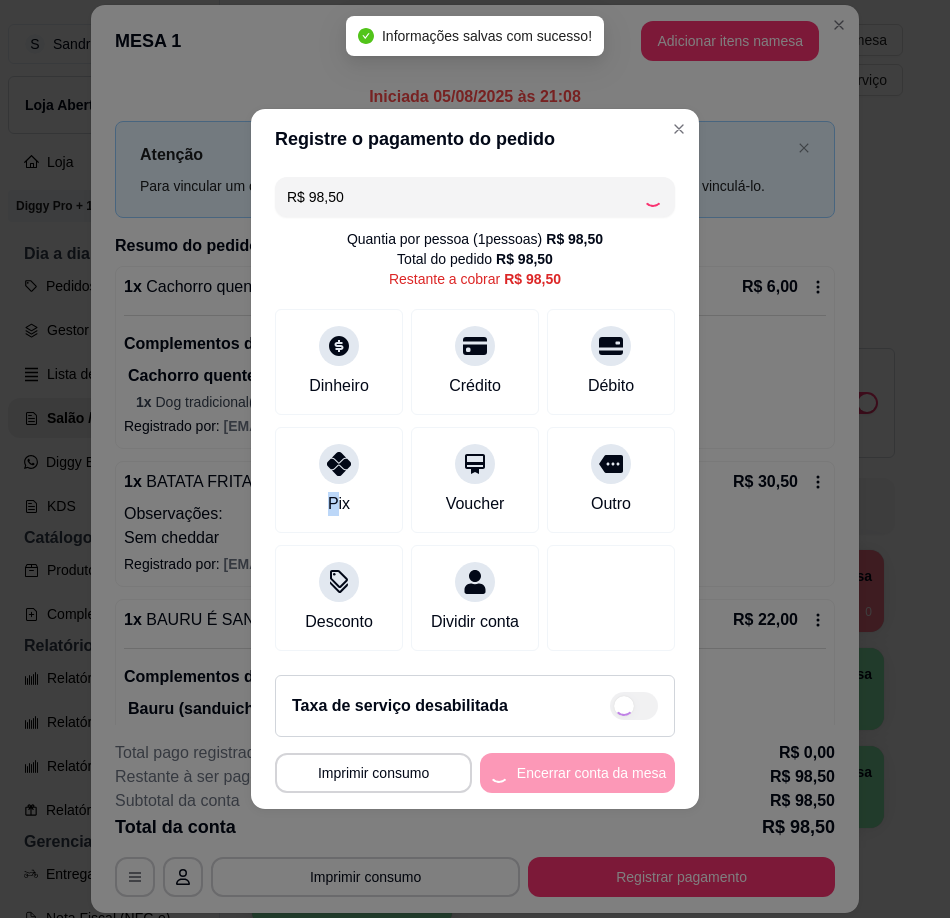 type on "R$ 0,00" 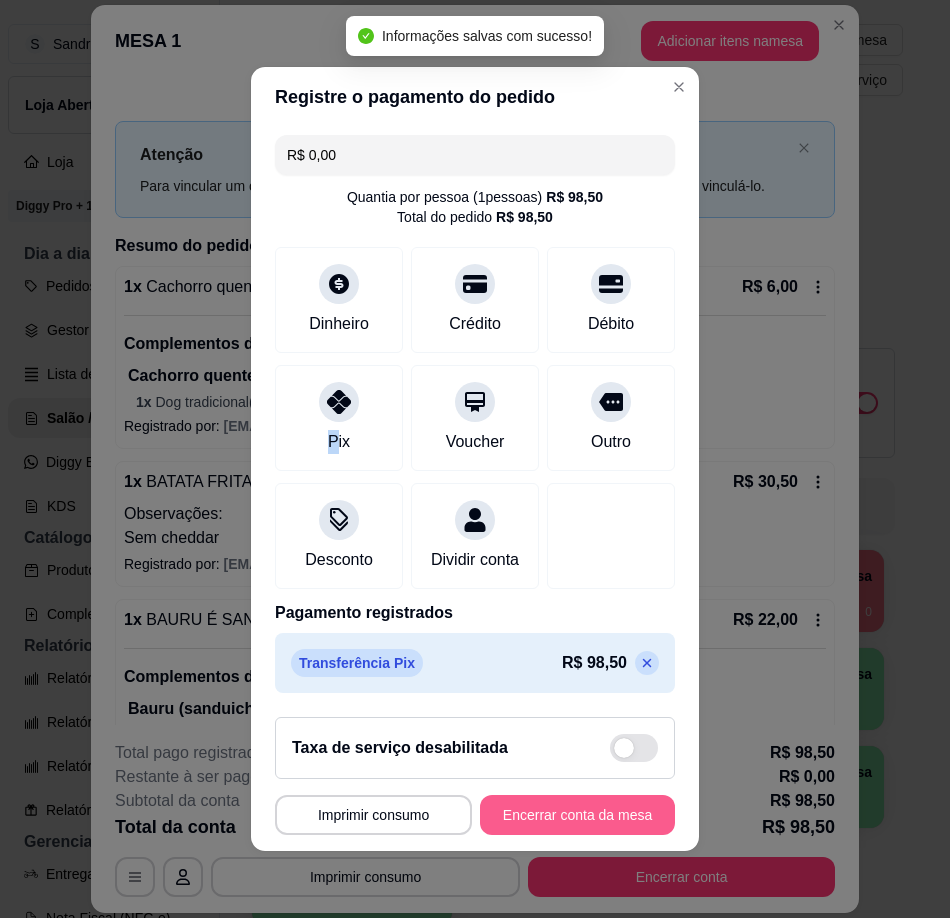 click on "Encerrar conta da mesa" at bounding box center [577, 815] 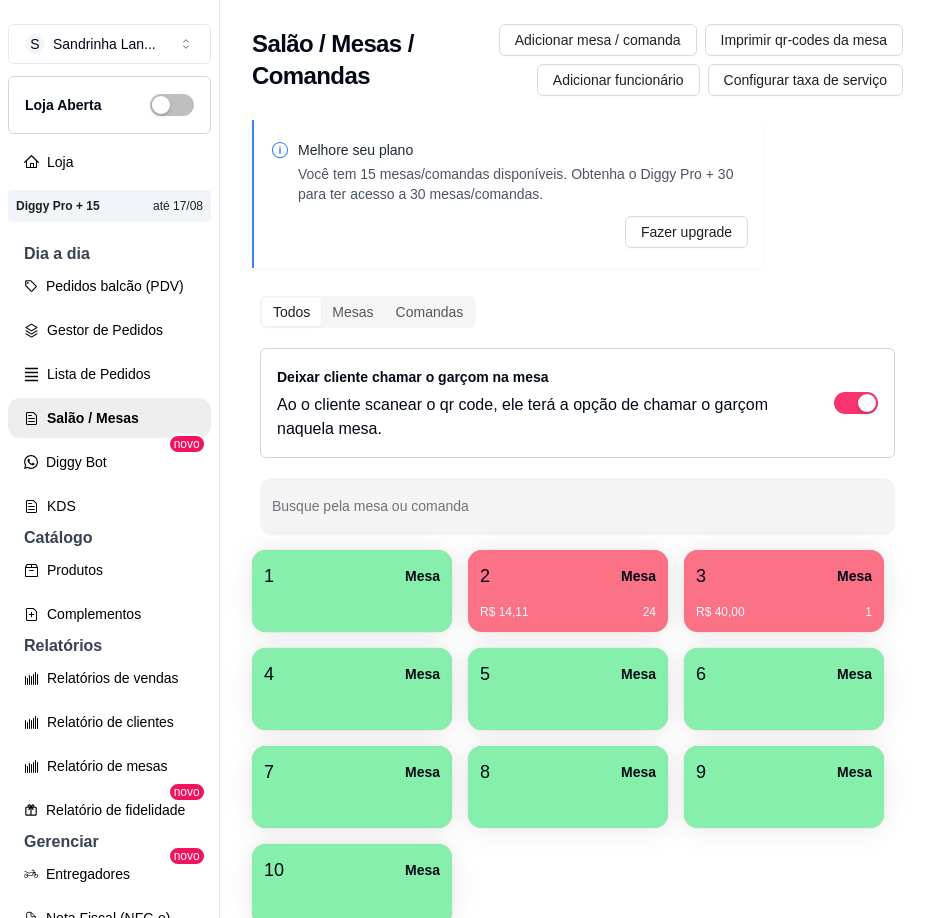 click on "R$ 14,11 24" at bounding box center [568, 605] 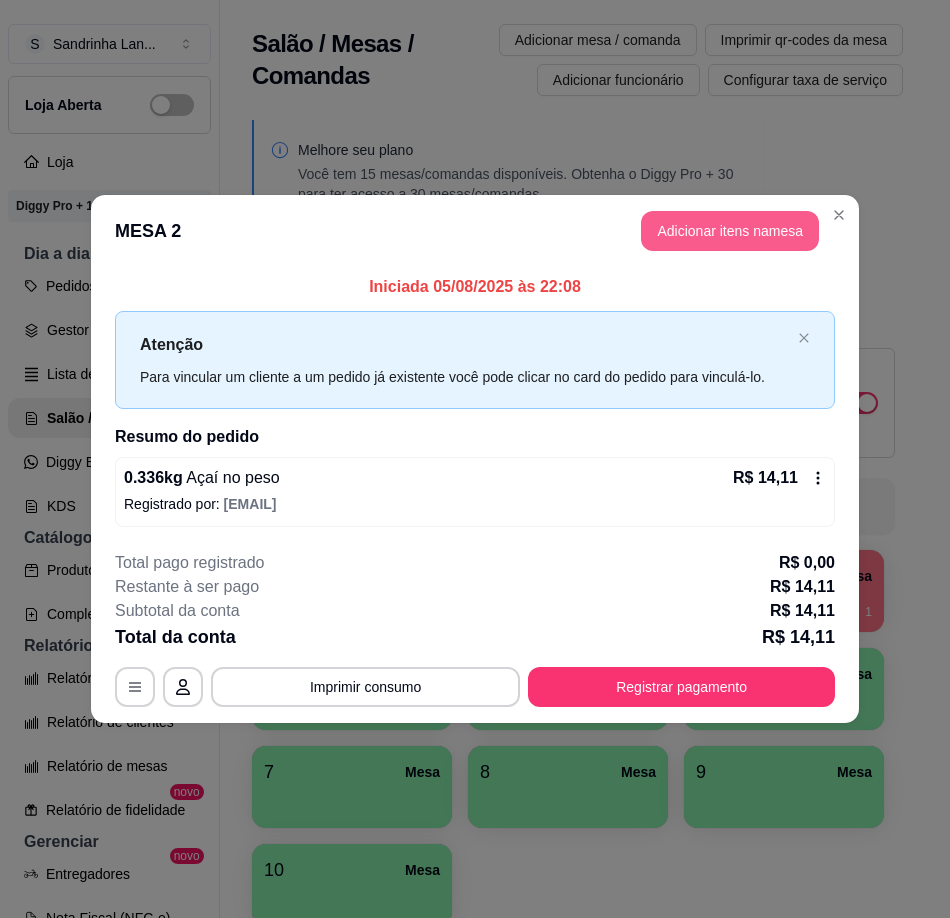 click on "Adicionar itens na  mesa" at bounding box center [730, 231] 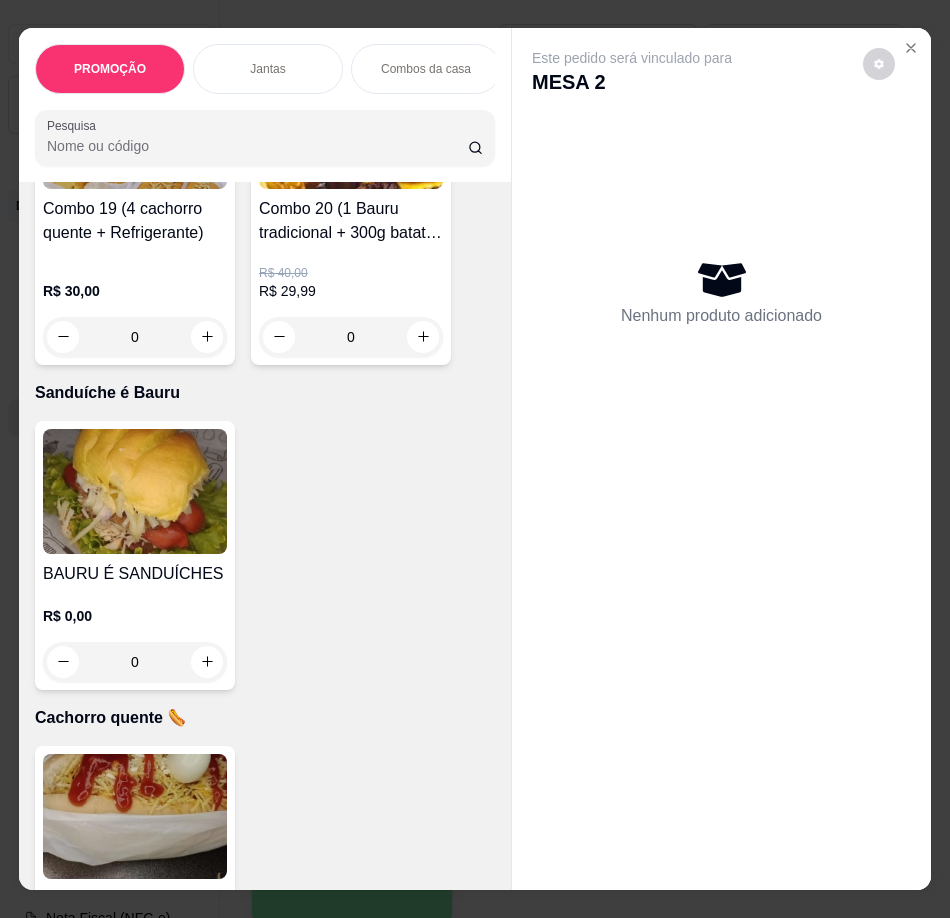 scroll, scrollTop: 3900, scrollLeft: 0, axis: vertical 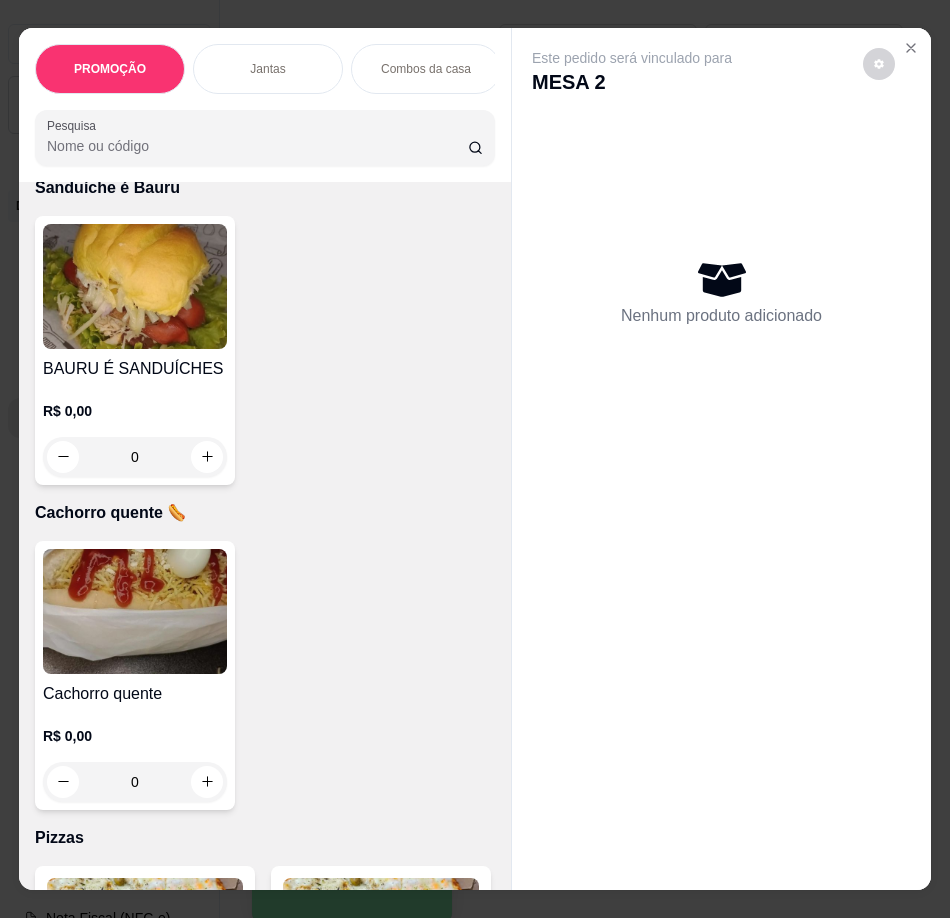 click at bounding box center [135, 611] 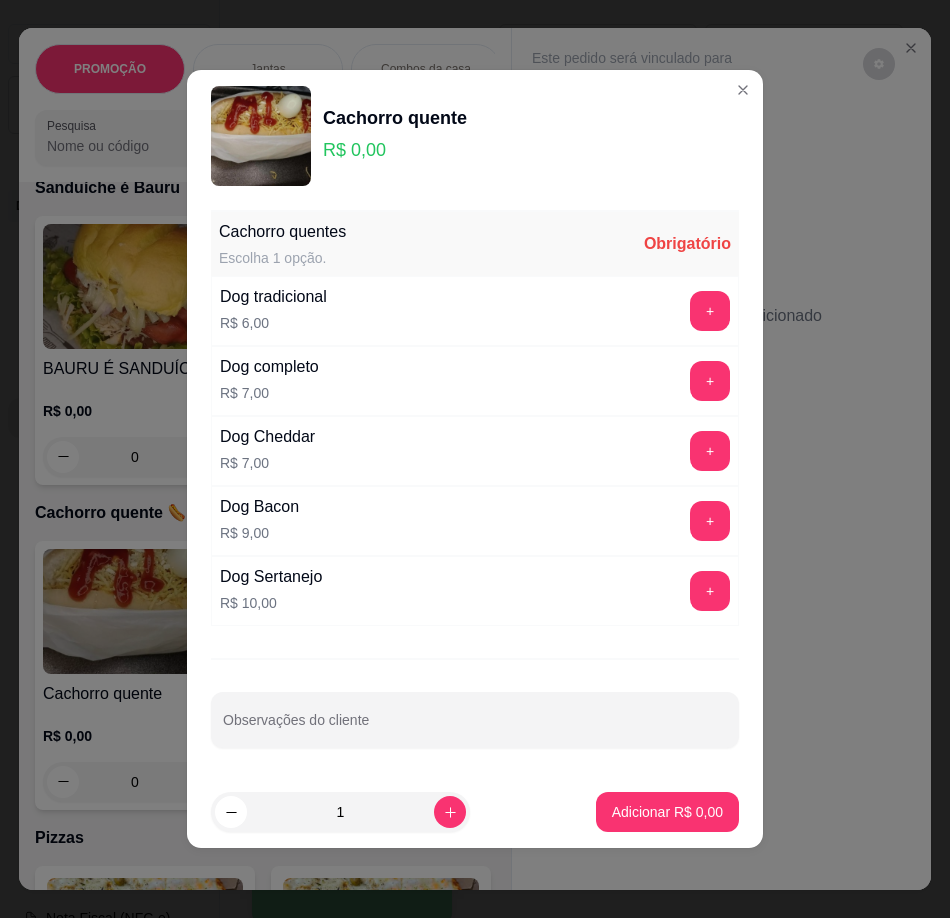 click on "+" at bounding box center [710, 311] 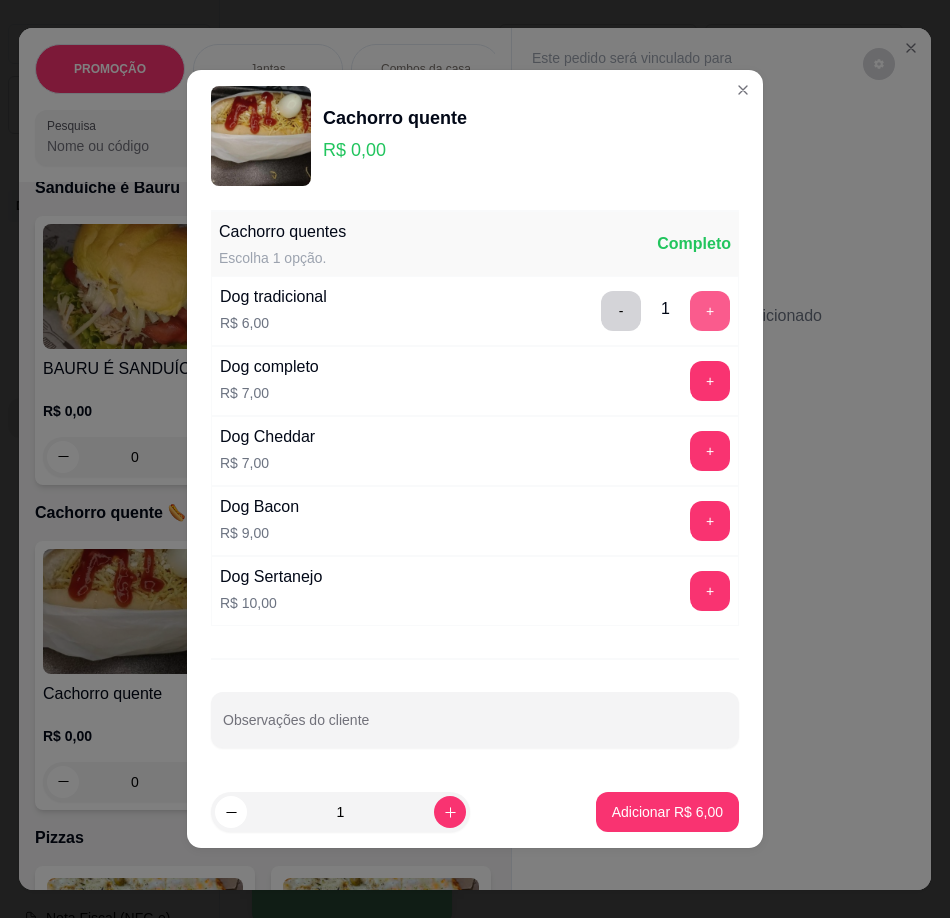 click on "+" at bounding box center [710, 311] 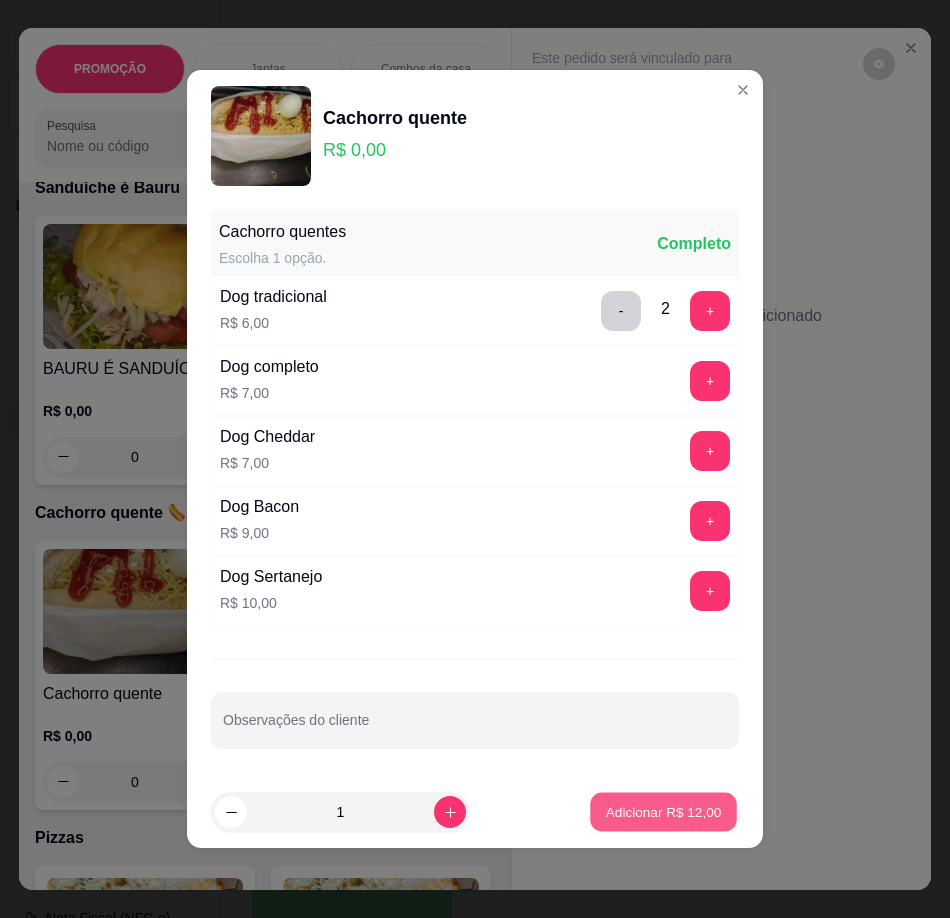 click on "Adicionar   R$ 12,00" at bounding box center (664, 811) 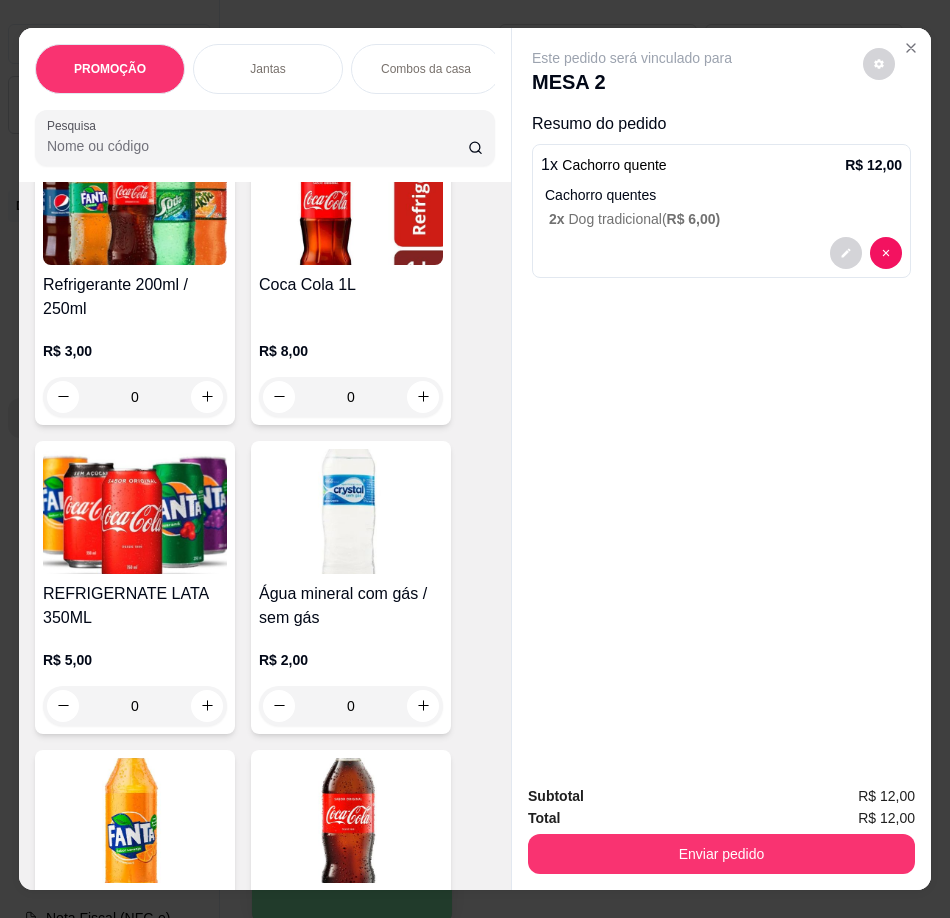 scroll, scrollTop: 8000, scrollLeft: 0, axis: vertical 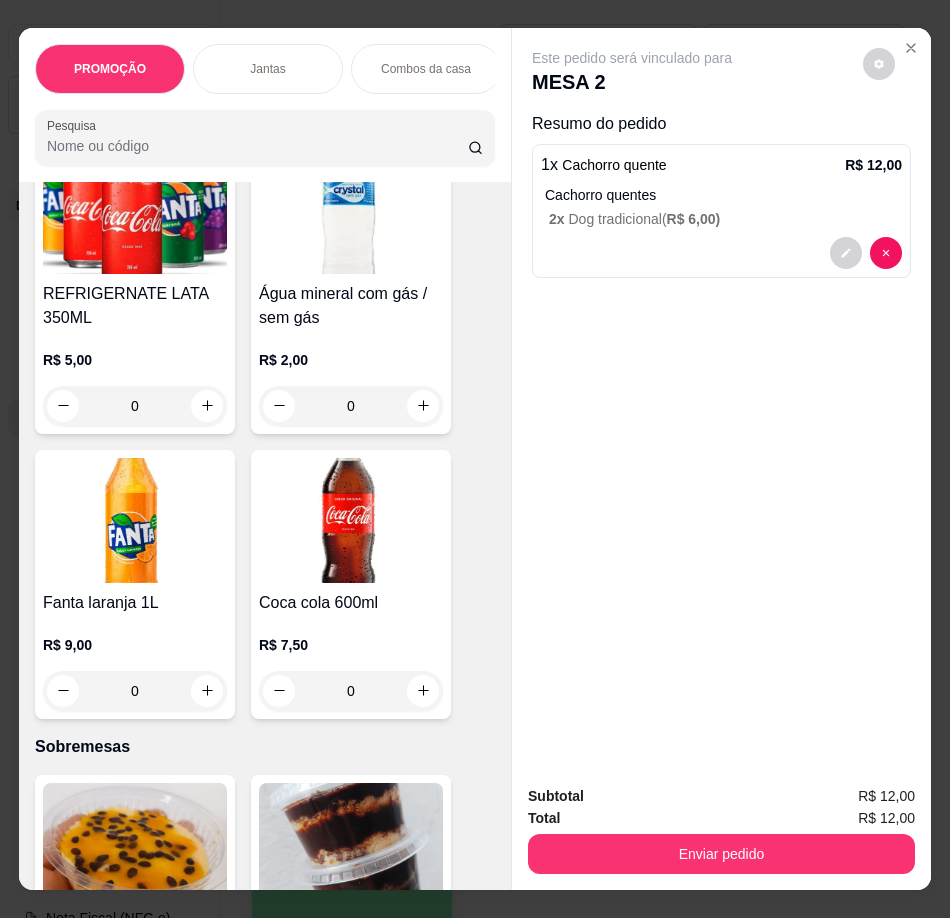 click at bounding box center (135, 211) 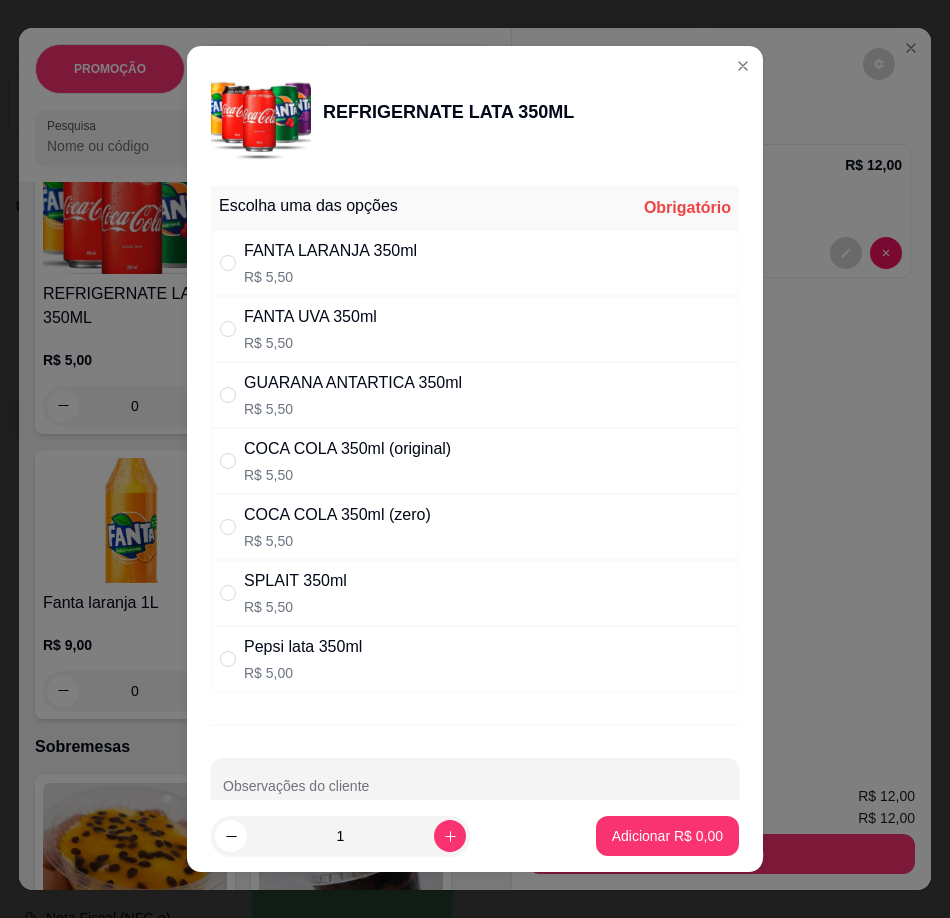 click on "GUARANA ANTARTICA 350ml R$ 5,50" at bounding box center (475, 395) 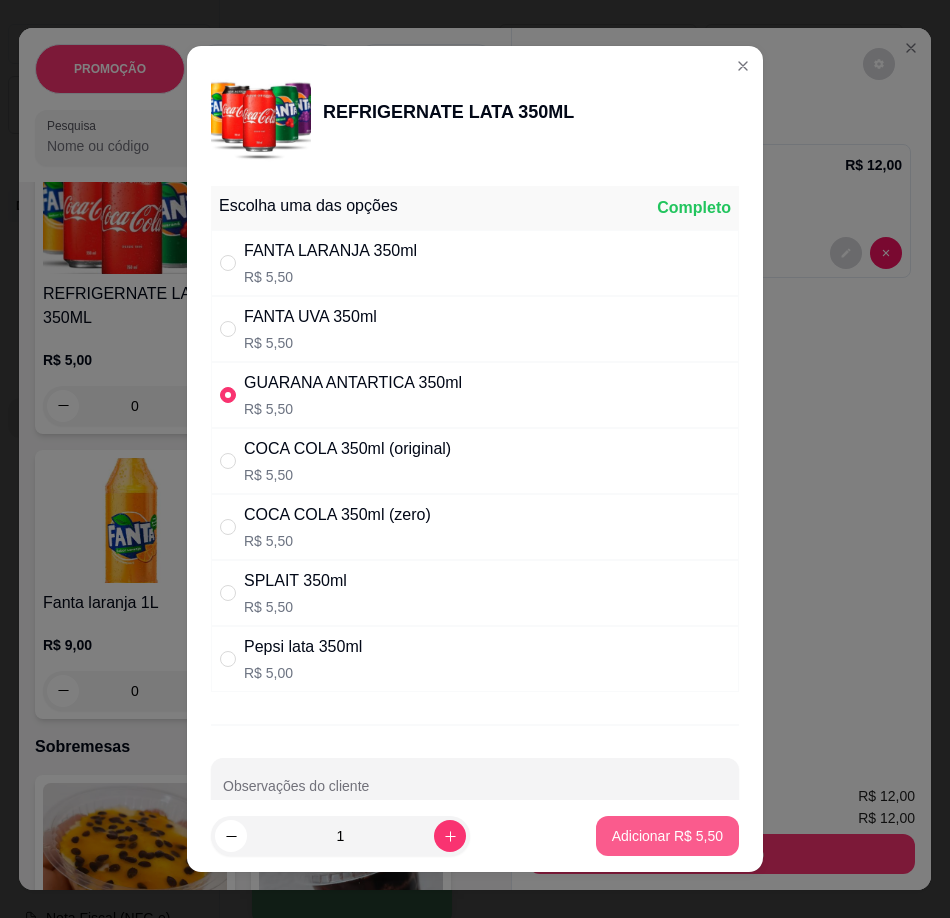 click on "Adicionar   R$ 5,50" at bounding box center [667, 836] 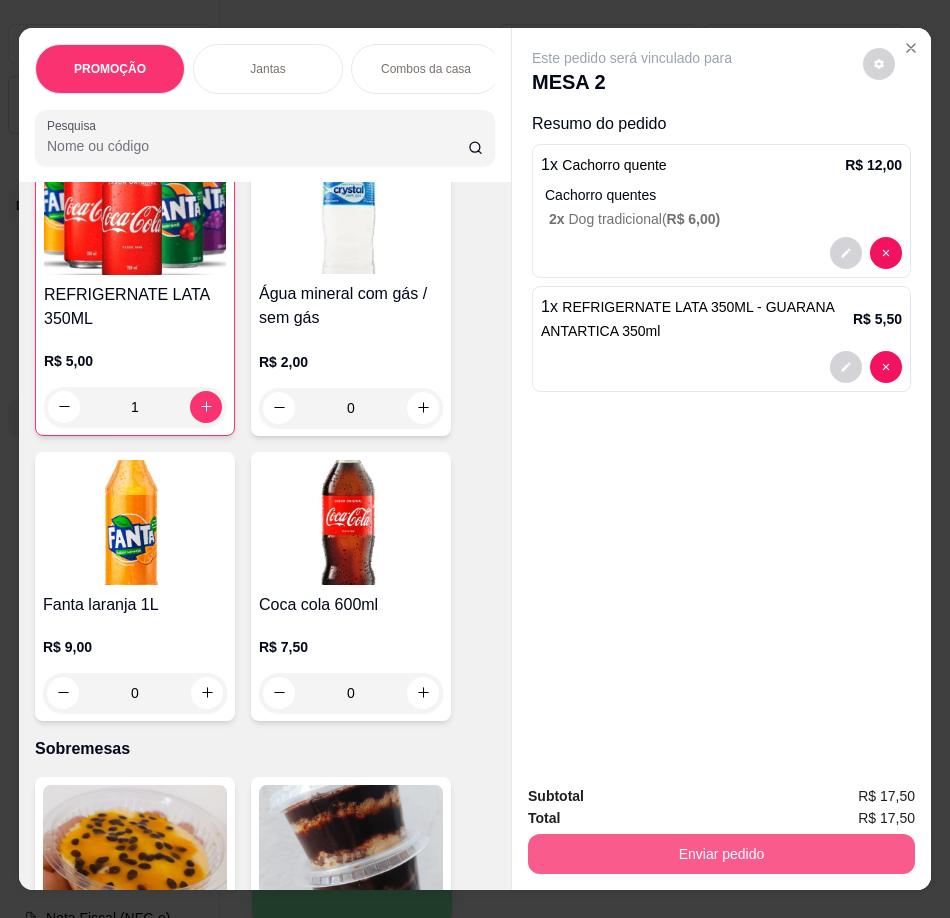 click on "Enviar pedido" at bounding box center (721, 854) 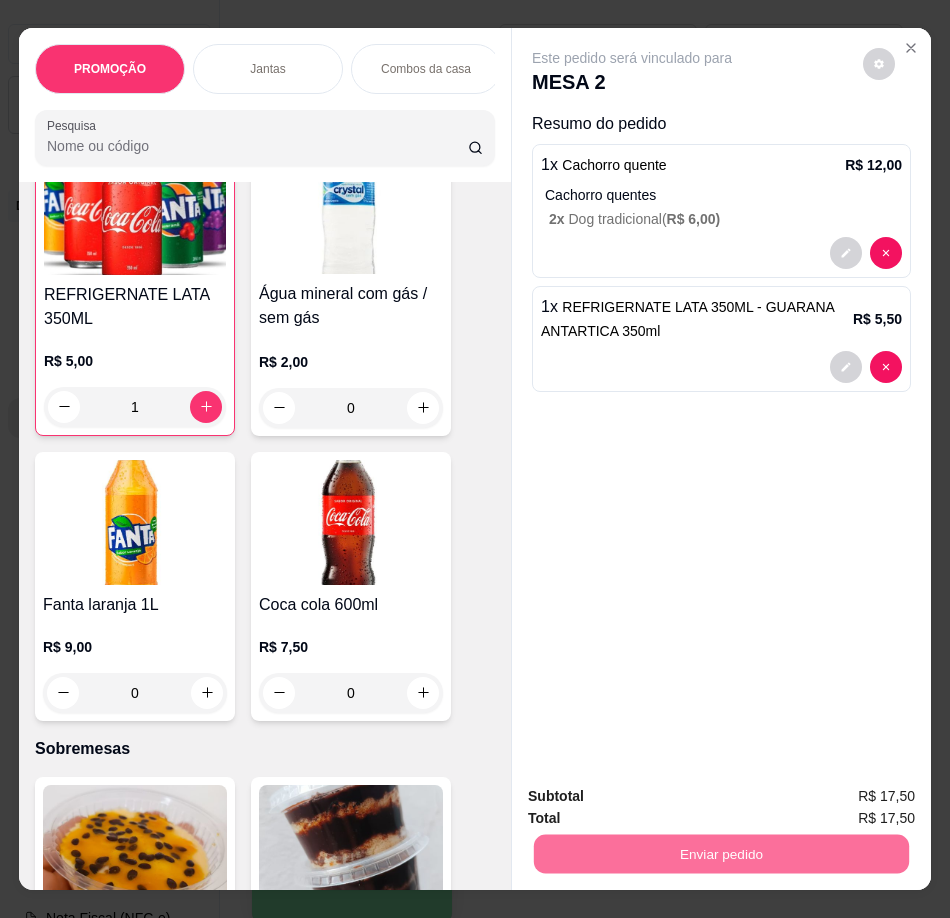 click on "Não registrar e enviar pedido" at bounding box center [655, 798] 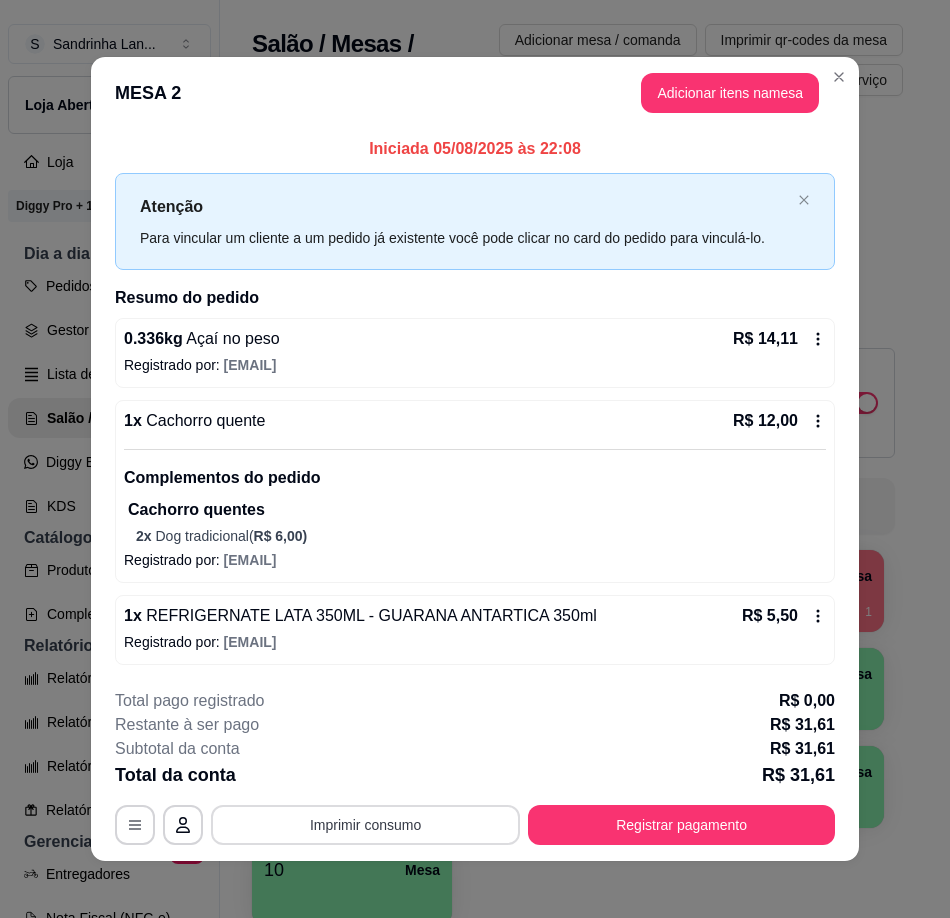 click on "Imprimir consumo" at bounding box center [365, 825] 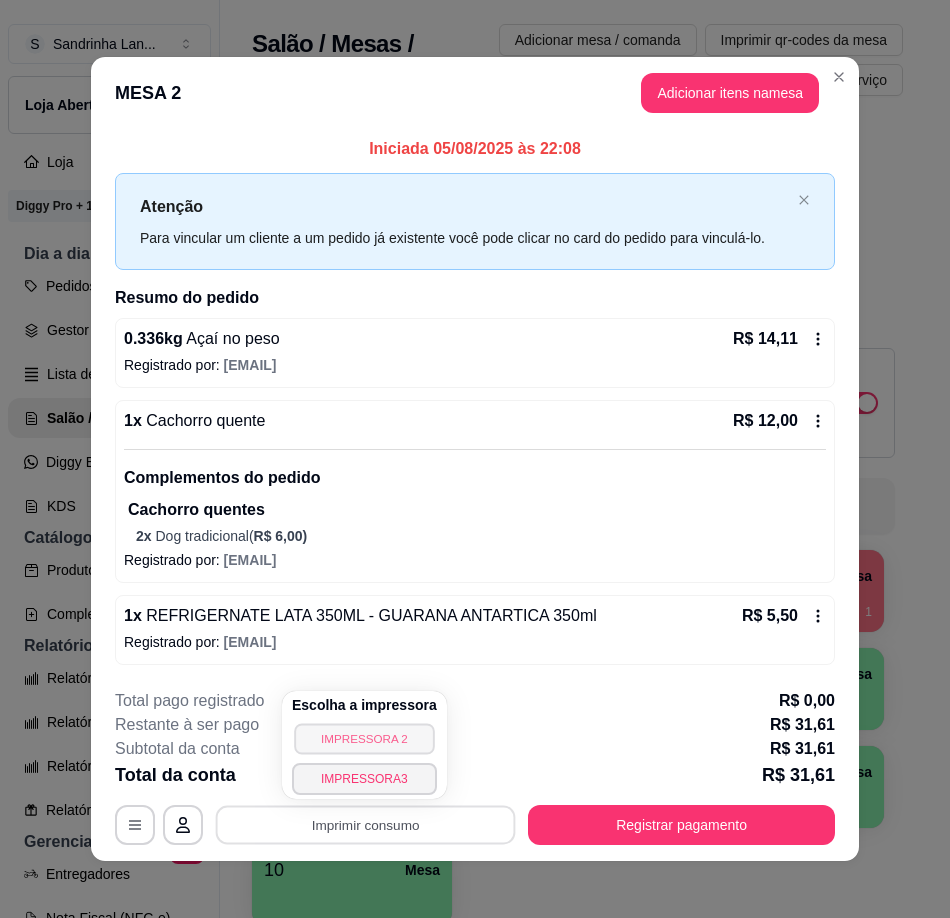 click on "IMPRESSORA 2" at bounding box center (364, 738) 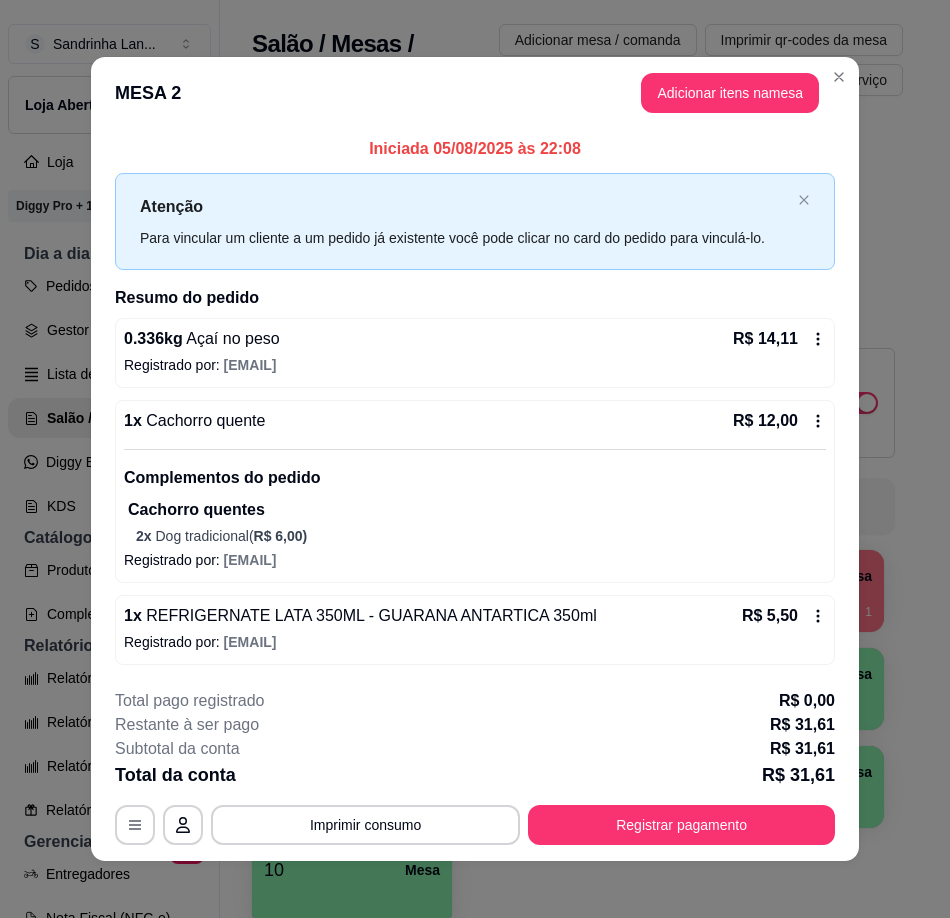 scroll, scrollTop: 7, scrollLeft: 0, axis: vertical 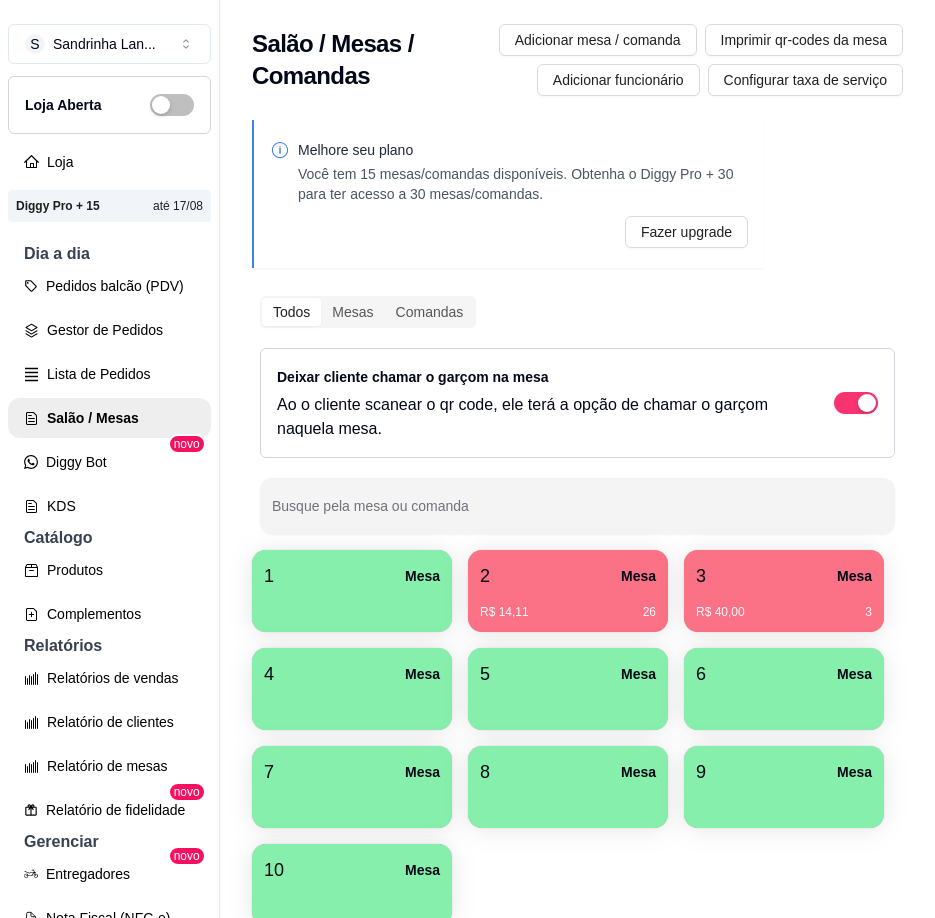 click on "Gestor de Pedidos" at bounding box center (109, 330) 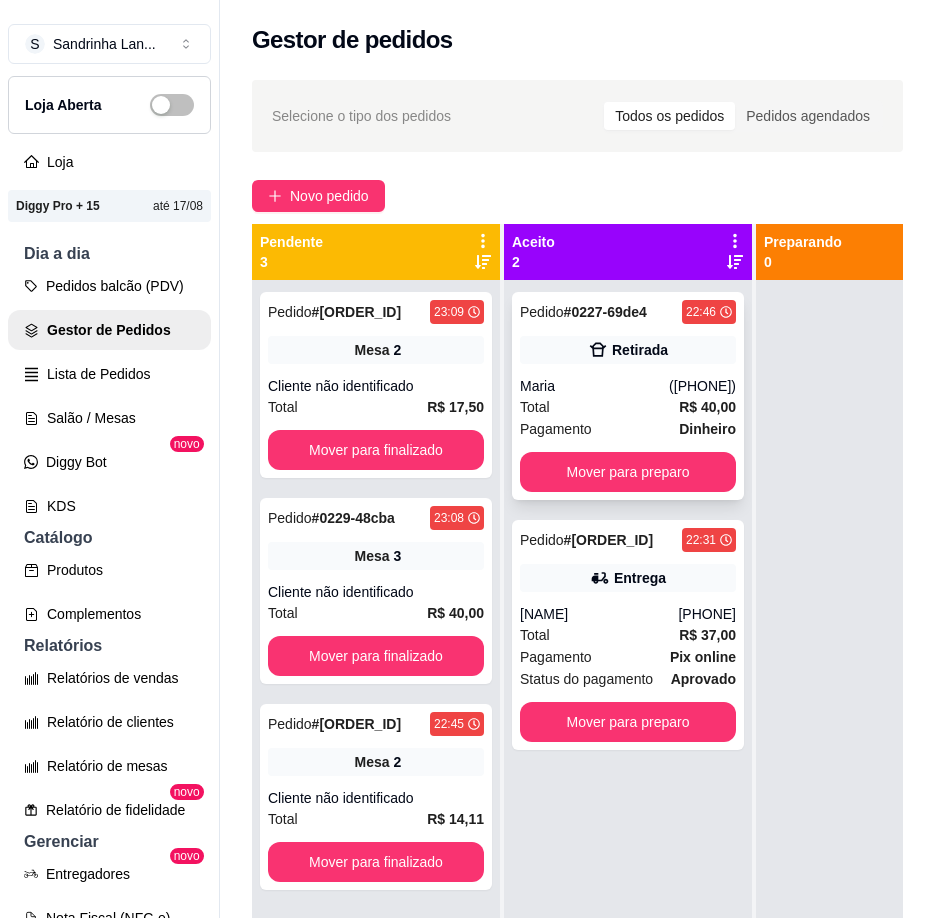 click on "Total R$ 40,00" at bounding box center [628, 407] 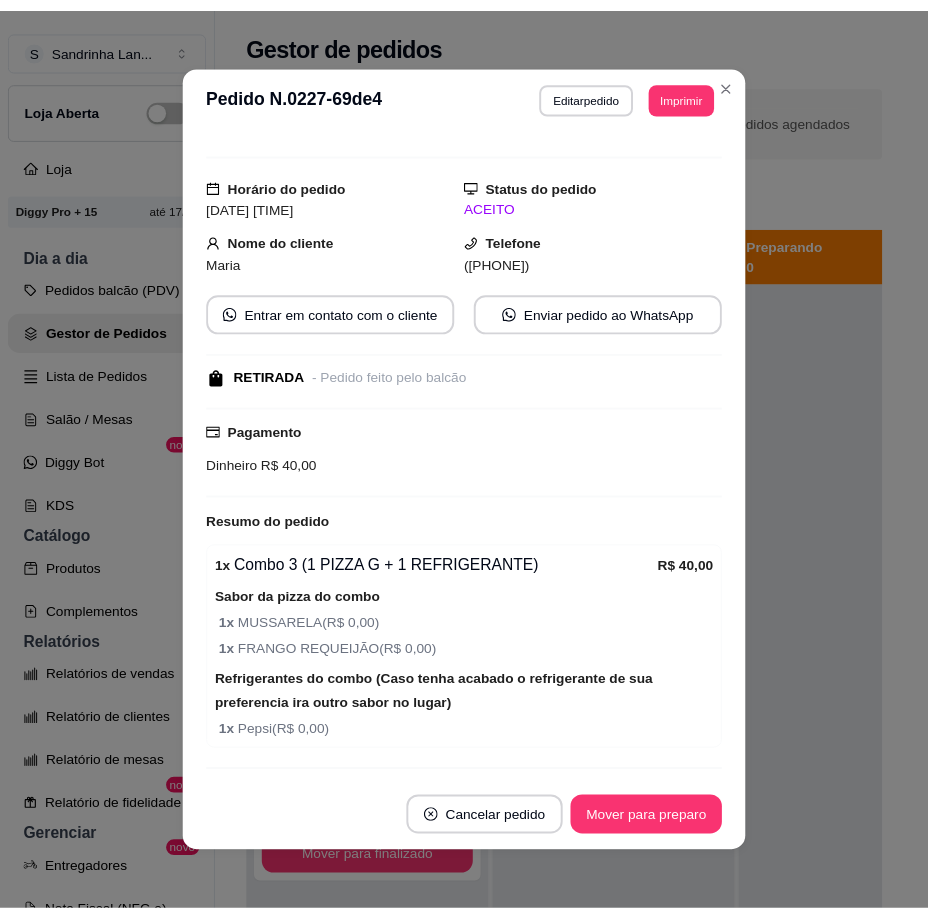 scroll, scrollTop: 0, scrollLeft: 0, axis: both 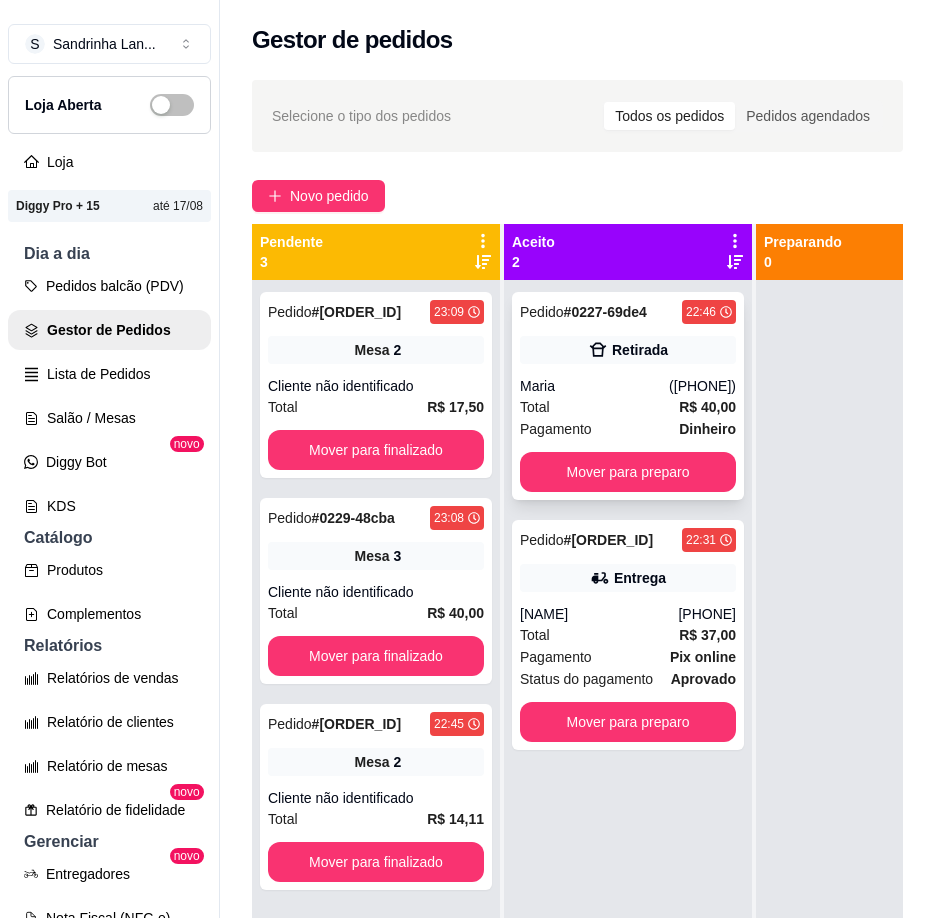 click on "Maria" at bounding box center [594, 386] 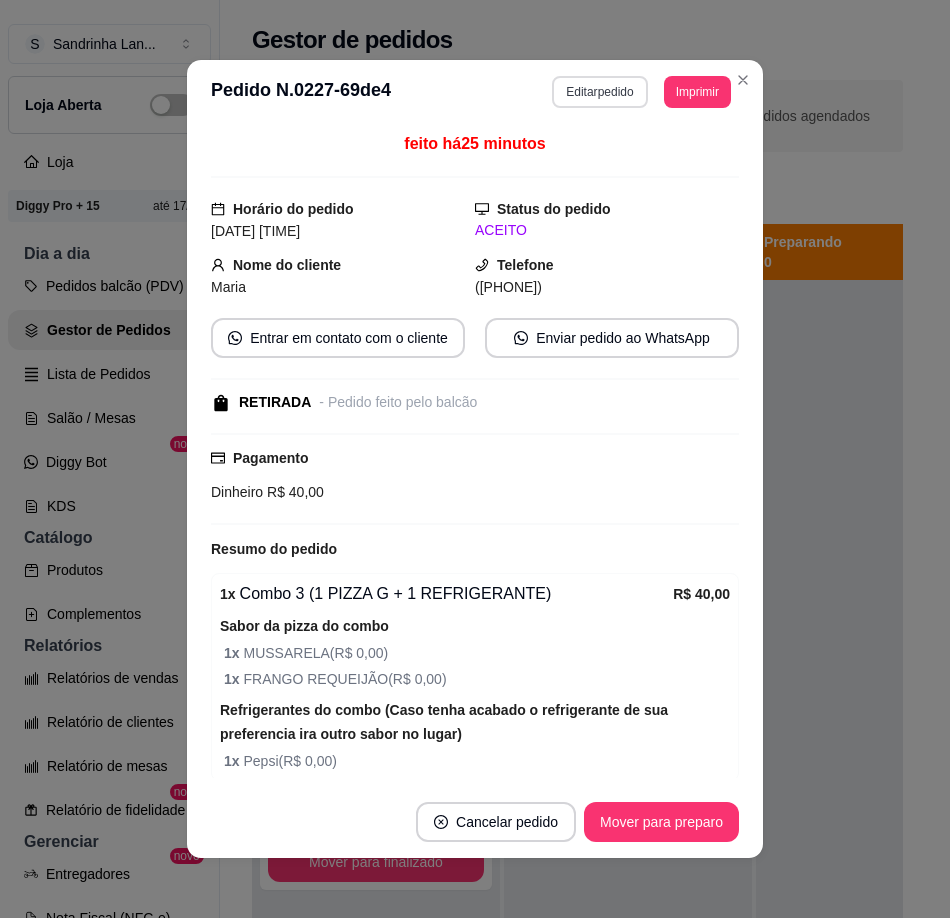 click on "Editar  pedido" at bounding box center (599, 92) 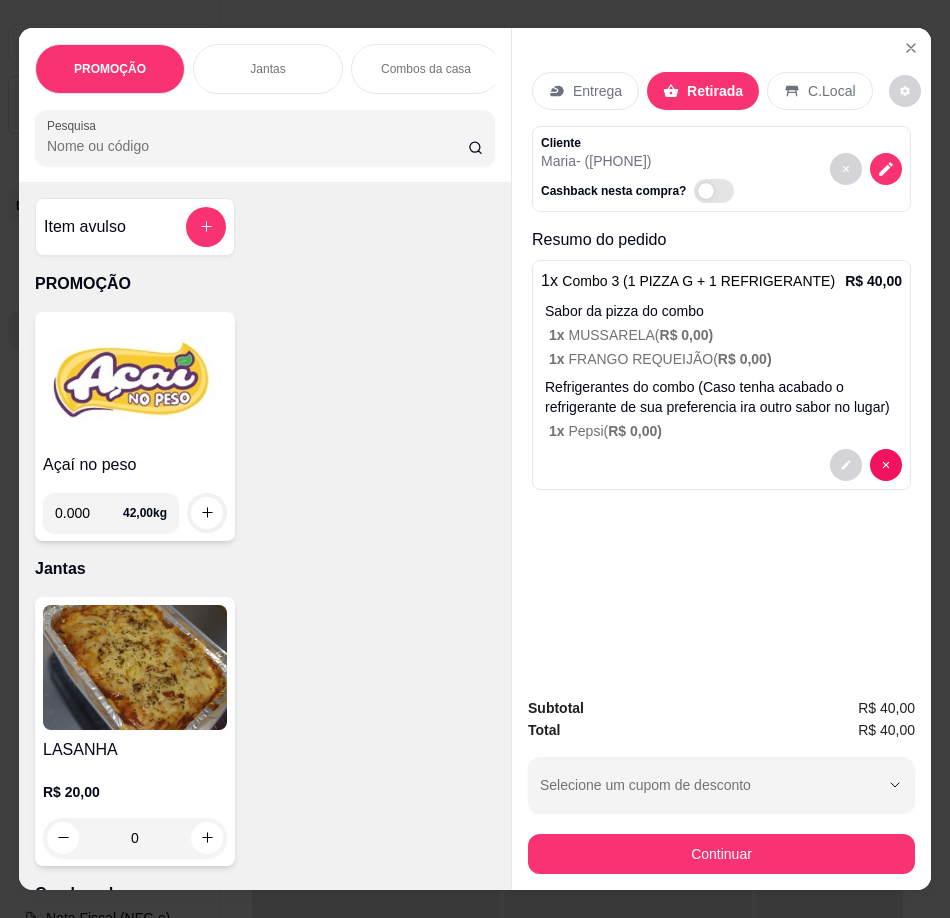 click at bounding box center (135, 382) 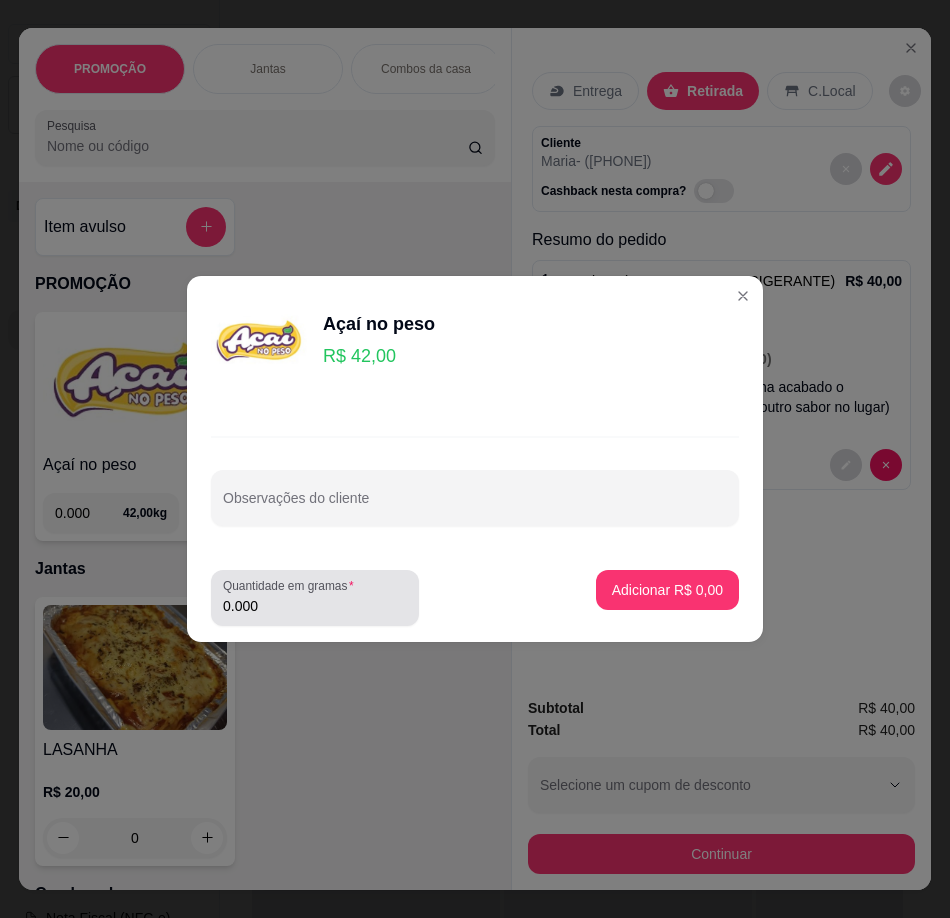 click on "0.000" at bounding box center (315, 606) 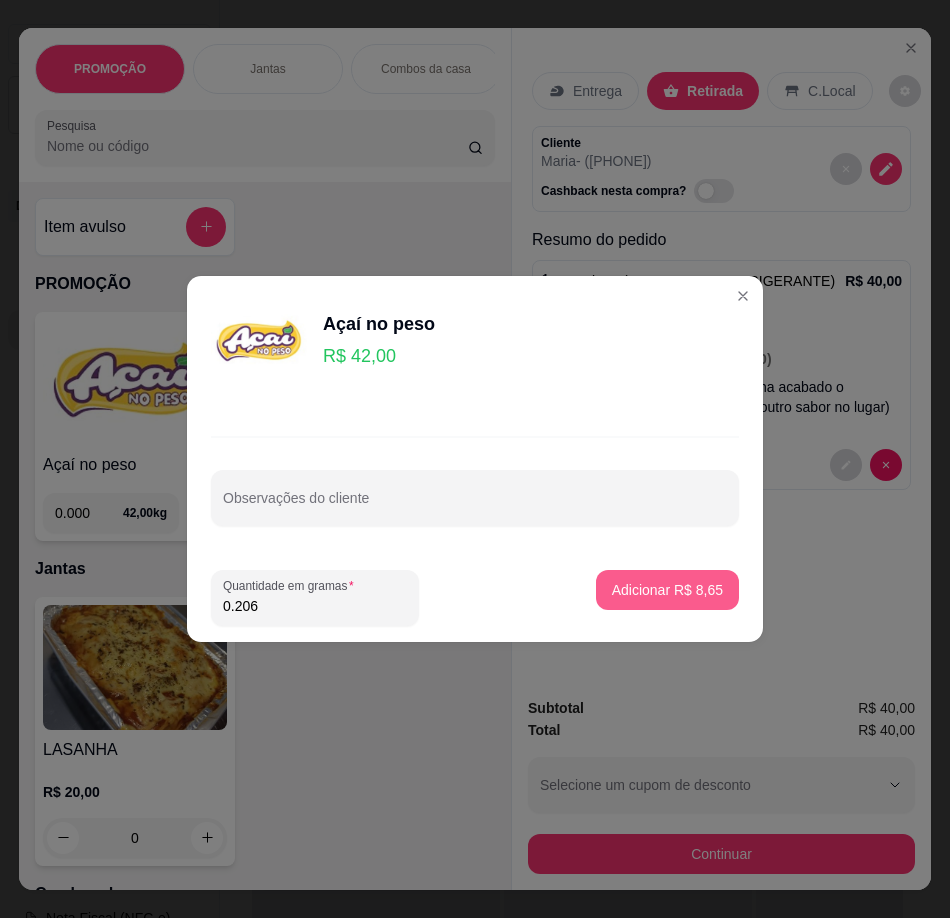 type on "0.206" 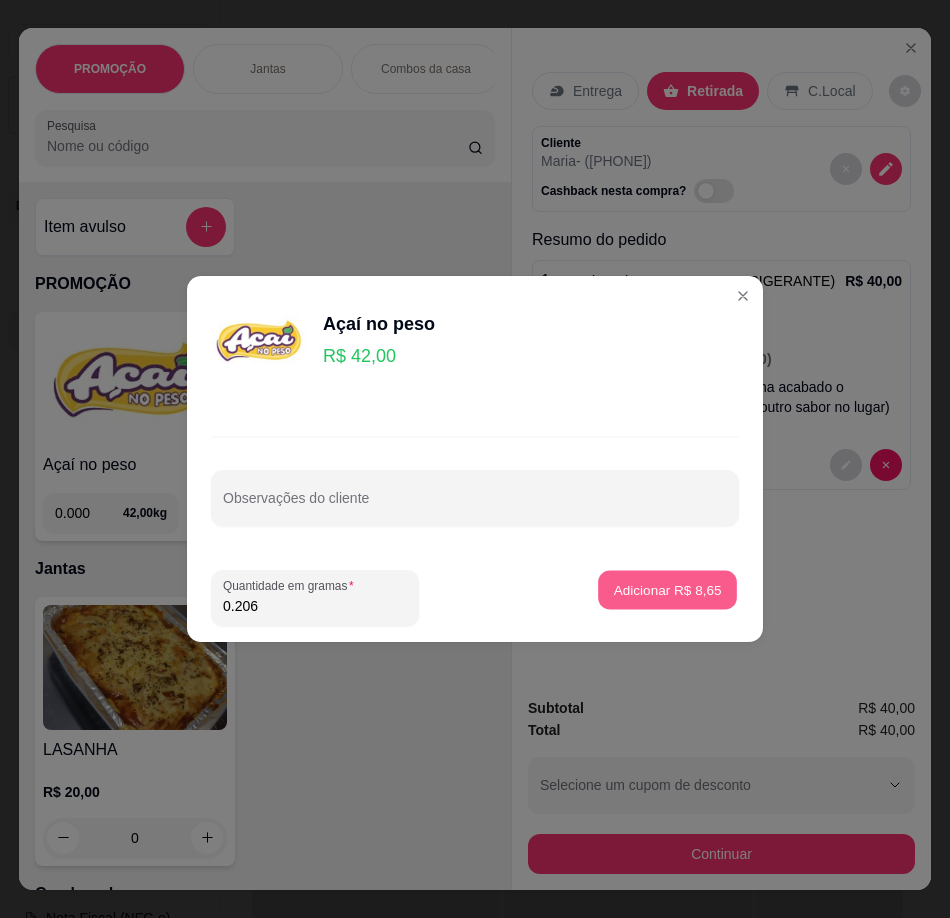 click on "Adicionar   R$ 8,65" at bounding box center [667, 589] 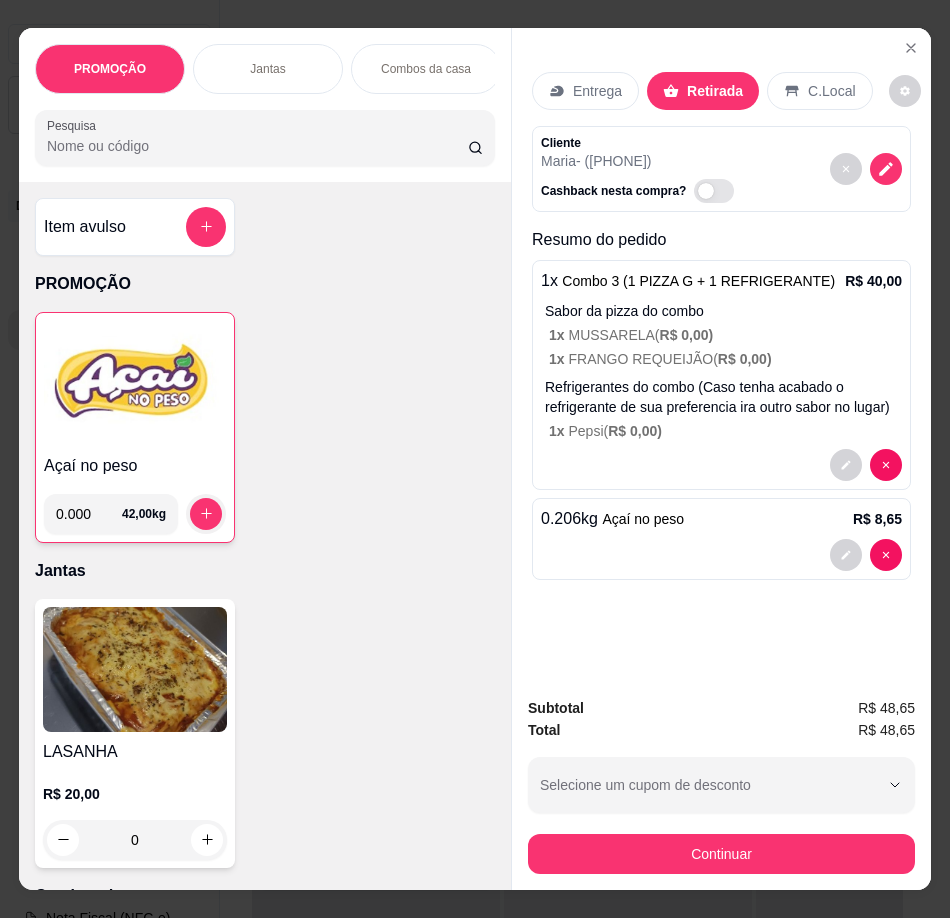 click at bounding box center (135, 383) 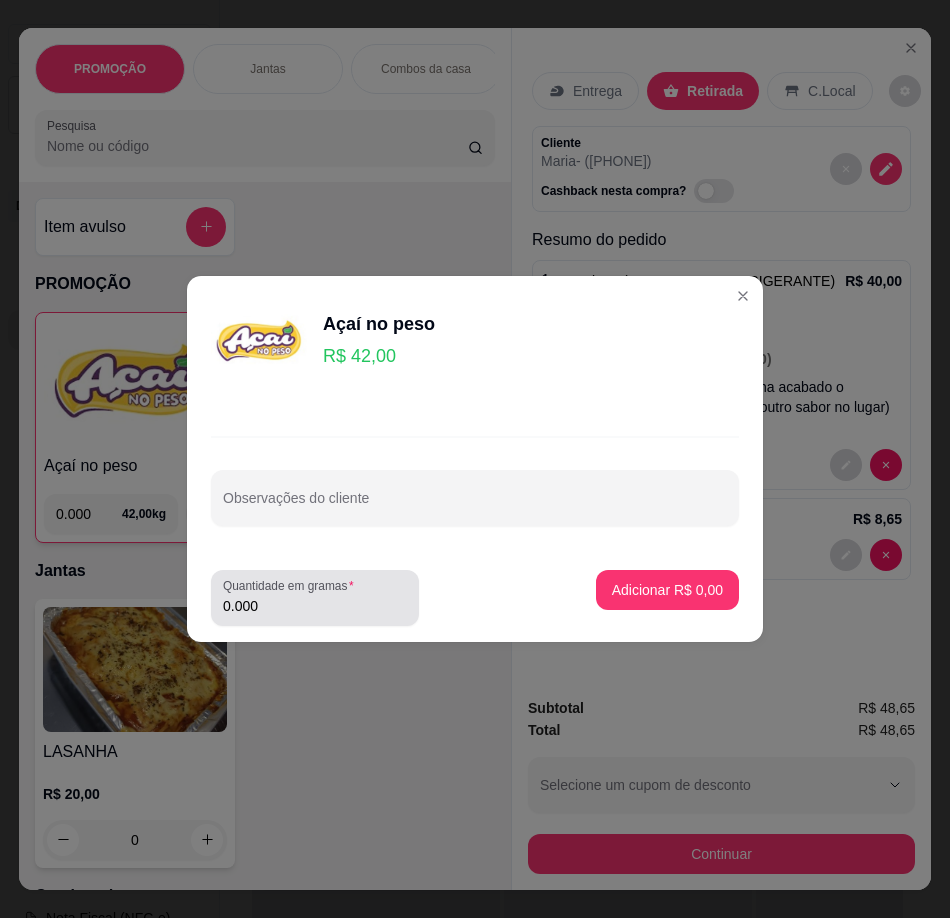 click on "0.000" at bounding box center (315, 606) 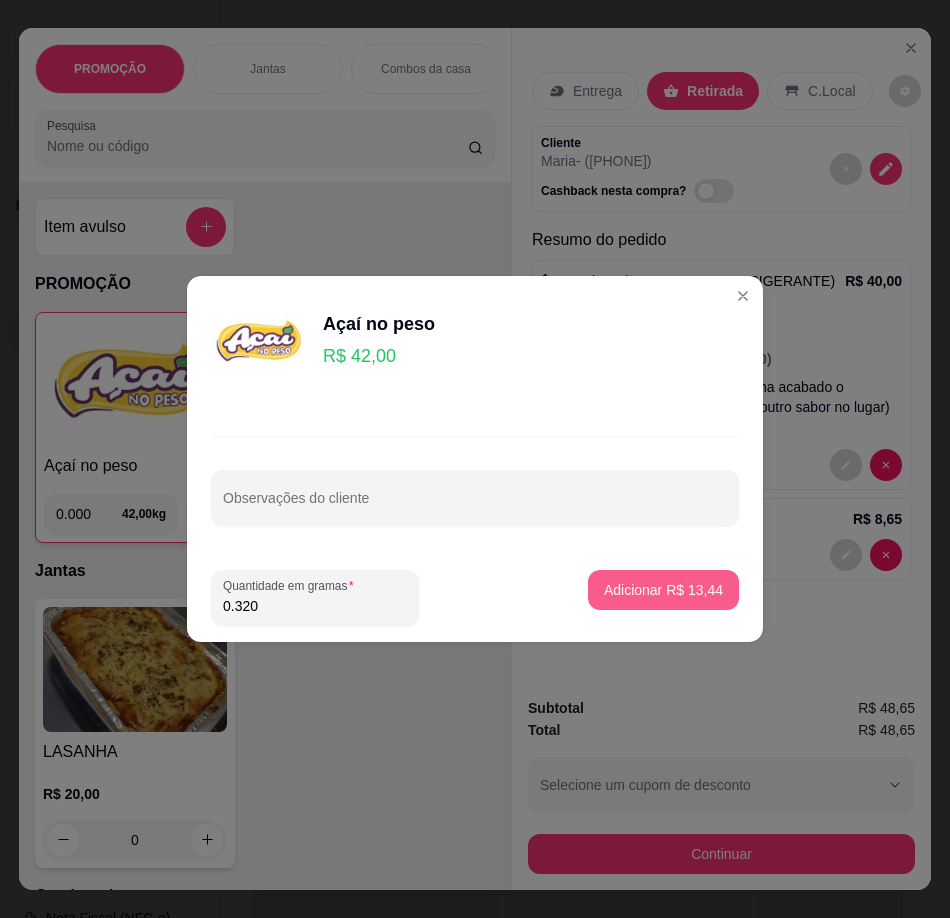 type on "0.320" 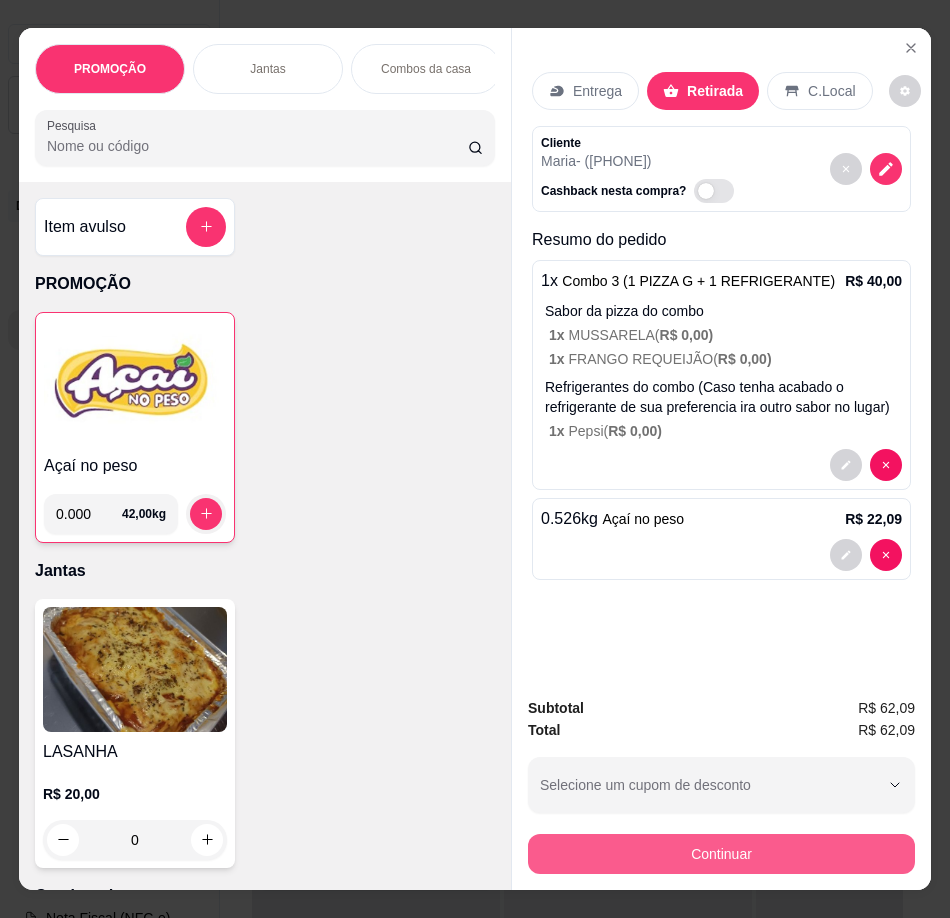 click on "Continuar" at bounding box center [721, 854] 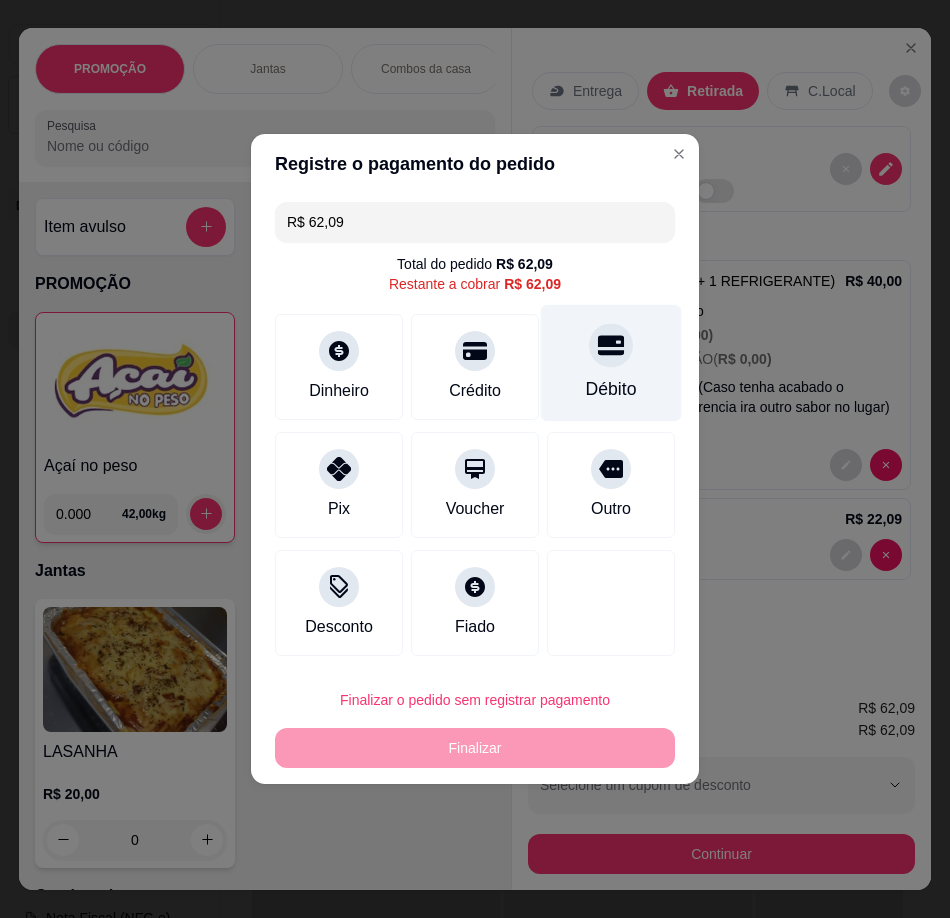 click at bounding box center (611, 345) 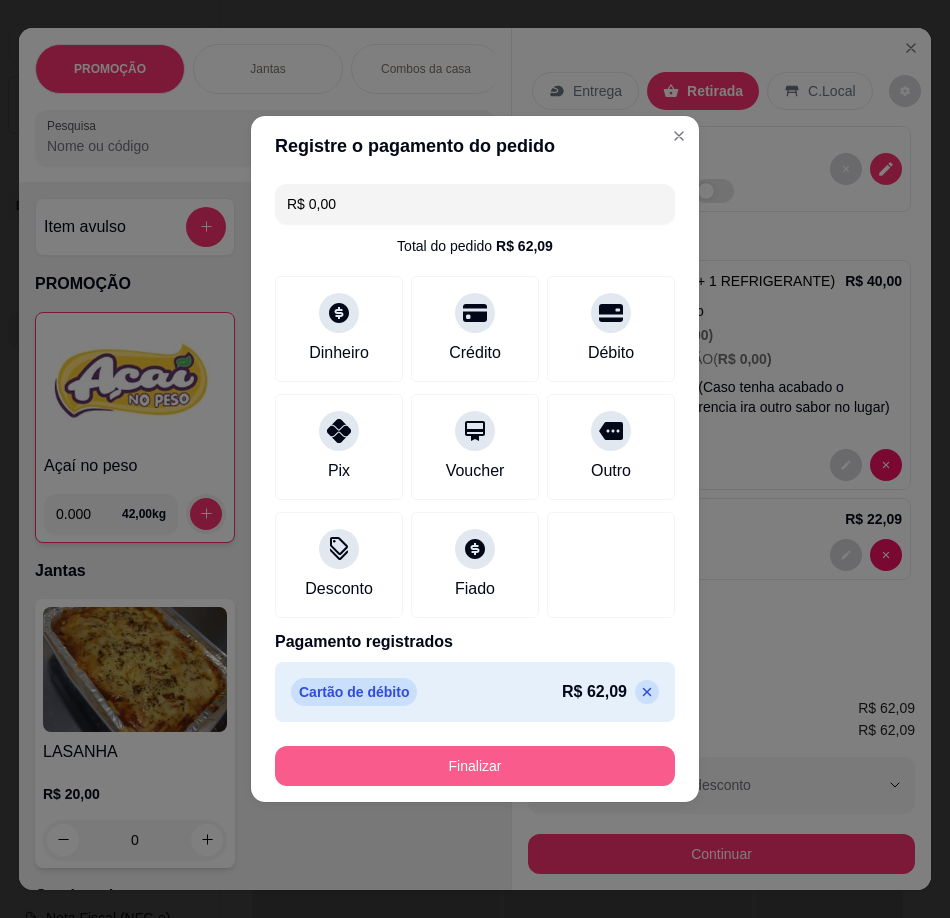 click on "Finalizar" at bounding box center (475, 766) 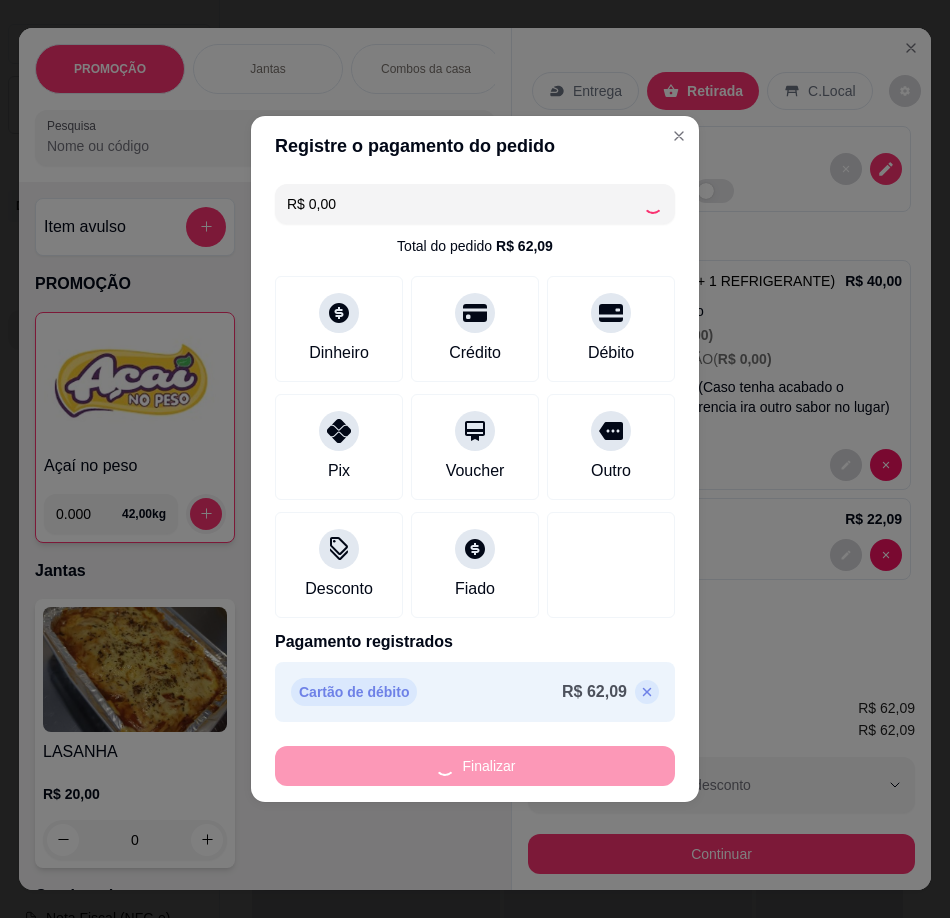 type on "-R$ 62,09" 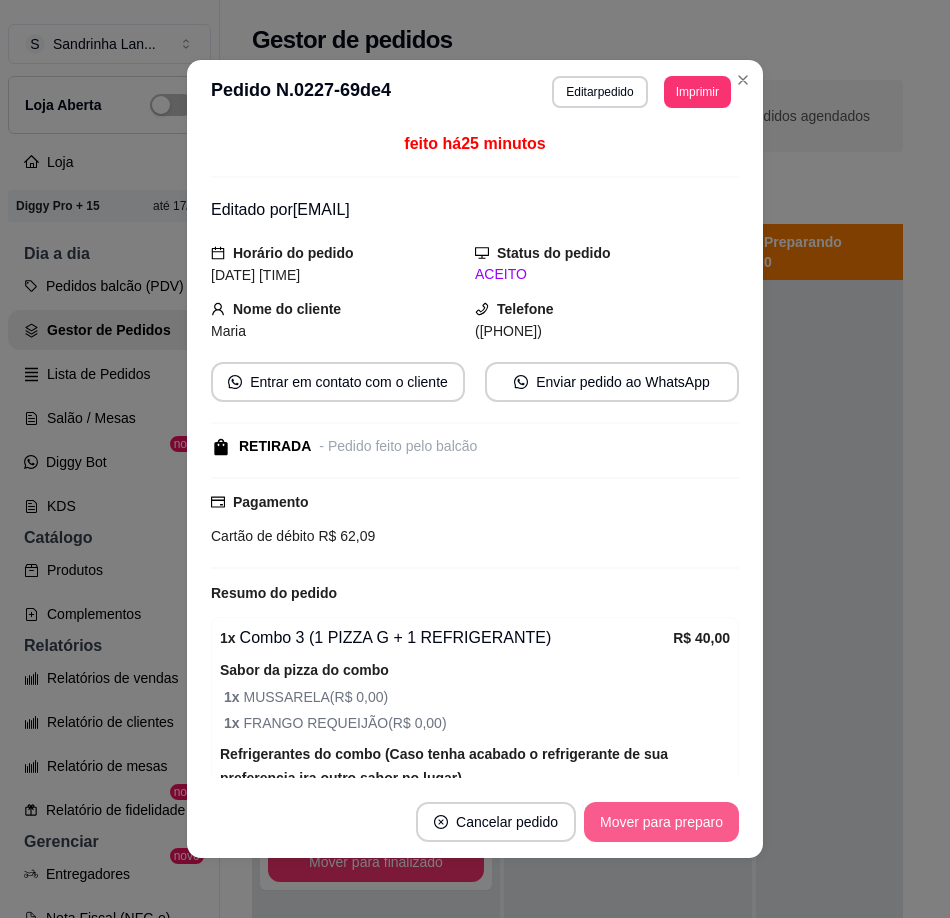 click on "Mover para preparo" at bounding box center [661, 822] 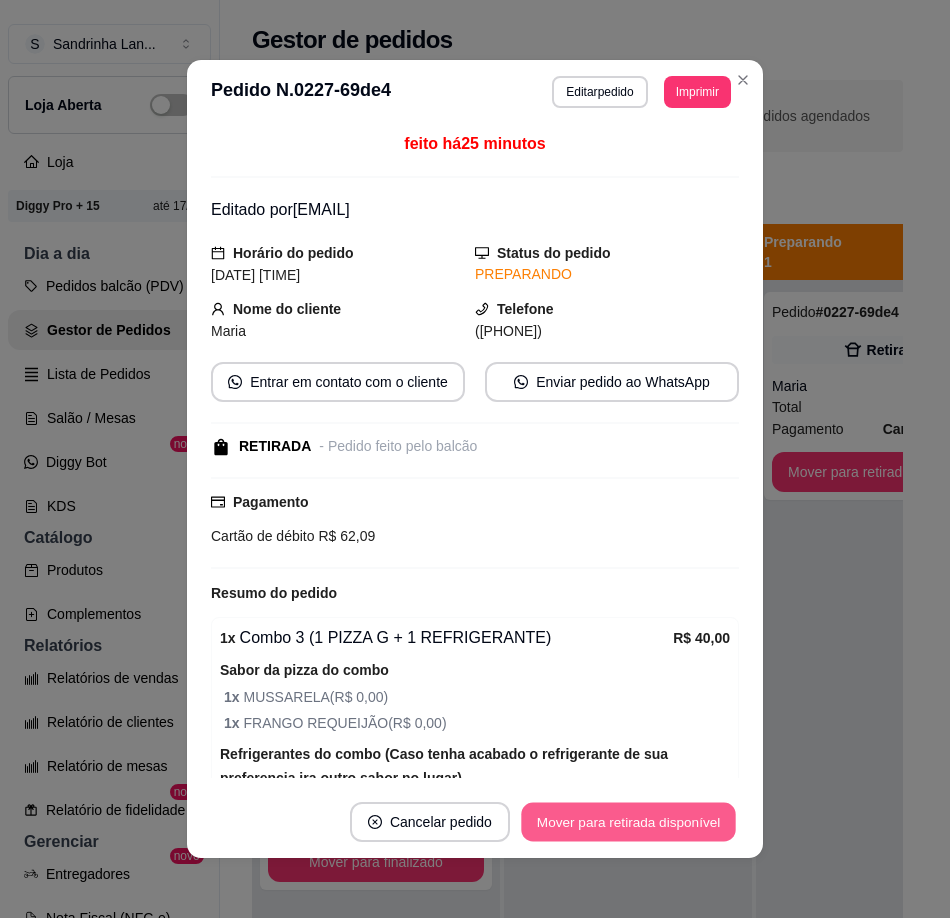 click on "Mover para retirada disponível" at bounding box center (628, 822) 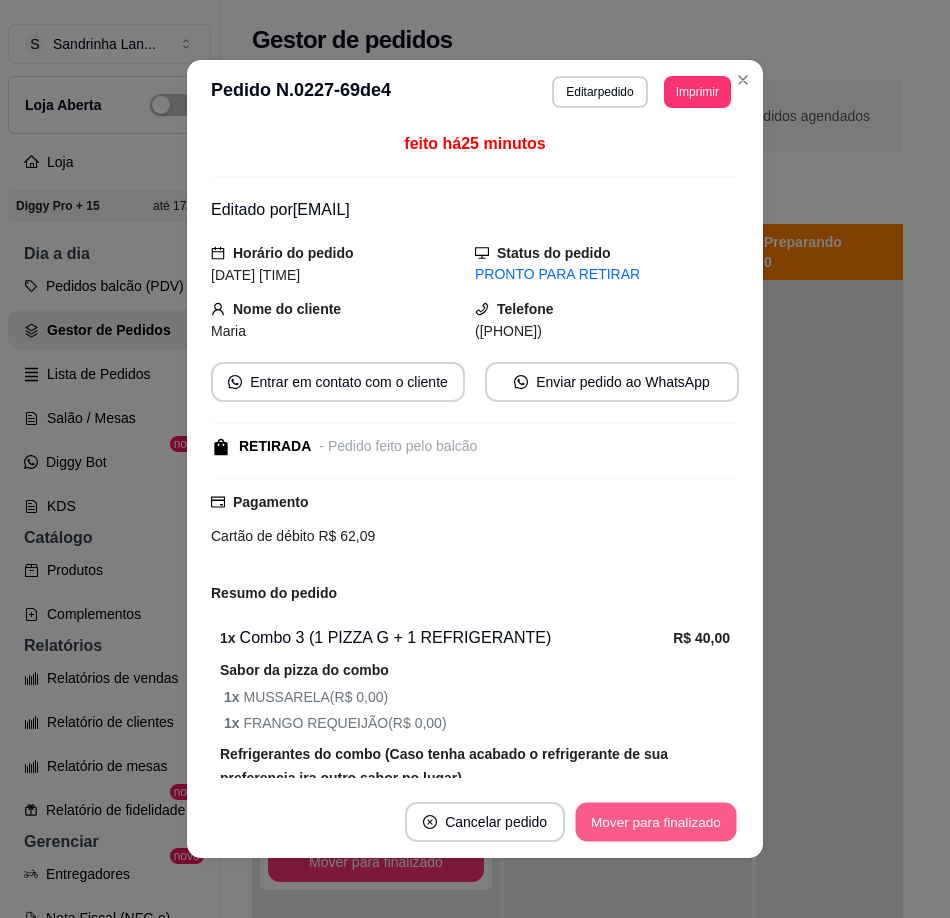 click on "Mover para finalizado" at bounding box center [656, 822] 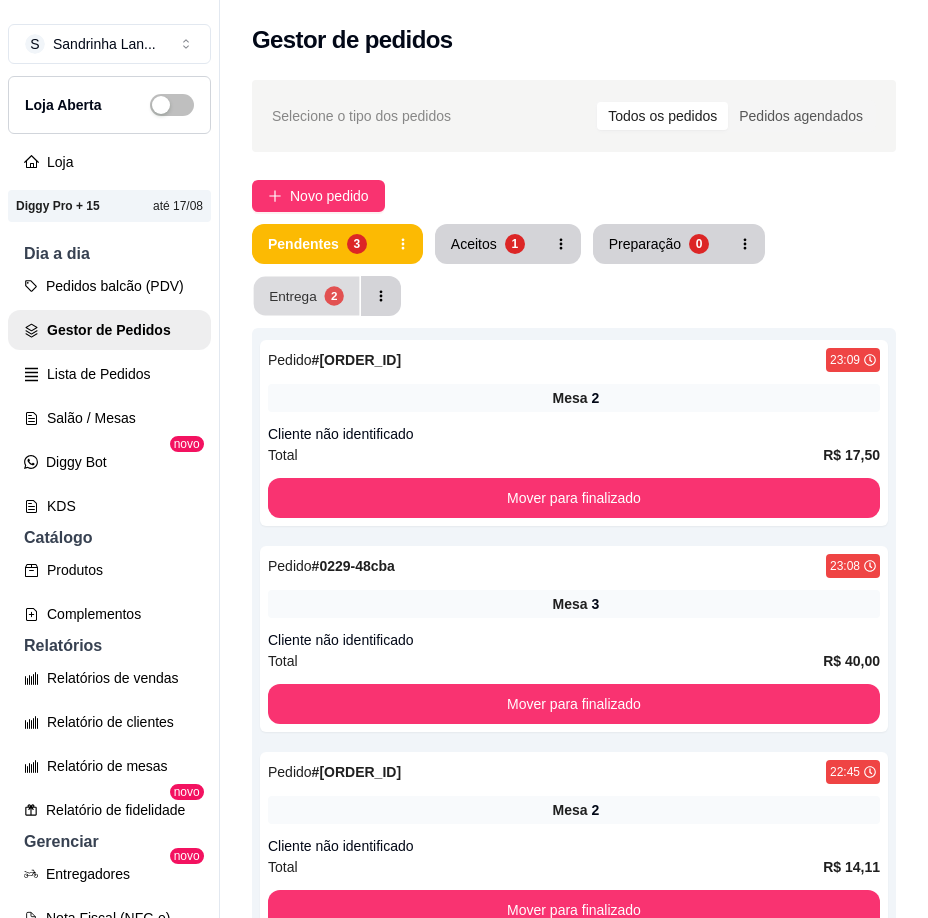 click on "Entrega" at bounding box center [293, 295] 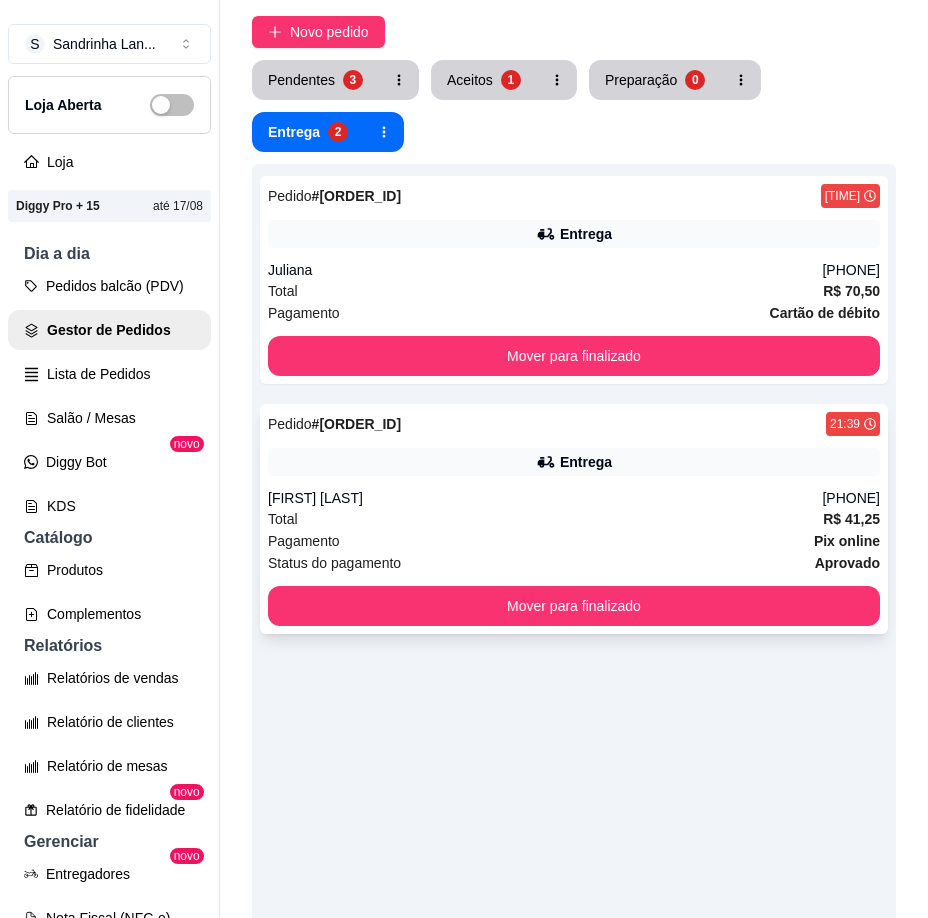 scroll, scrollTop: 100, scrollLeft: 0, axis: vertical 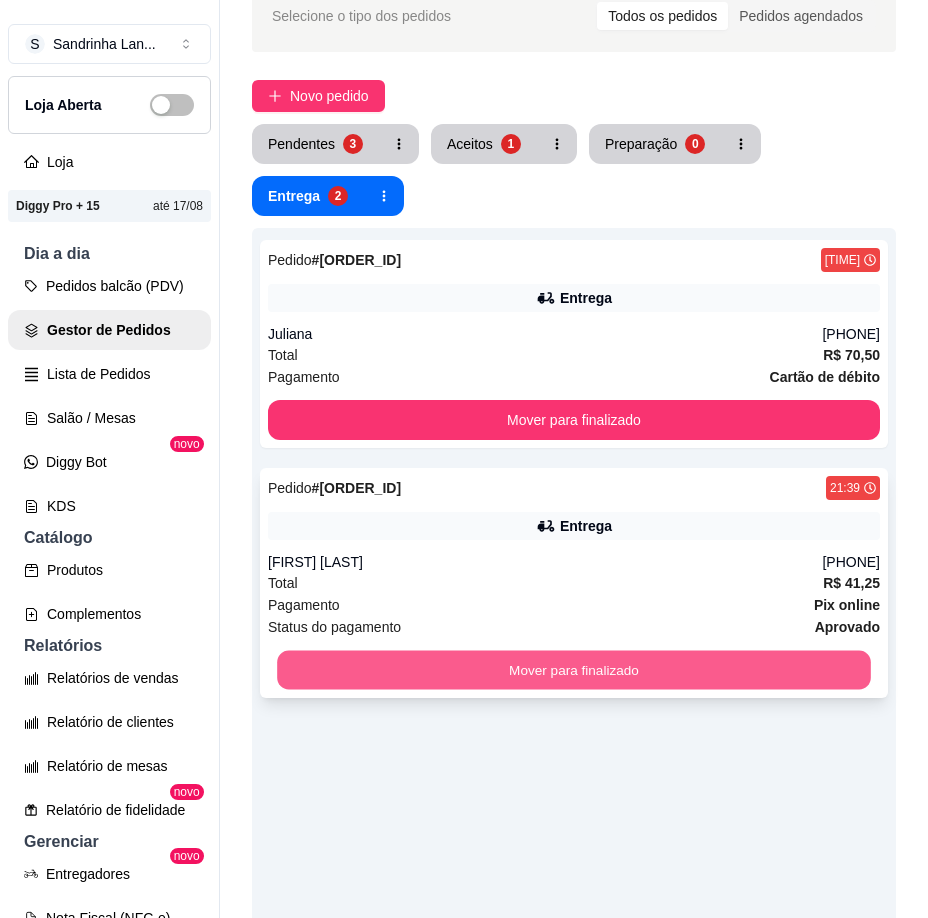 click on "Mover para finalizado" at bounding box center (574, 670) 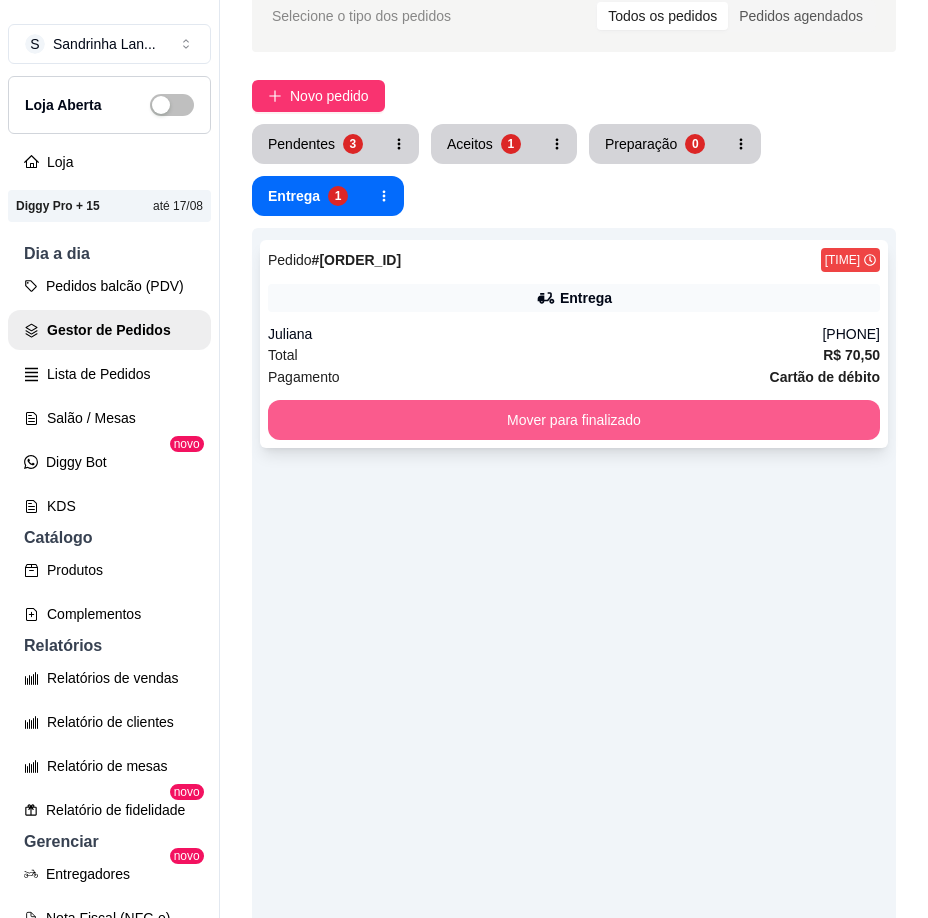 click on "Mover para finalizado" at bounding box center (574, 420) 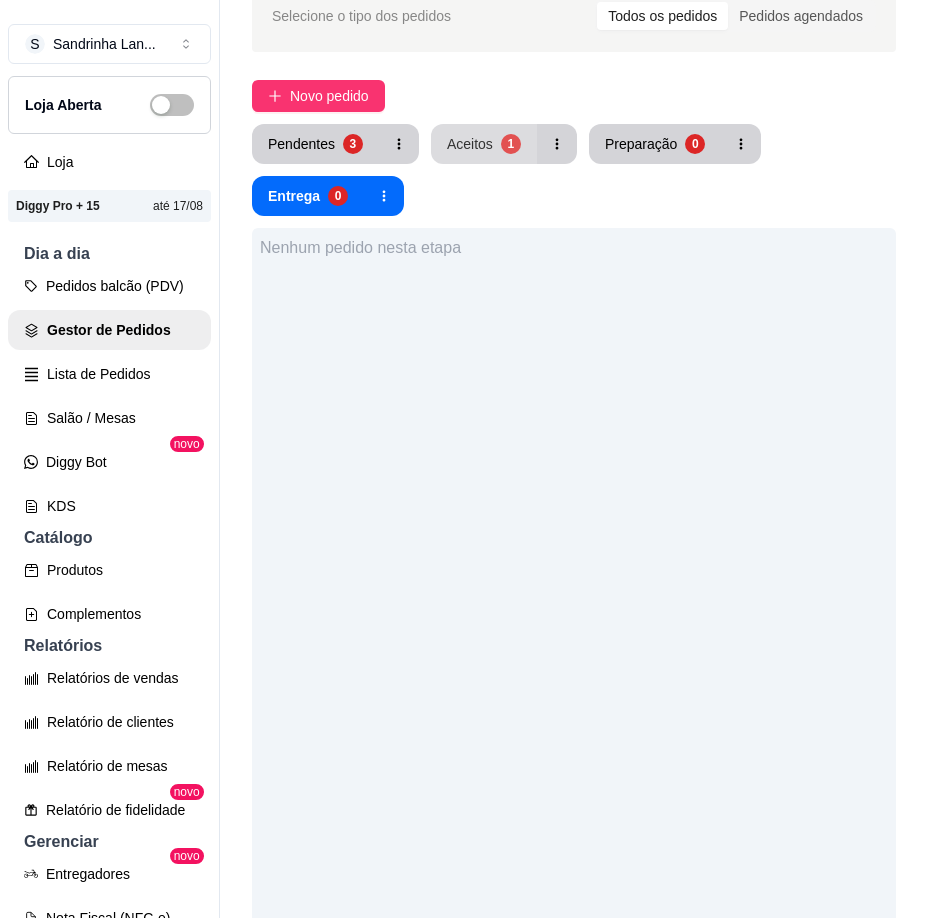 click on "Aceitos" at bounding box center (470, 144) 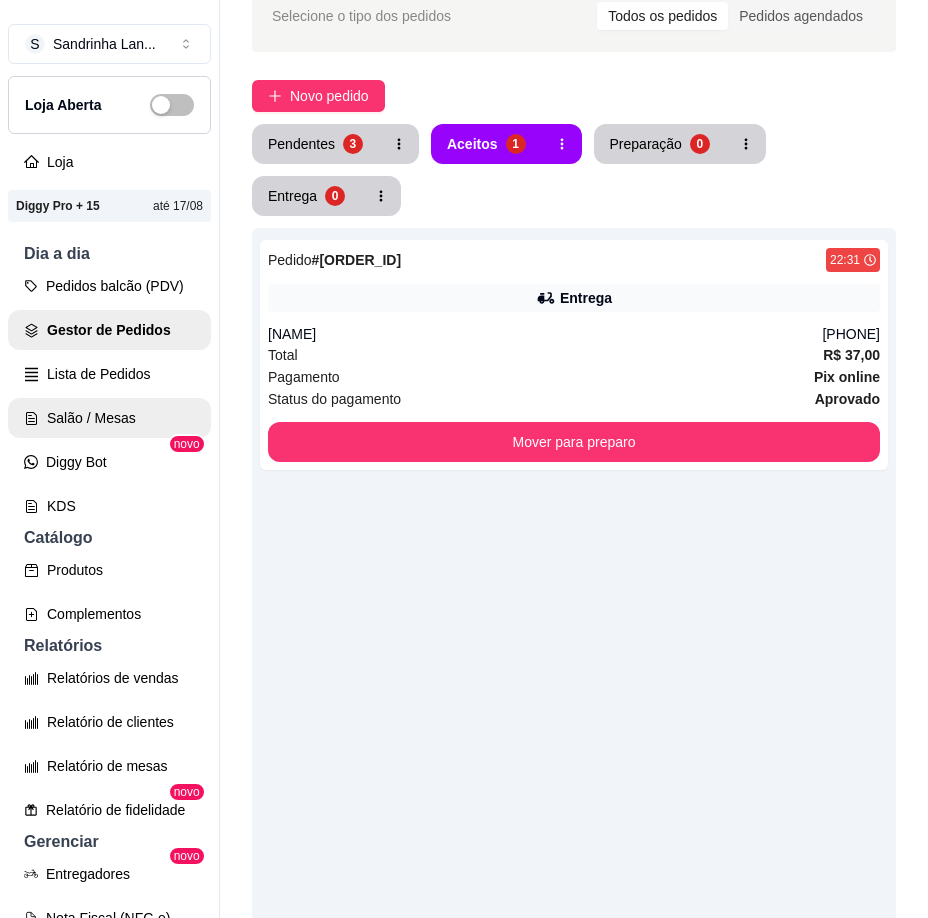 click on "Salão / Mesas" at bounding box center [109, 418] 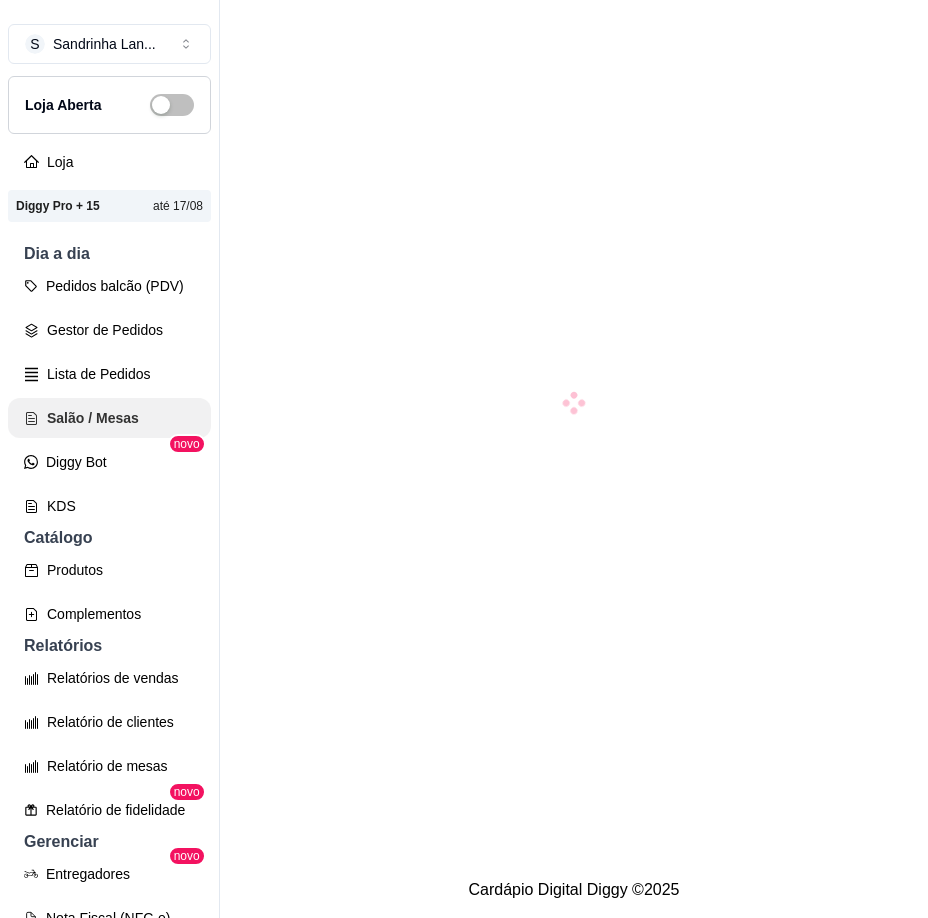 scroll, scrollTop: 0, scrollLeft: 0, axis: both 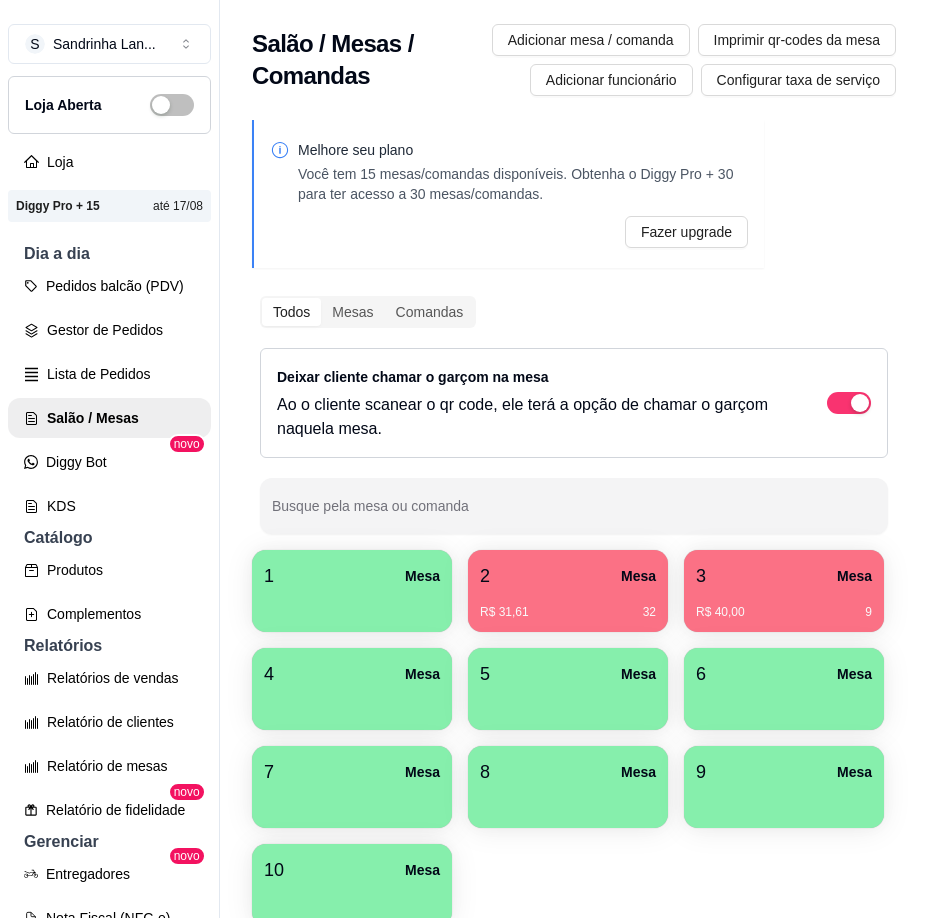 click on "R$ 31,61" at bounding box center (504, 612) 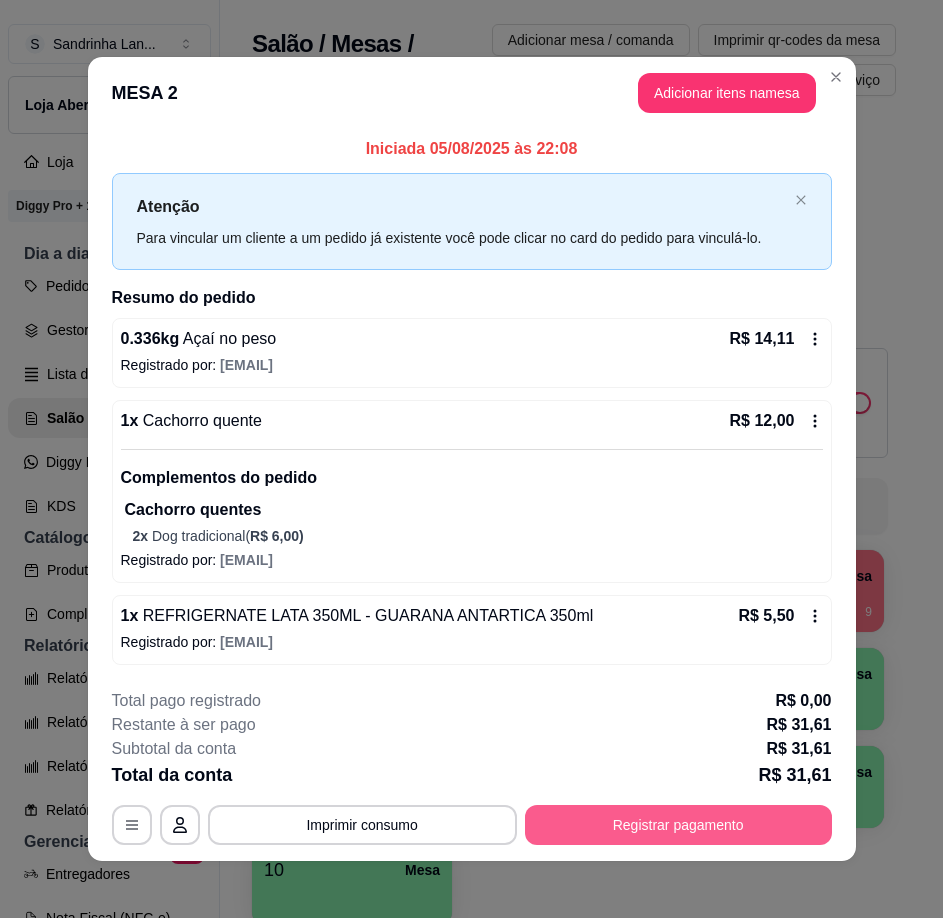 click on "Registrar pagamento" at bounding box center [678, 825] 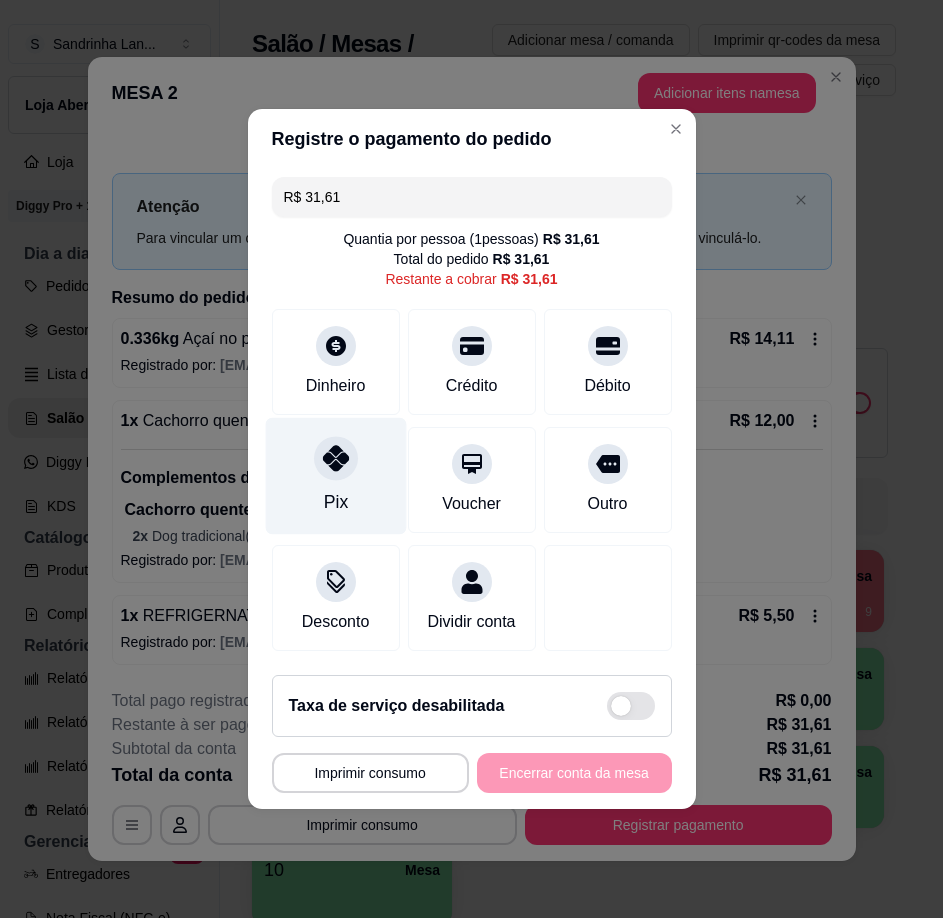 drag, startPoint x: 348, startPoint y: 466, endPoint x: 365, endPoint y: 521, distance: 57.567352 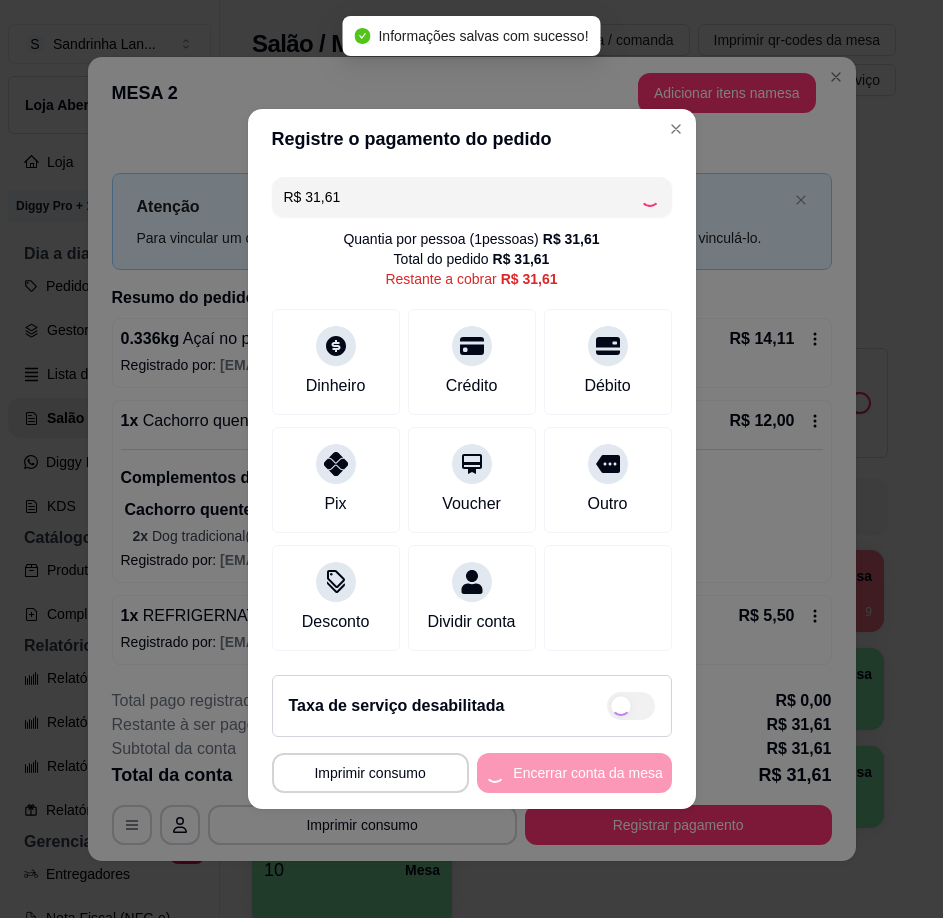 type on "R$ 0,00" 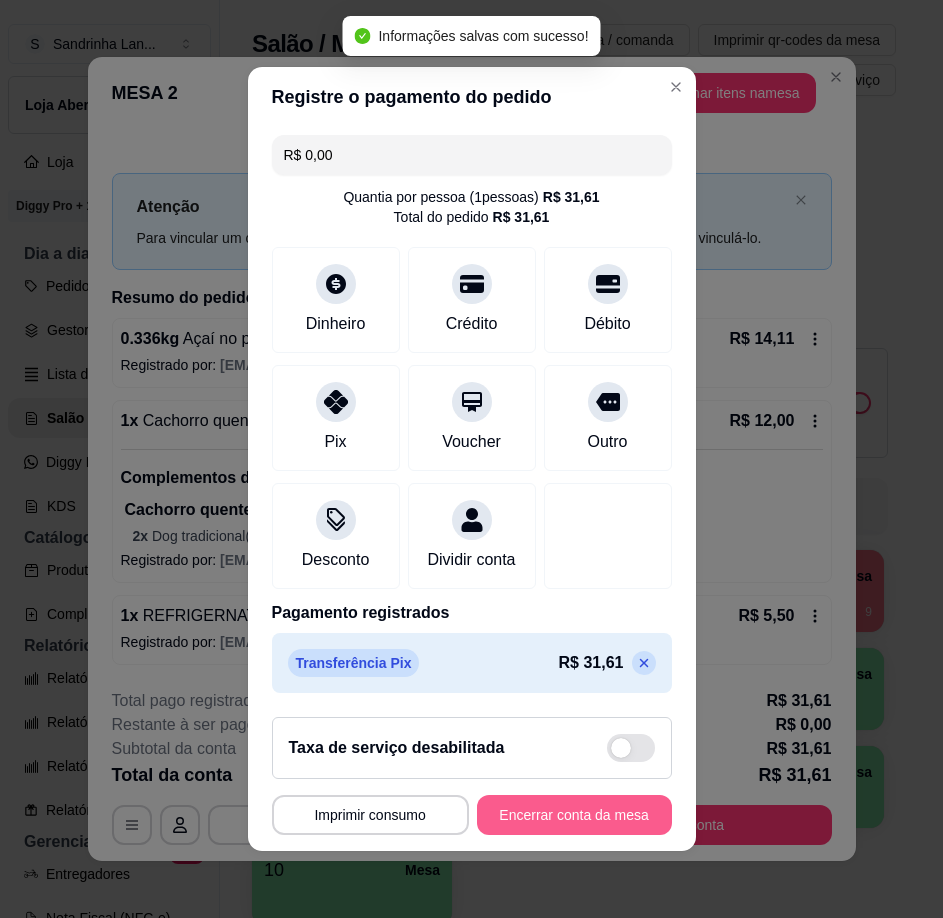 click on "Encerrar conta da mesa" at bounding box center (574, 815) 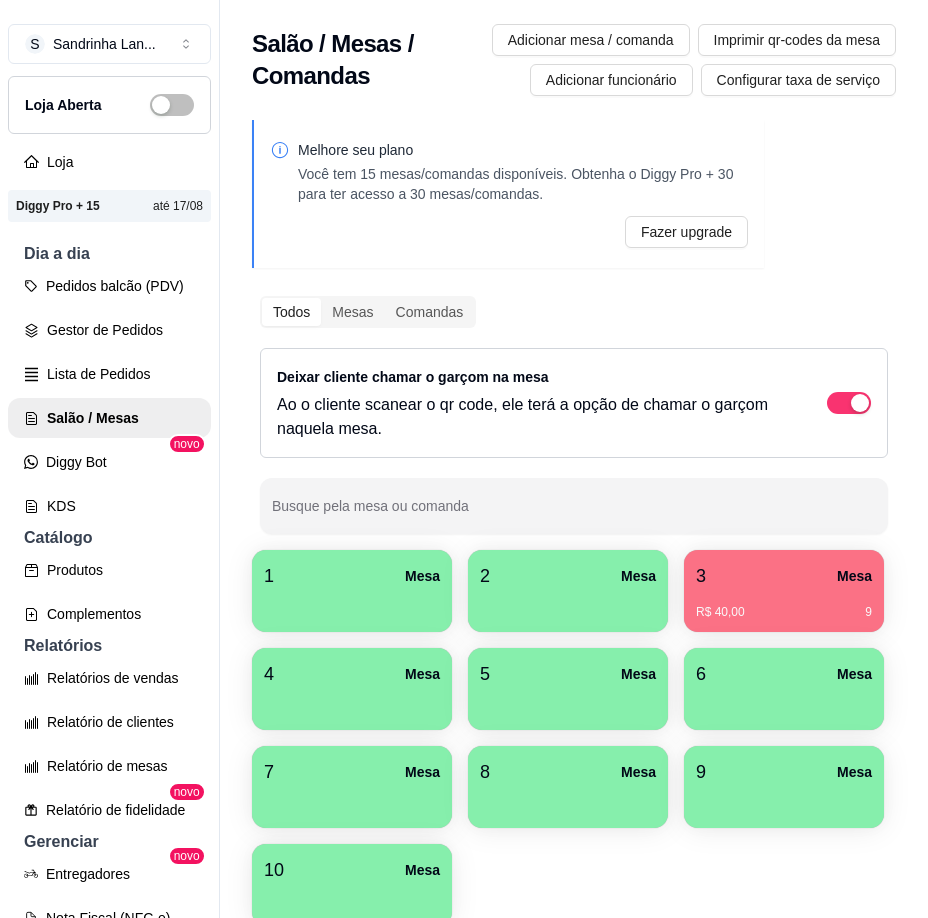 click on "Relatórios de vendas" at bounding box center [109, 678] 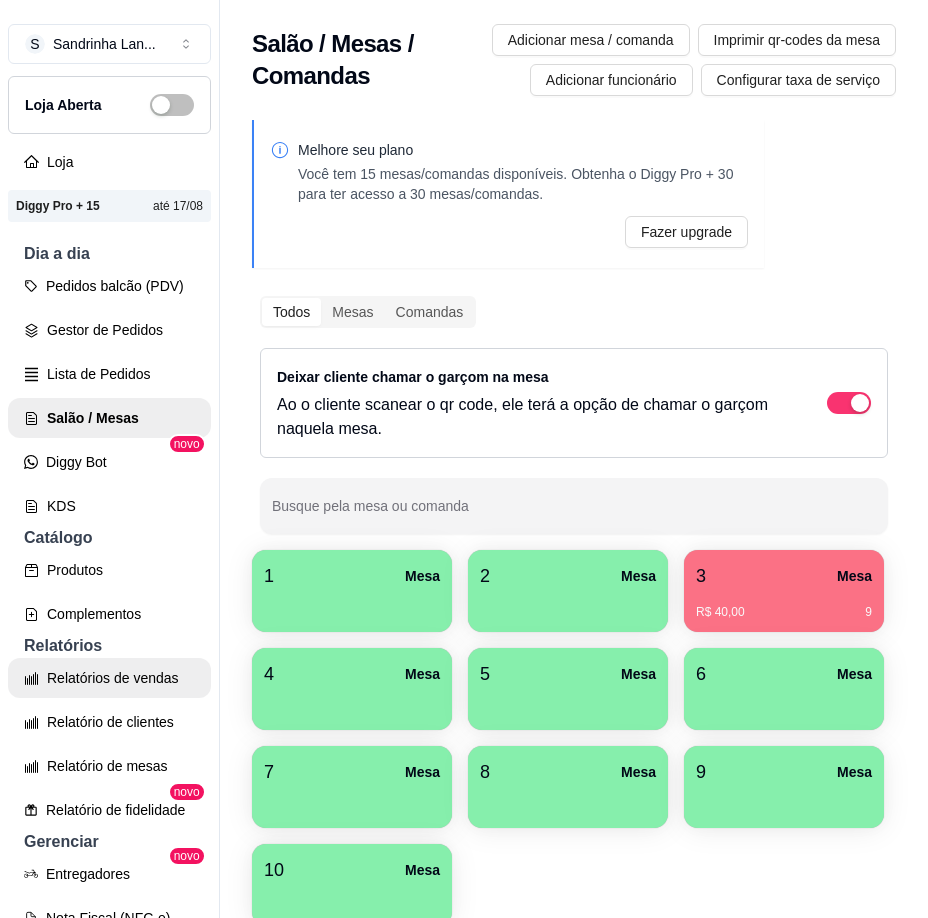 select on "ALL" 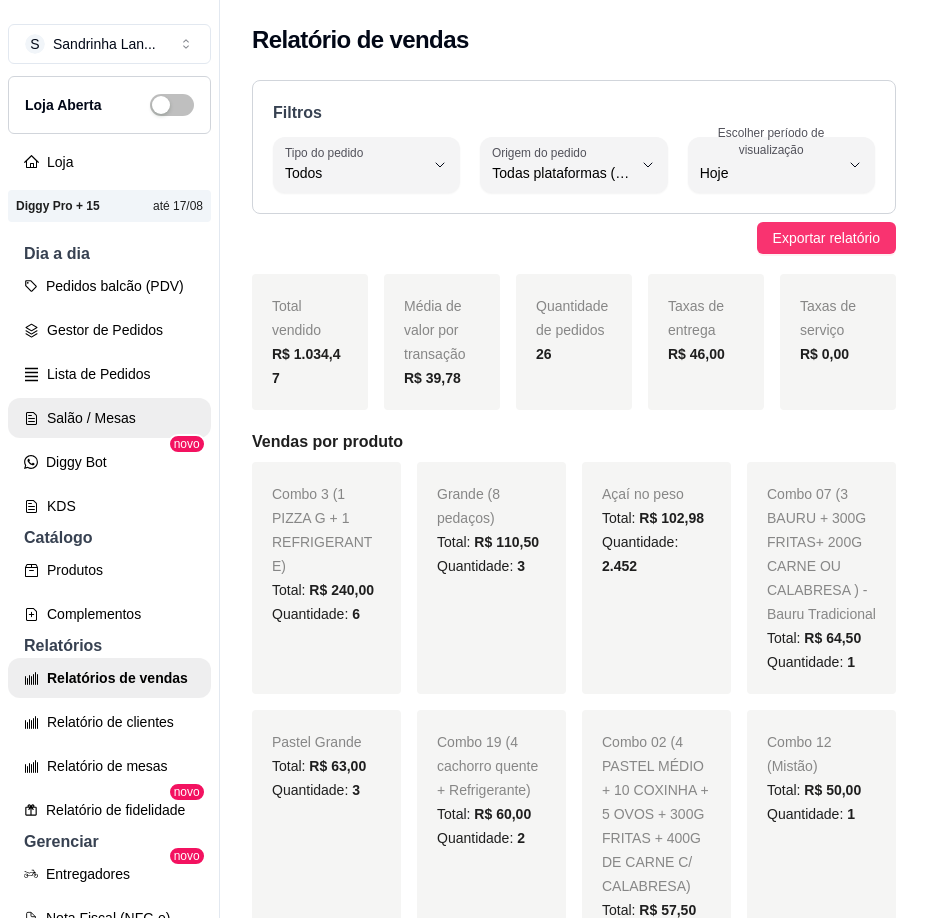 click on "Salão / Mesas" at bounding box center (109, 418) 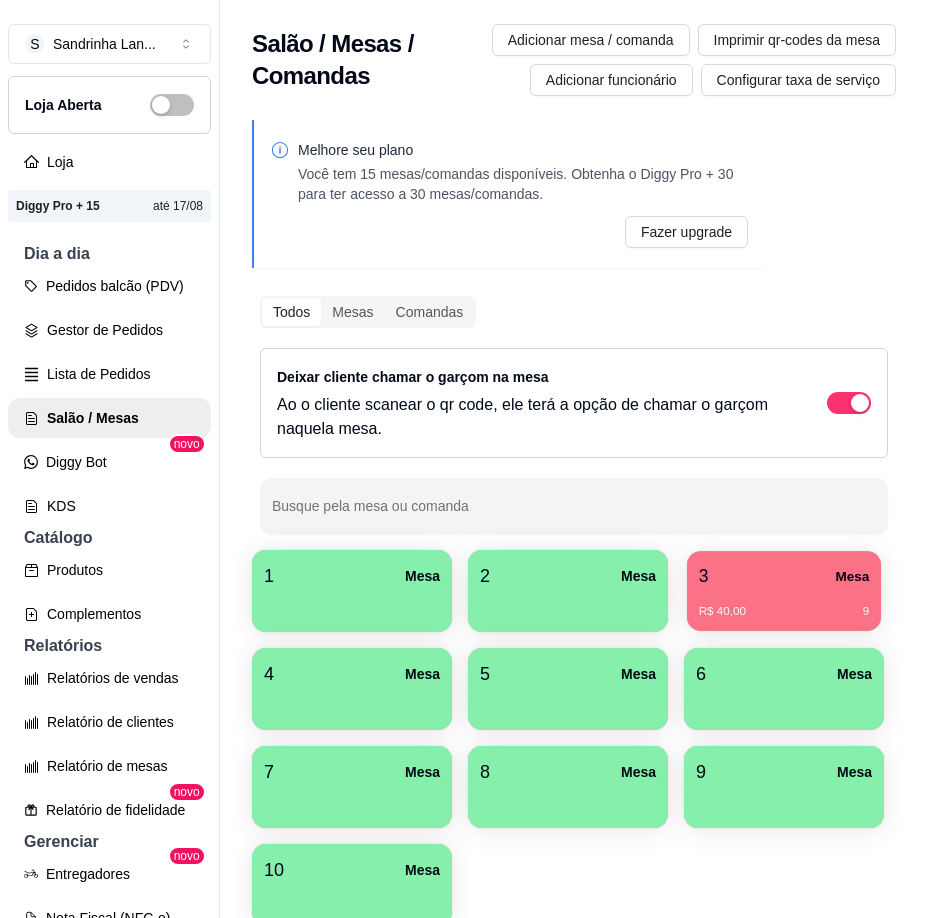 click on "3 Mesa" at bounding box center [784, 576] 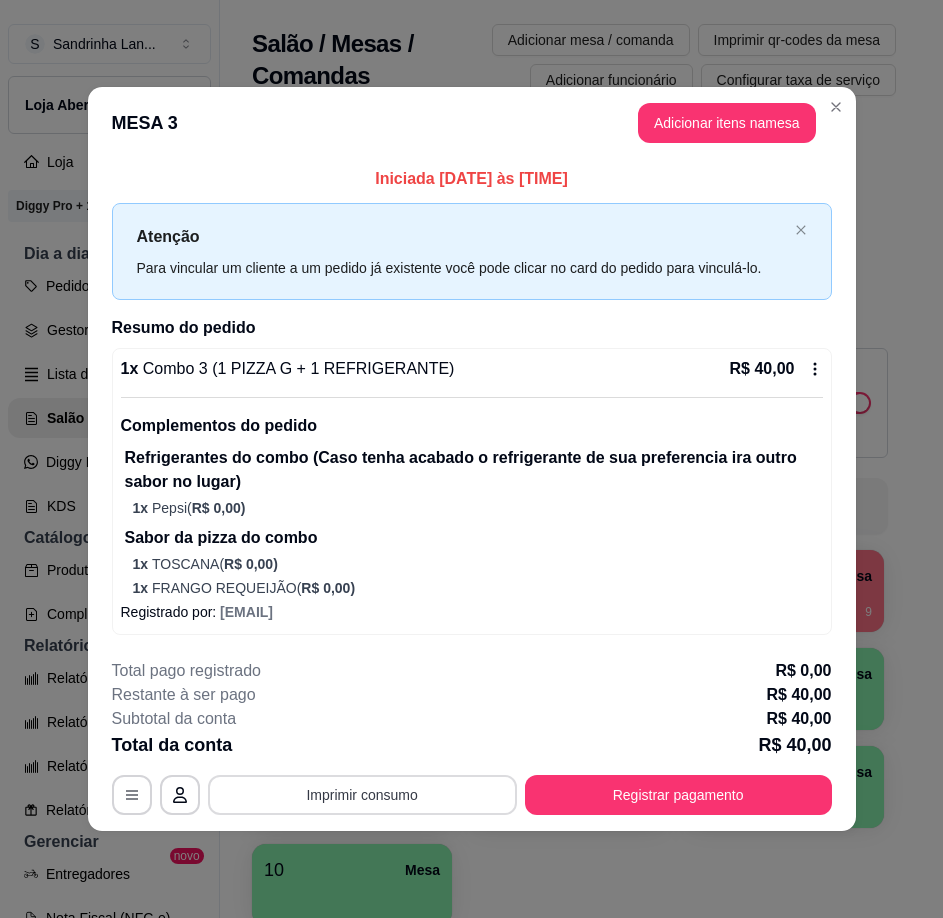 click on "Imprimir consumo" at bounding box center (362, 795) 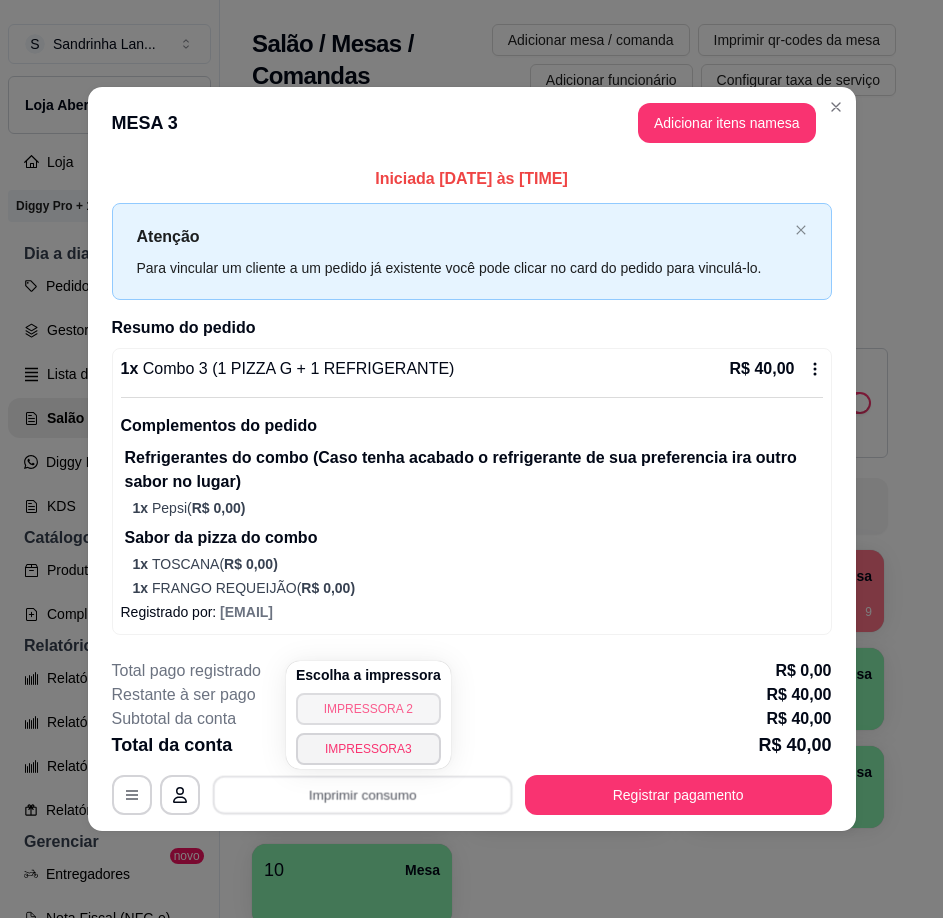 click on "IMPRESSORA 2" at bounding box center (368, 709) 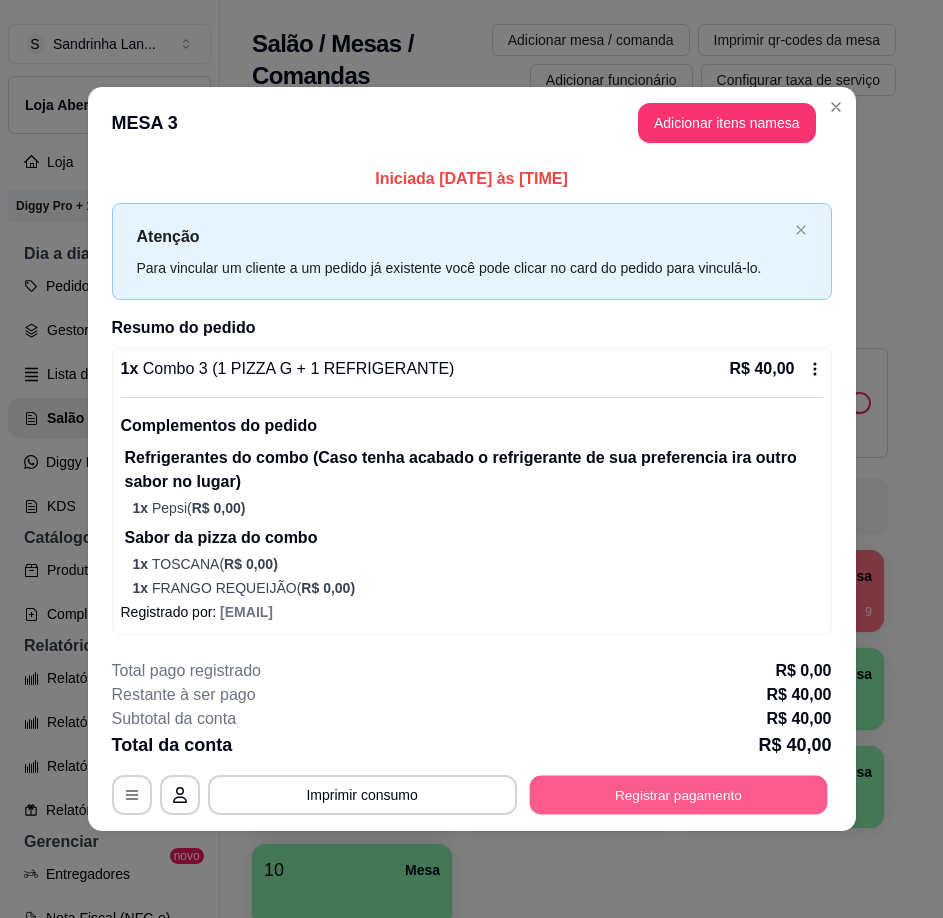 click on "Registrar pagamento" at bounding box center [678, 795] 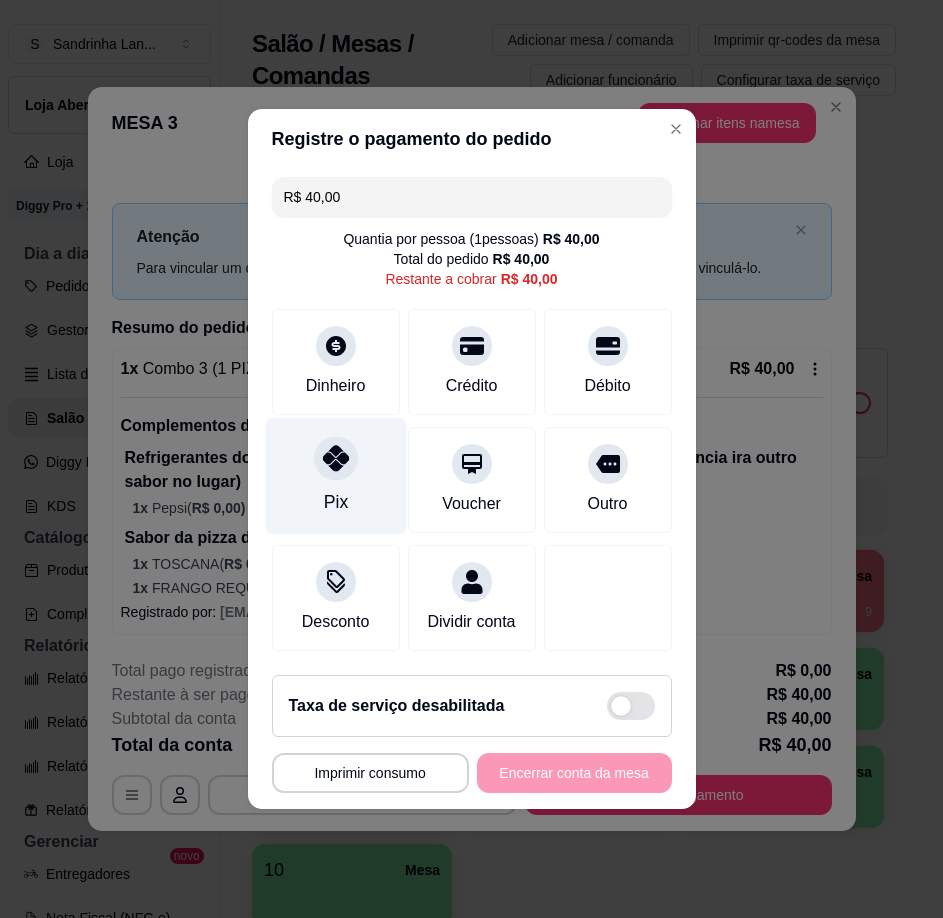 click on "Pix" at bounding box center (335, 476) 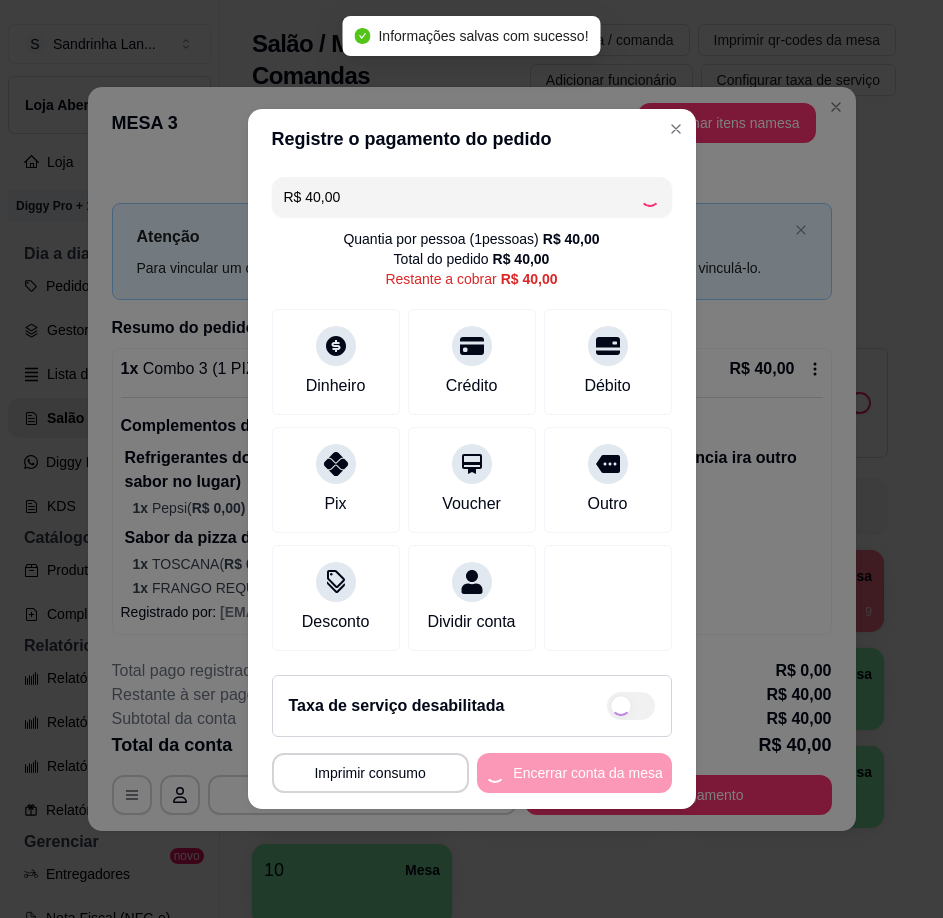 click on "**********" at bounding box center [472, 773] 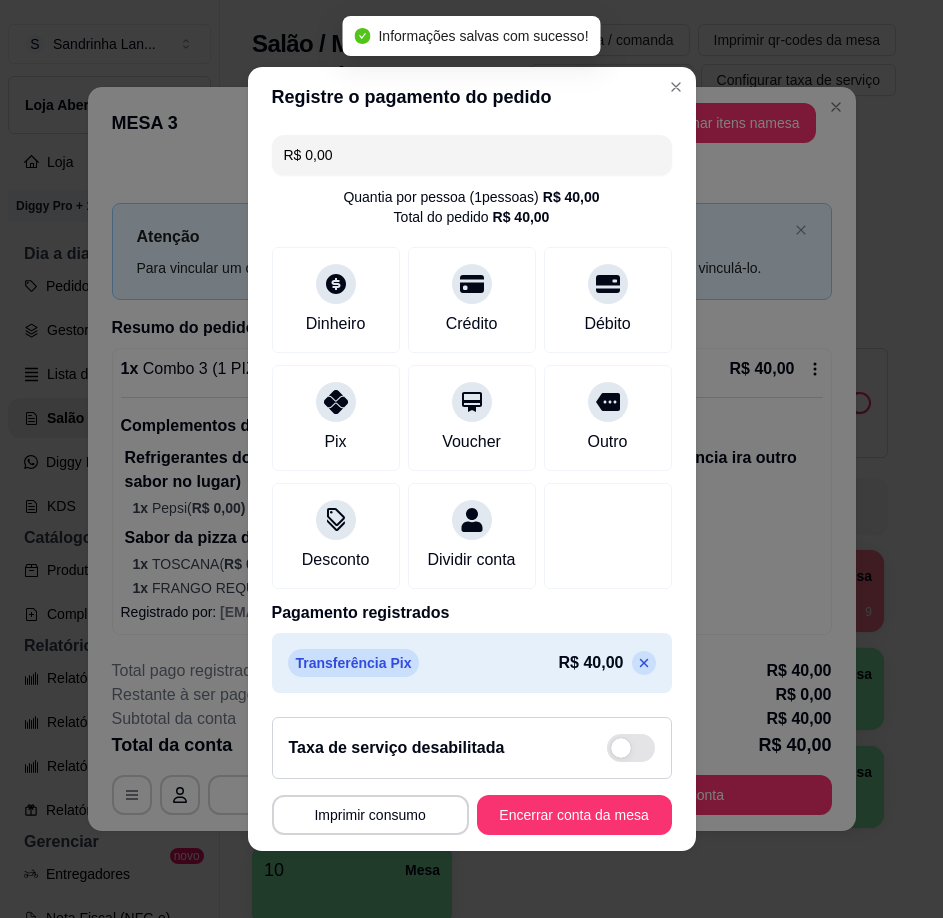 type on "R$ 0,00" 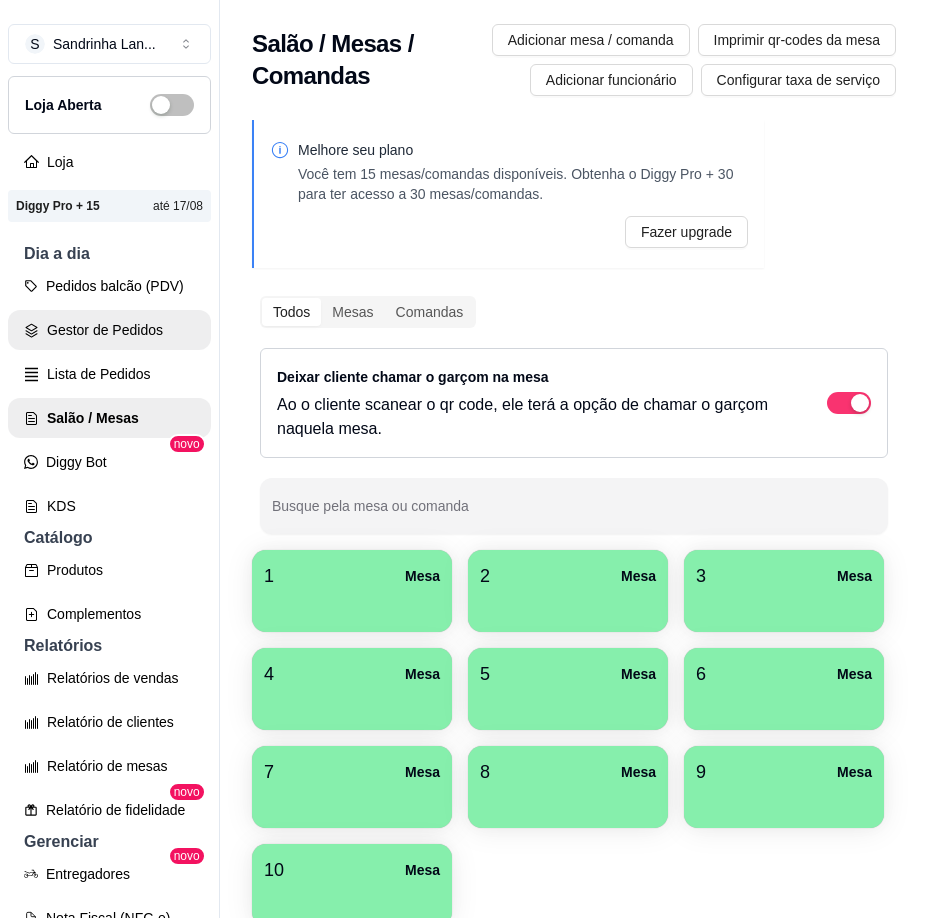 click on "Gestor de Pedidos" at bounding box center [109, 330] 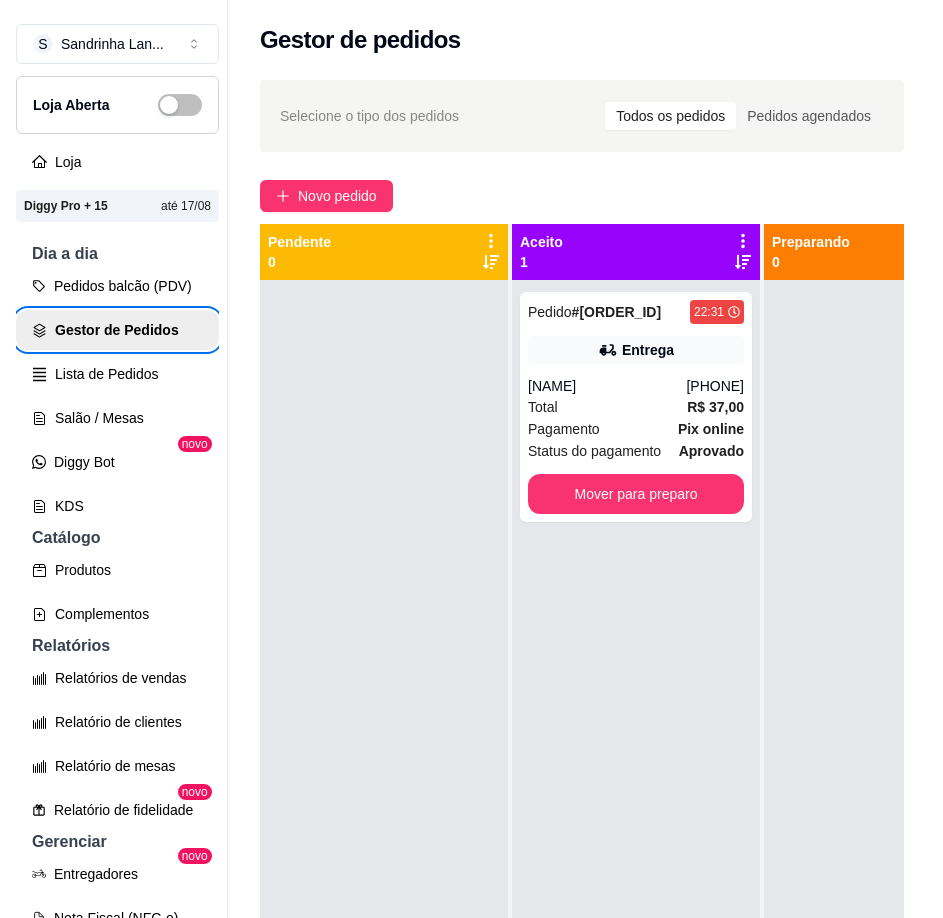 scroll, scrollTop: 496, scrollLeft: 0, axis: vertical 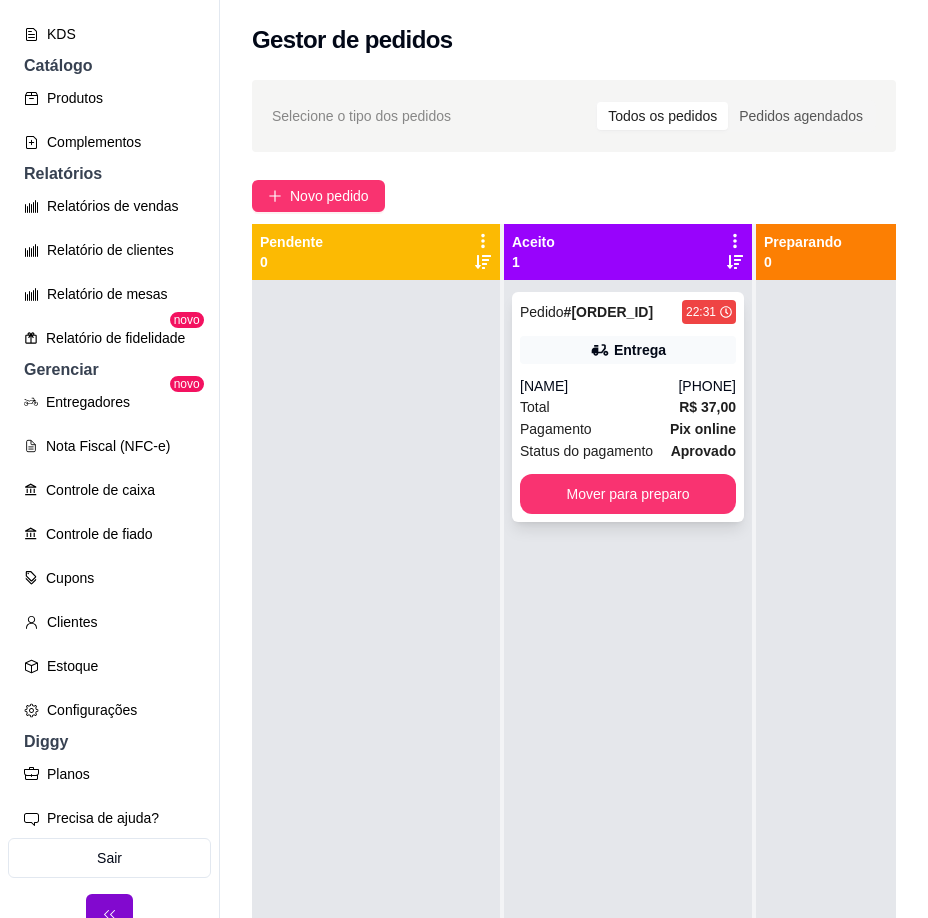 click on "Pagamento Pix online" at bounding box center (628, 429) 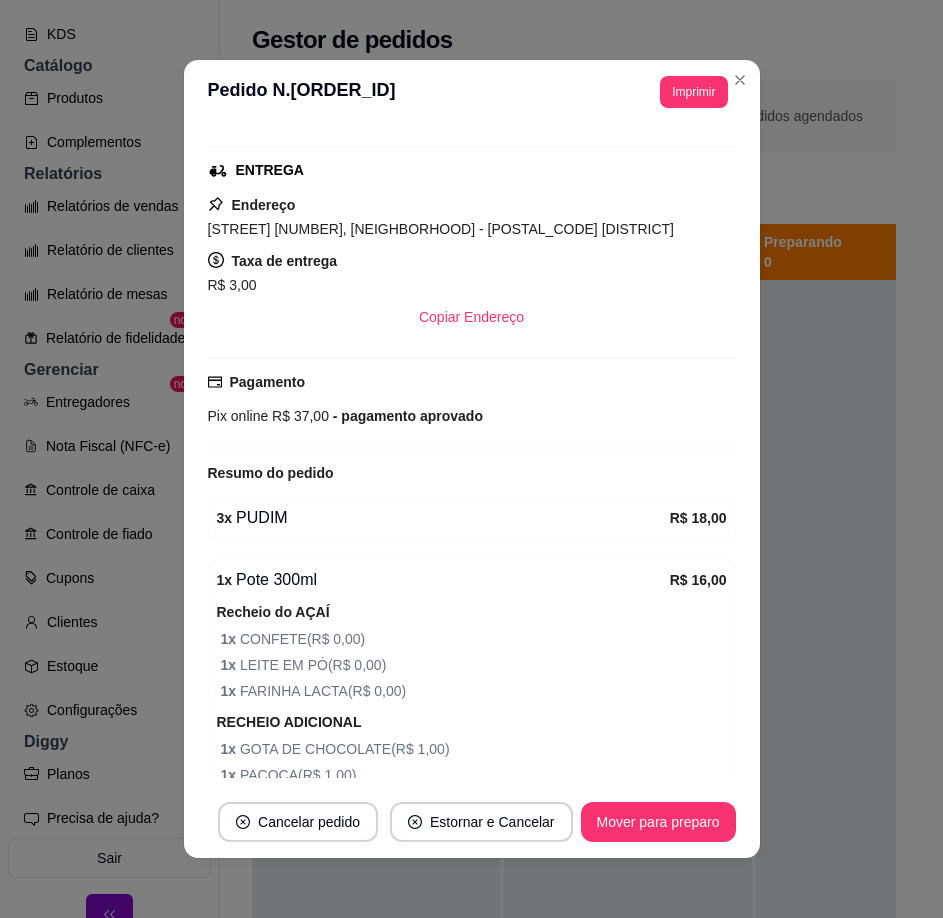 scroll, scrollTop: 400, scrollLeft: 0, axis: vertical 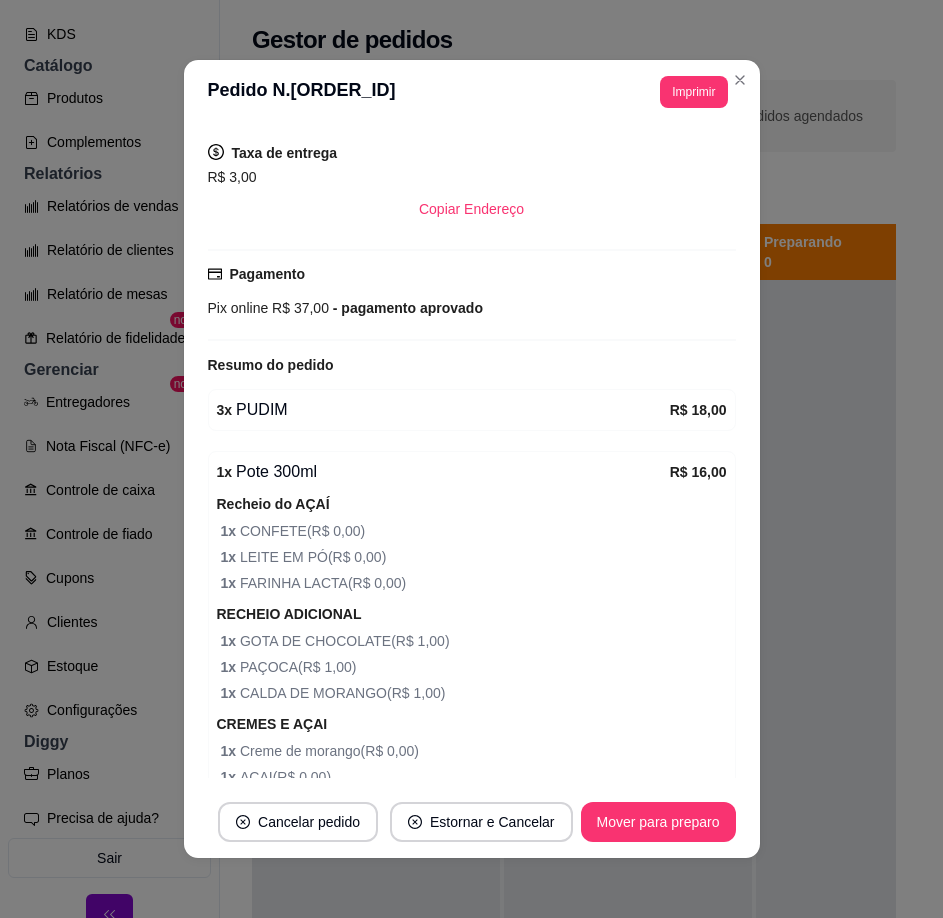 click on "Cancelar pedido Estornar e Cancelar Mover para preparo" at bounding box center (472, 822) 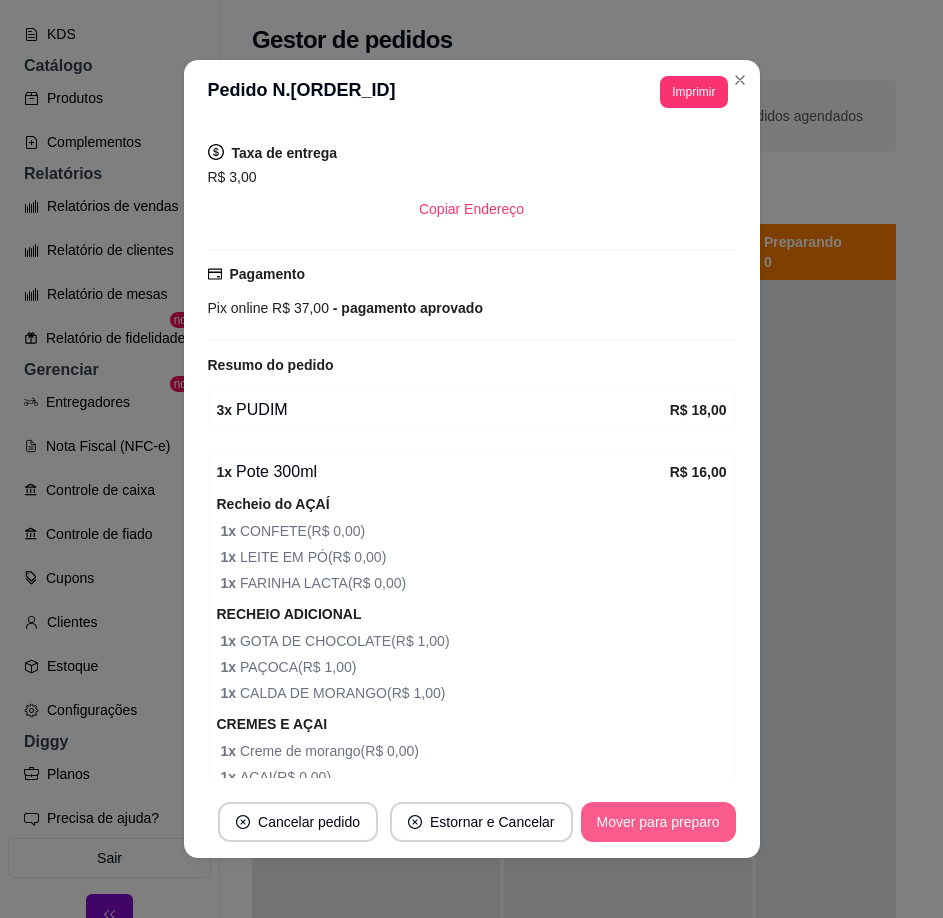 click on "Mover para preparo" at bounding box center [658, 822] 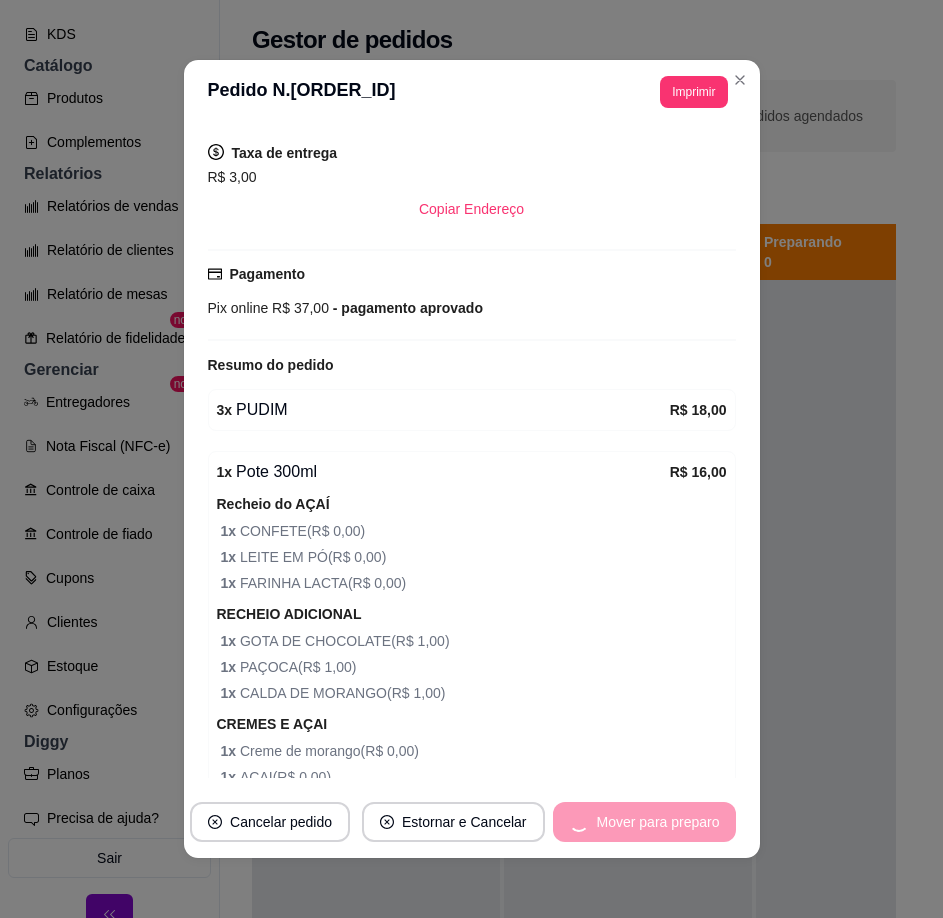 click on "Mover para preparo" at bounding box center (644, 822) 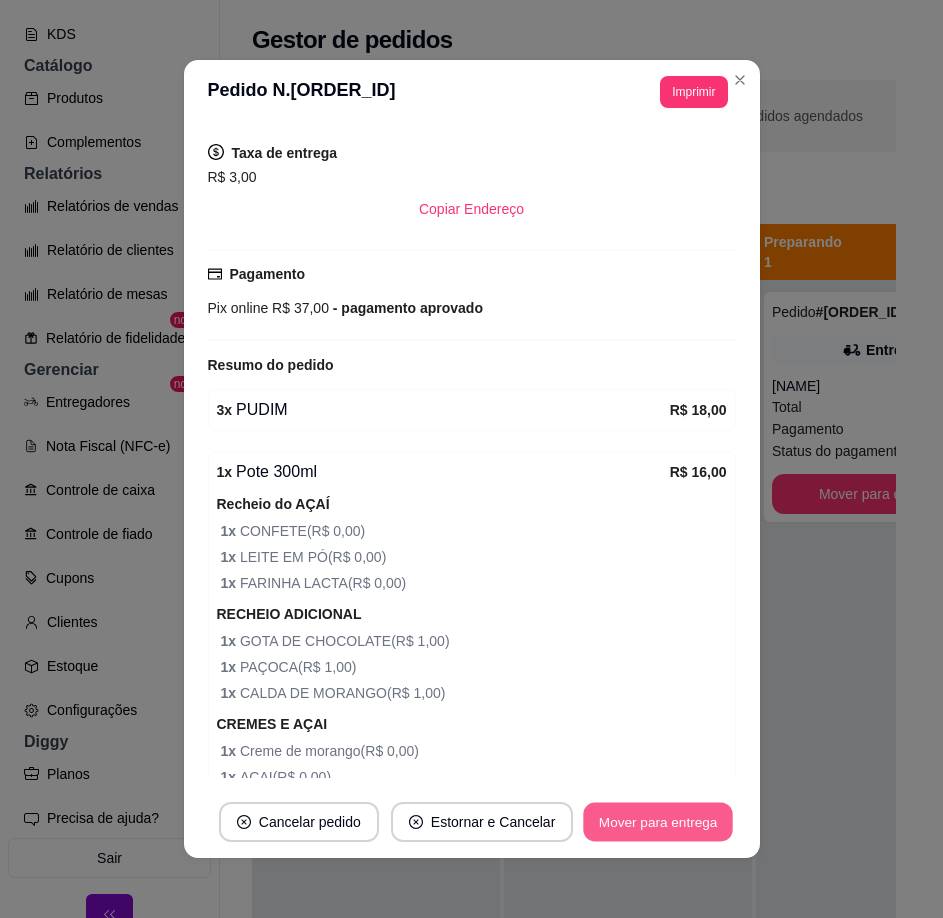 click on "Mover para entrega" at bounding box center (659, 822) 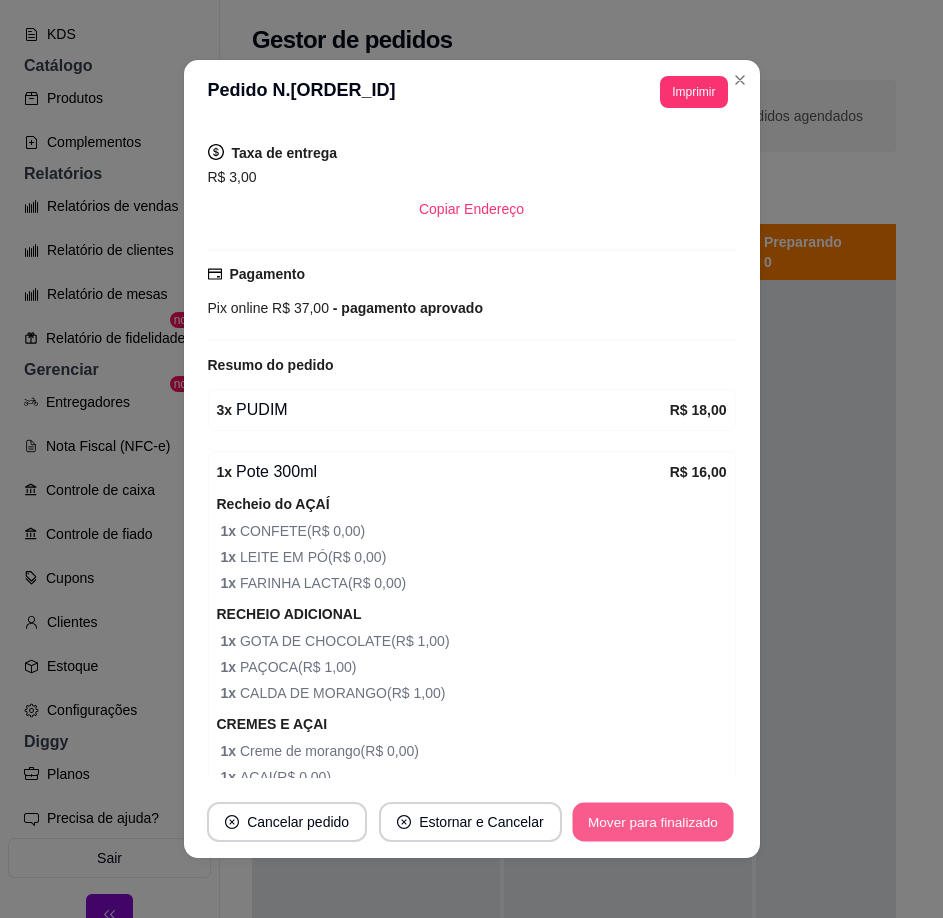 click on "Mover para finalizado" at bounding box center (652, 822) 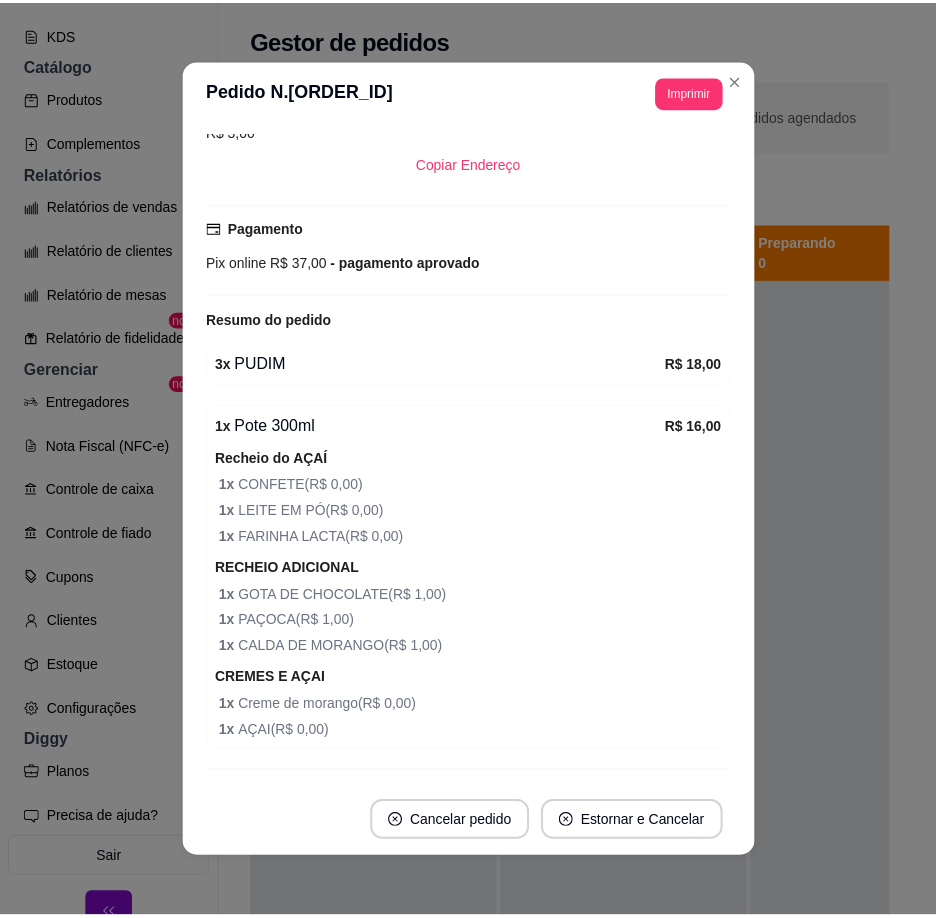 scroll, scrollTop: 354, scrollLeft: 0, axis: vertical 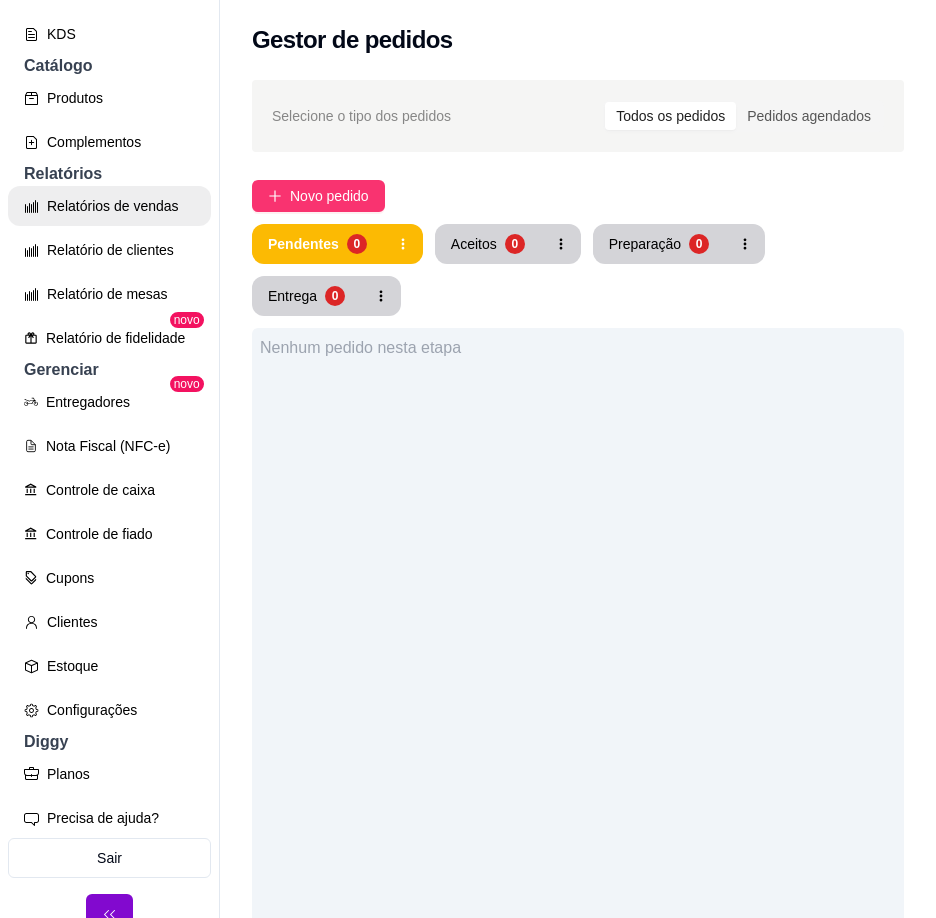 click on "Relatórios de vendas" at bounding box center [109, 206] 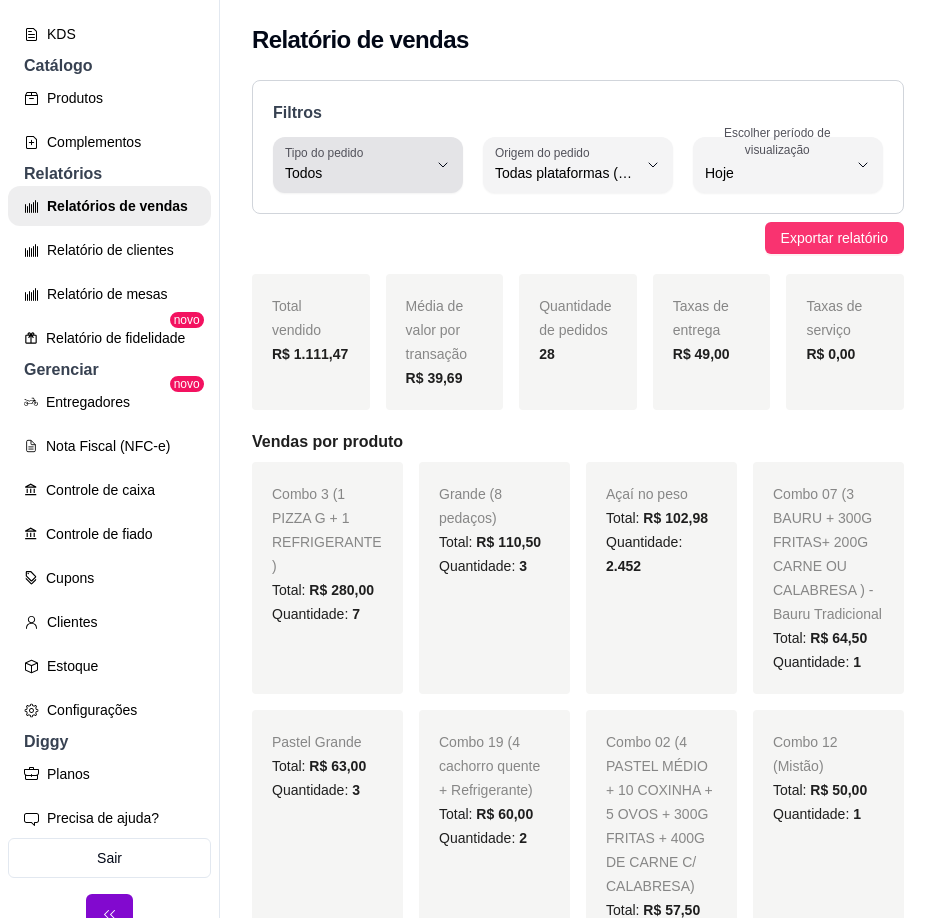 click 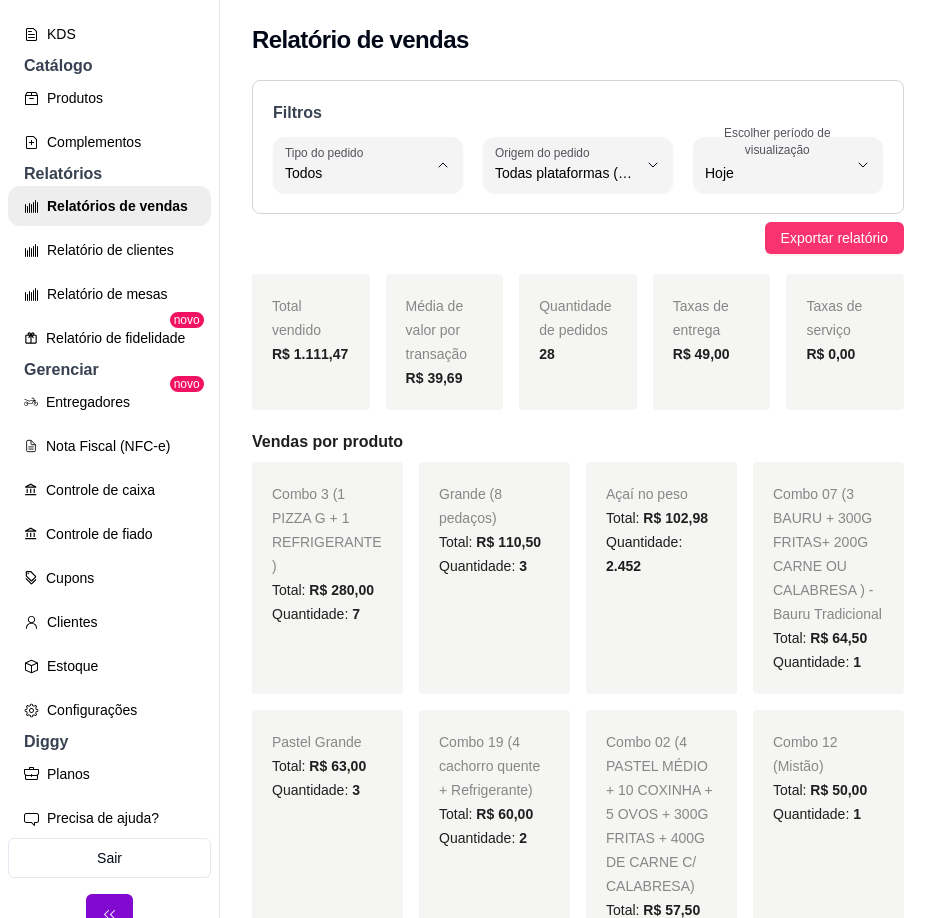 click on "Entrega" at bounding box center (365, 253) 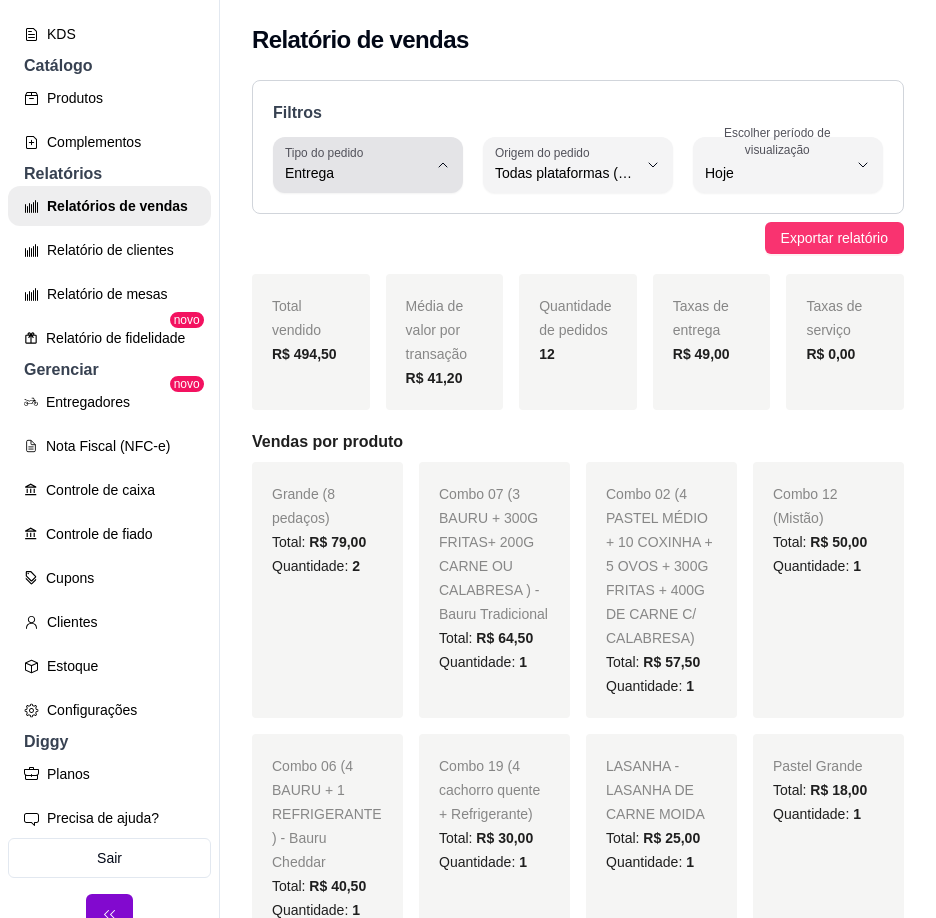click on "Tipo do pedido Entrega" at bounding box center (368, 165) 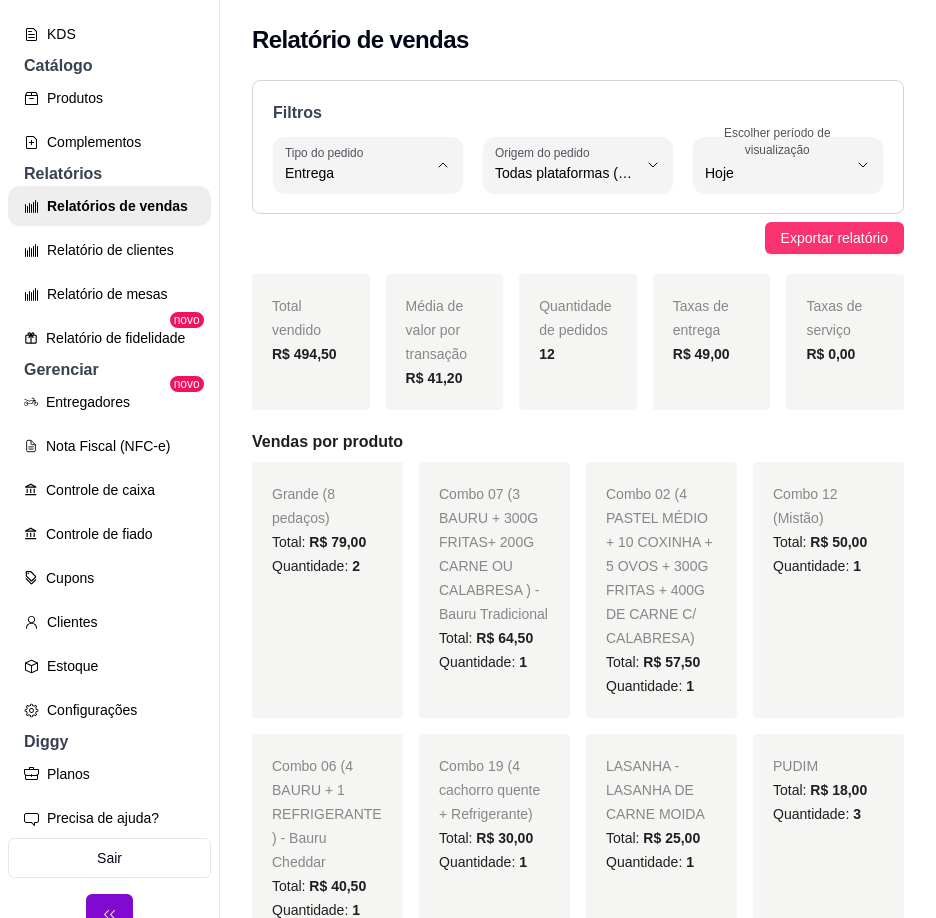 click on "Entrega" at bounding box center [356, 253] 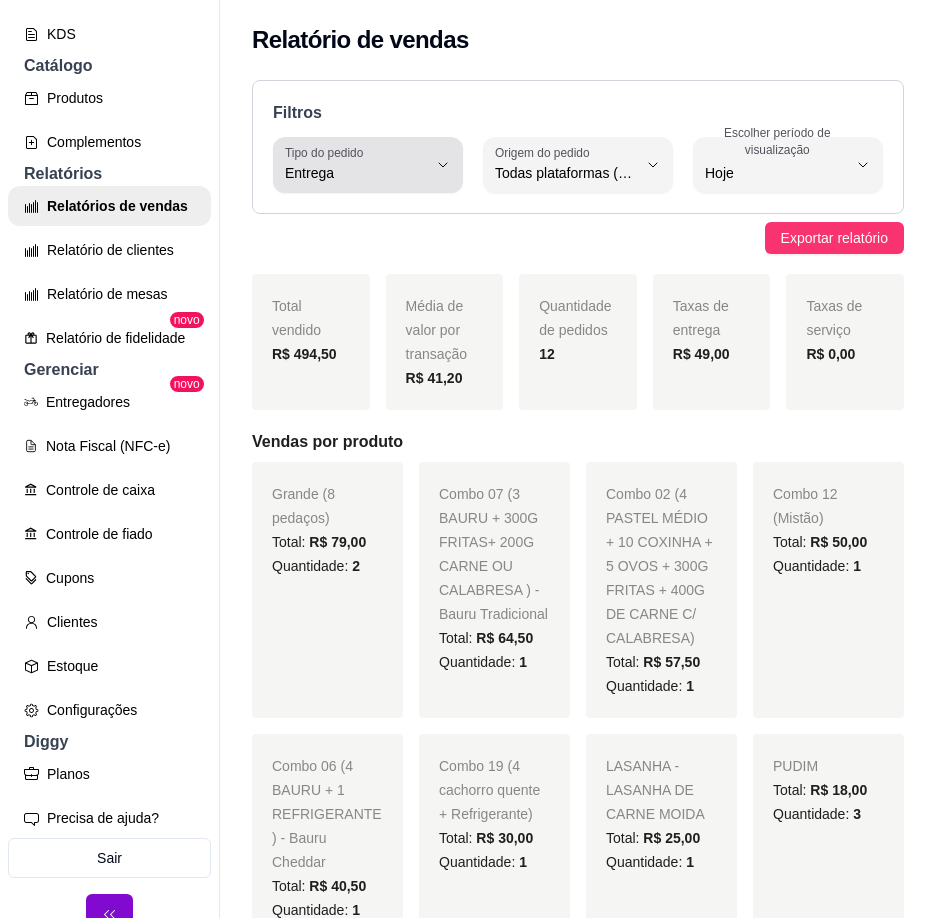 click 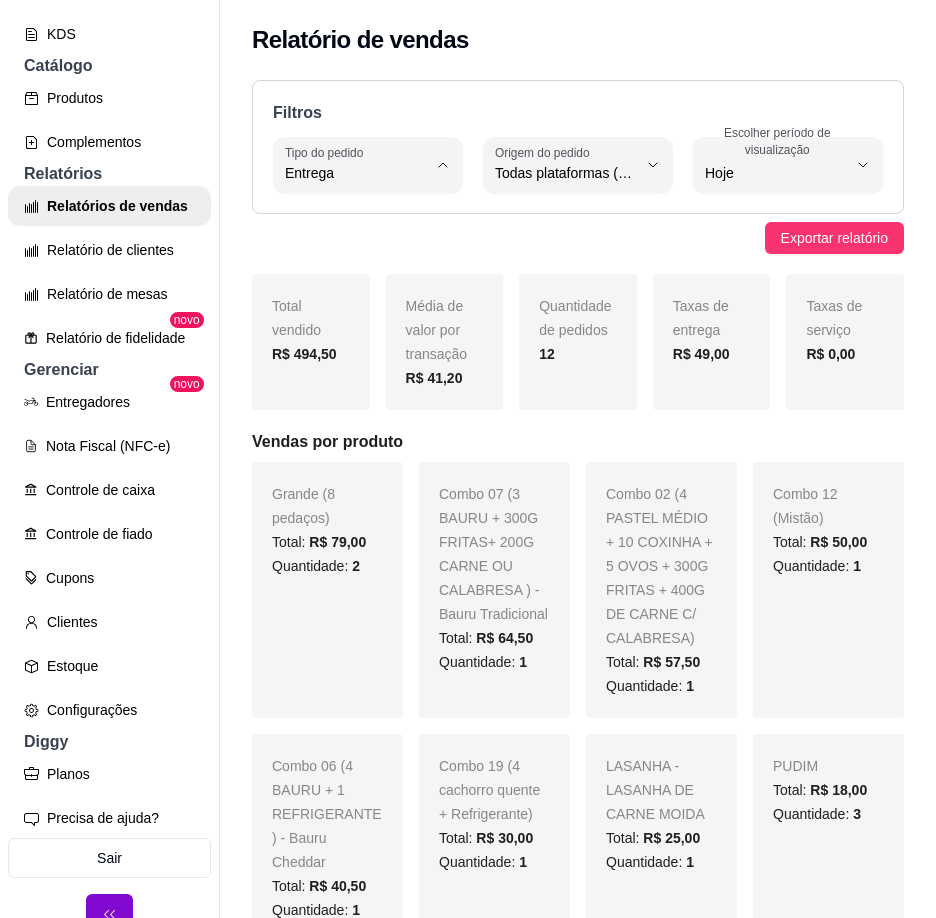 click on "Retirada" at bounding box center [356, 286] 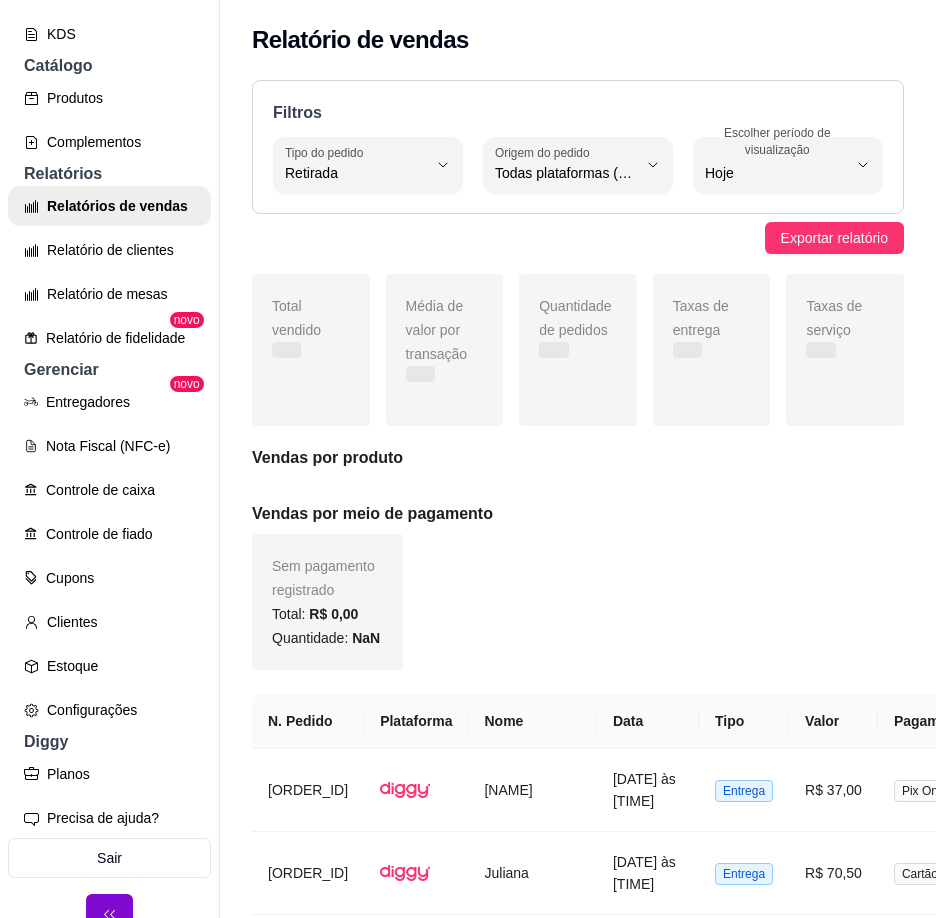 type on "PICKUP" 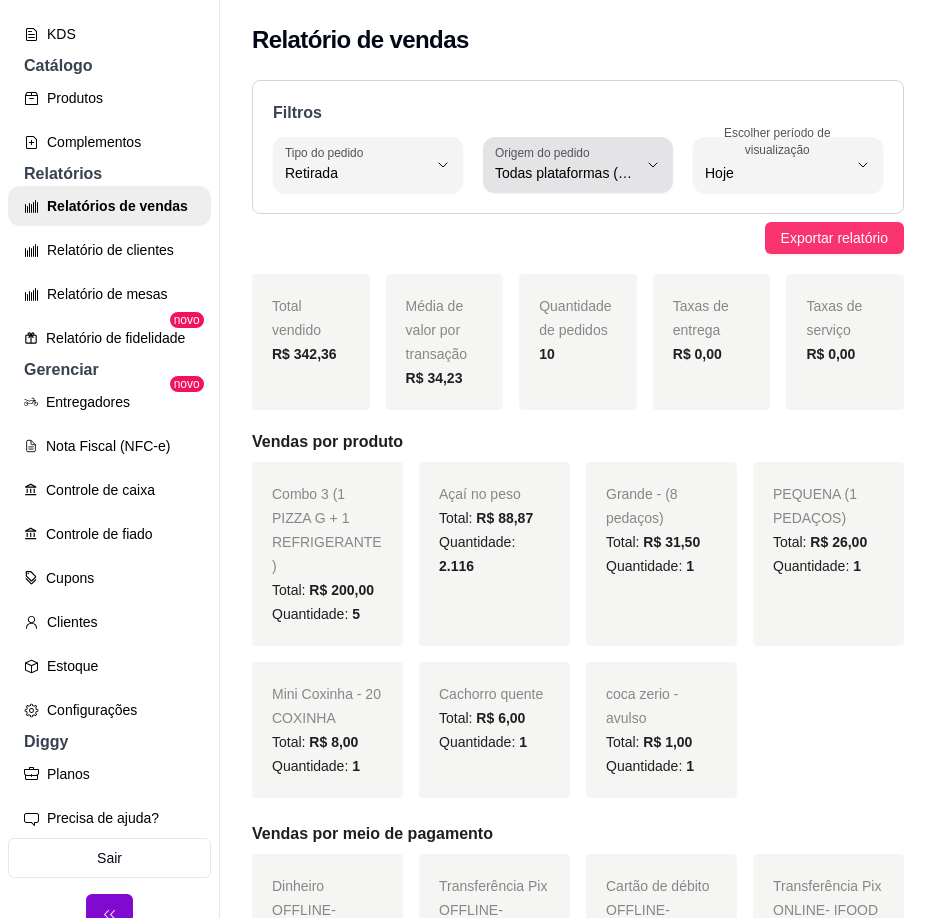 click on "Todas plataformas (Diggy, iFood)" at bounding box center (566, 173) 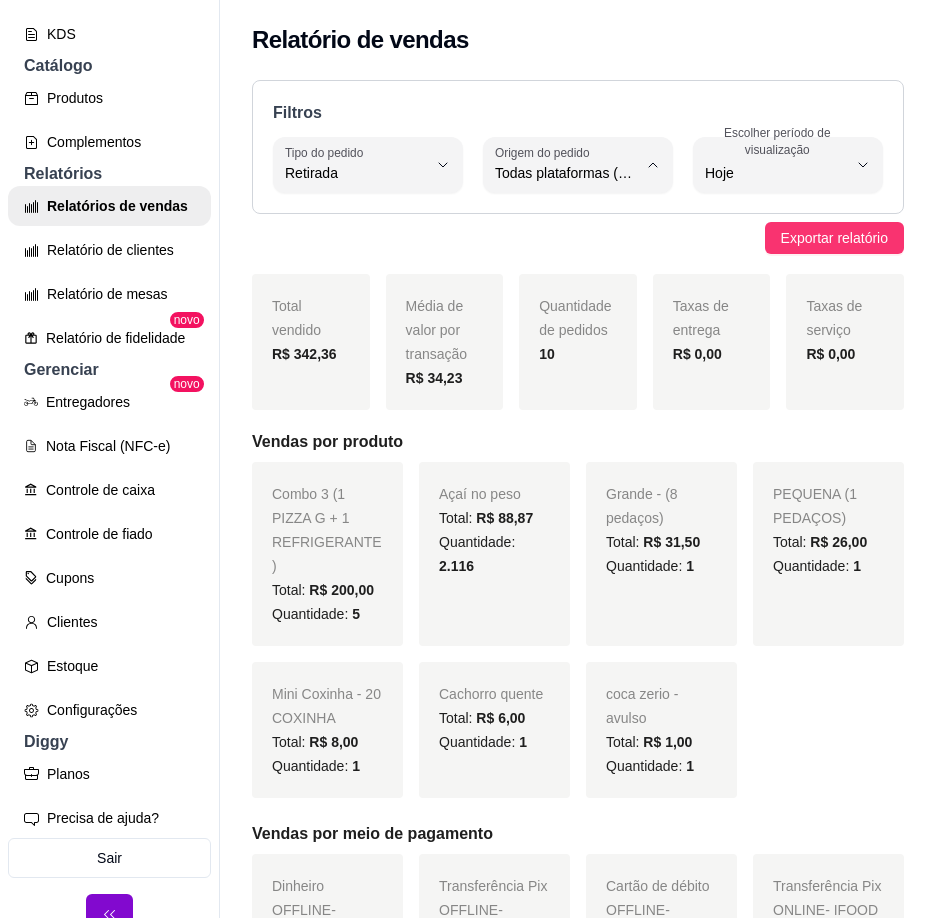 click on "Diggy" at bounding box center (561, 253) 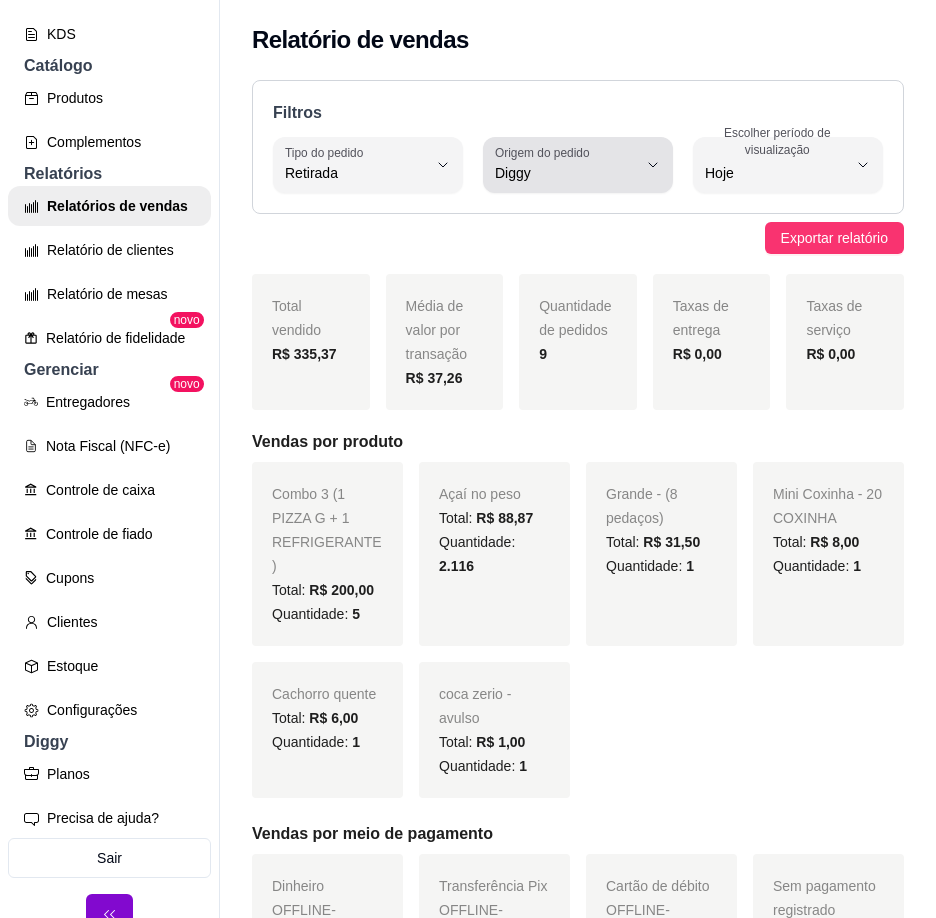 click on "Diggy" at bounding box center (566, 165) 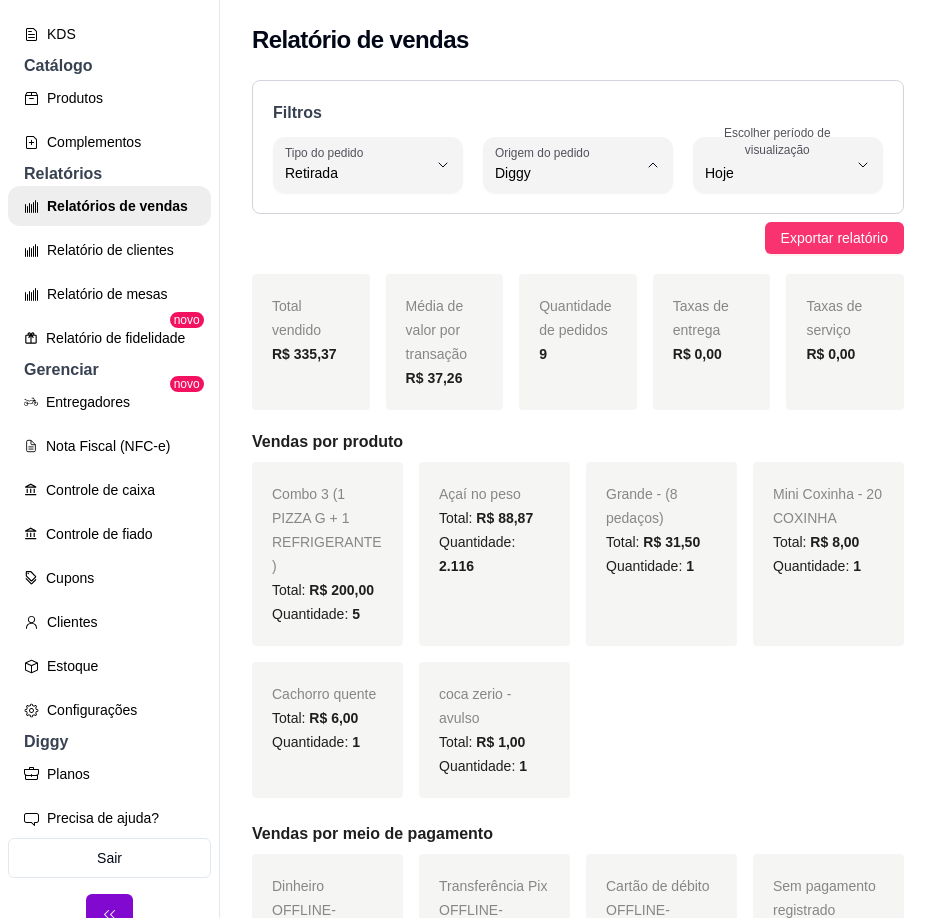 click on "iFood" at bounding box center (561, 286) 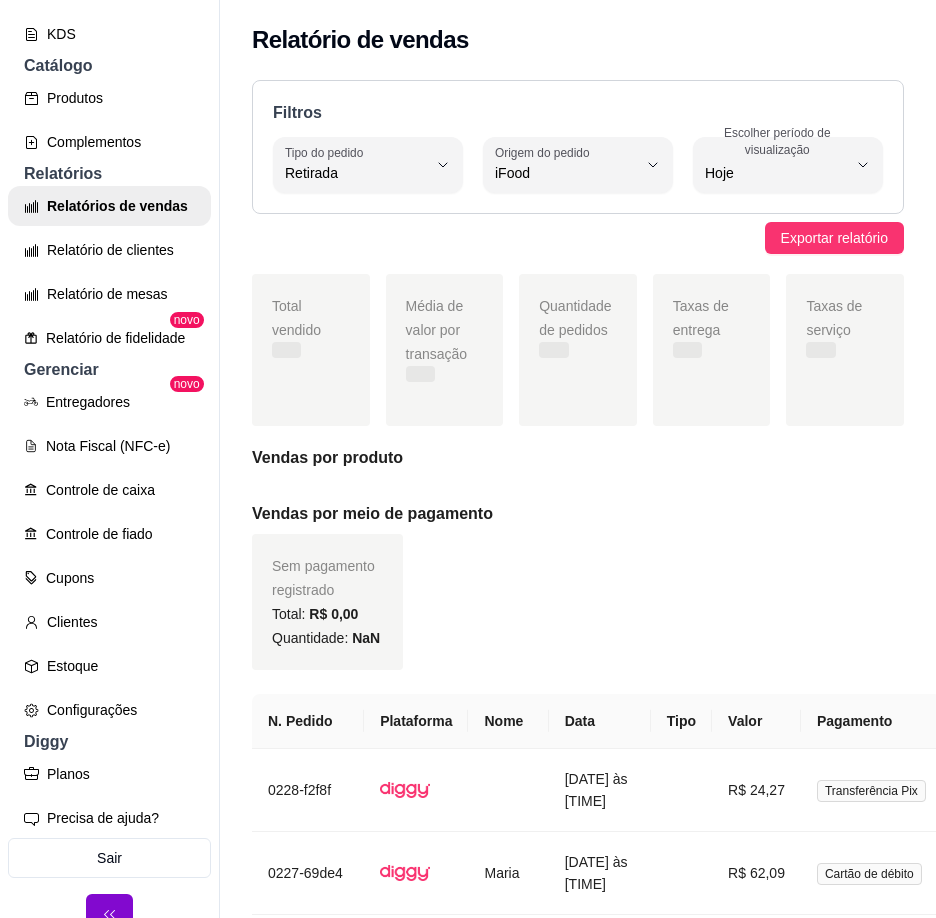 scroll, scrollTop: 19, scrollLeft: 0, axis: vertical 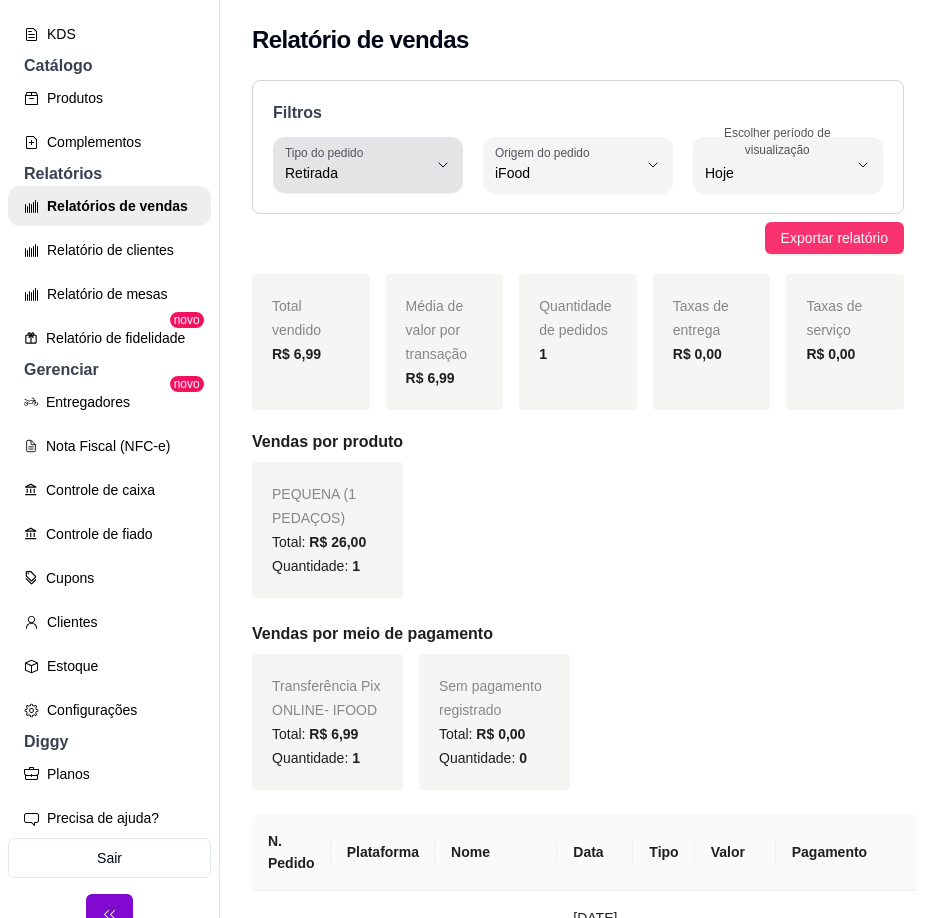 click on "Tipo do pedido Retirada" at bounding box center (368, 165) 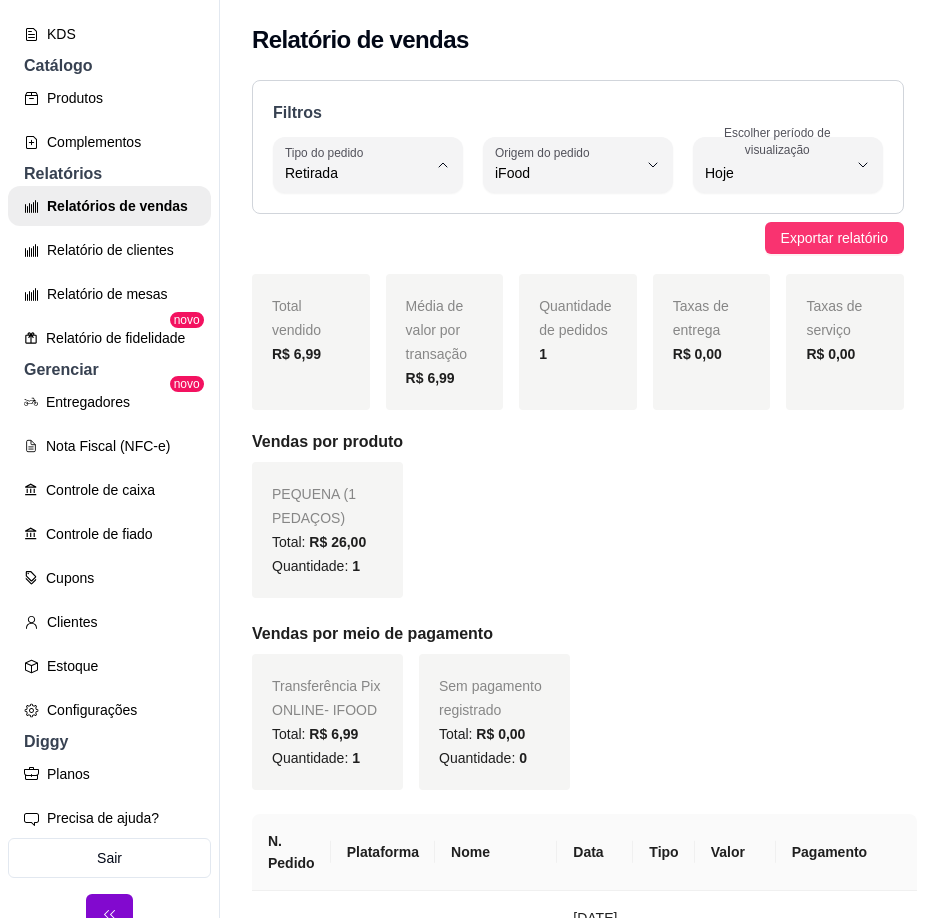 click on "Mesa" at bounding box center [365, 319] 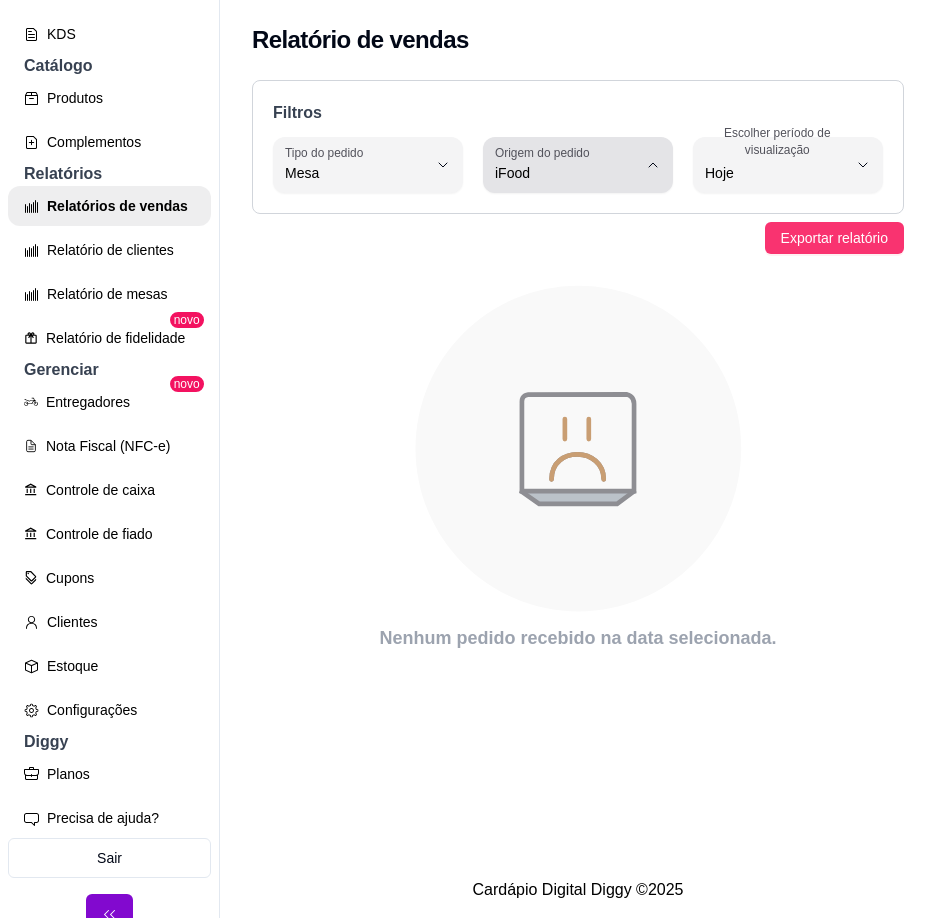 click on "iFood" at bounding box center (566, 173) 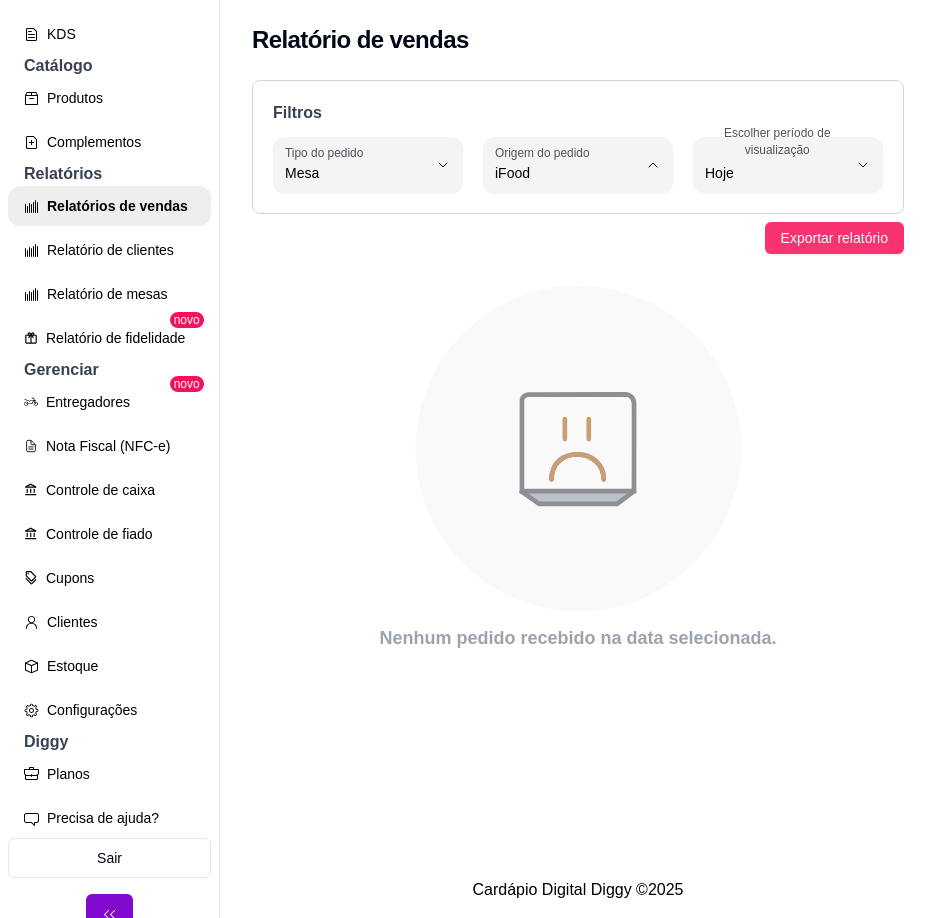 click on "Diggy" at bounding box center (570, 253) 